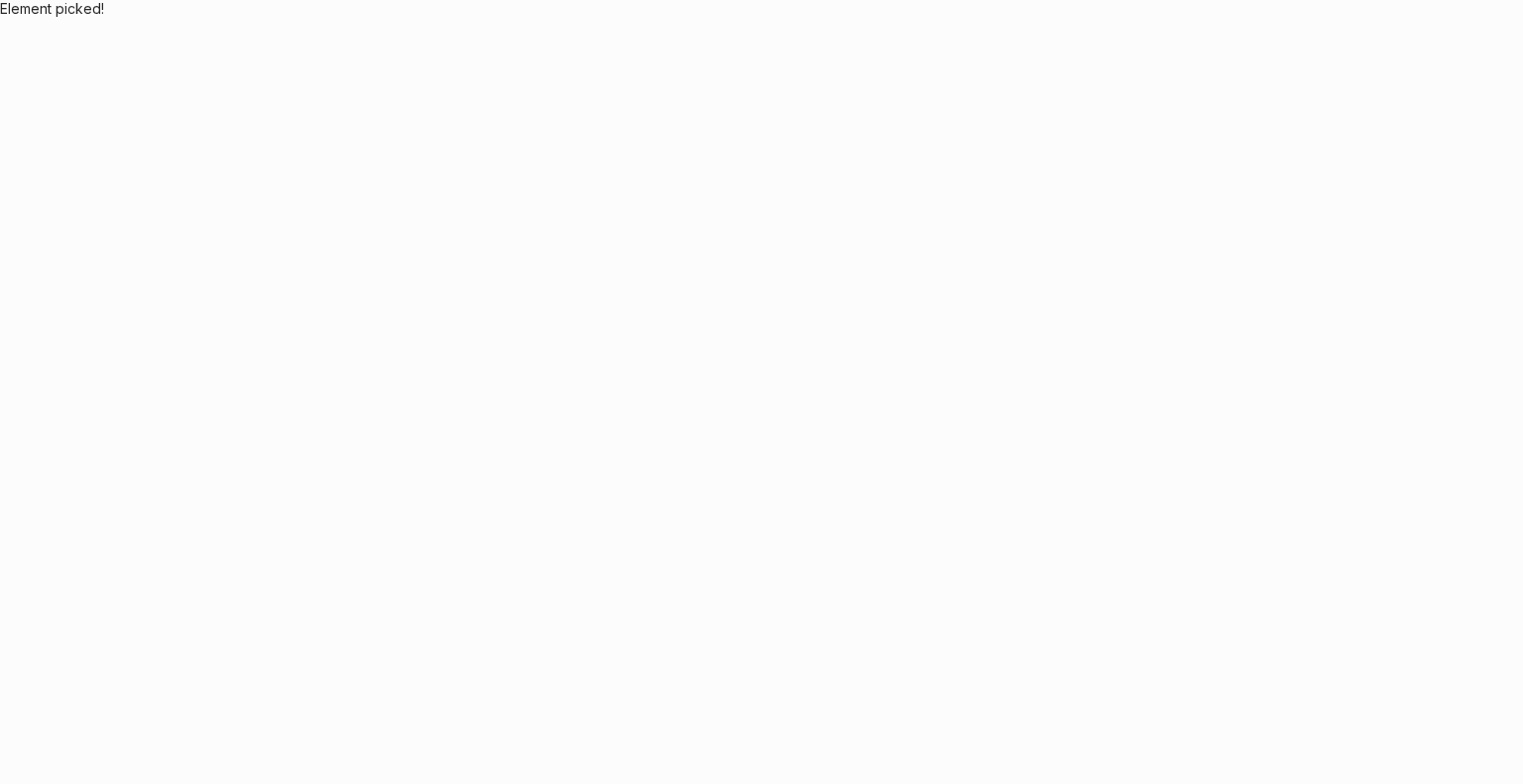 scroll, scrollTop: 0, scrollLeft: 0, axis: both 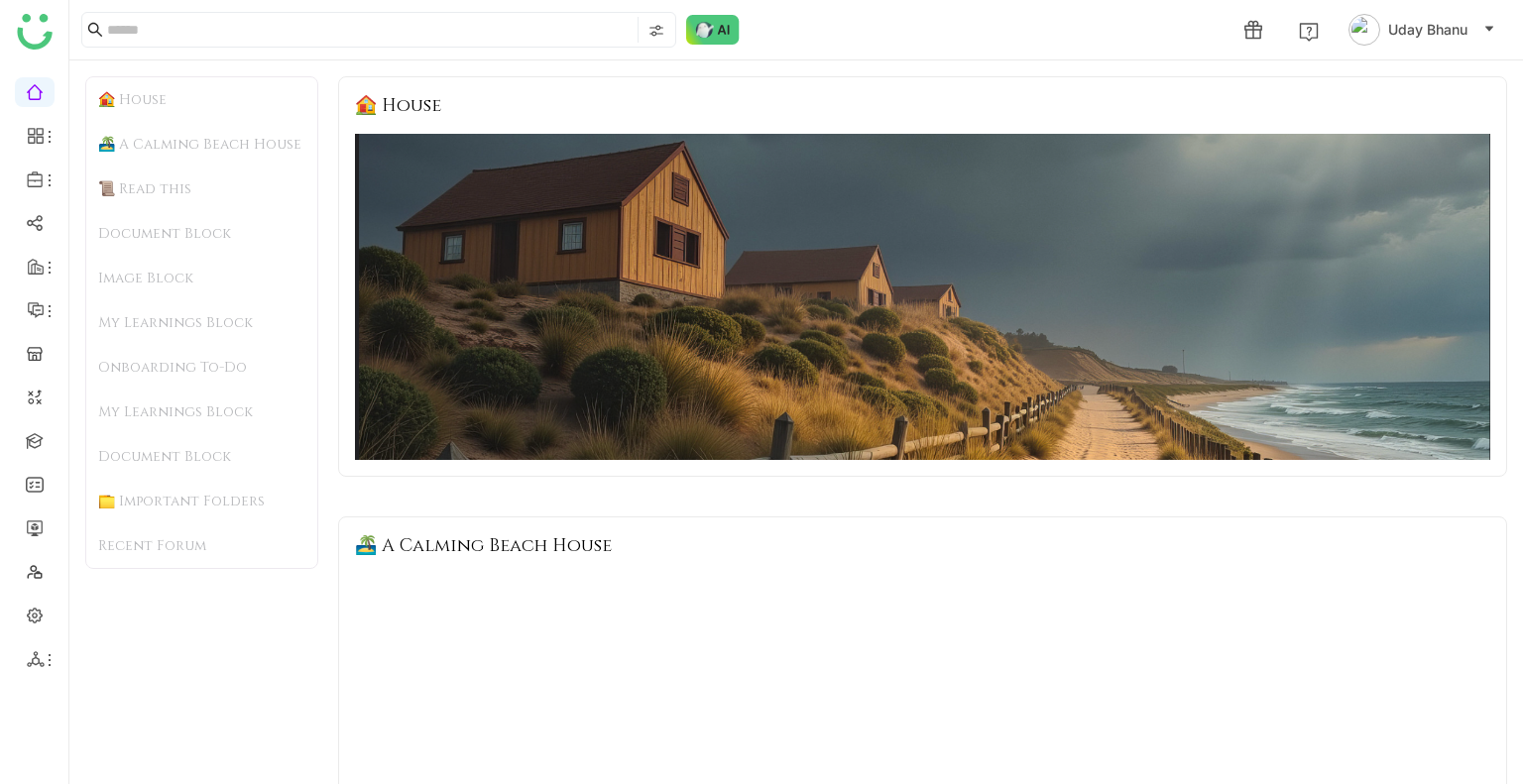 click on "🏠 House" 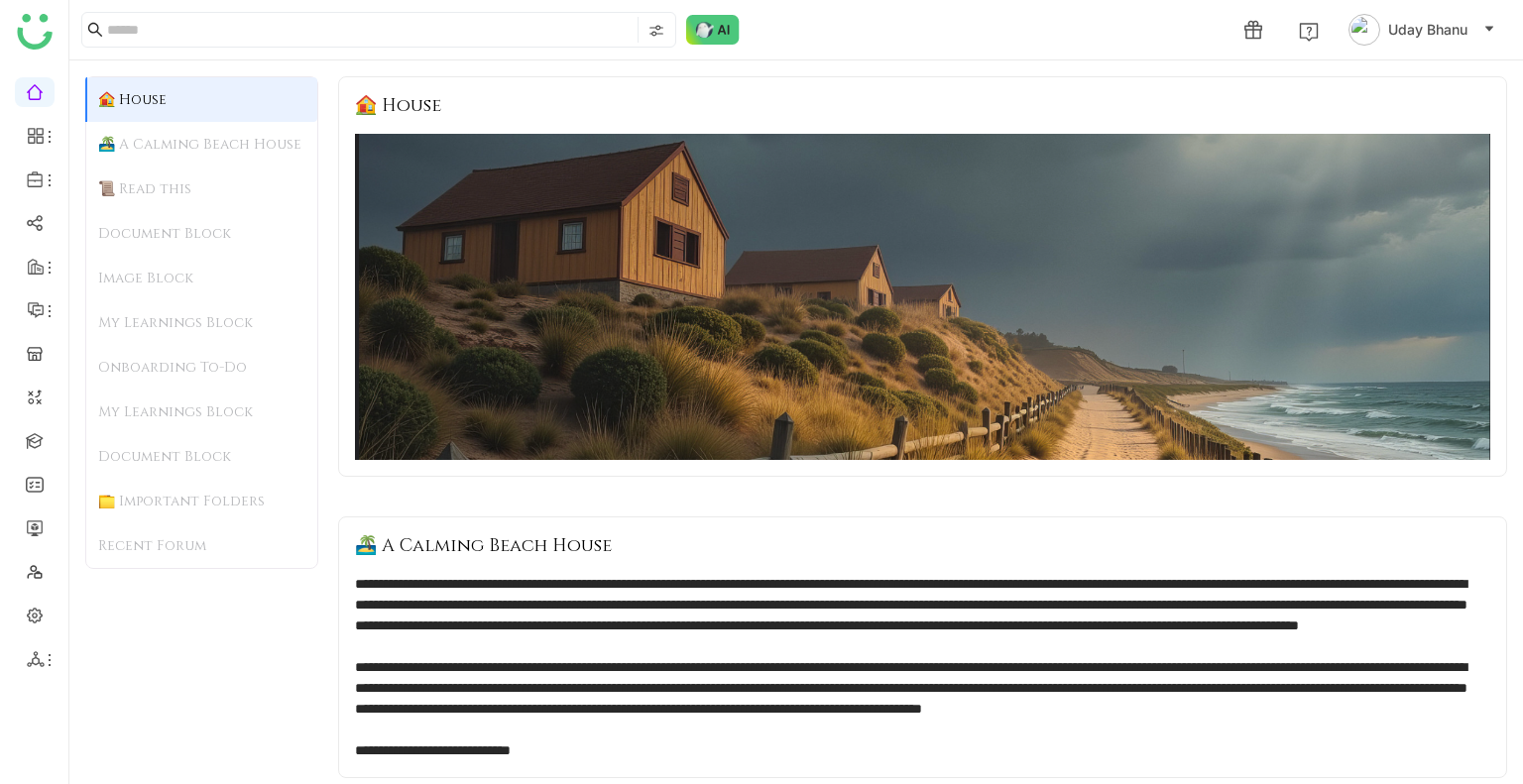 scroll, scrollTop: 16, scrollLeft: 0, axis: vertical 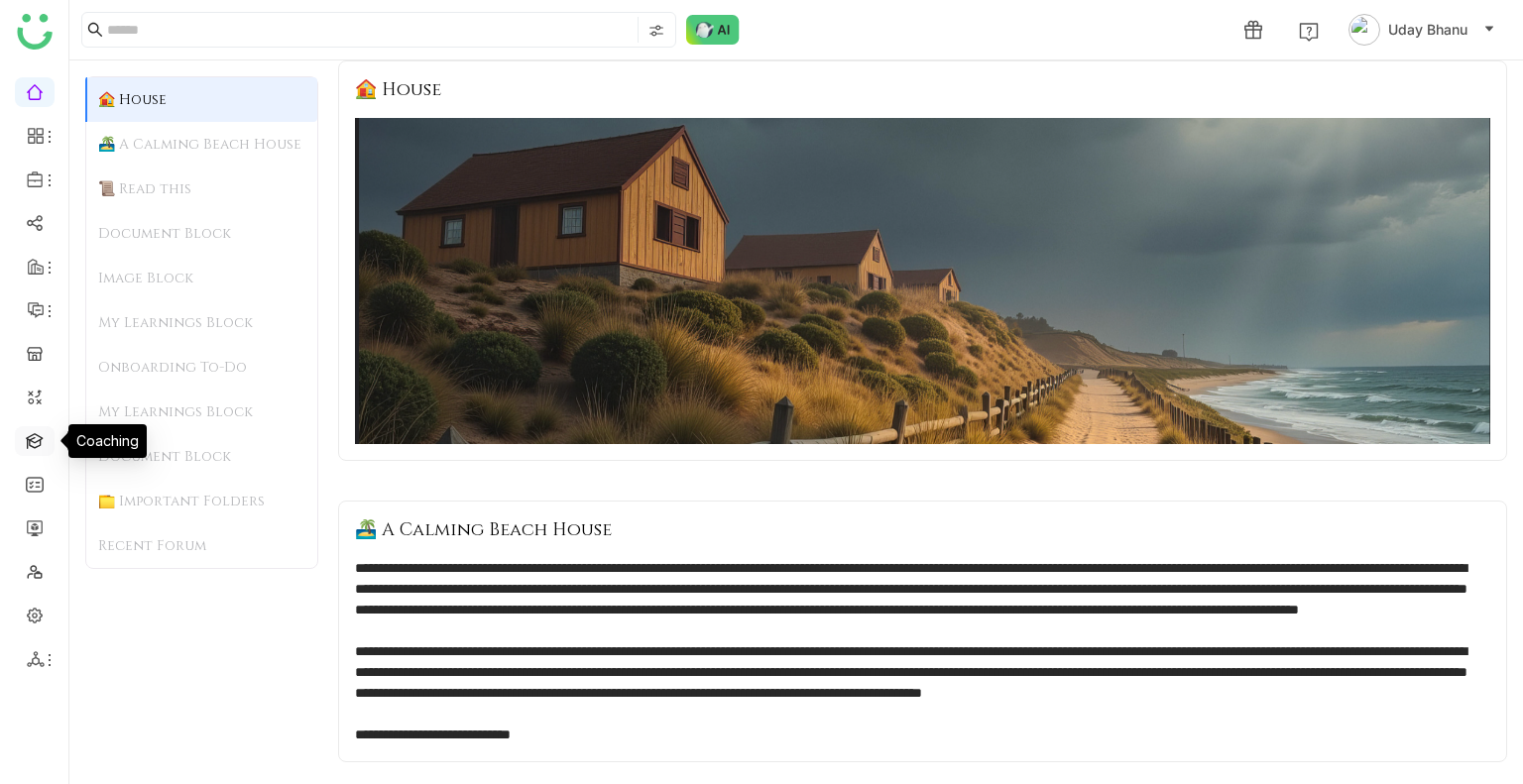 click at bounding box center [35, 439] 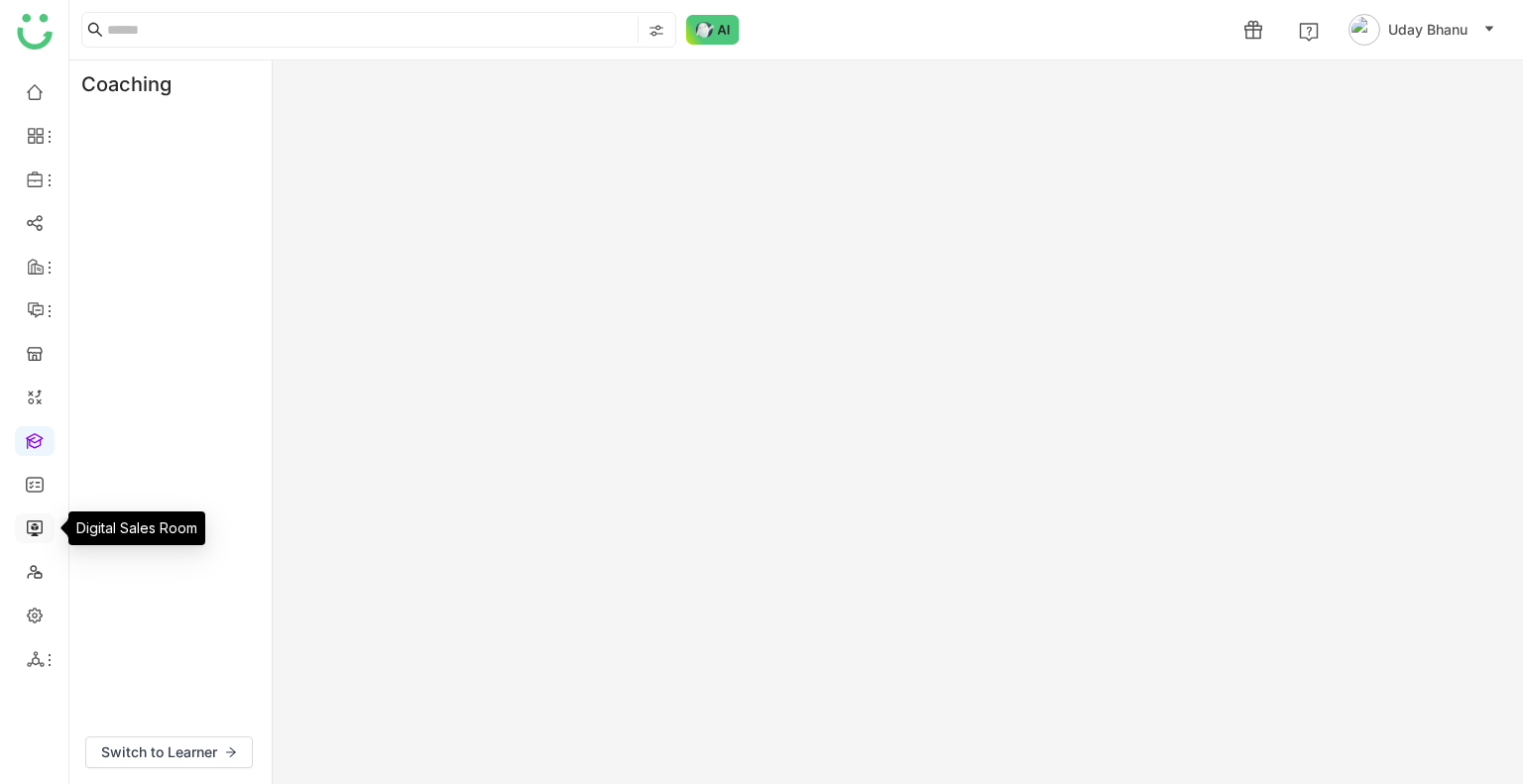 click at bounding box center [35, 526] 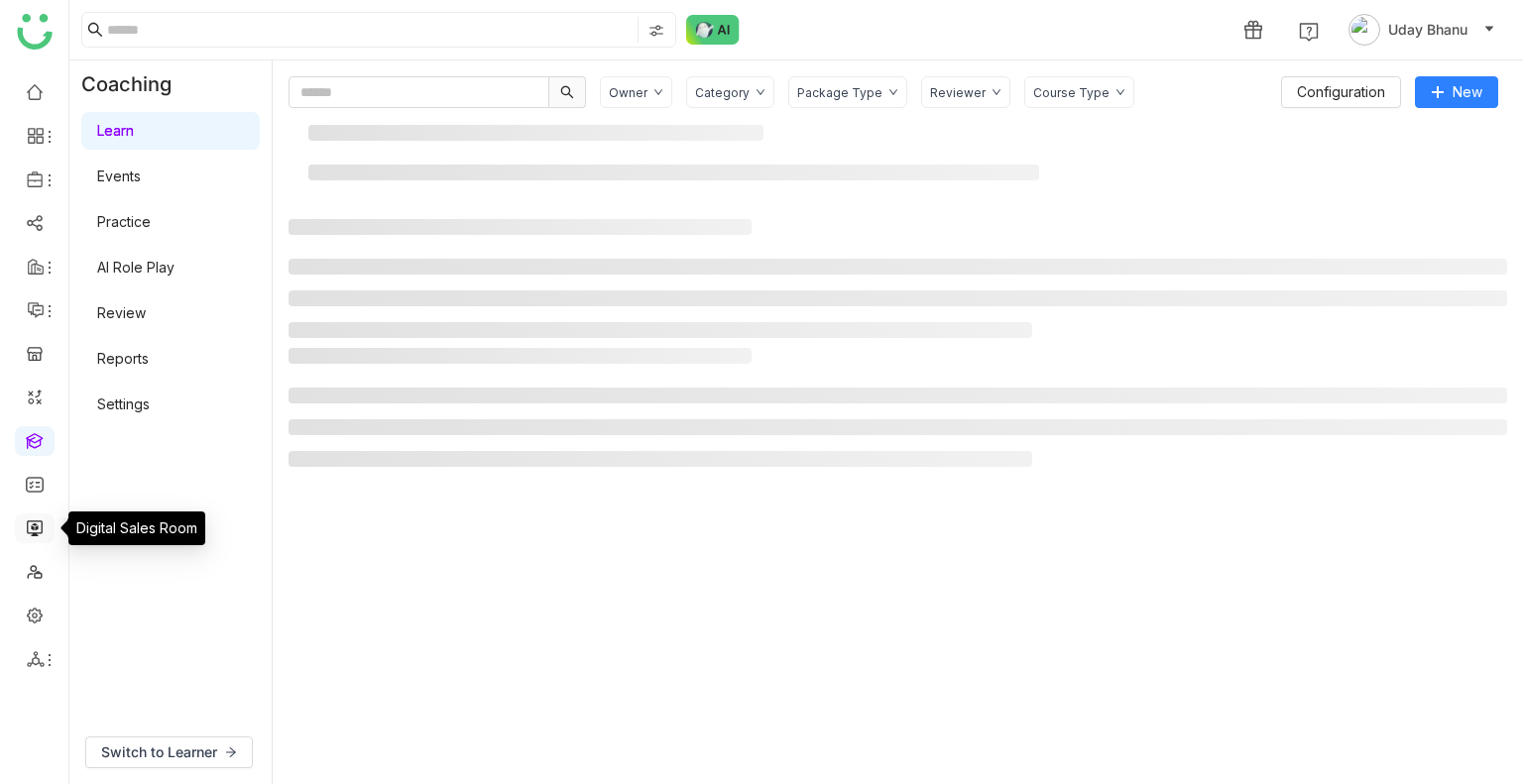 click at bounding box center [35, 526] 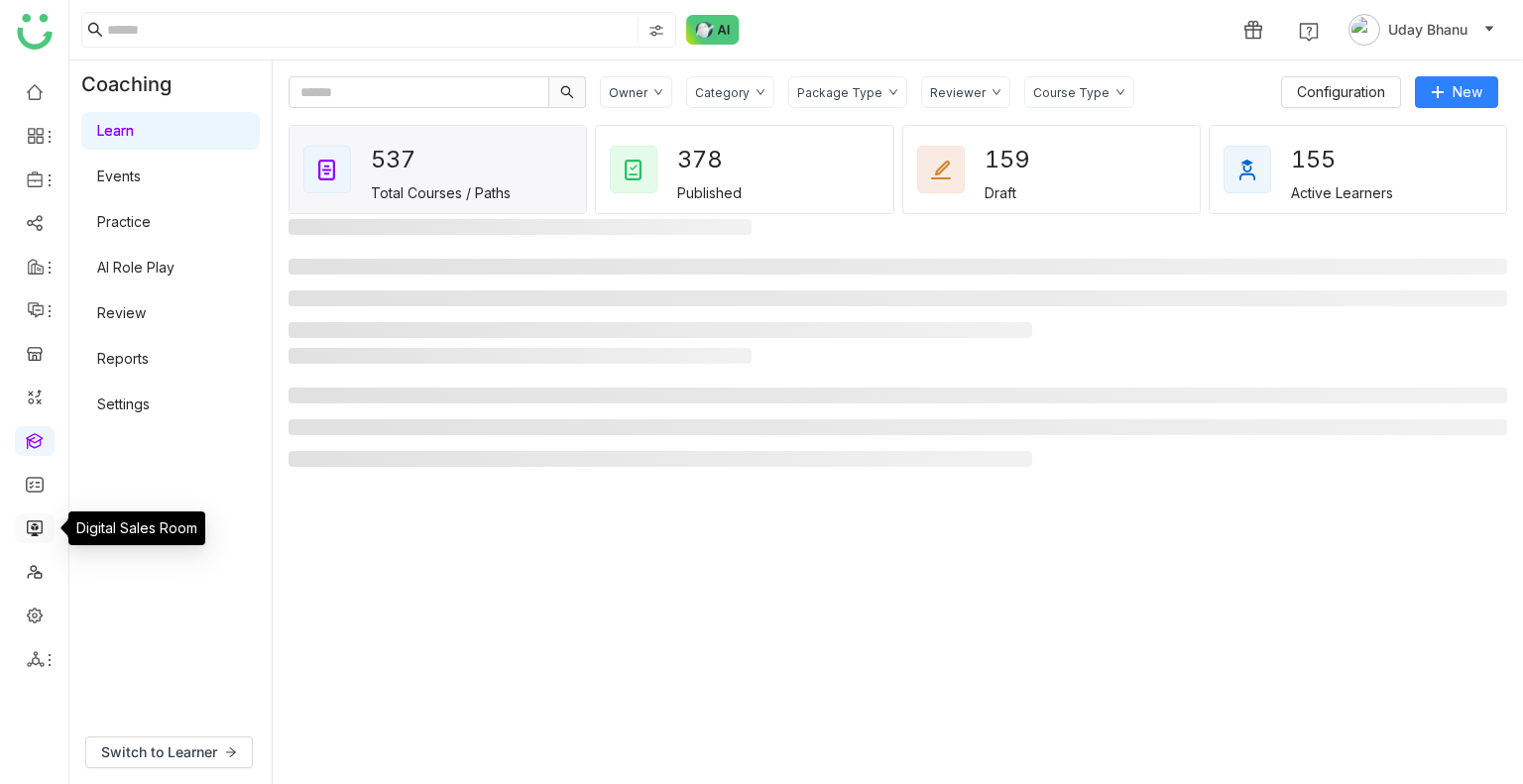 click at bounding box center (35, 526) 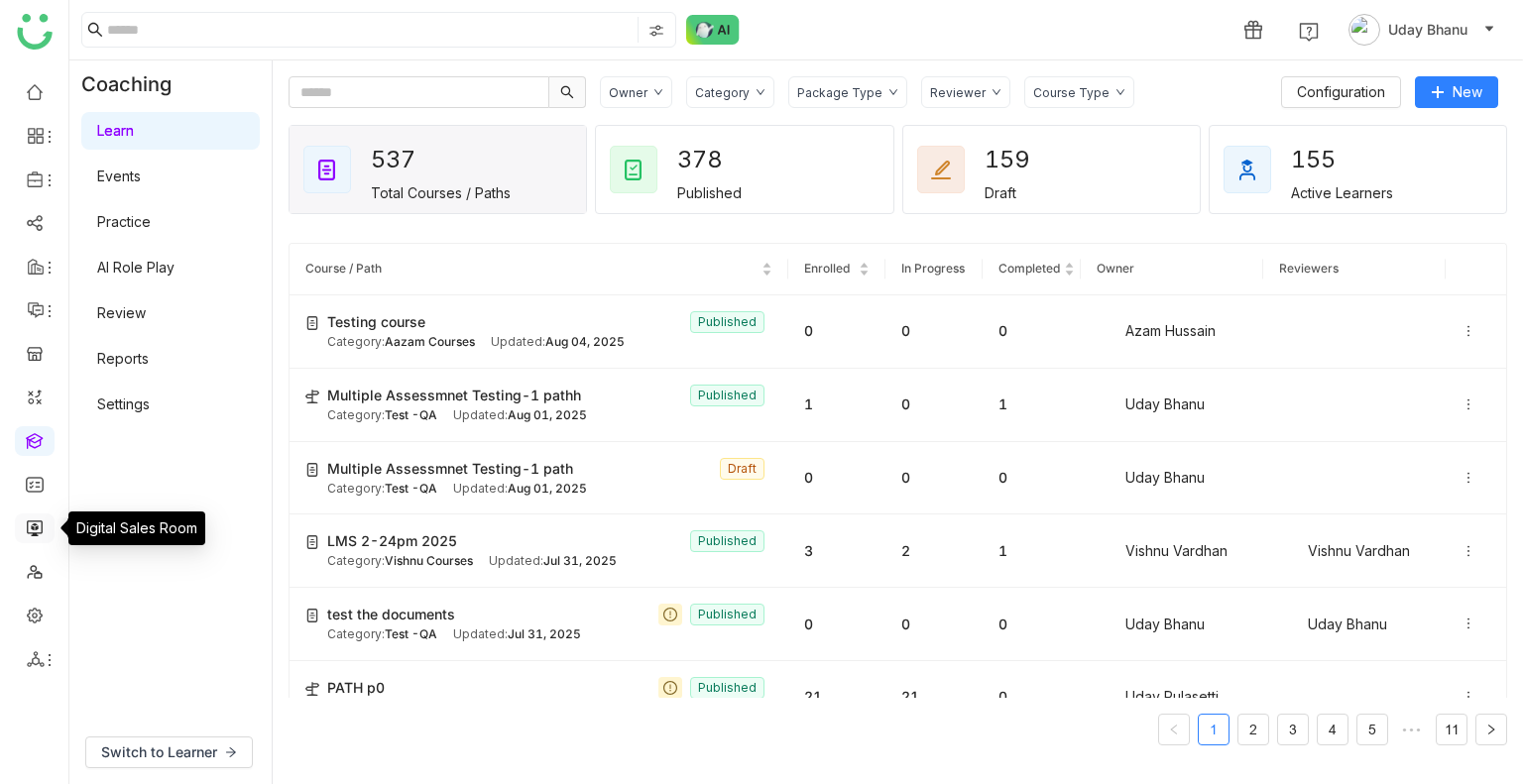 click at bounding box center (35, 526) 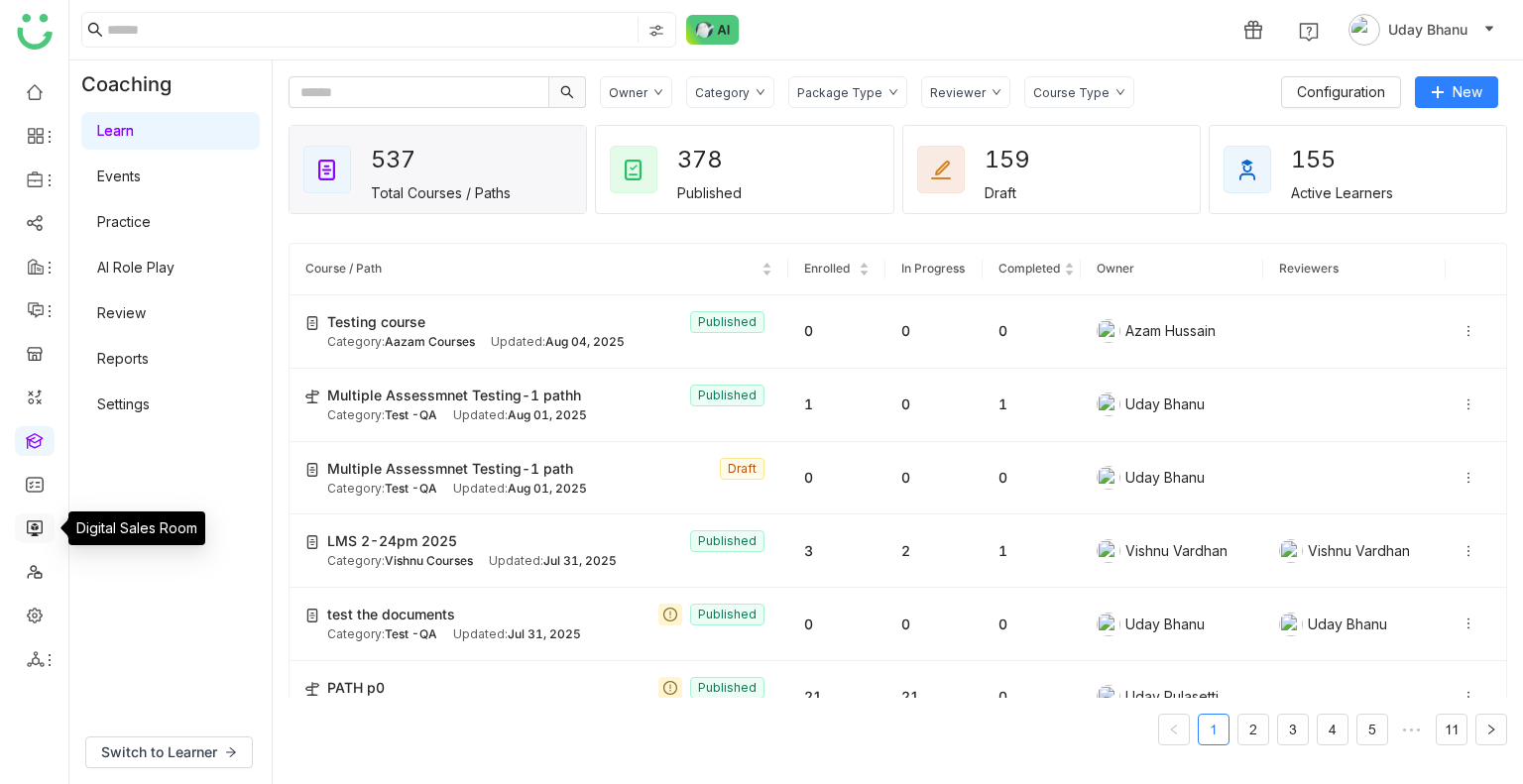 click at bounding box center (35, 526) 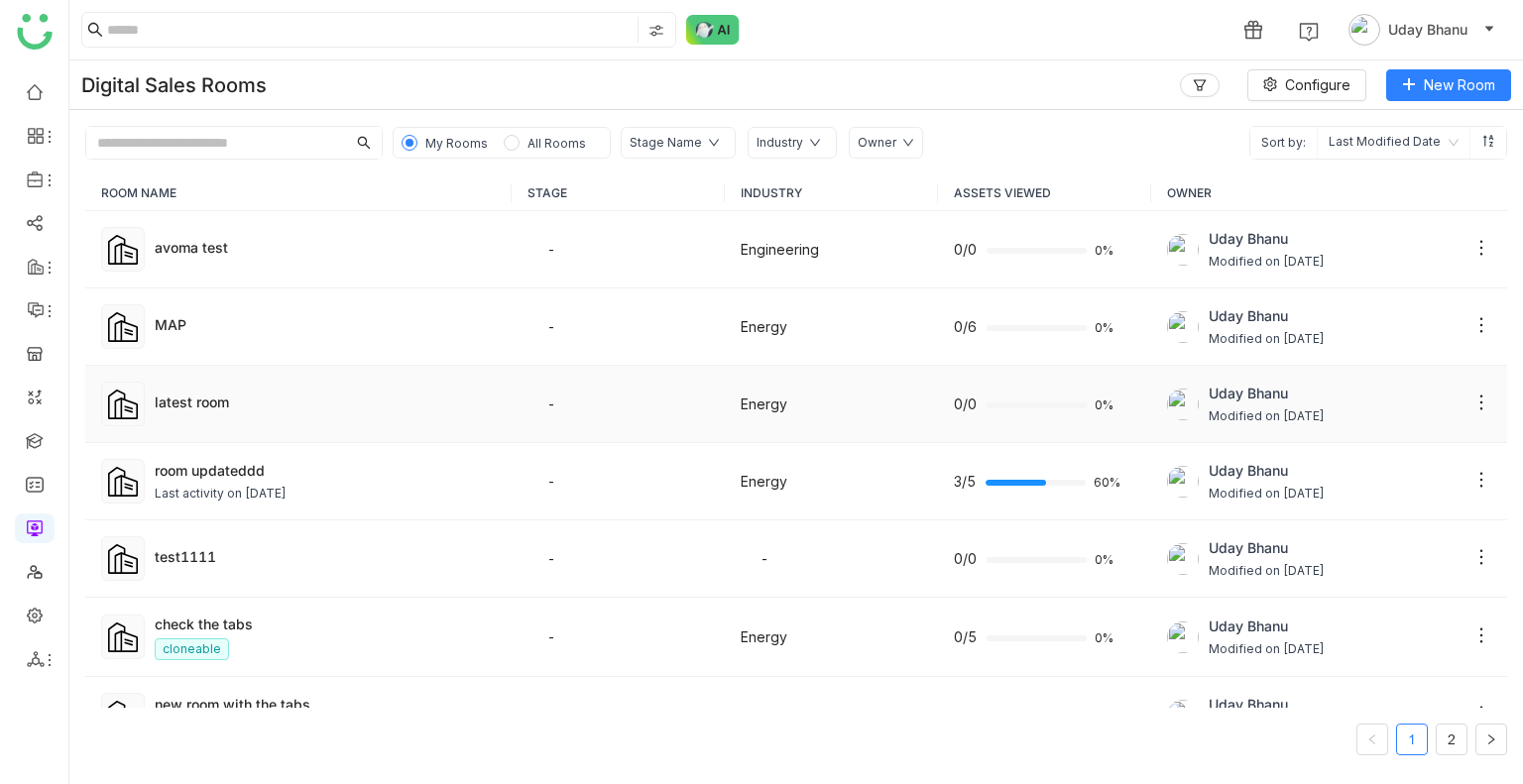 click on "latest room" 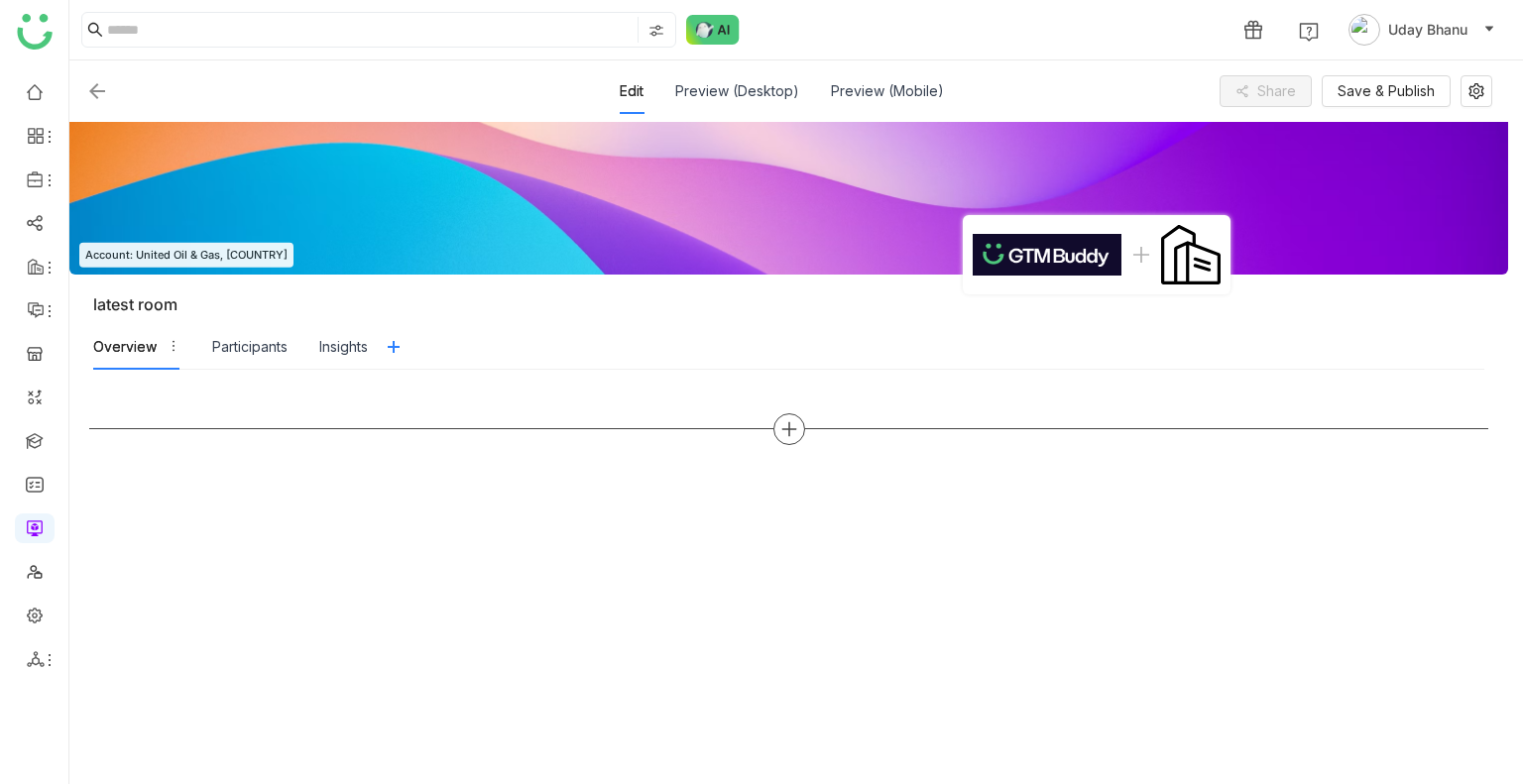 click at bounding box center [789, 429] 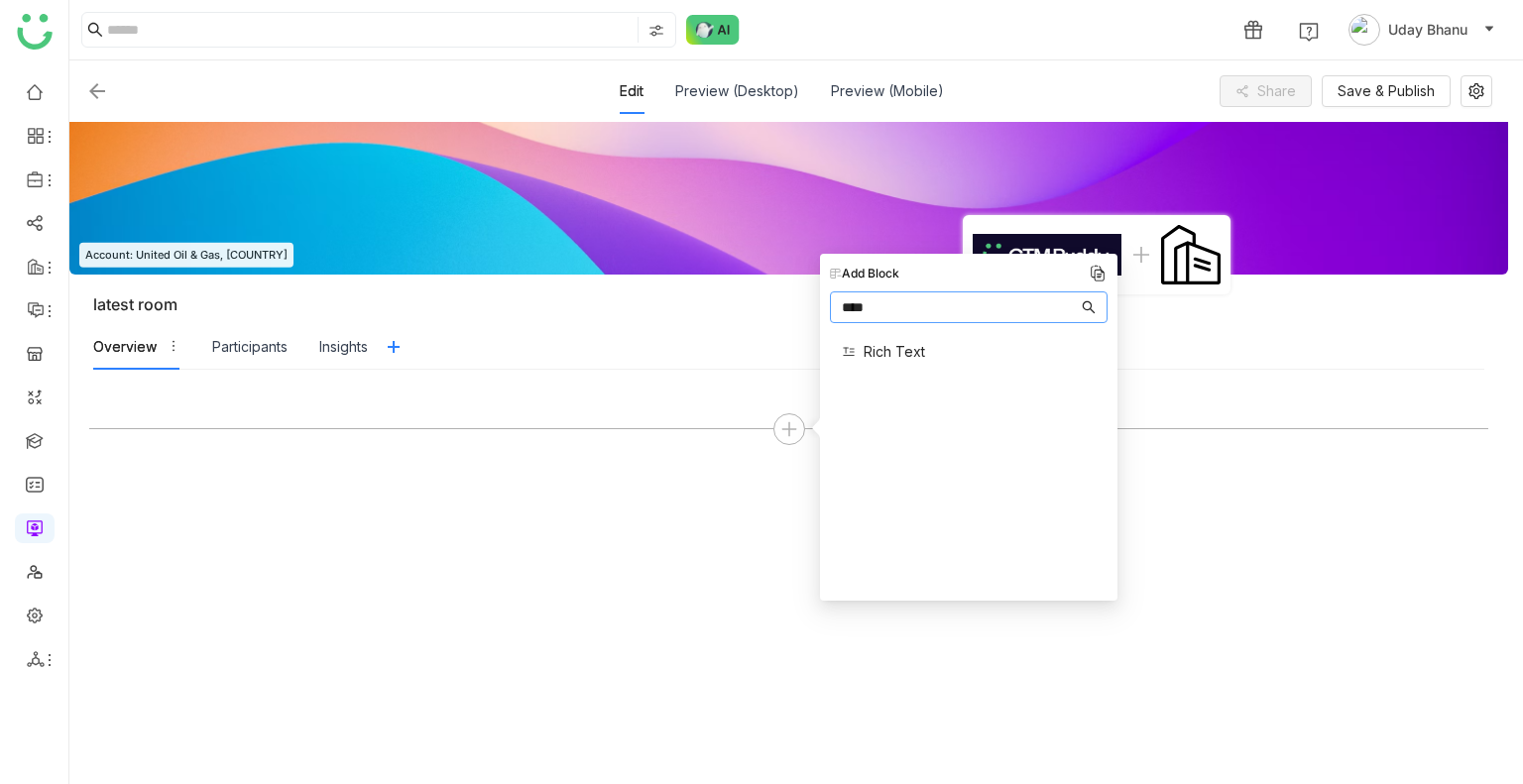 type on "****" 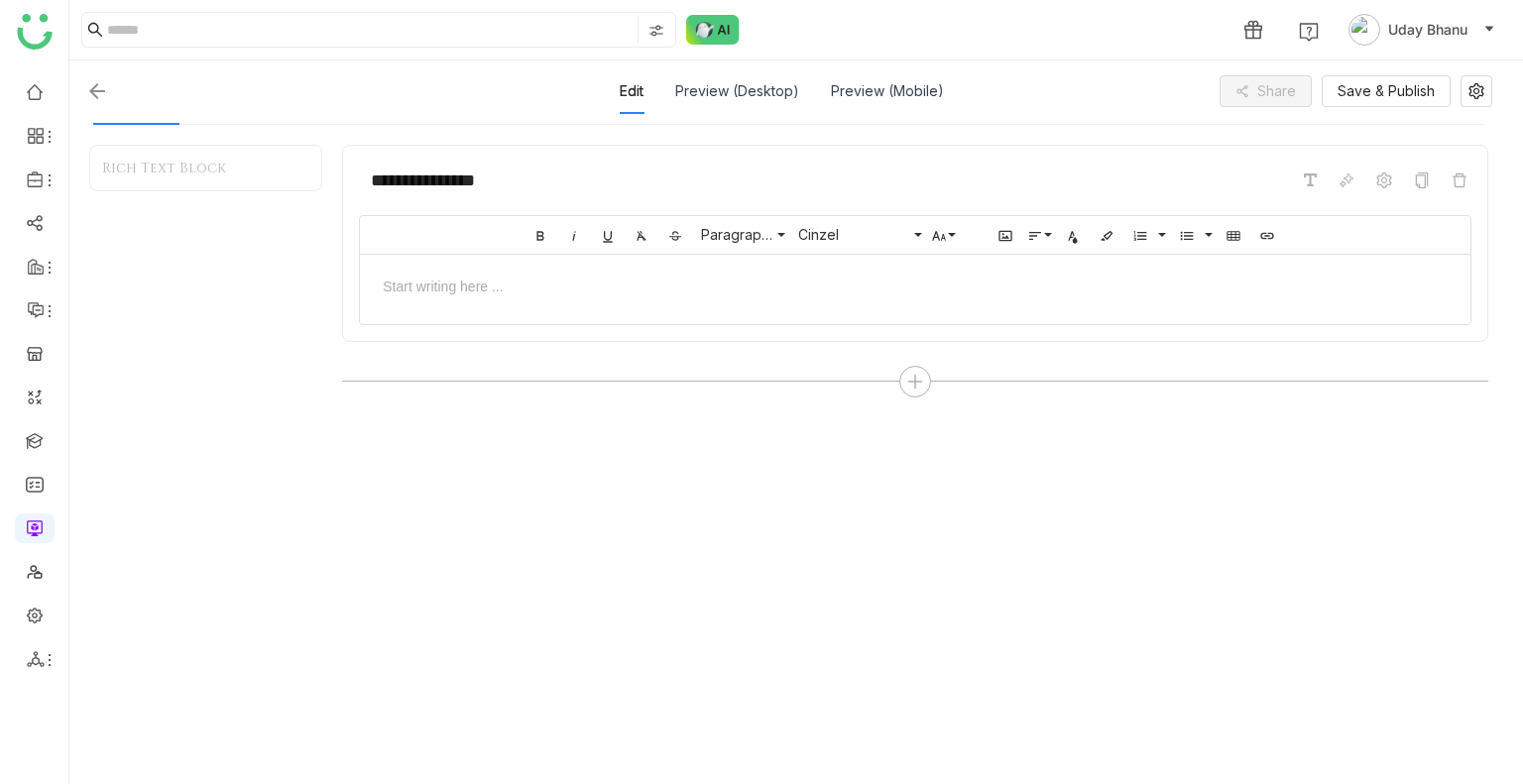 scroll, scrollTop: 250, scrollLeft: 0, axis: vertical 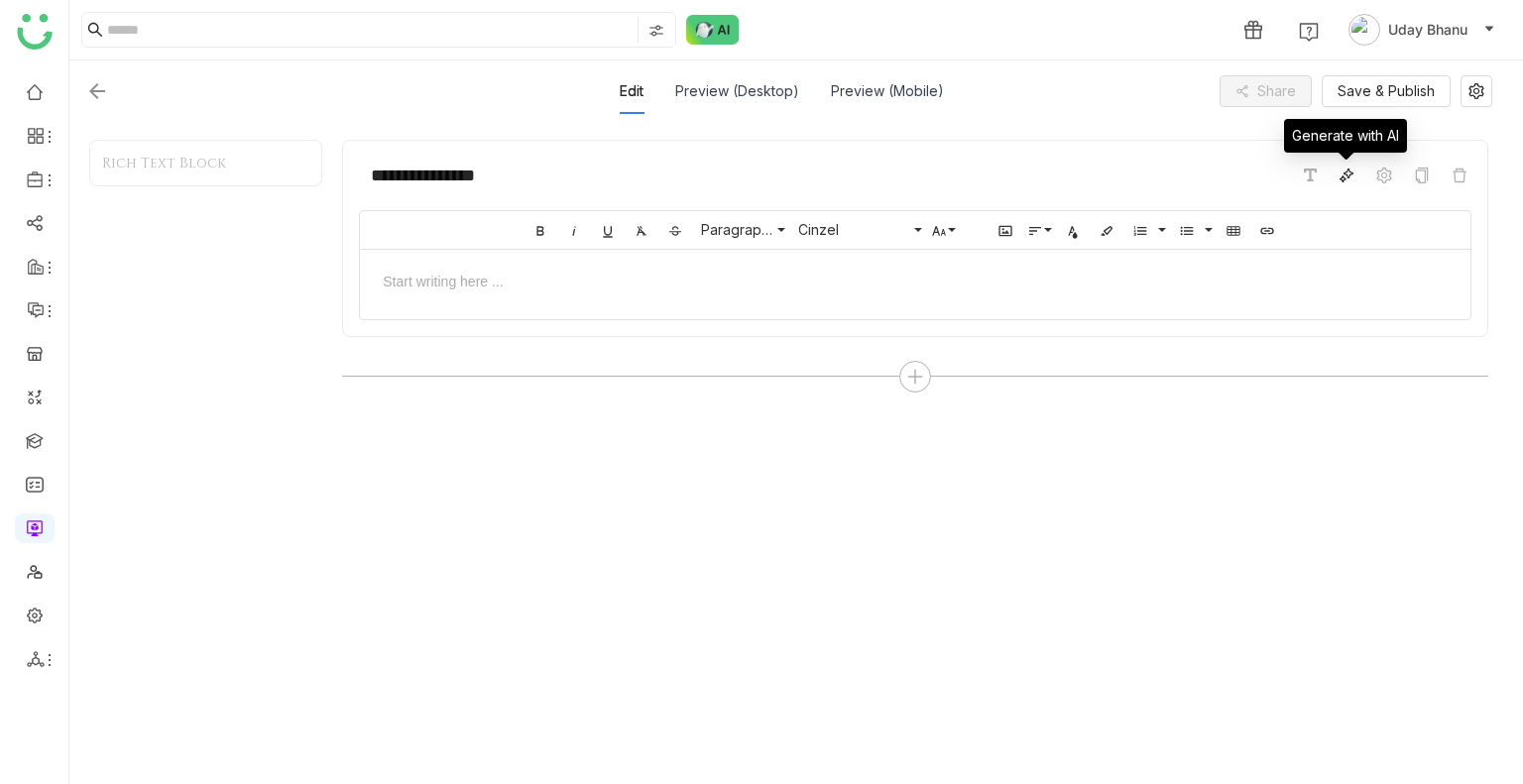click 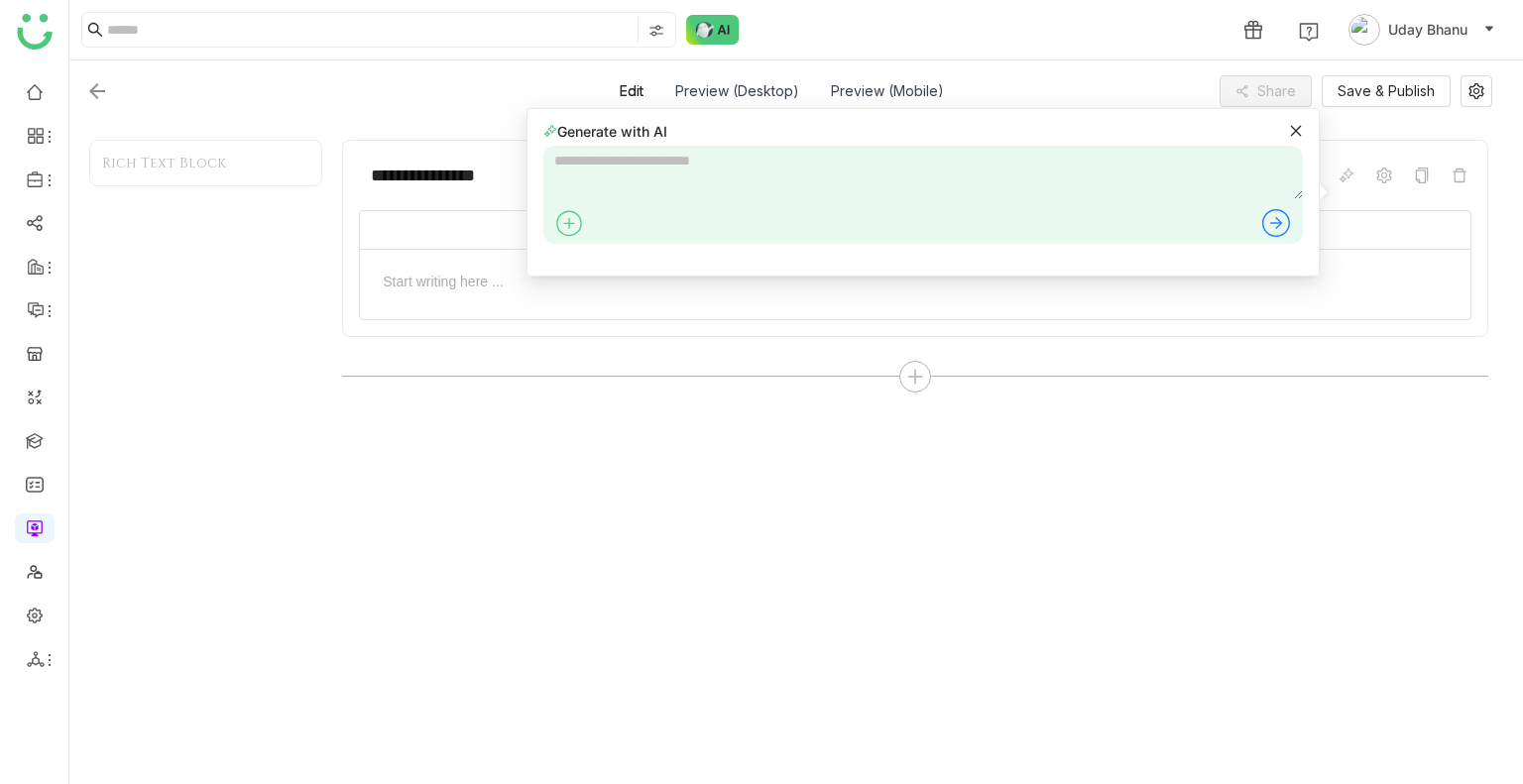 click 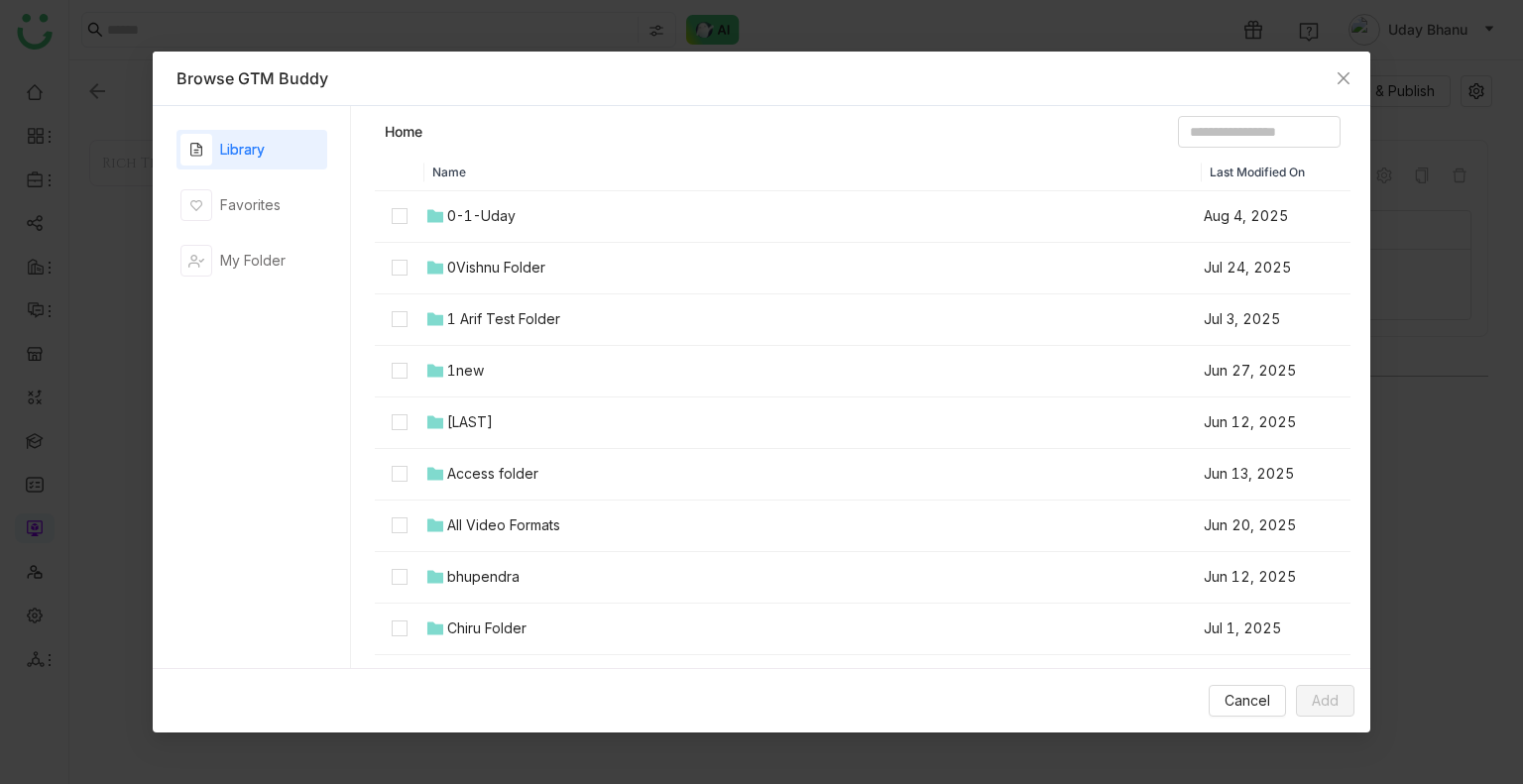 click on "0-1-Uday" at bounding box center (813, 217) 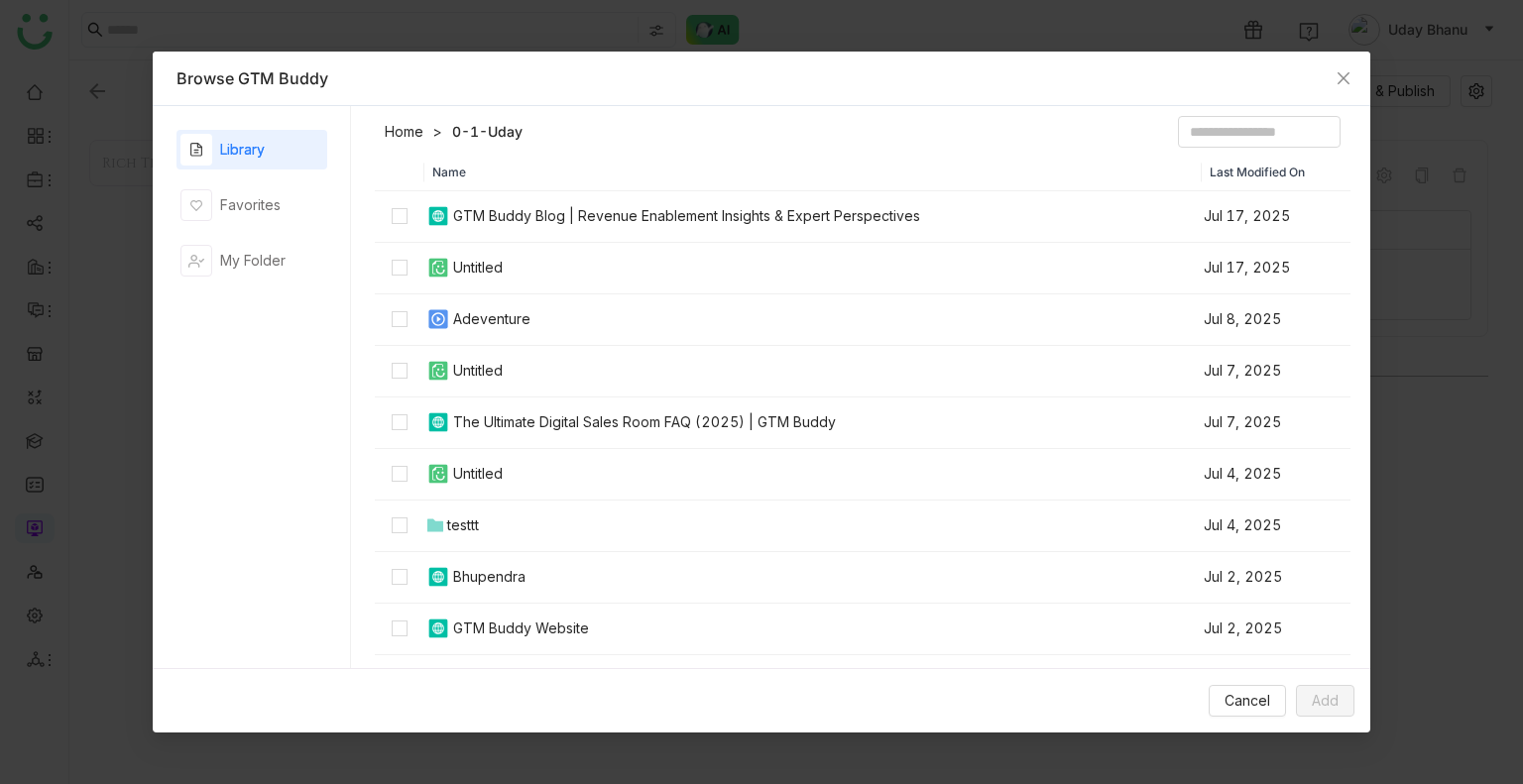 click on "Home" at bounding box center [404, 132] 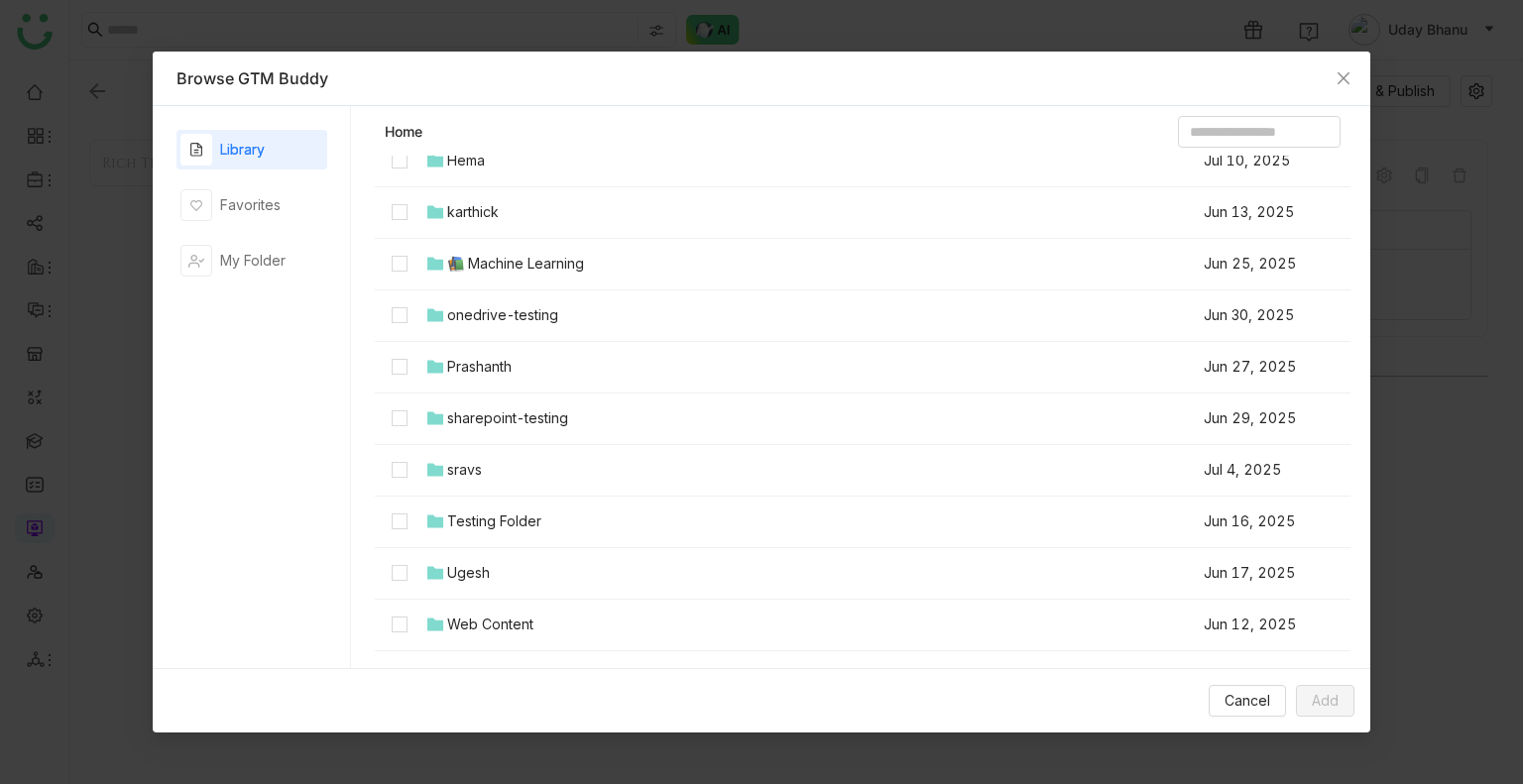 scroll, scrollTop: 697, scrollLeft: 0, axis: vertical 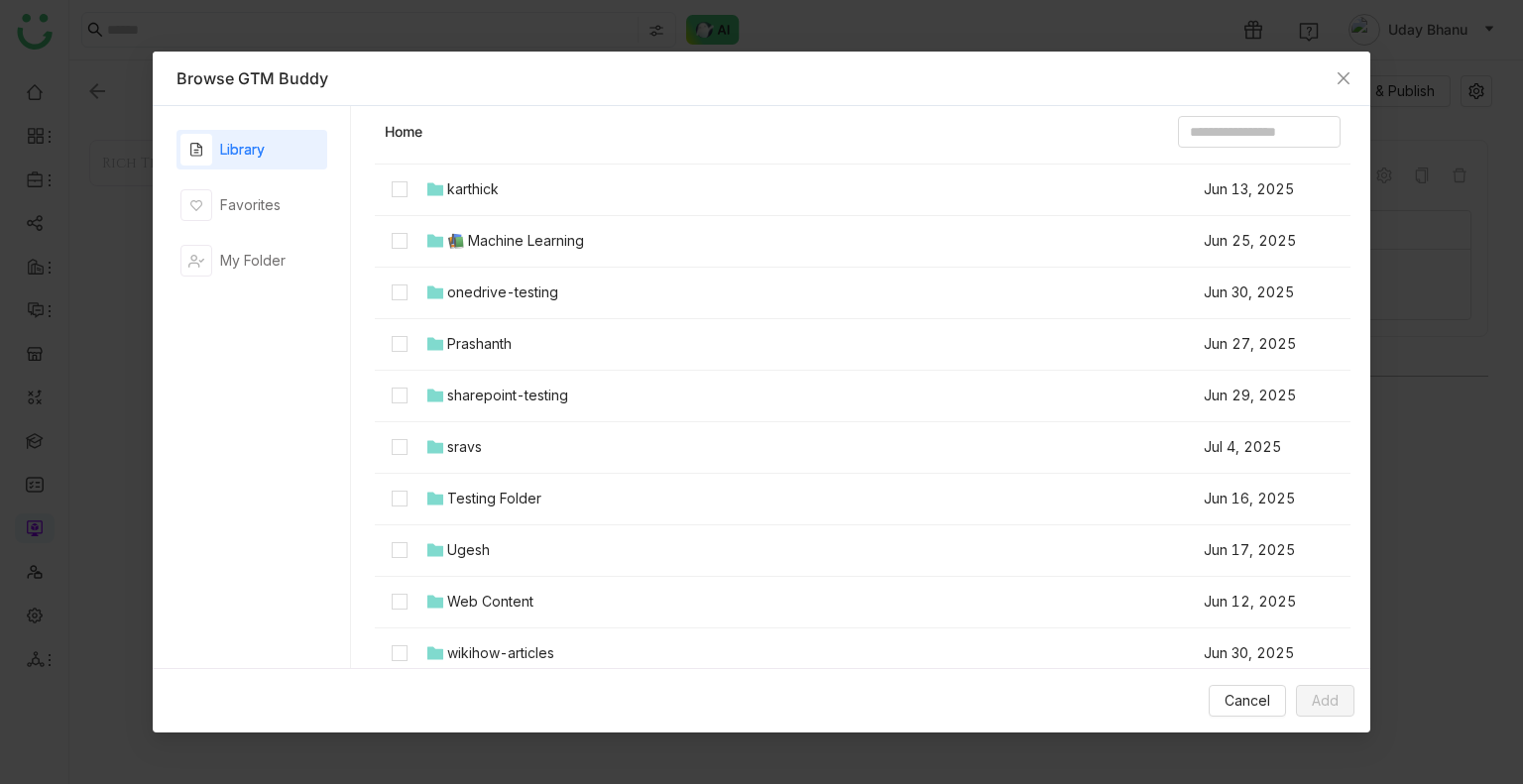 click on "Testing Folder" at bounding box center (494, 499) 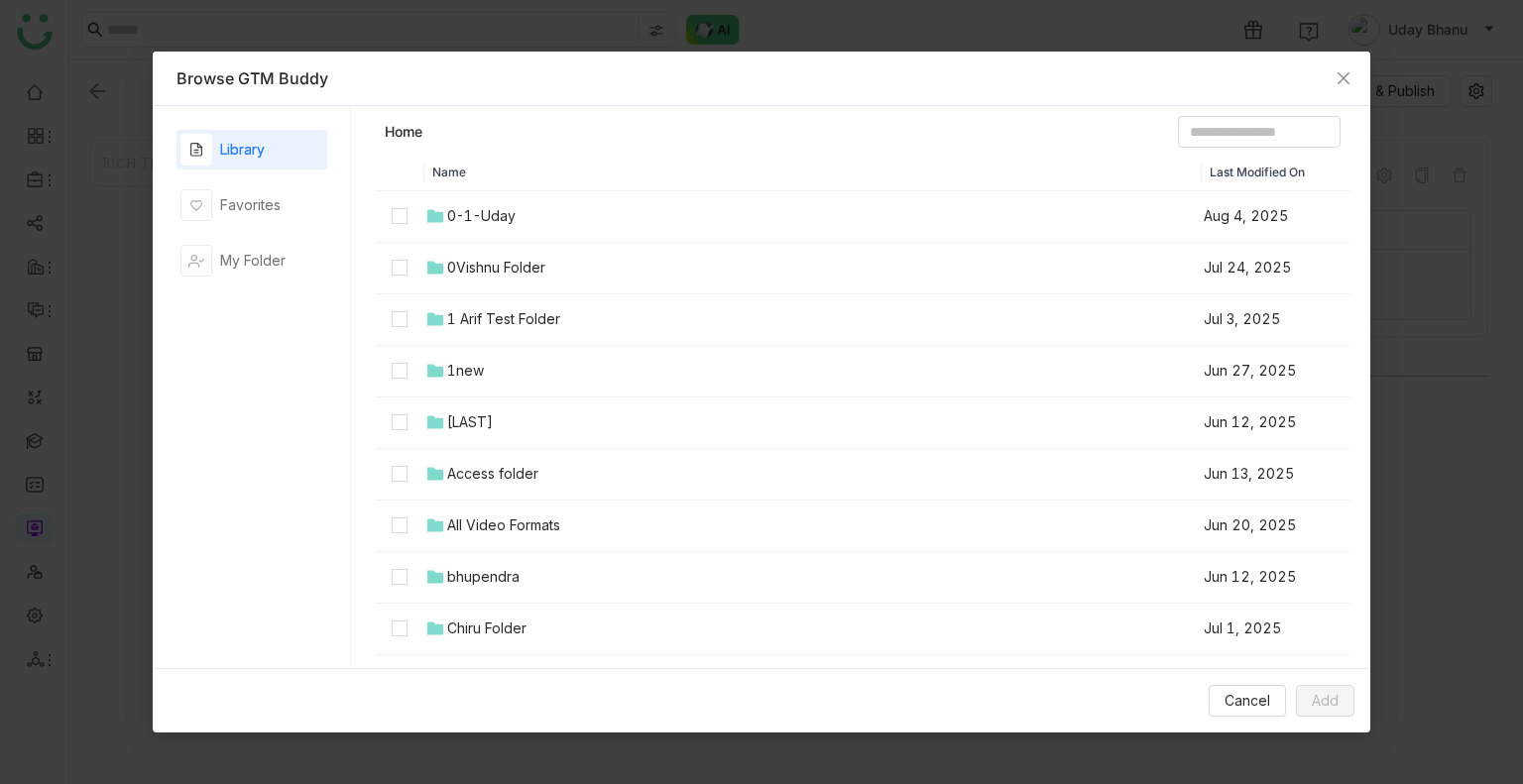 click on "Name Last Modified On 0-1-Uday Aug 4, 2025 0Vishnu Folder Jul 24, 2025 1 Arif Test Folder Jul 3, 2025 1new Jun 27, 2025 Aazam Jun 12, 2025 Access folder Jun 13, 2025 All Video Formats Jun 20, 2025 bhupendra Jun 12, 2025 Chiru Folder Jul 1, 2025 Folder Name Bug Jun 27, 2025 Good Thumbnail Jul 2, 2025 google-drive-testing Jul 1, 2025 Hema Jul 10, 2025 karthick Jun 13, 2025 📚 Machine Learning Jun 25, 2025 onedrive-testing Jun 30, 2025 Prashanth Jun 27, 2025 sharepoint-testing Jun 29, 2025 sravs Jul 4, 2025 Testing Folder Jun 16, 2025 Ugesh Jun 17, 2025 Web Content Jun 12, 2025 wikihow-articles Jun 30, 2025" at bounding box center (863, 417) 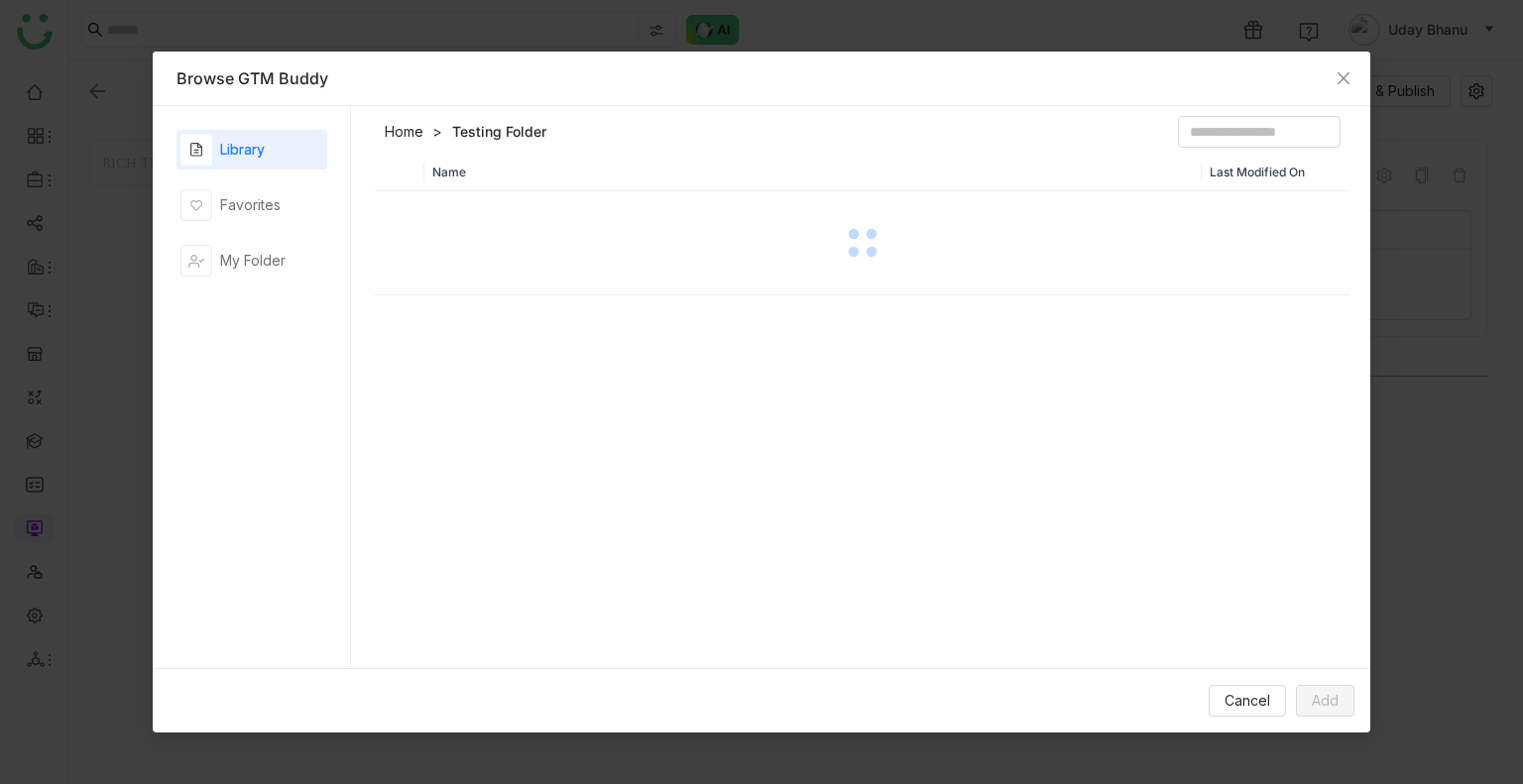 click on "Name Last Modified On" at bounding box center [863, 417] 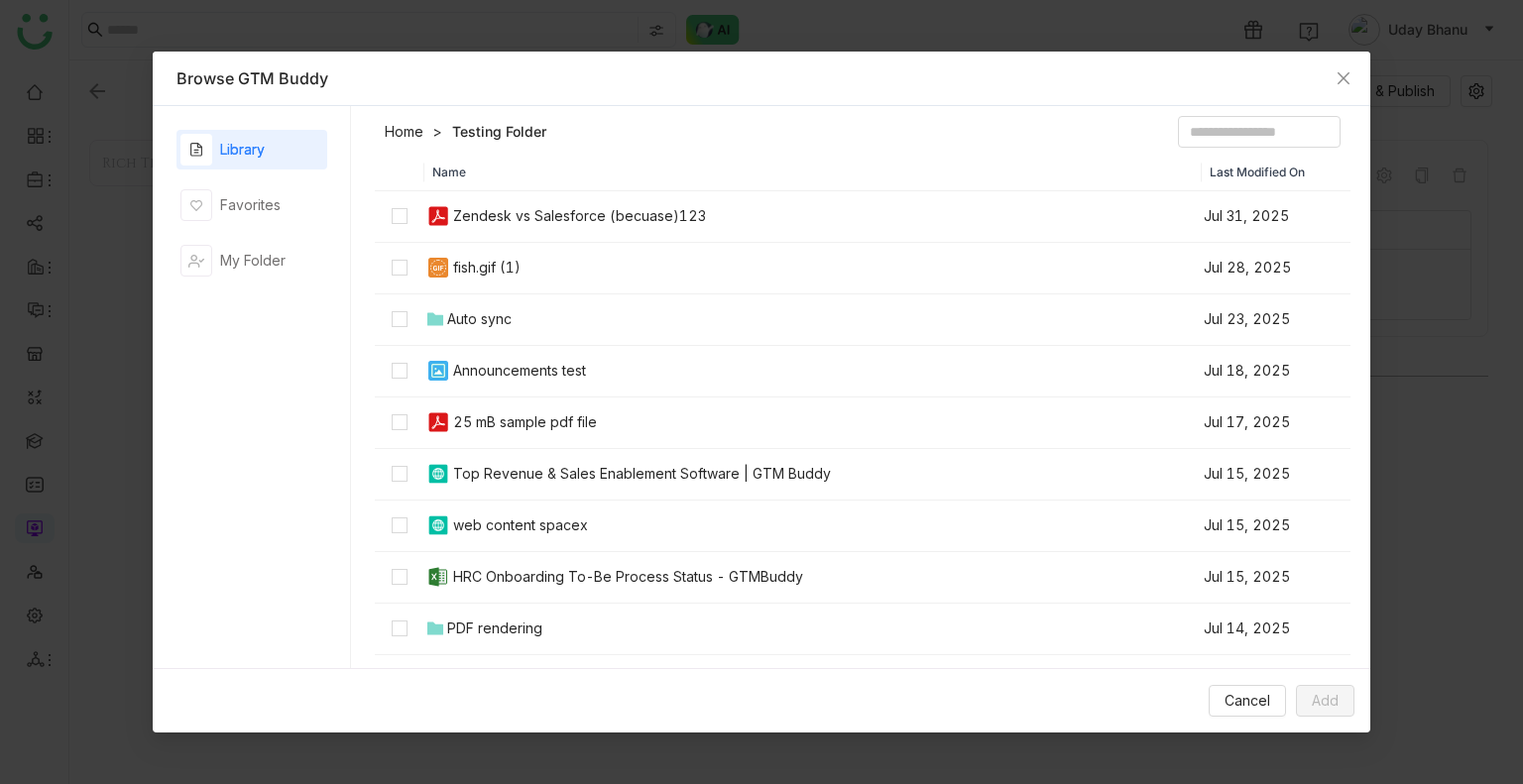 click on "Home Testing Folder" at bounding box center (863, 136) 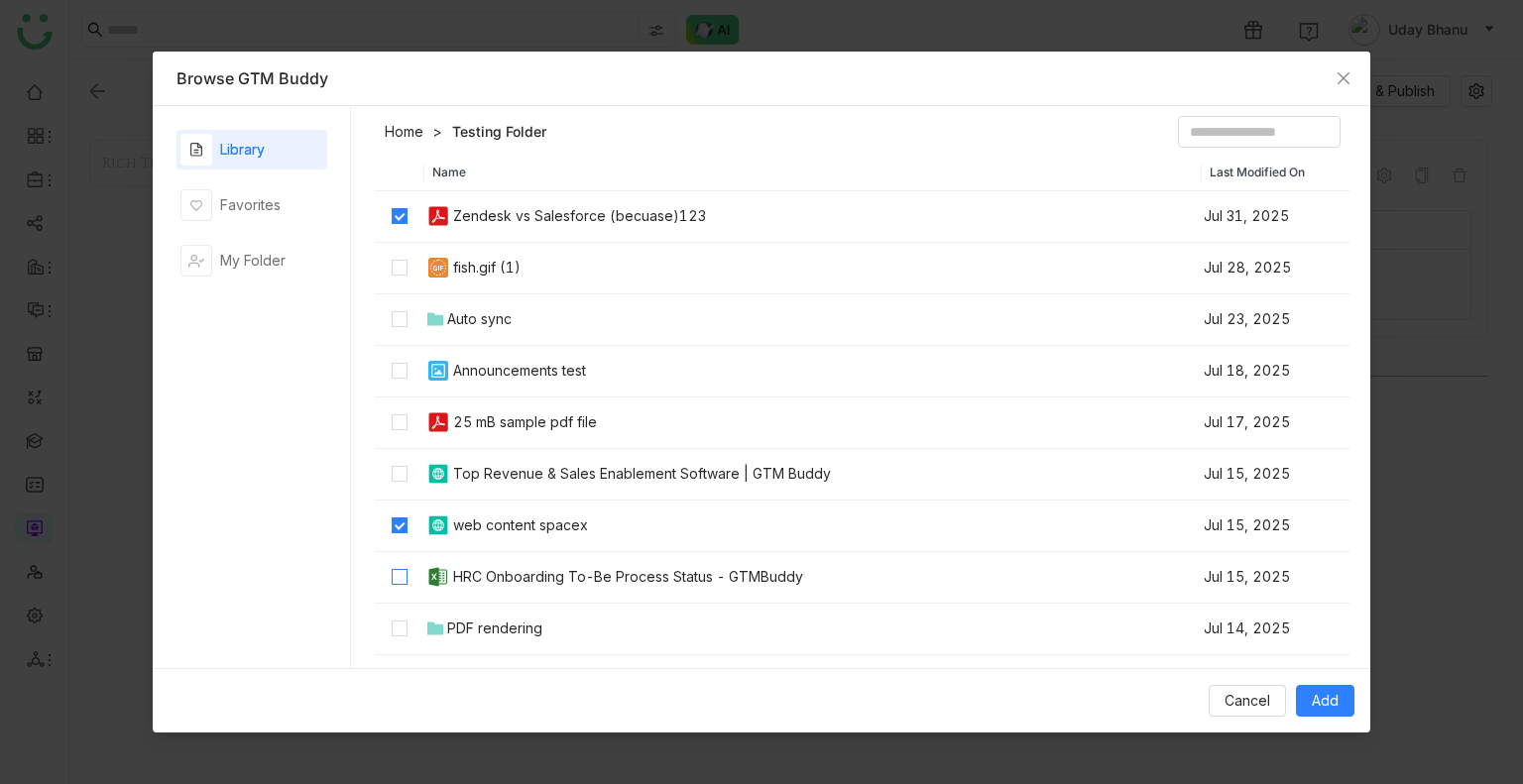 click at bounding box center (400, 577) 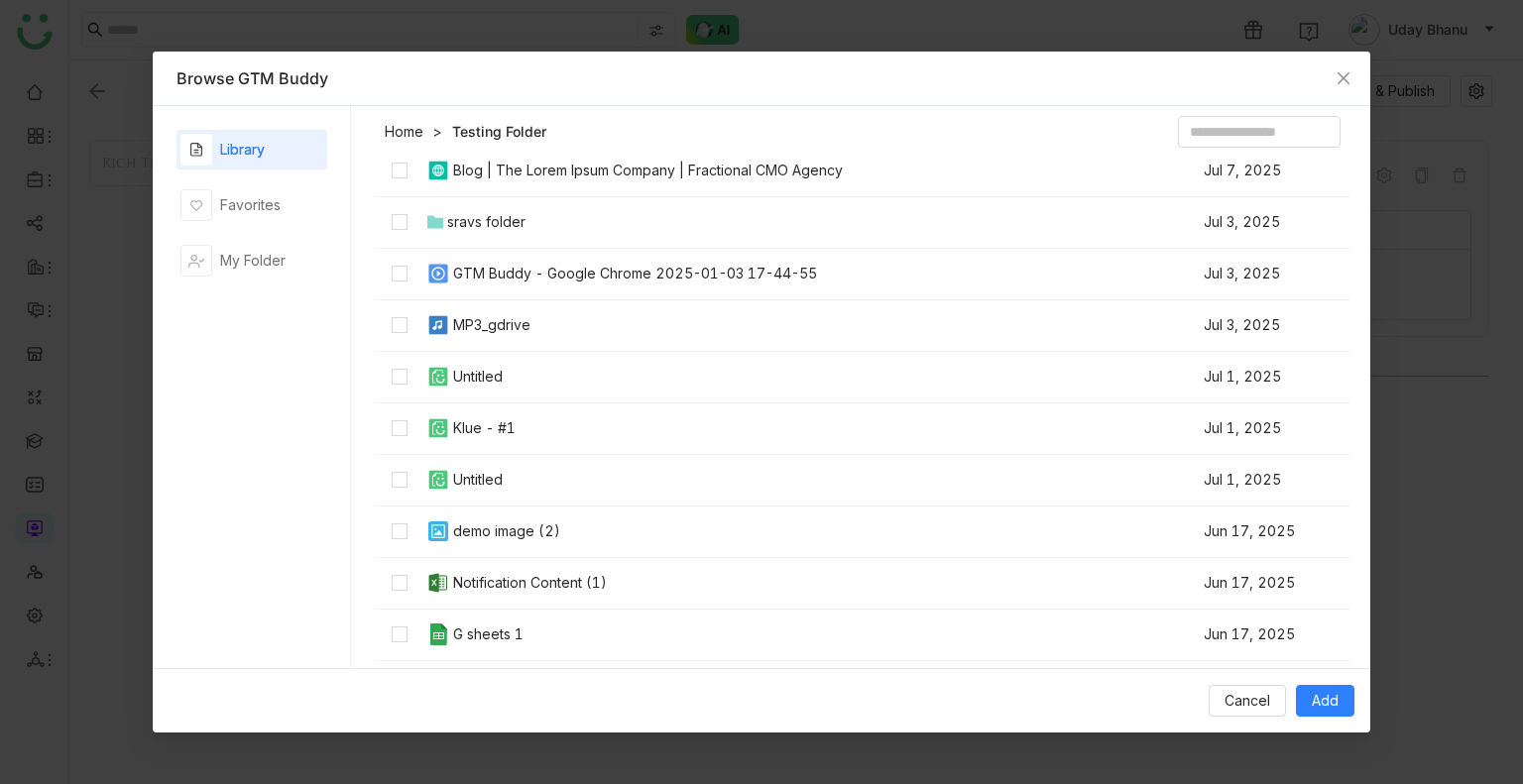 scroll, scrollTop: 538, scrollLeft: 0, axis: vertical 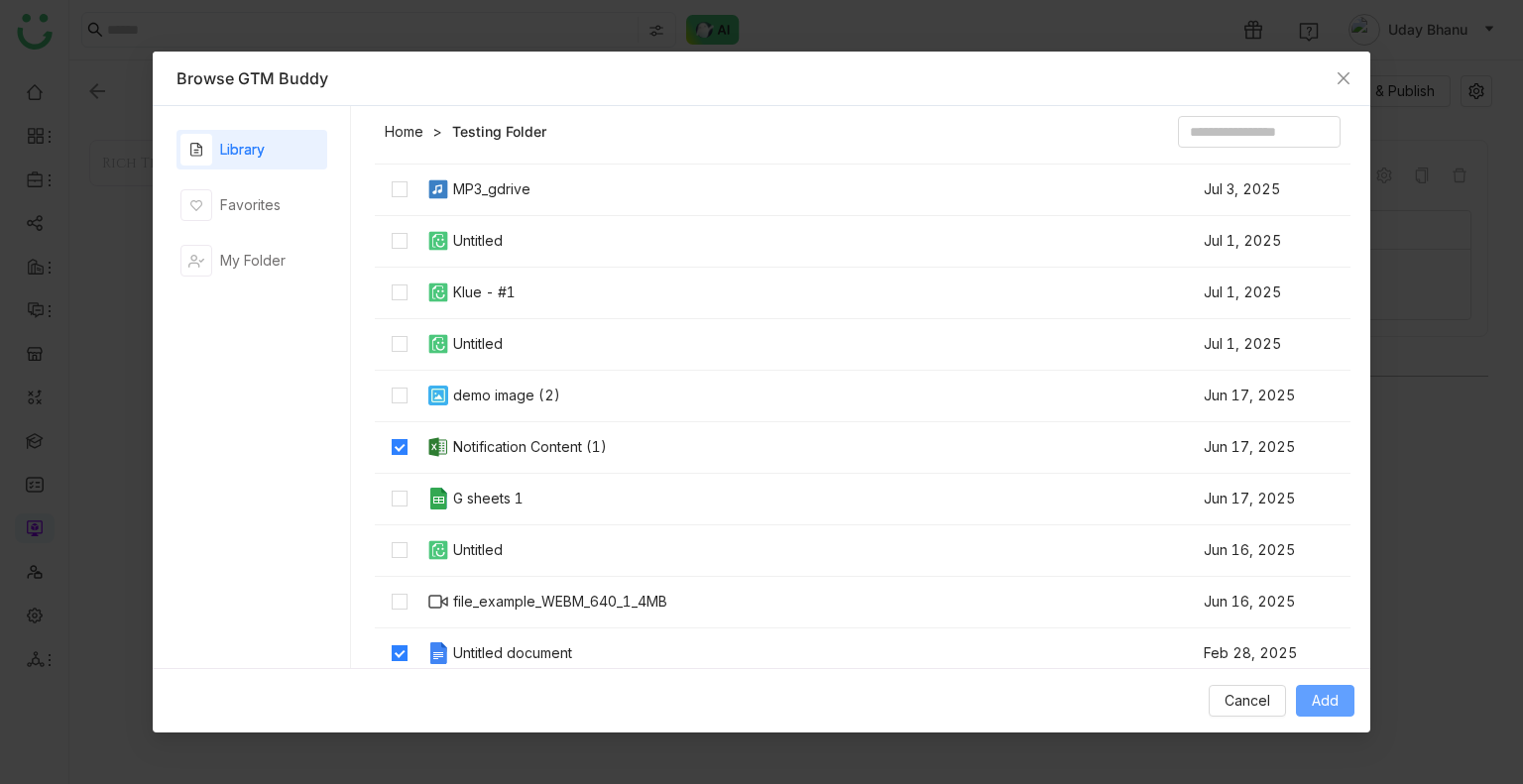 click on "Add" at bounding box center (1325, 701) 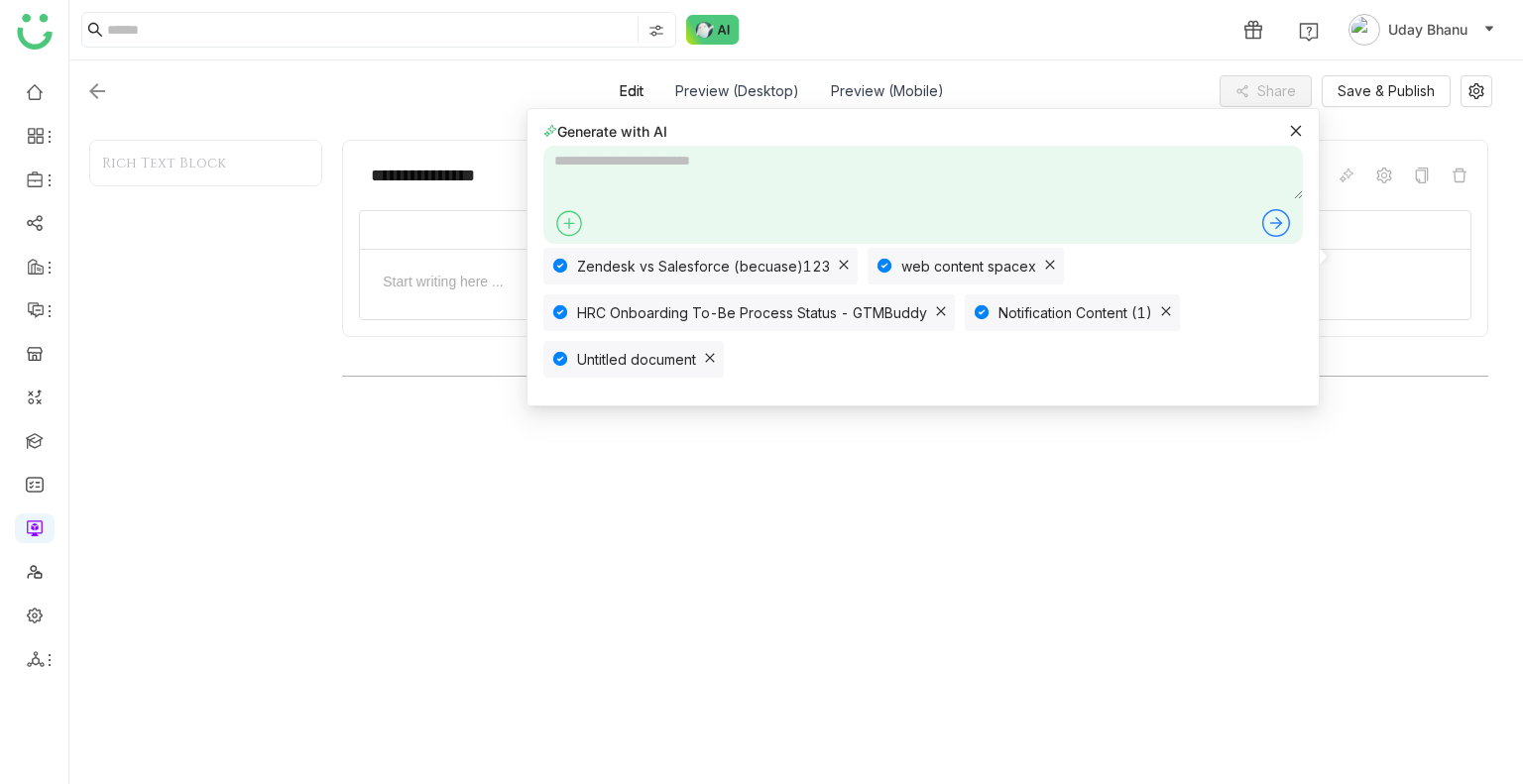 click at bounding box center (923, 172) 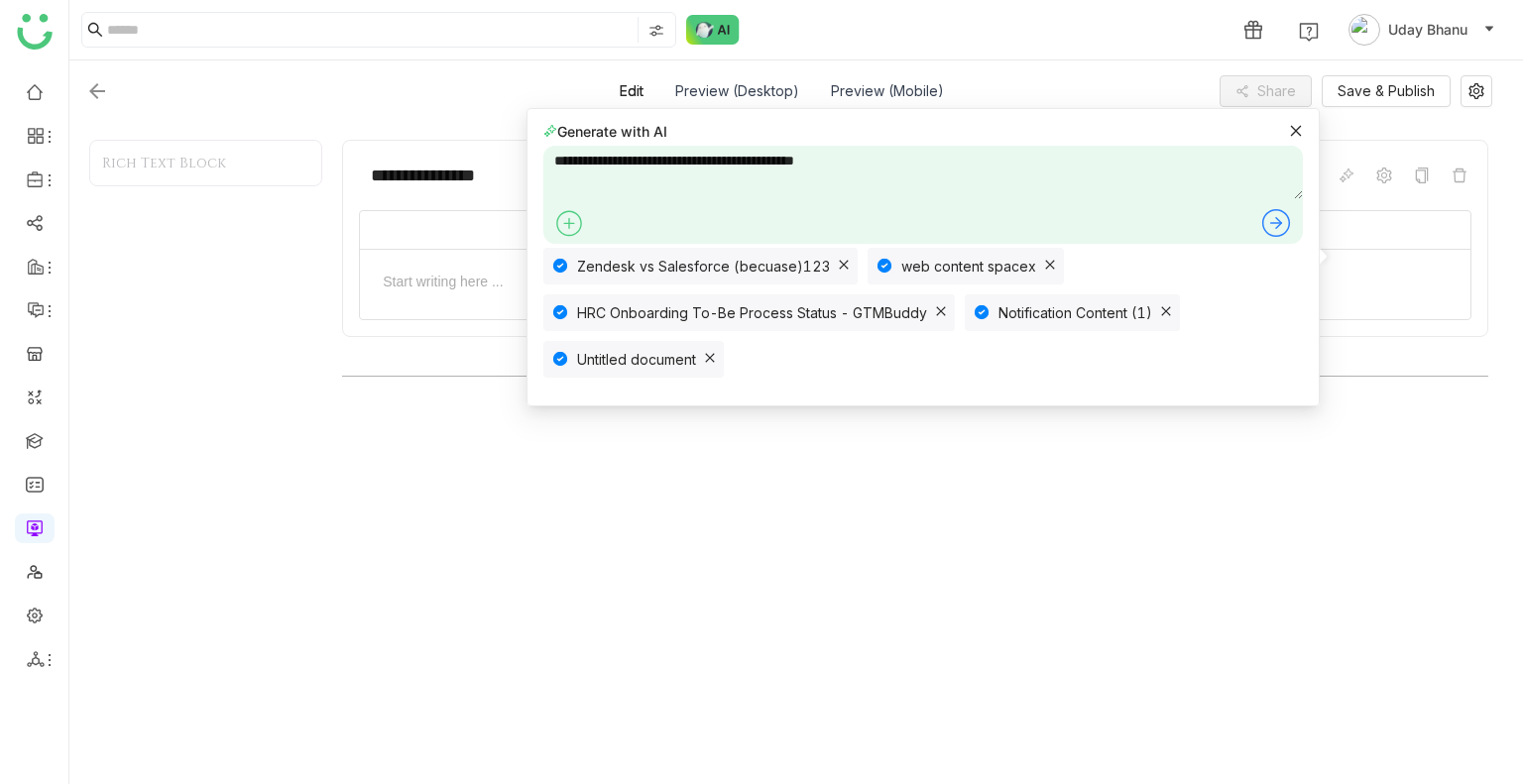 type on "**********" 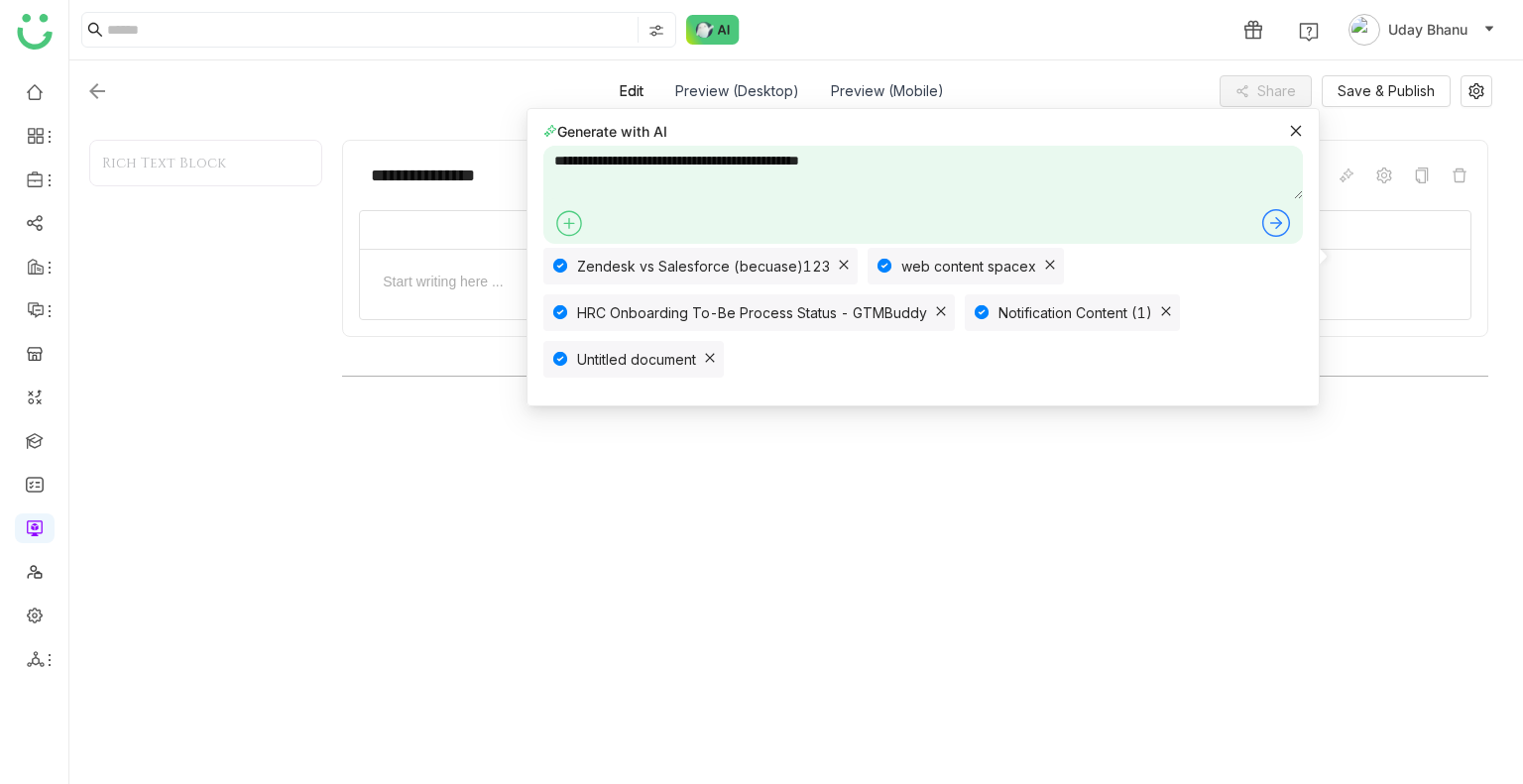 type 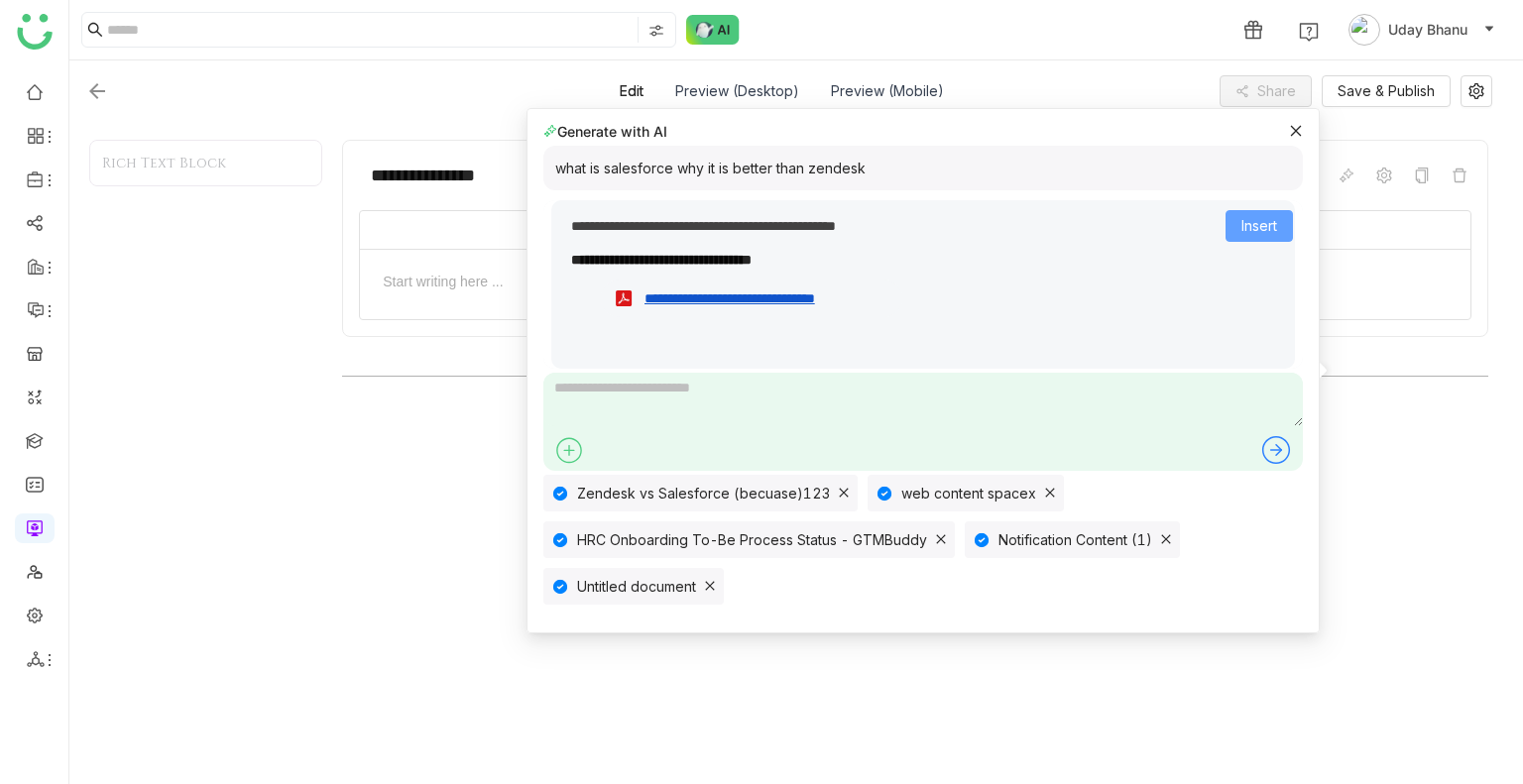 click on "Insert" at bounding box center [1259, 226] 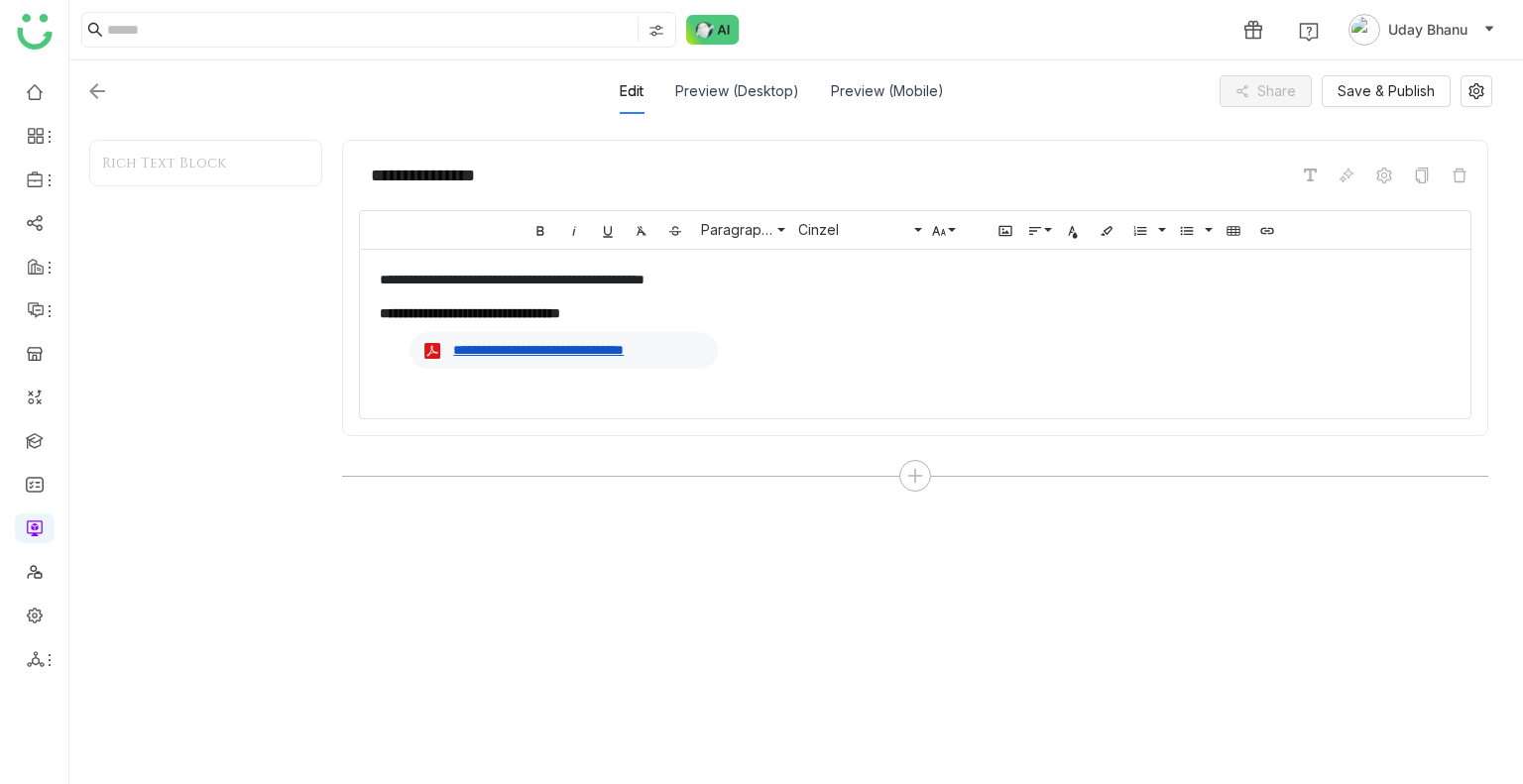scroll, scrollTop: 0, scrollLeft: 0, axis: both 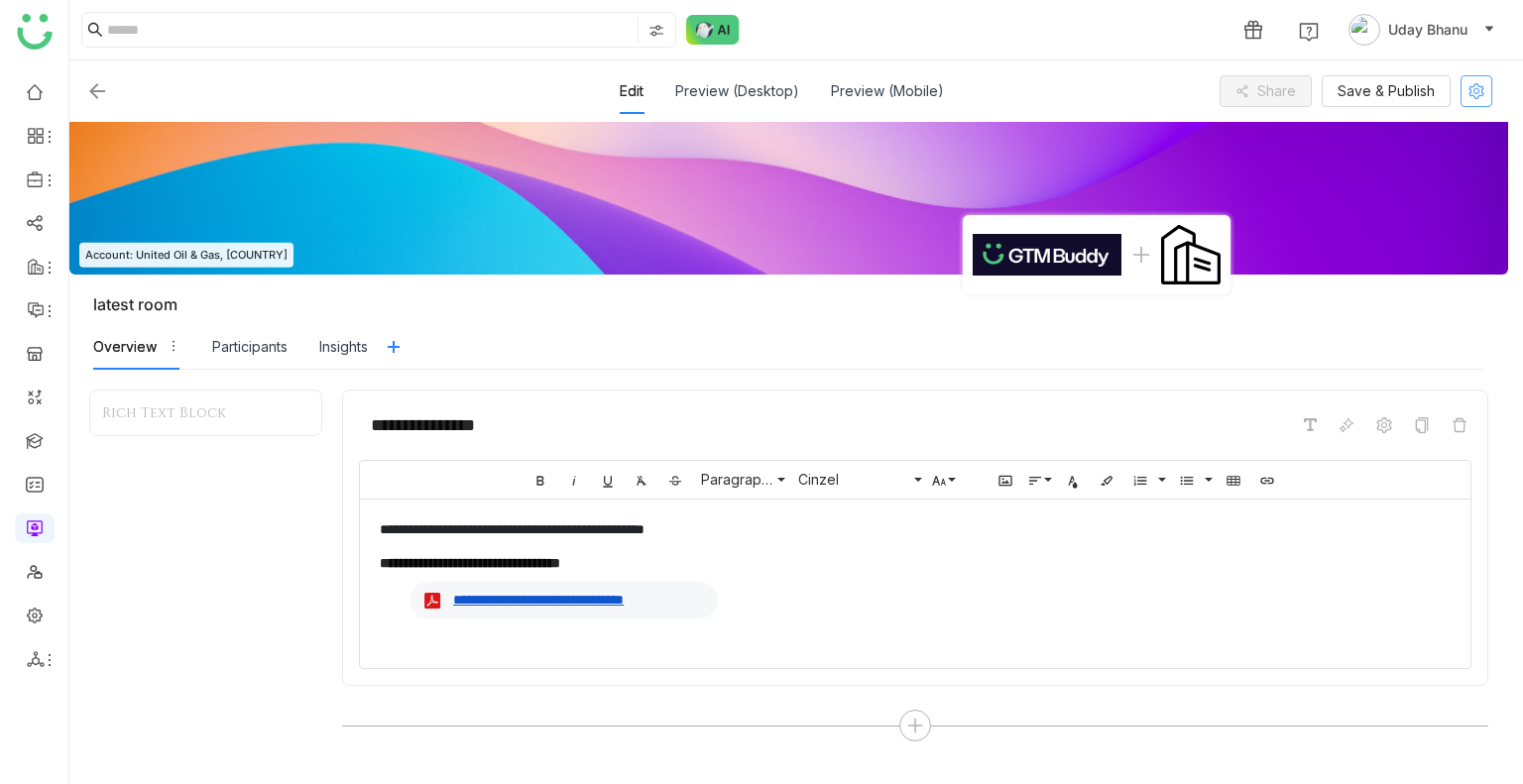 click 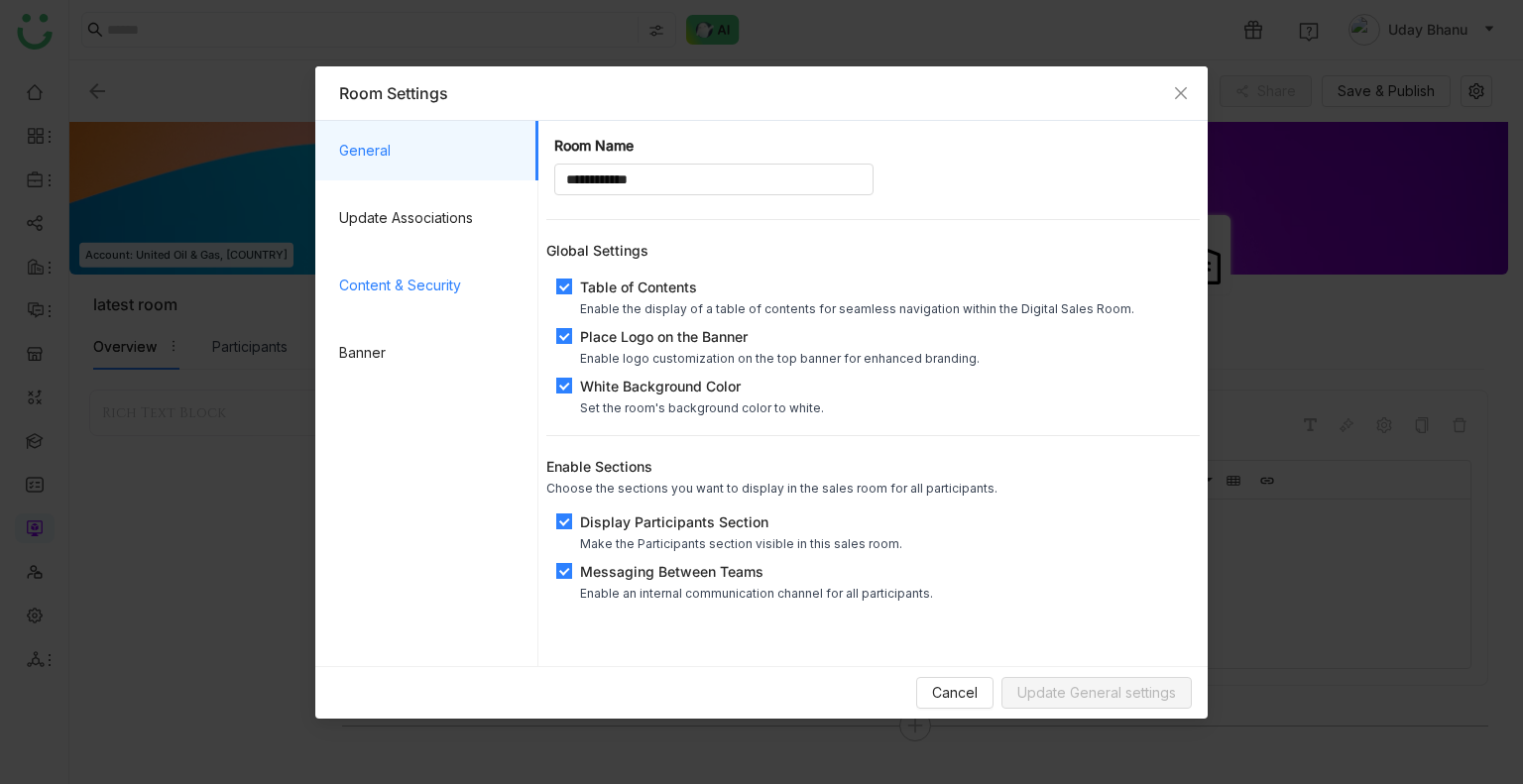 click on "Content & Security" at bounding box center [430, 285] 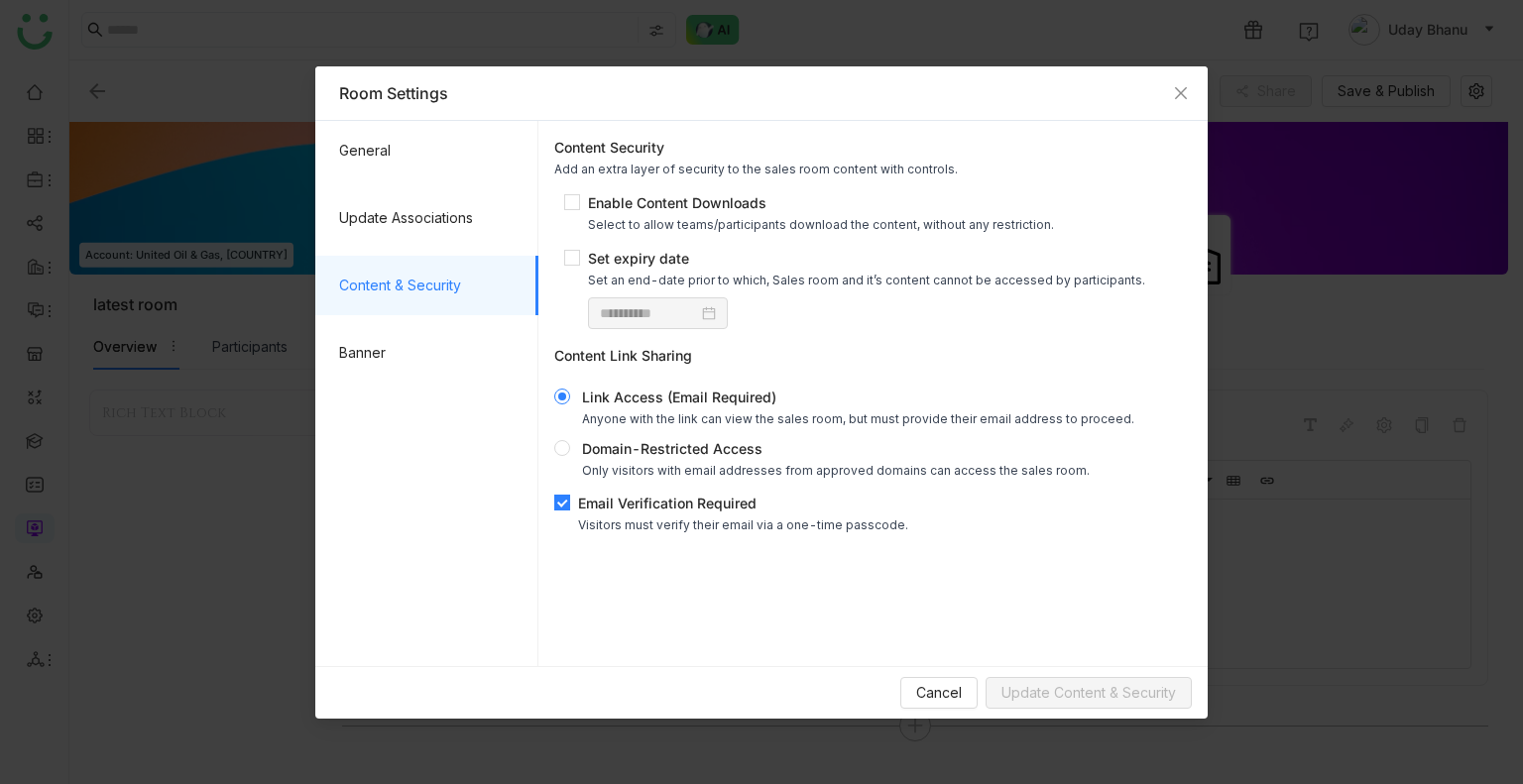 click on "Email Verification Required   Visitors must verify their email via a one-time passcode." at bounding box center (743, 512) 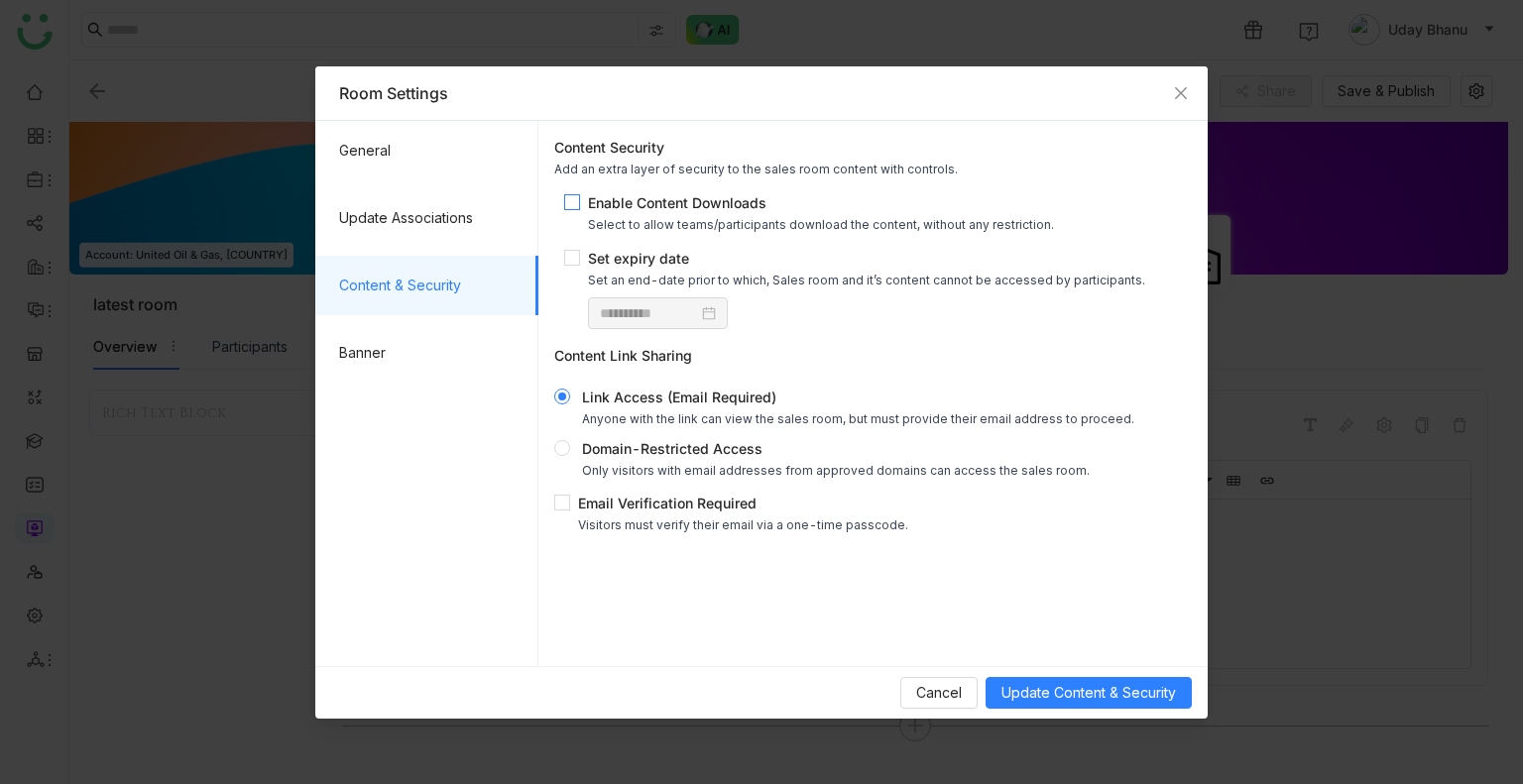click on "Enable Content Downloads" at bounding box center [821, 202] 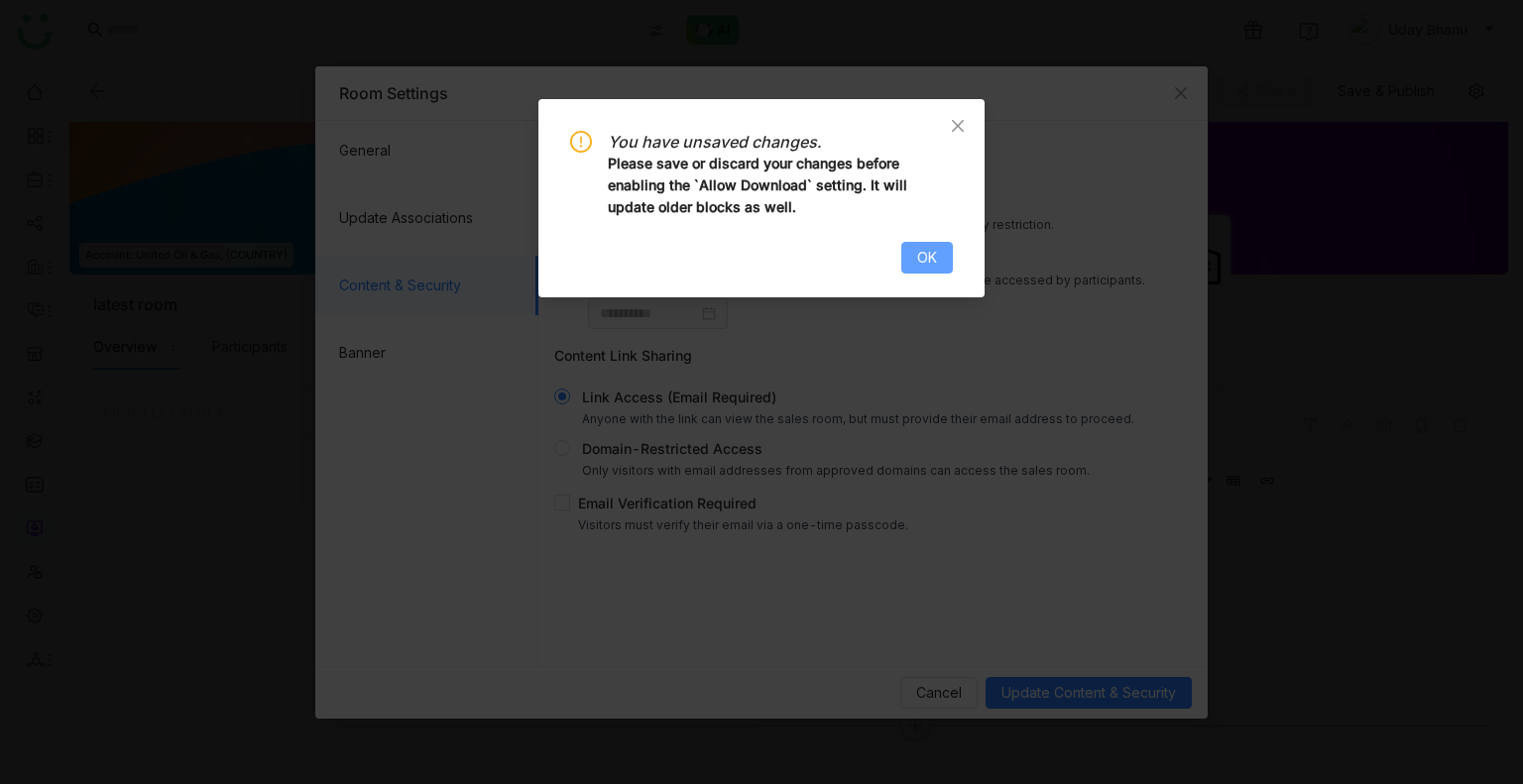 click on "OK" at bounding box center [927, 258] 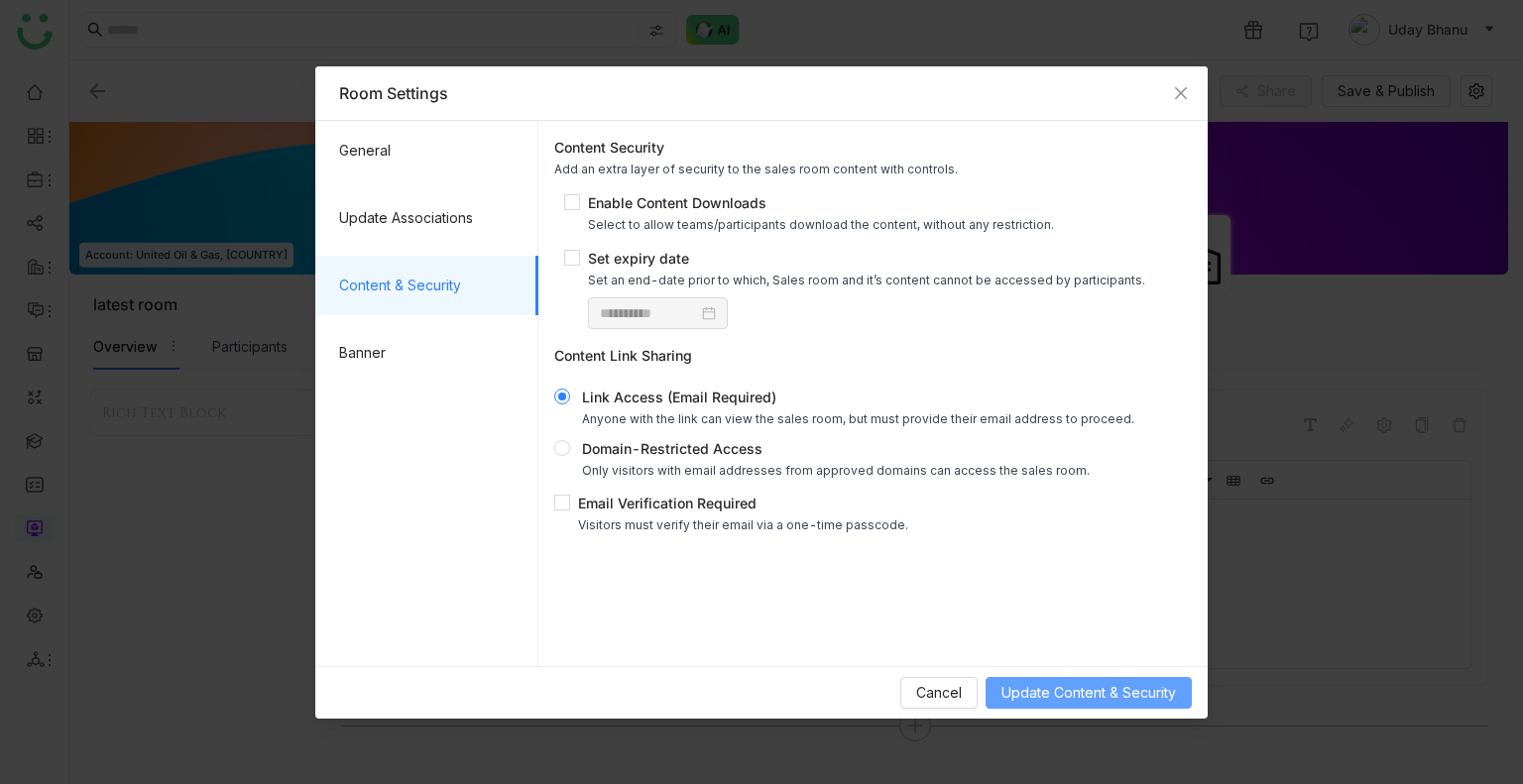 click on "Update Content & Security" at bounding box center (1089, 693) 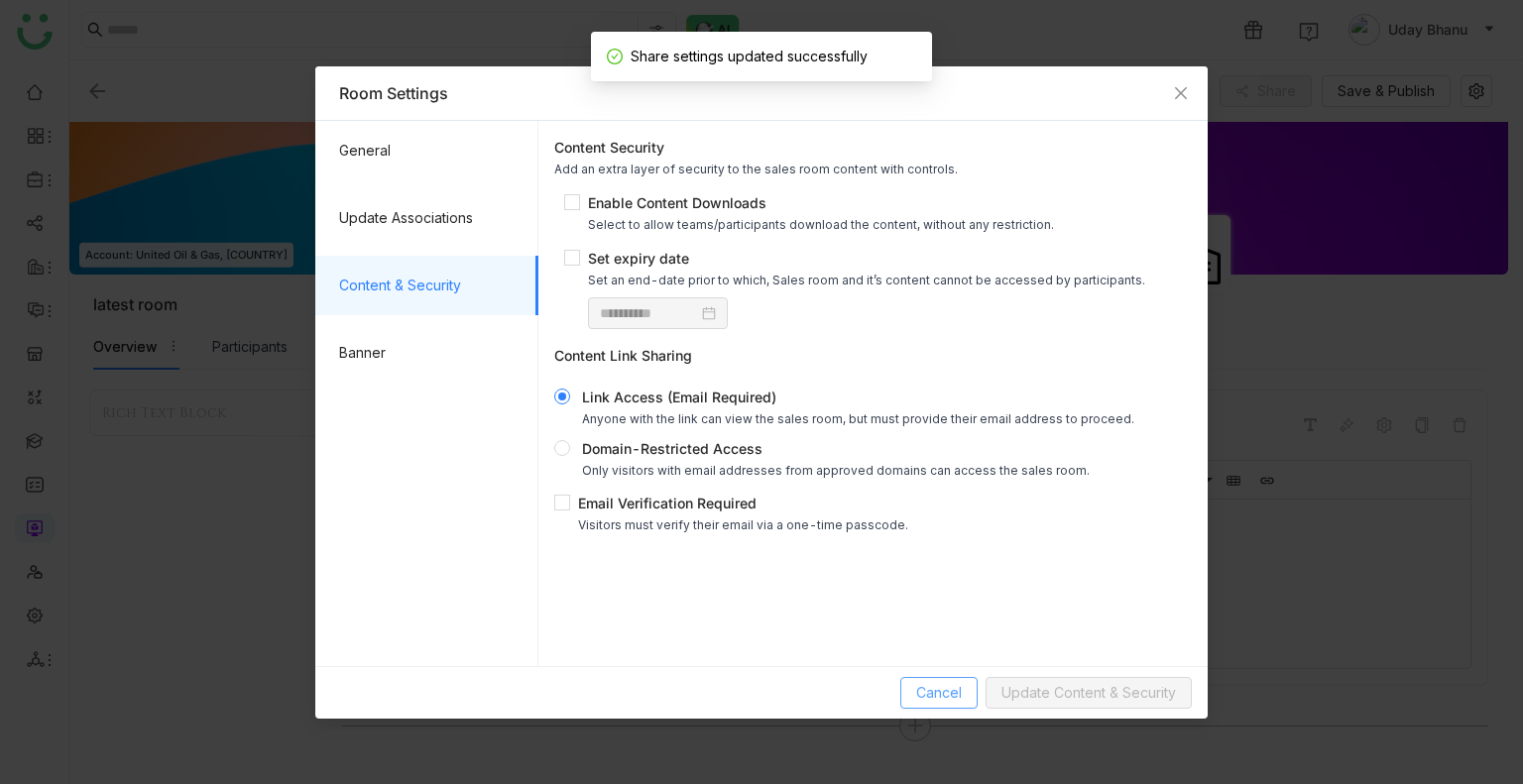click on "Cancel" at bounding box center (939, 693) 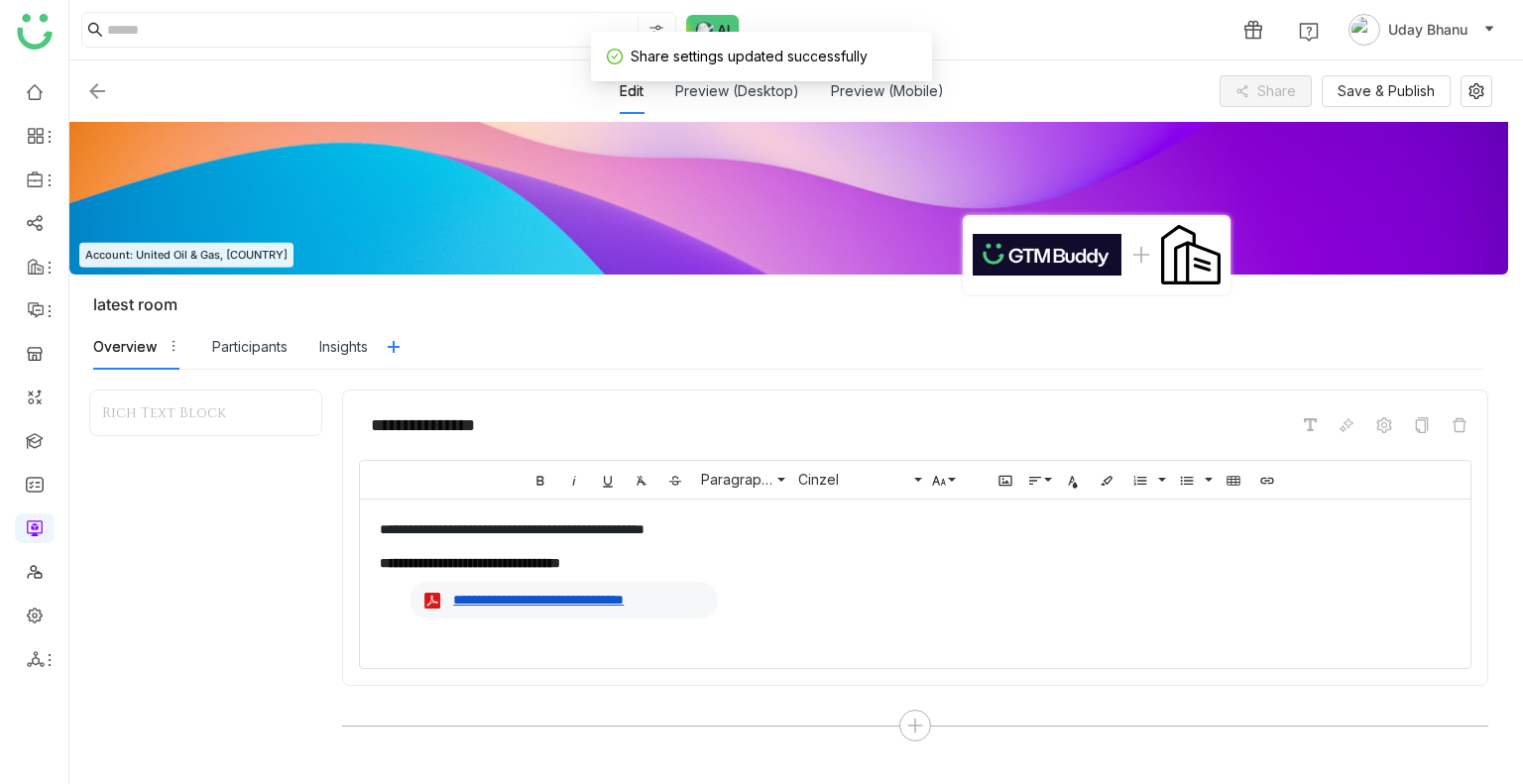 click on "Edit Preview (Desktop) Preview (Mobile)  Share   Save & Publish" at bounding box center (788, 91) 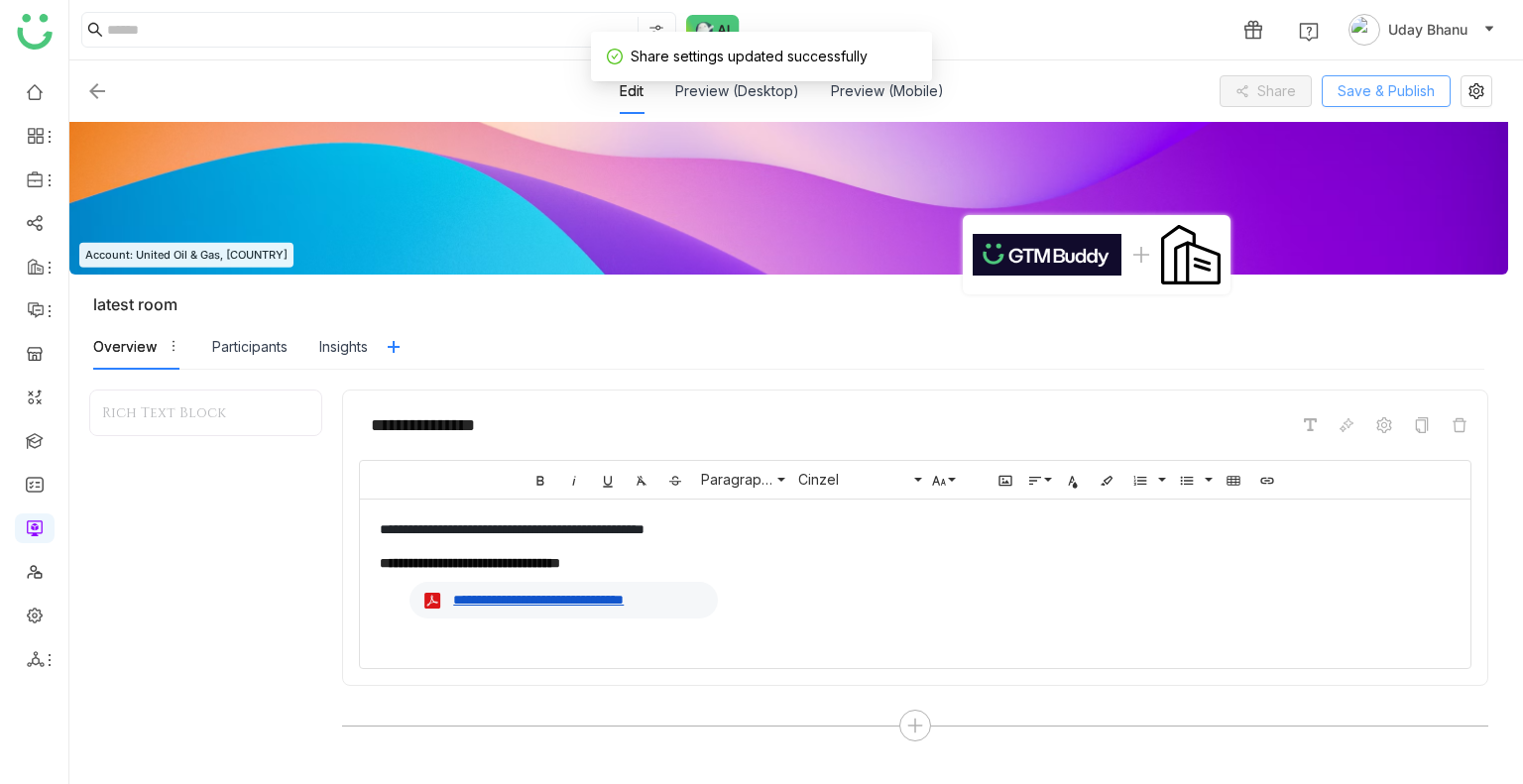 click on "Save & Publish" at bounding box center [1386, 91] 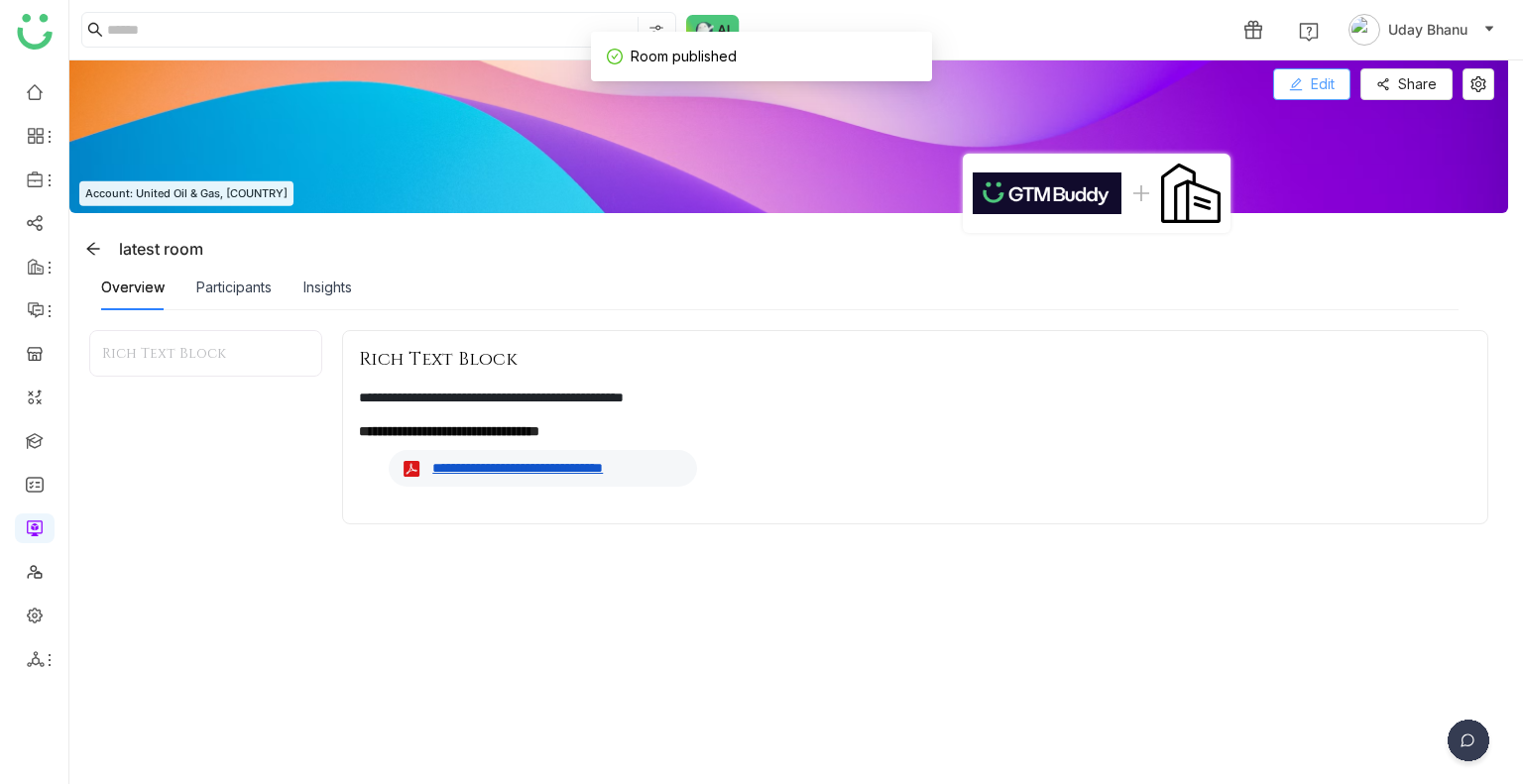click on "Edit" at bounding box center [1323, 84] 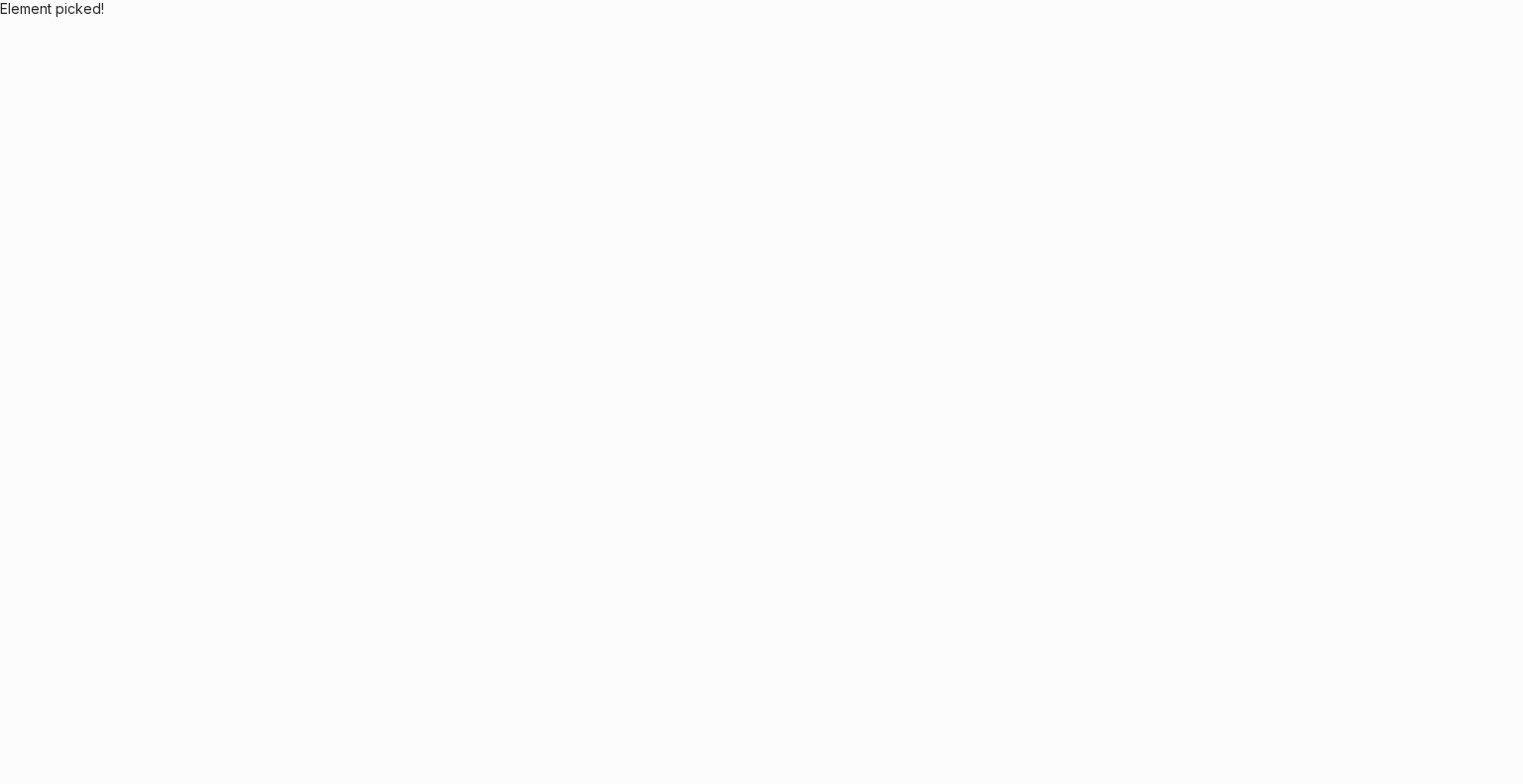 scroll, scrollTop: 0, scrollLeft: 0, axis: both 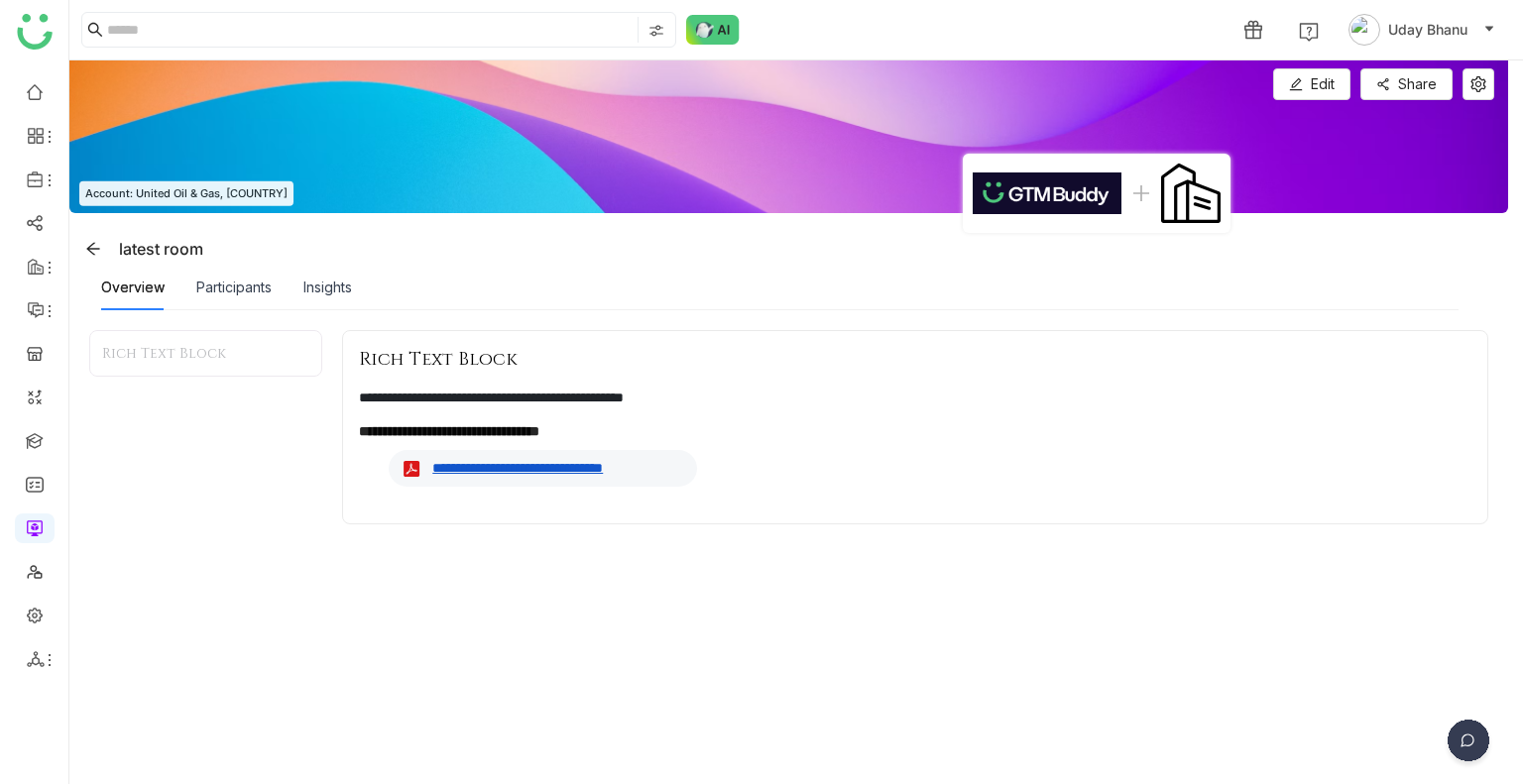 click at bounding box center (788, 137) 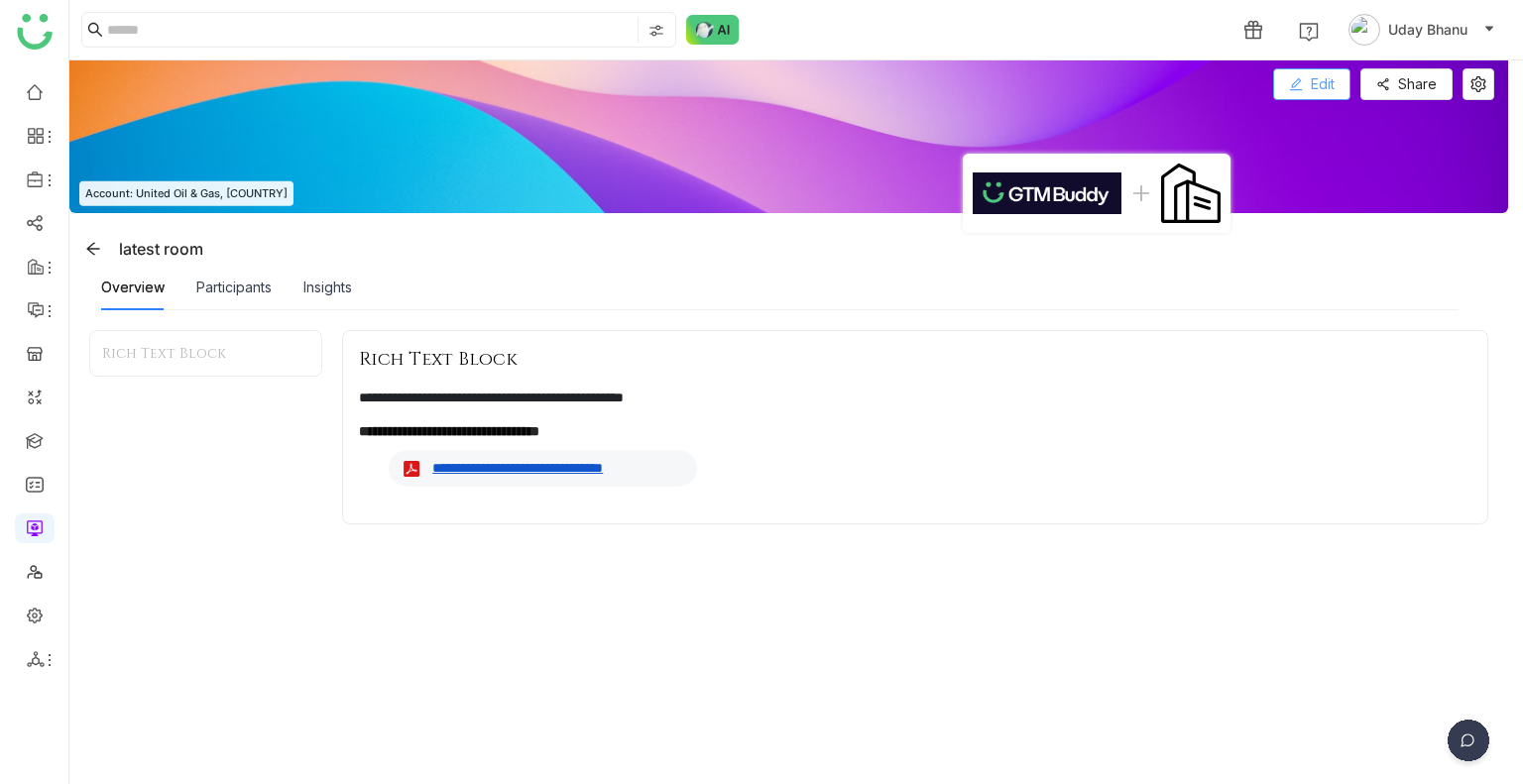 click on "Edit" at bounding box center [1323, 84] 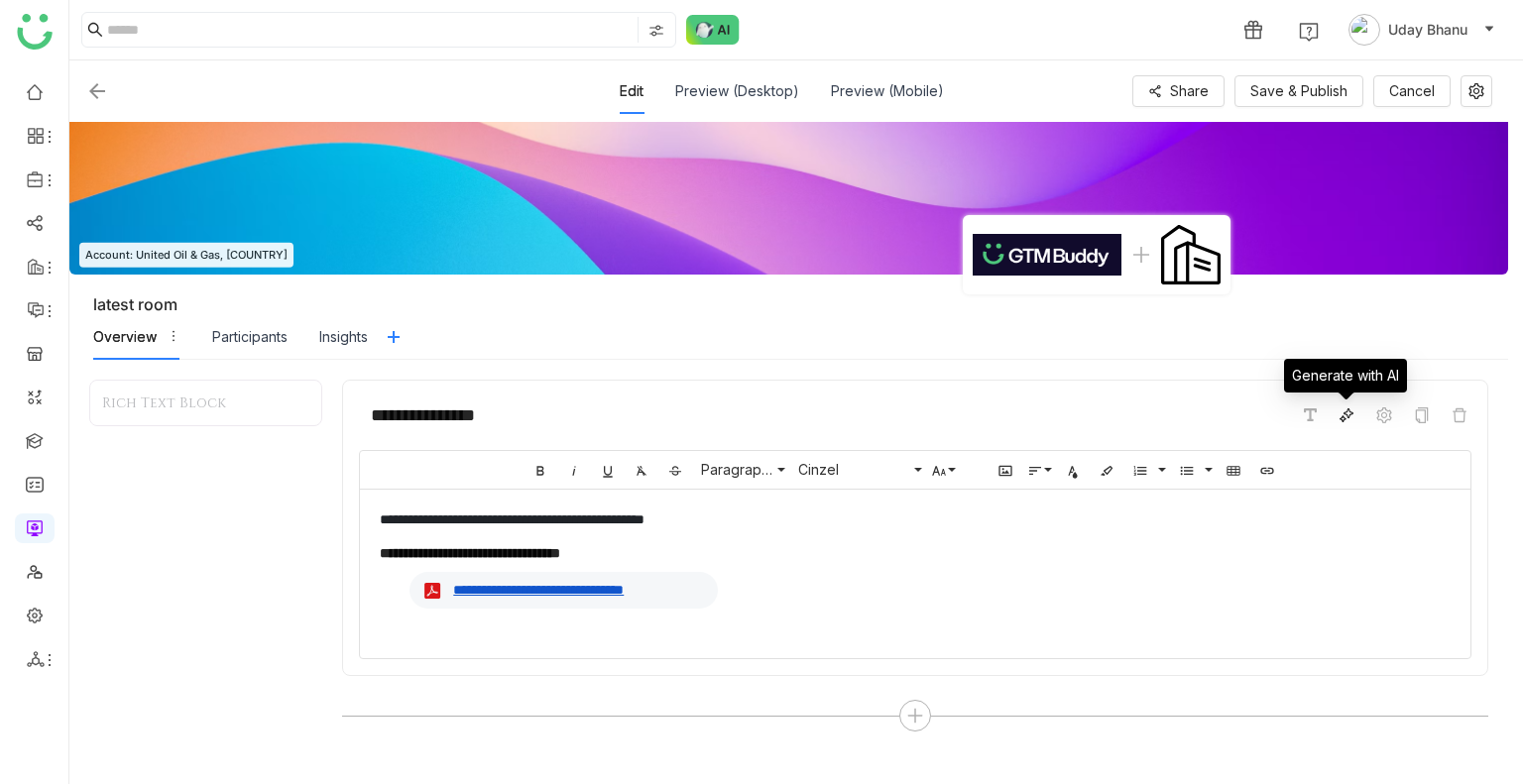 click 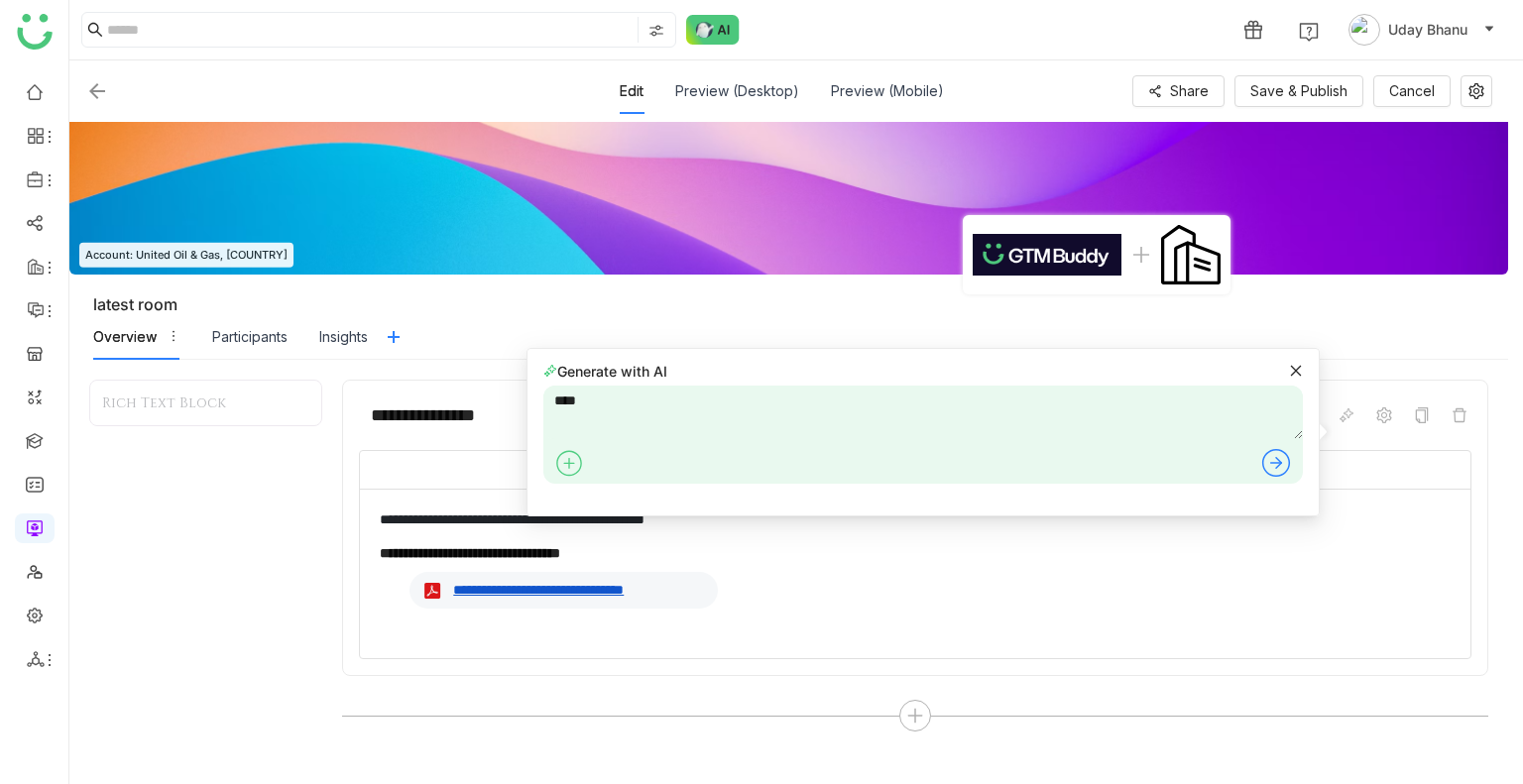 type on "****" 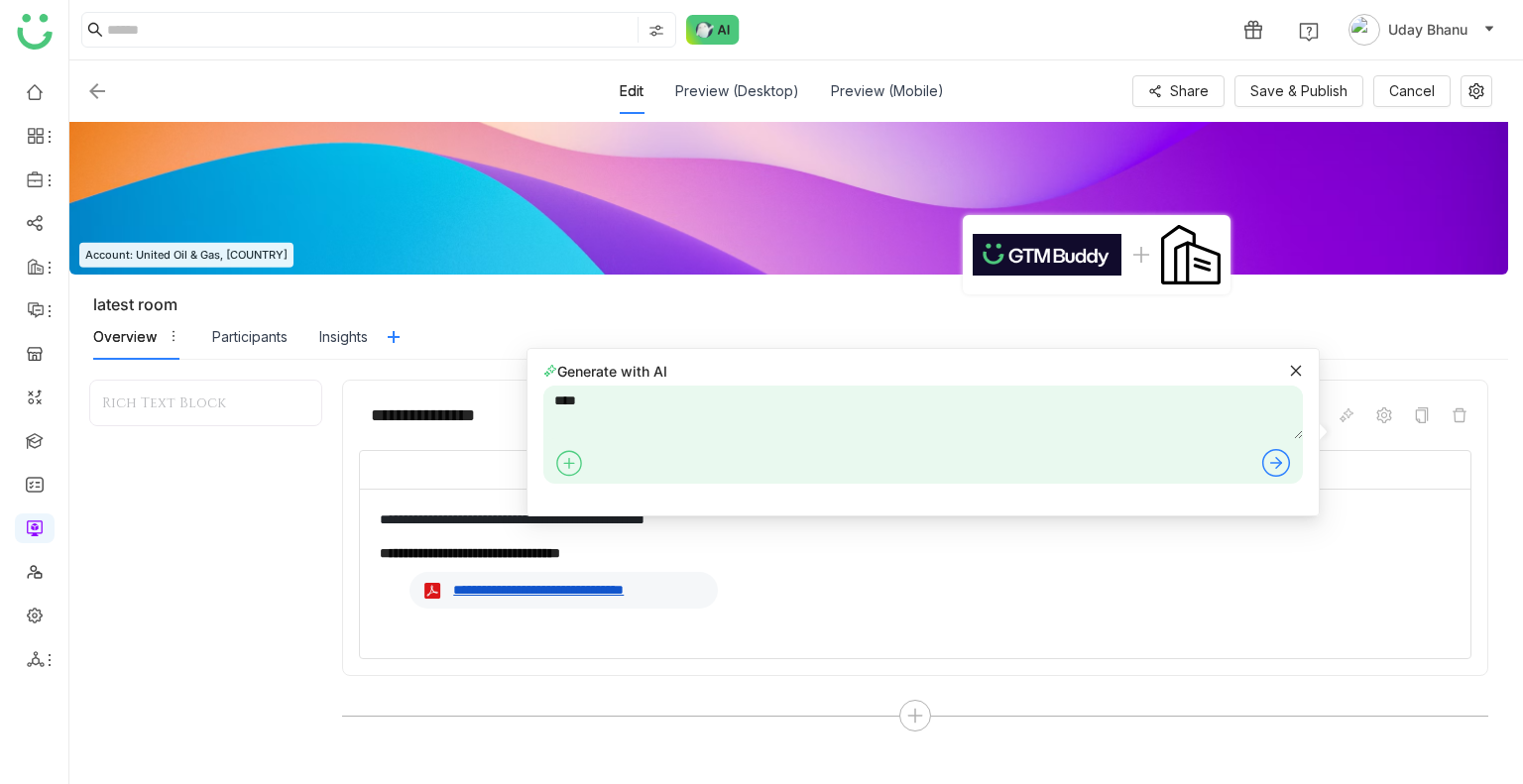 click on "****" at bounding box center (923, 412) 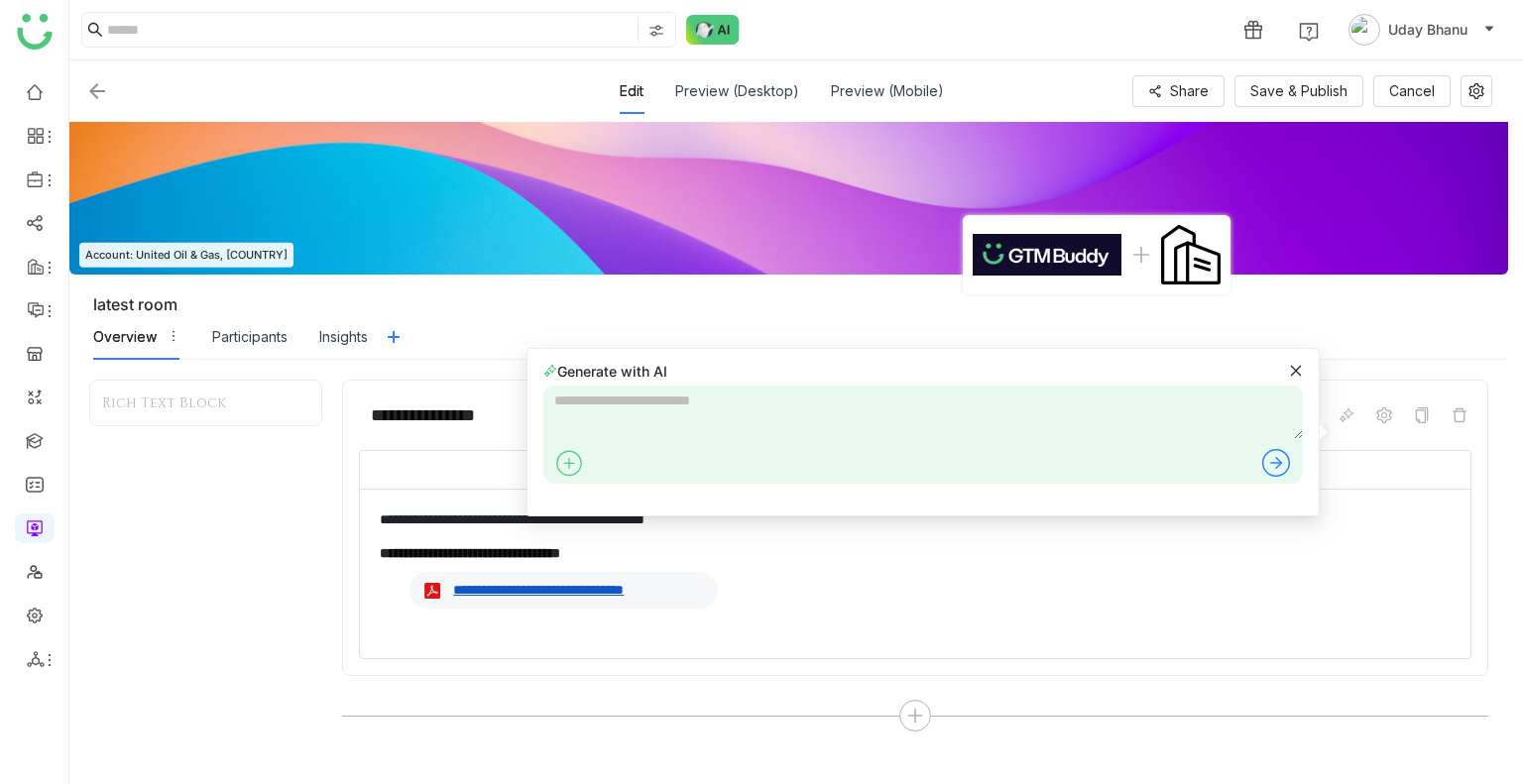 type 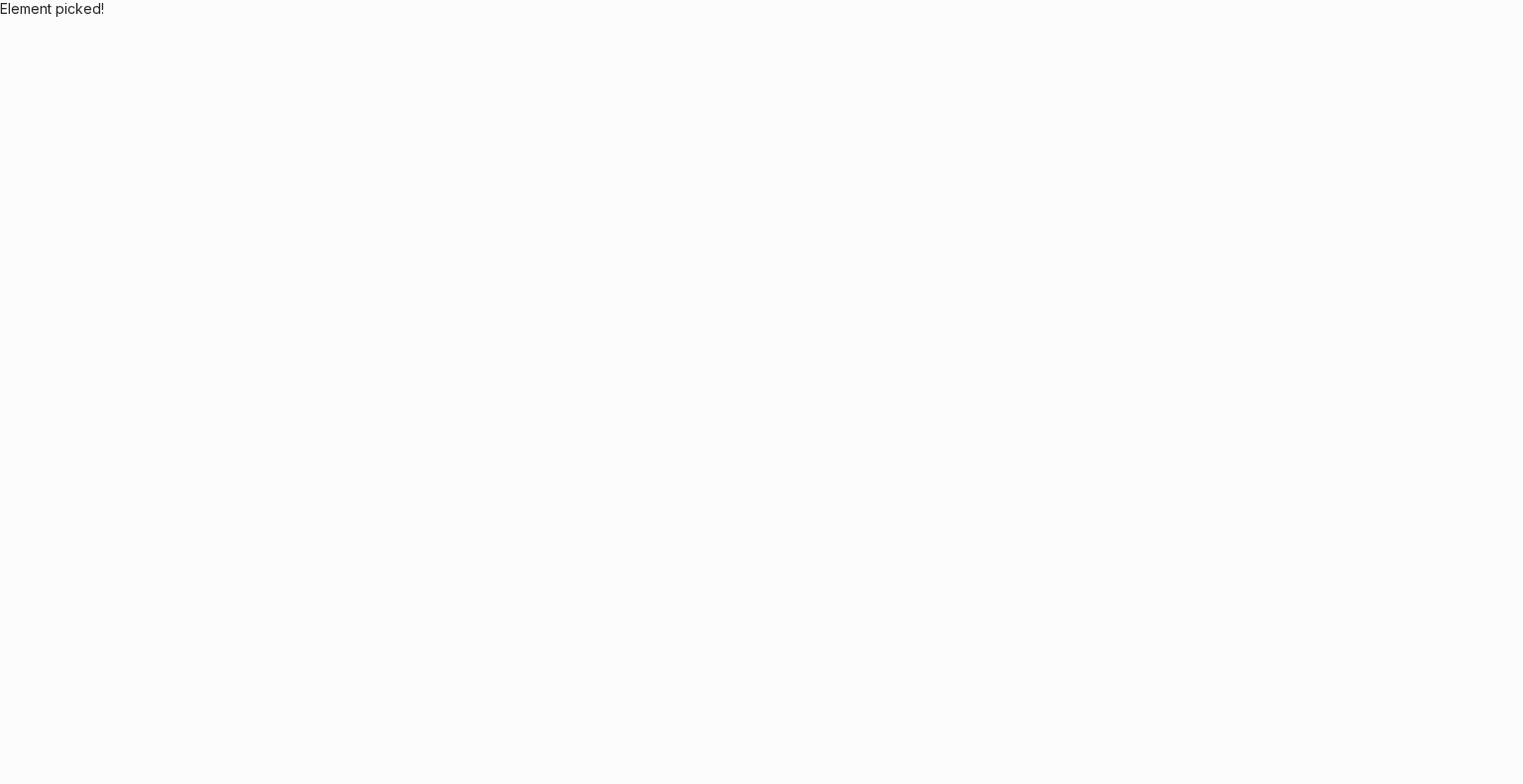 scroll, scrollTop: 0, scrollLeft: 0, axis: both 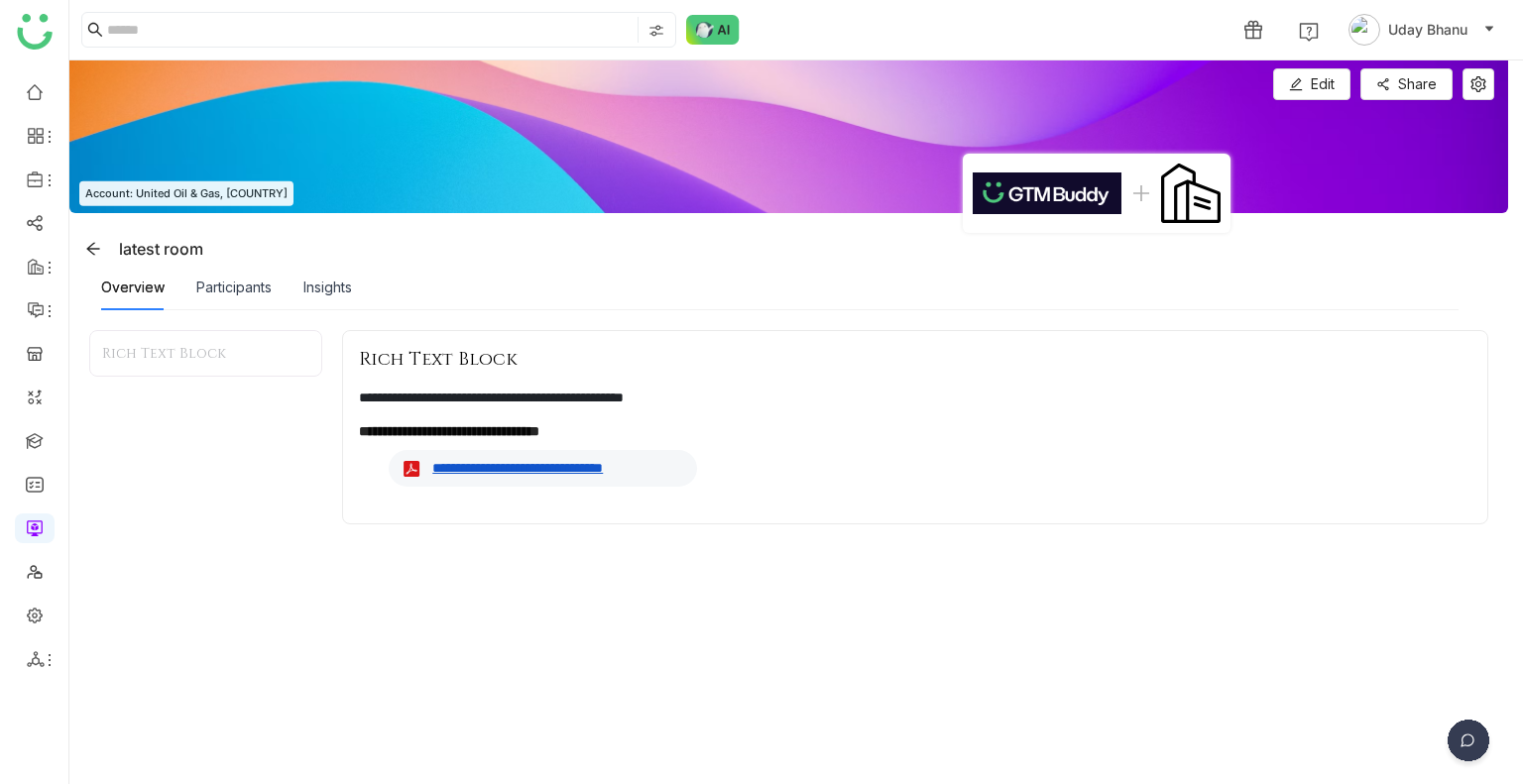 click on "**********" at bounding box center (915, 642) 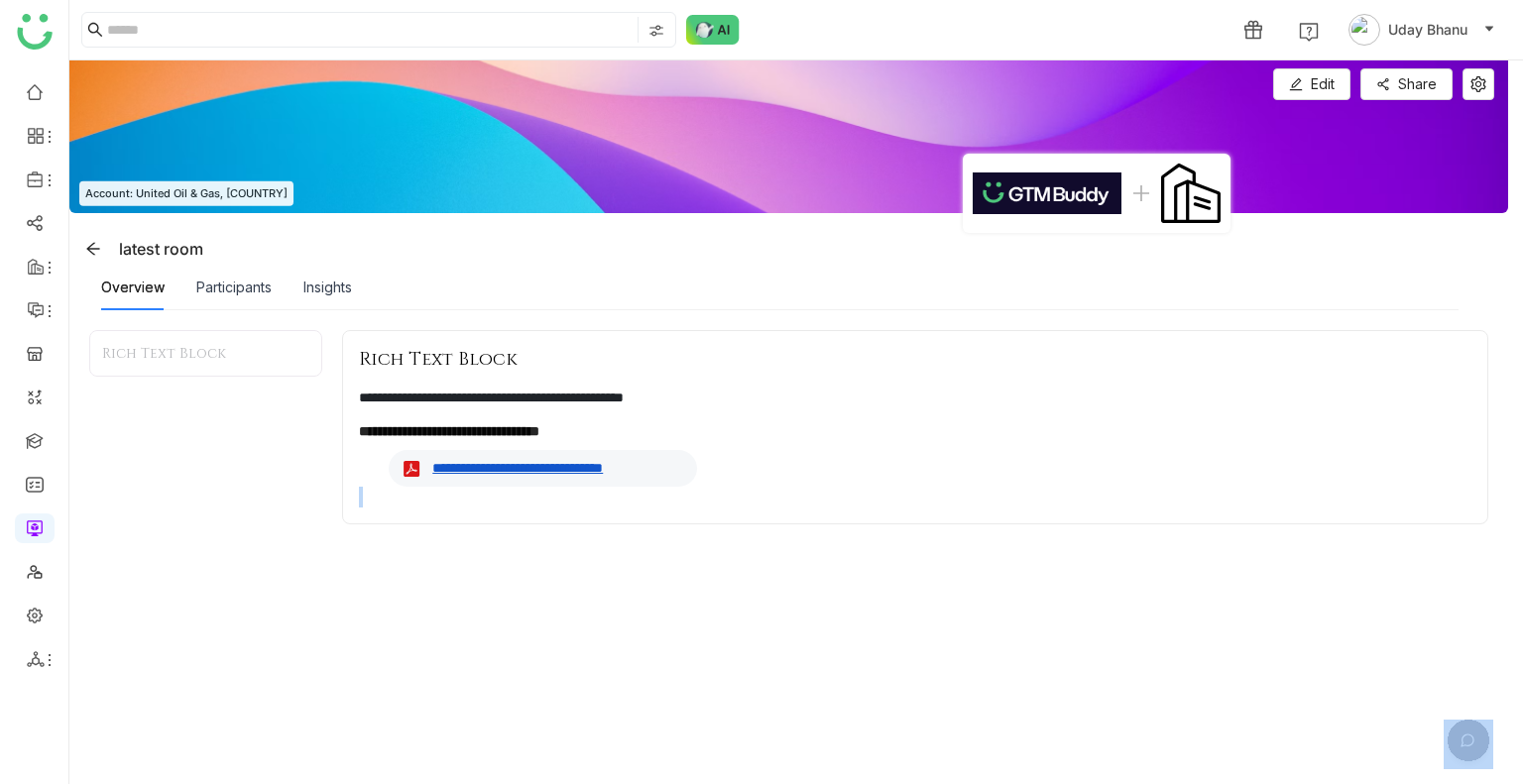 click on "**********" at bounding box center (915, 642) 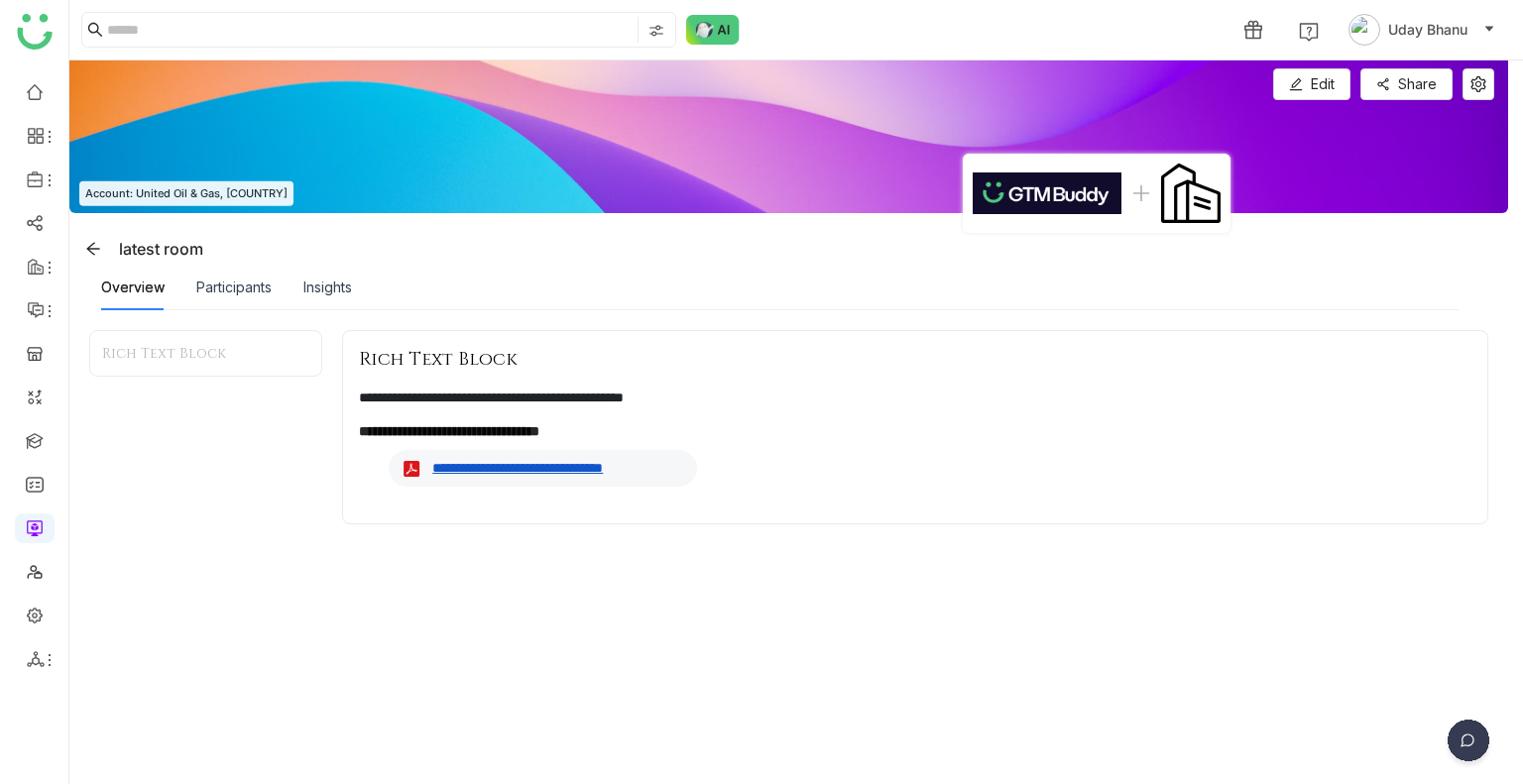 click on "**********" at bounding box center (915, 642) 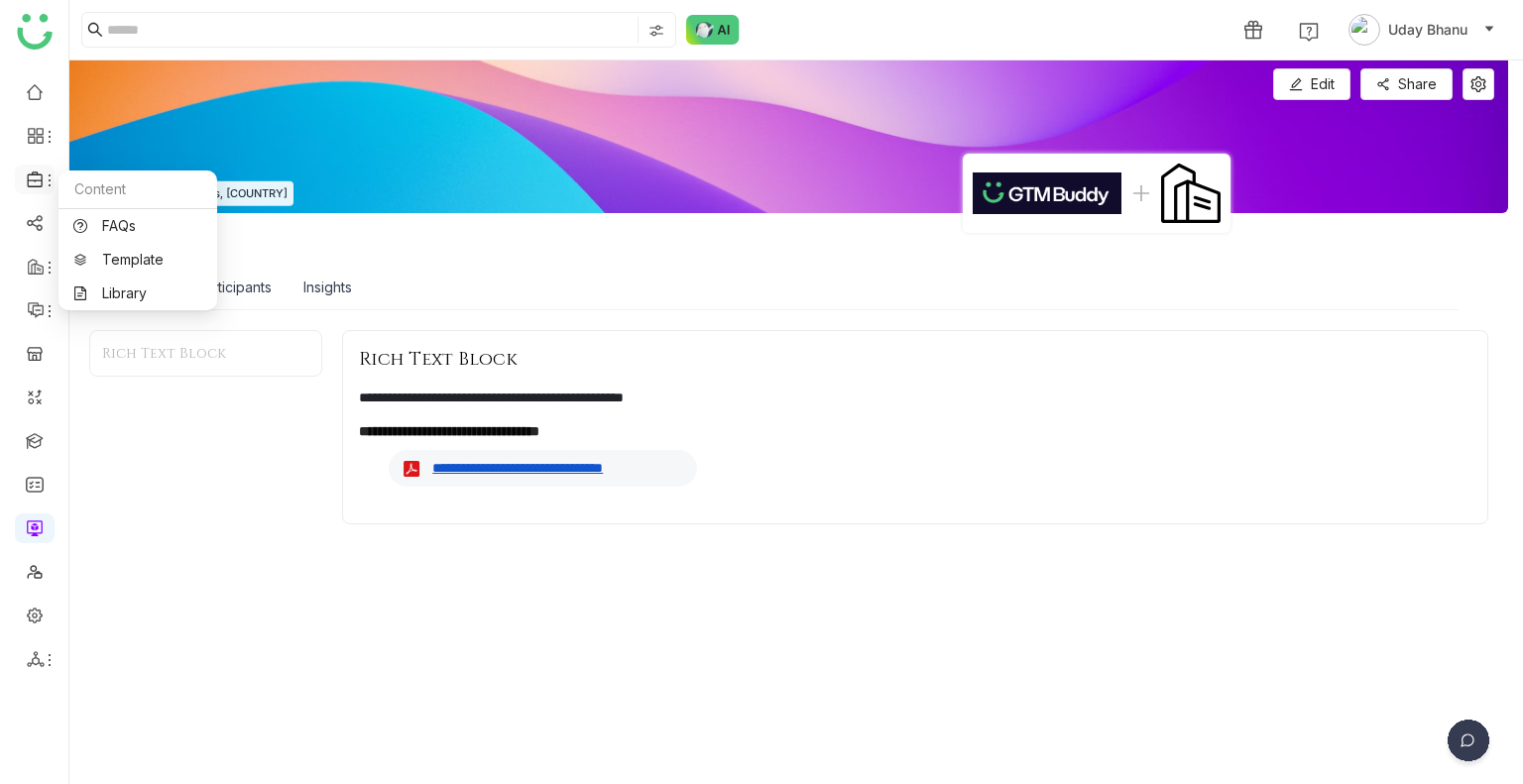 click 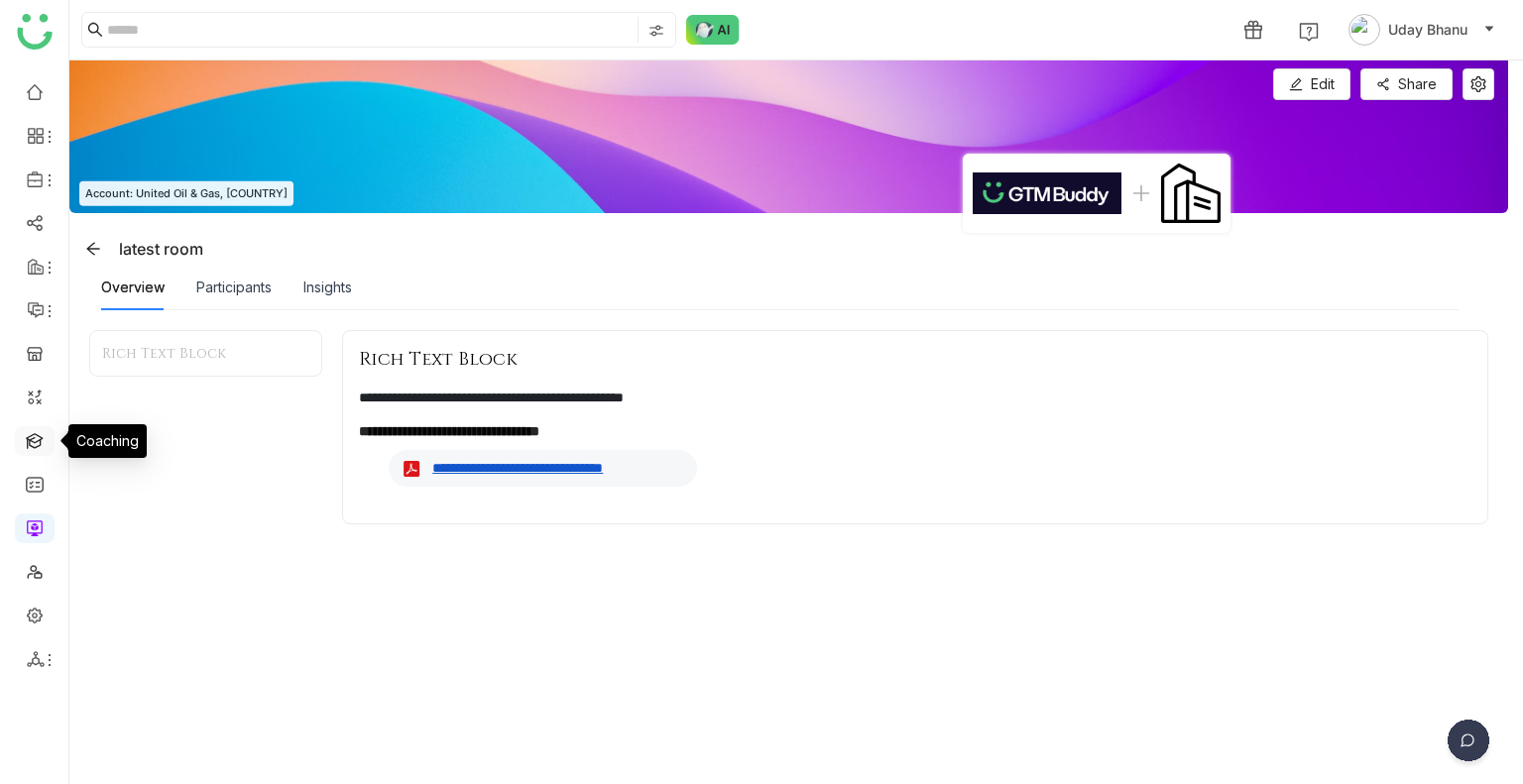 click at bounding box center (35, 439) 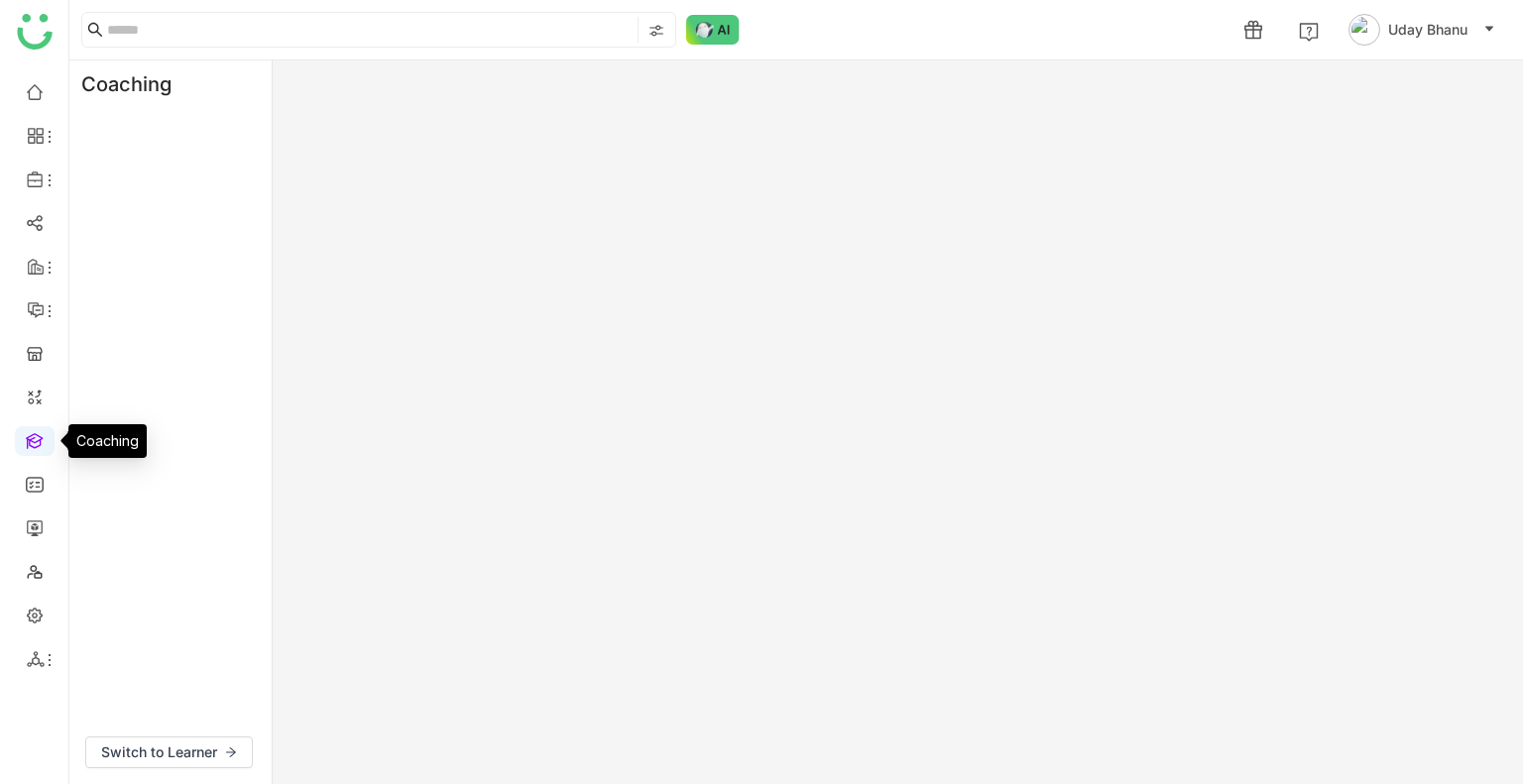 click at bounding box center (35, 439) 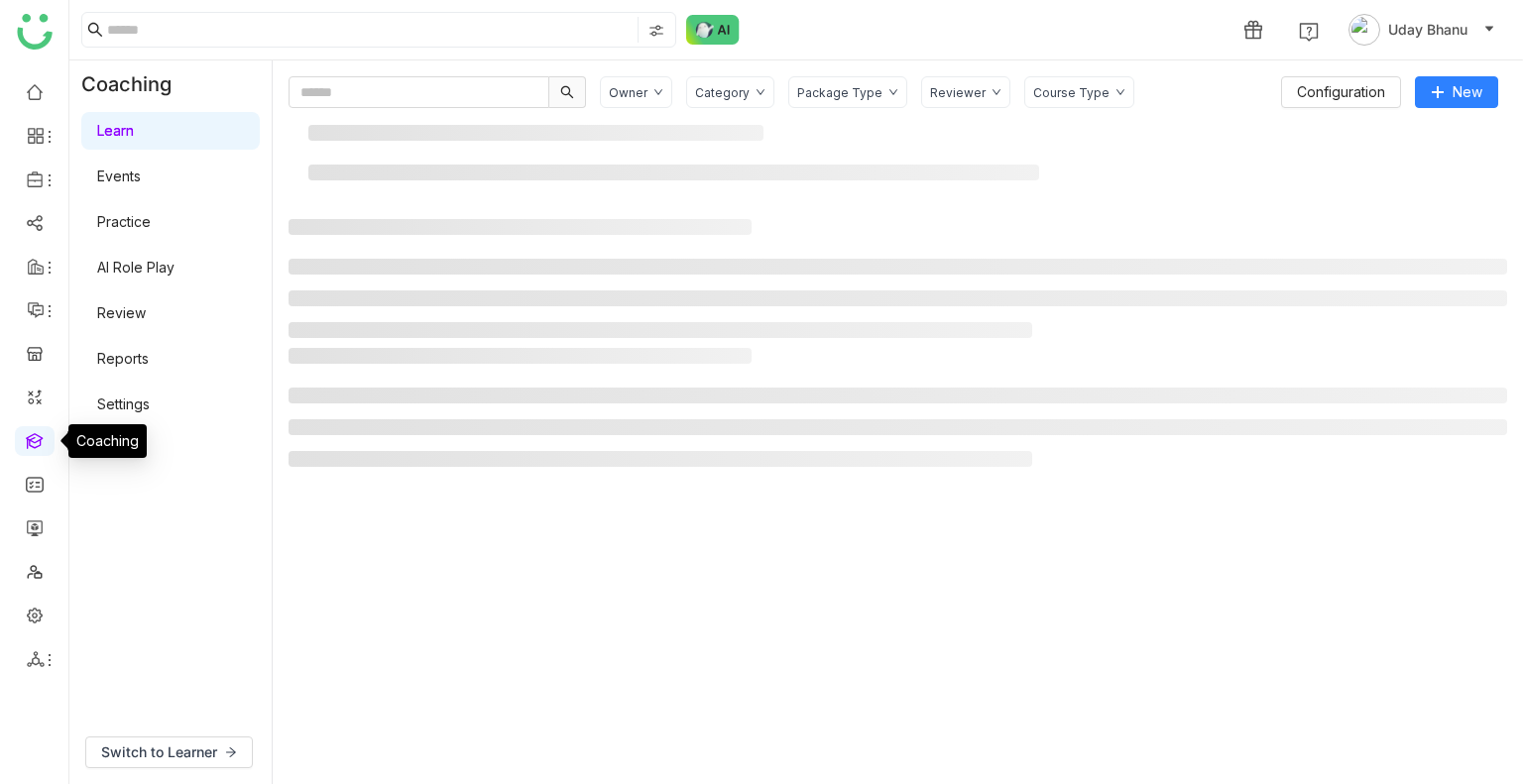 click at bounding box center [35, 439] 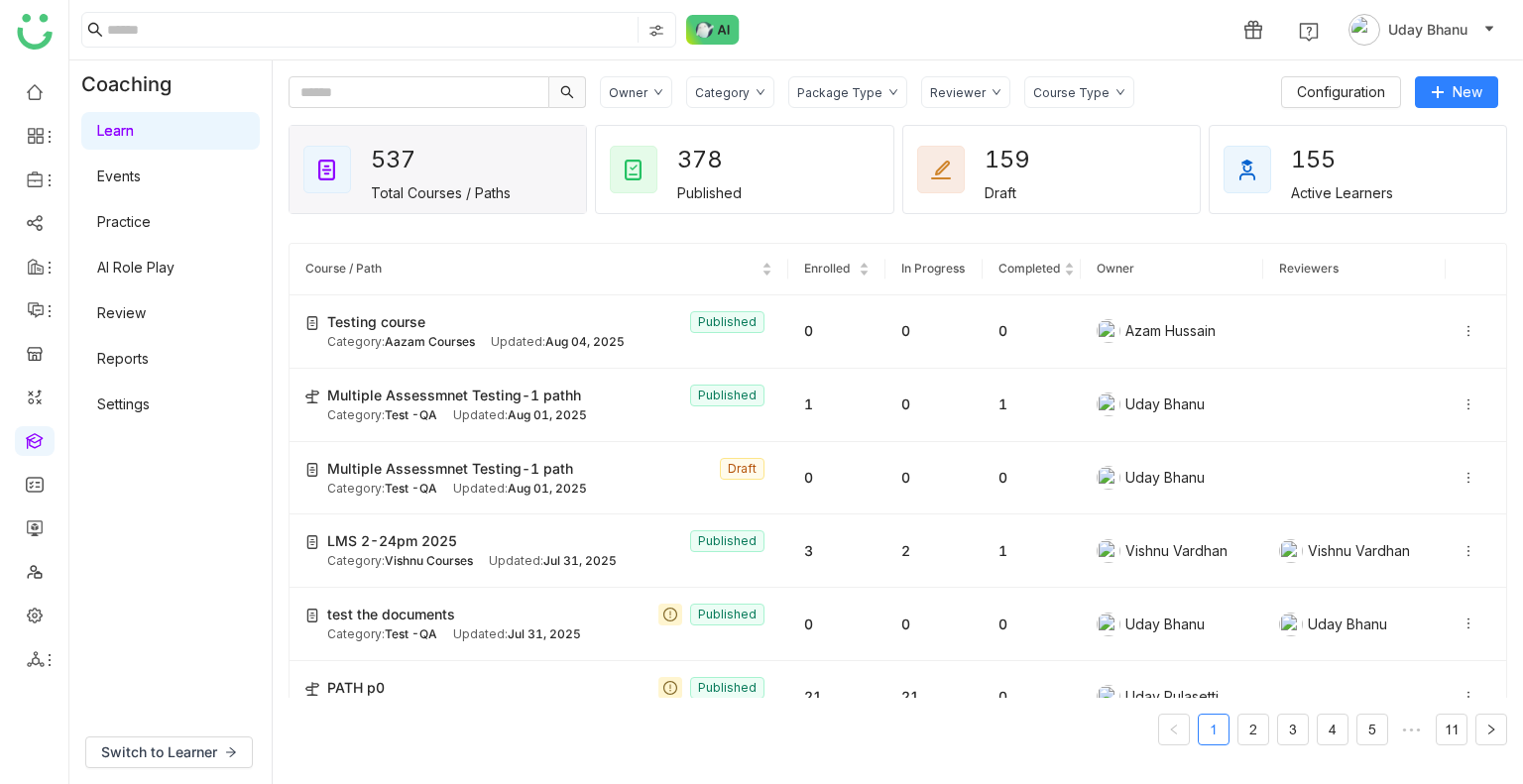 click on "1 Uday Bhanu" 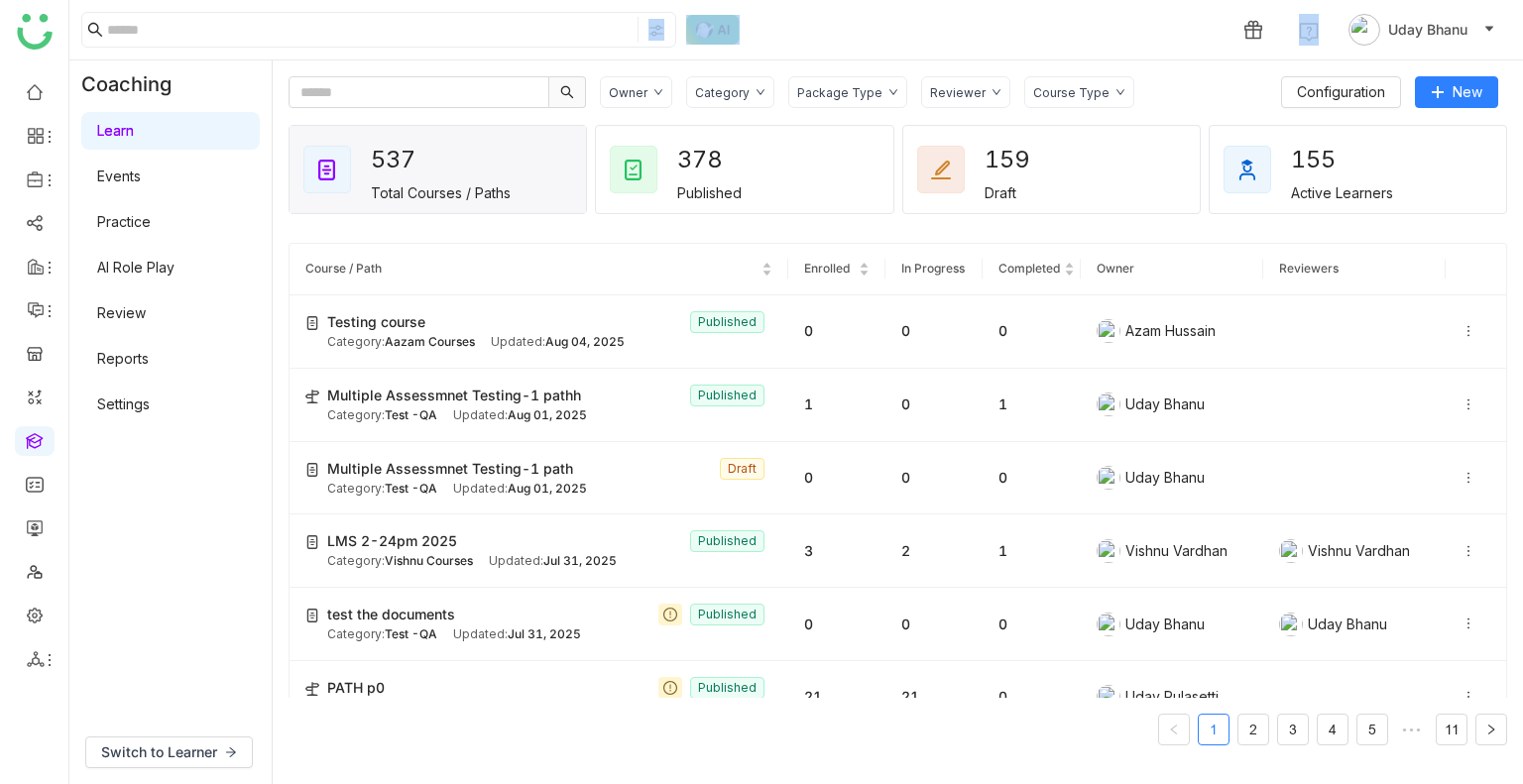 click on "1 Uday Bhanu" 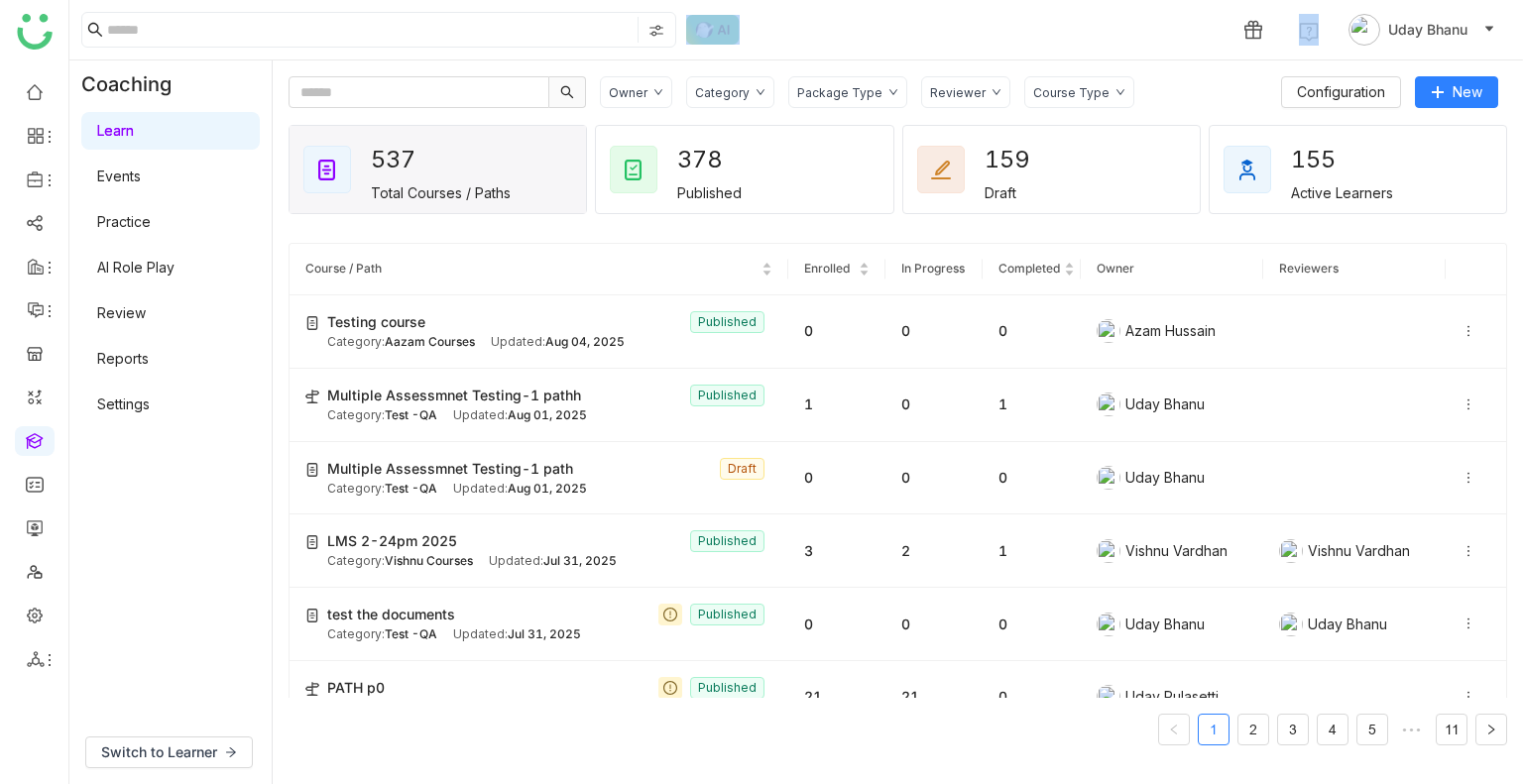 click on "1 Uday Bhanu" 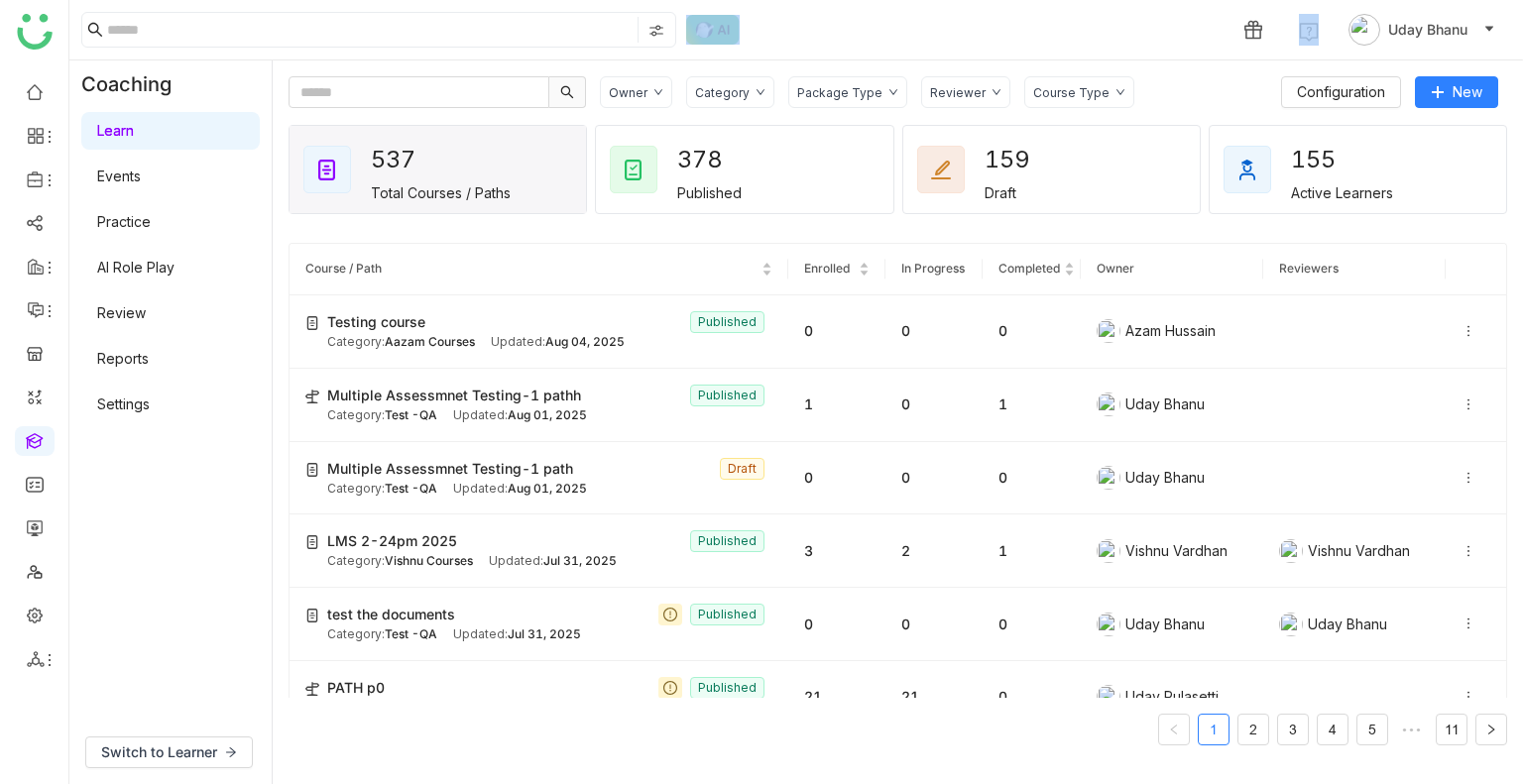 click on "1 Uday Bhanu" 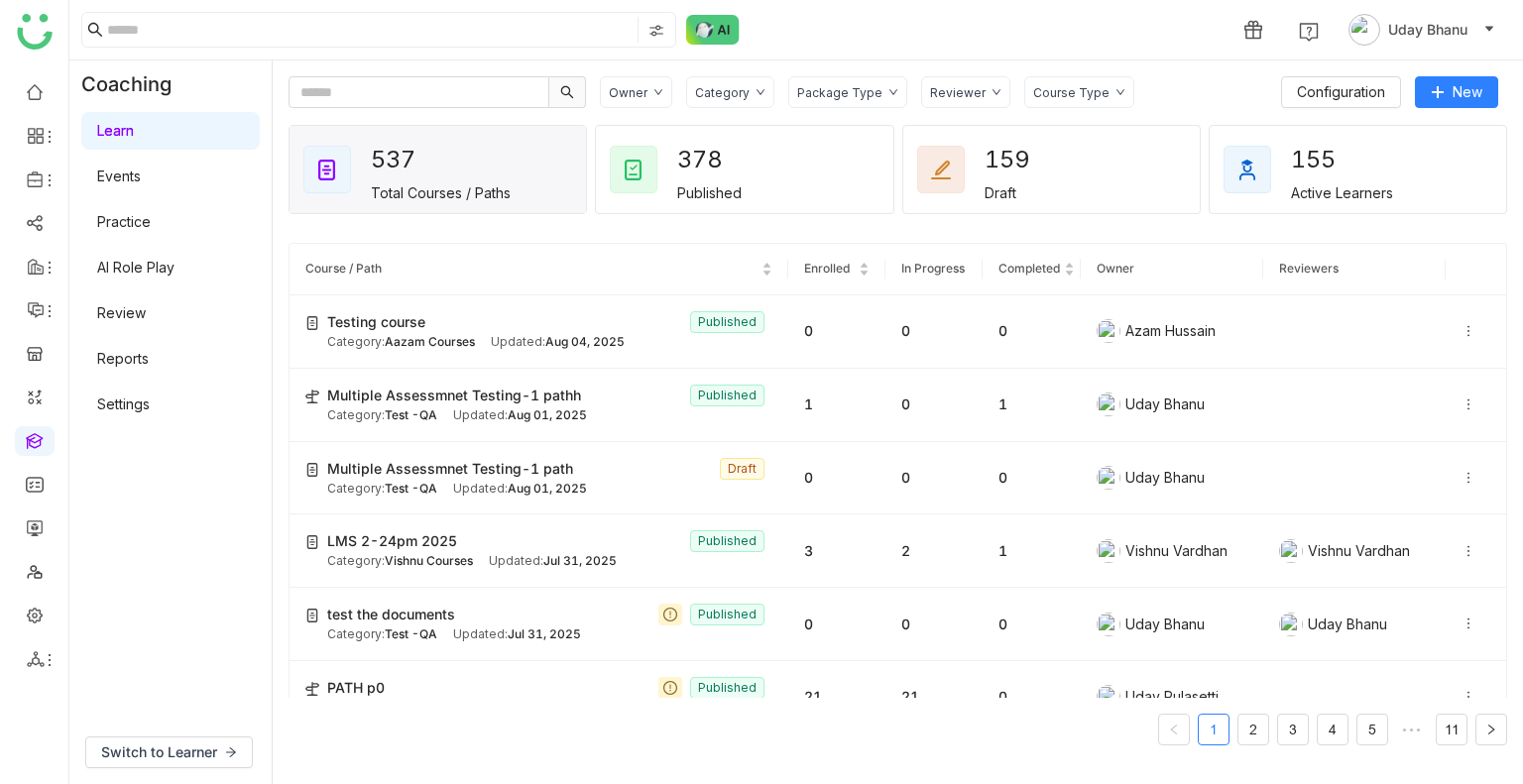 click on "Category" 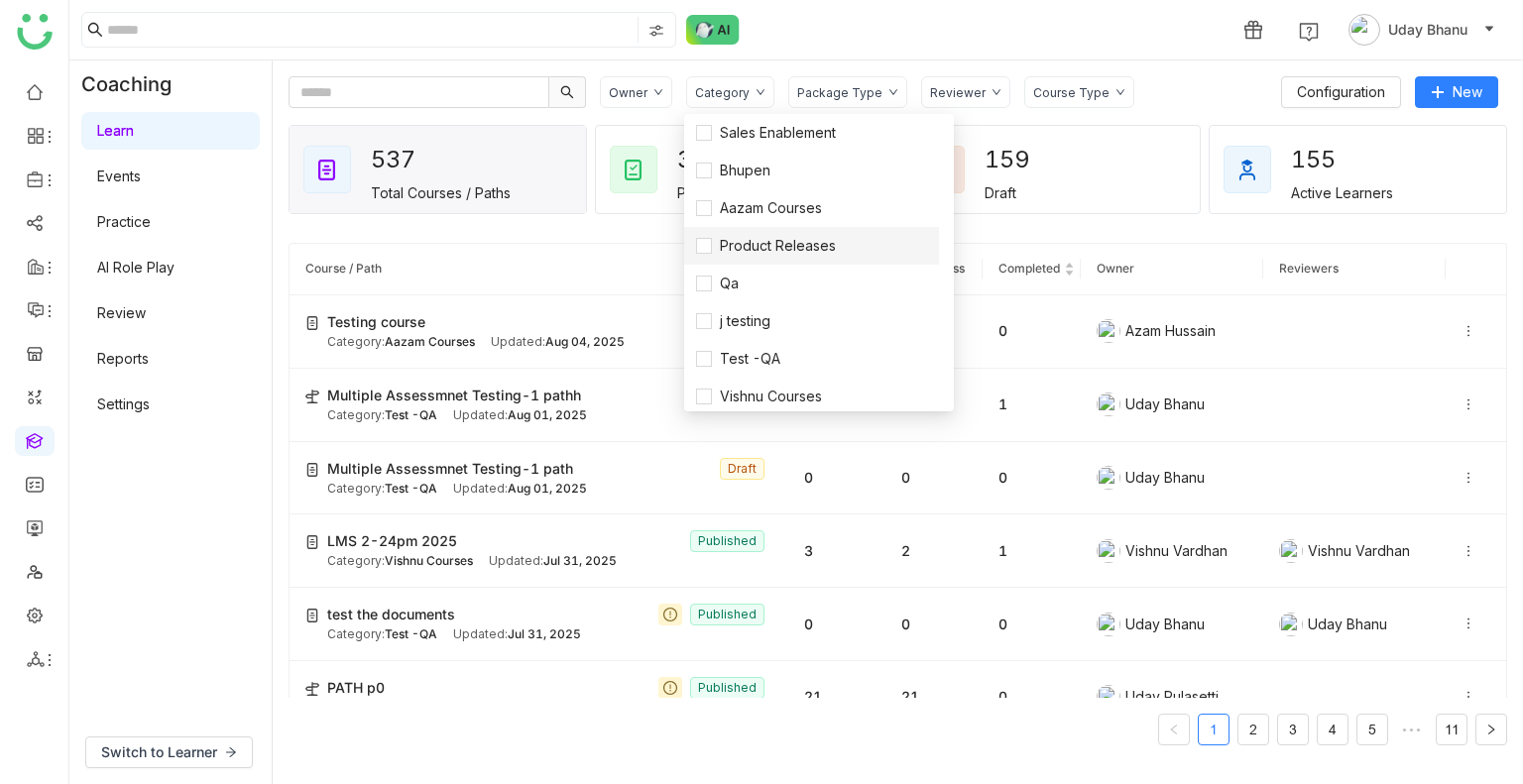 click on "Product Releases" at bounding box center [811, 246] 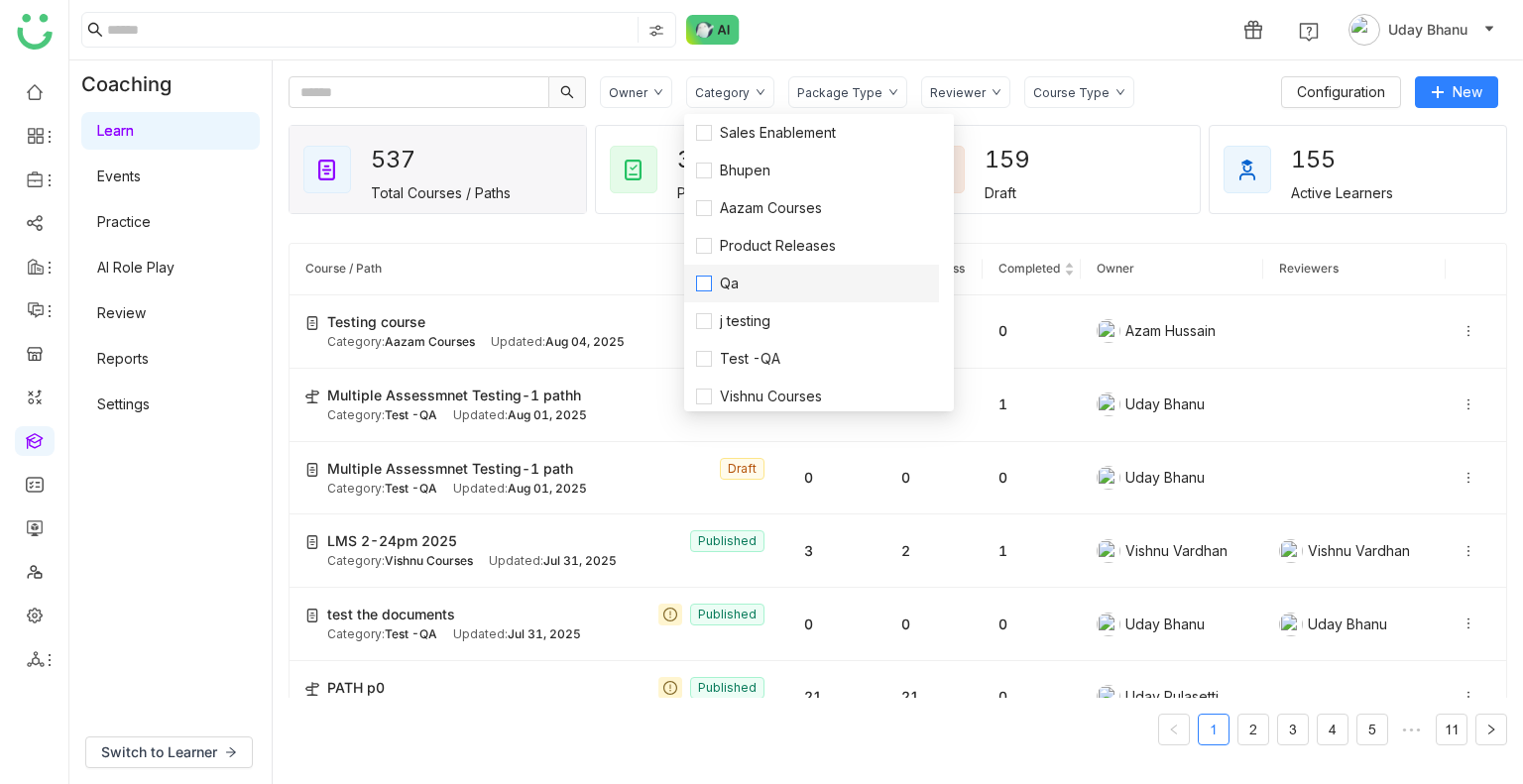 click on "Qa" at bounding box center (811, 283) 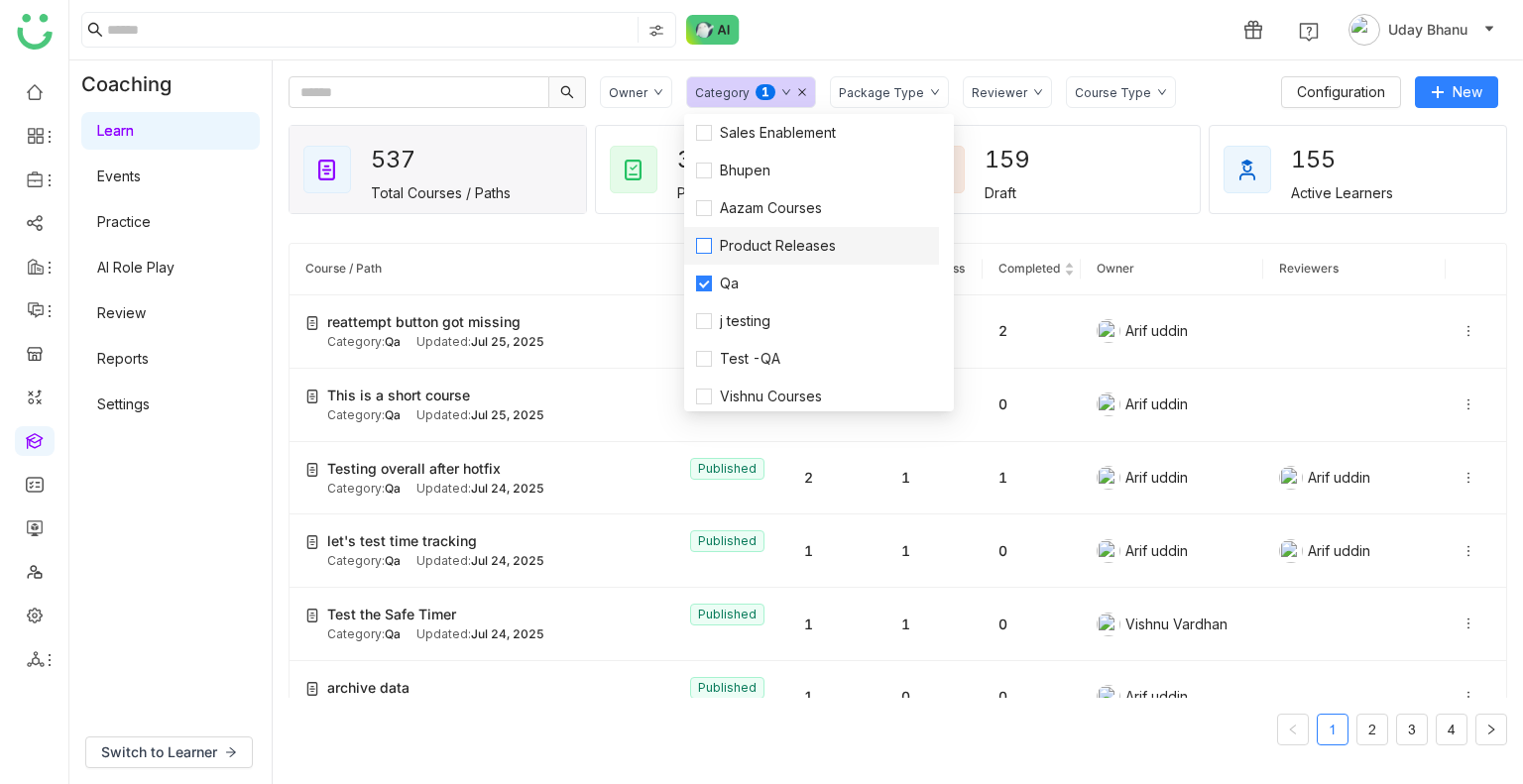 click on "Product Releases" at bounding box center [777, 246] 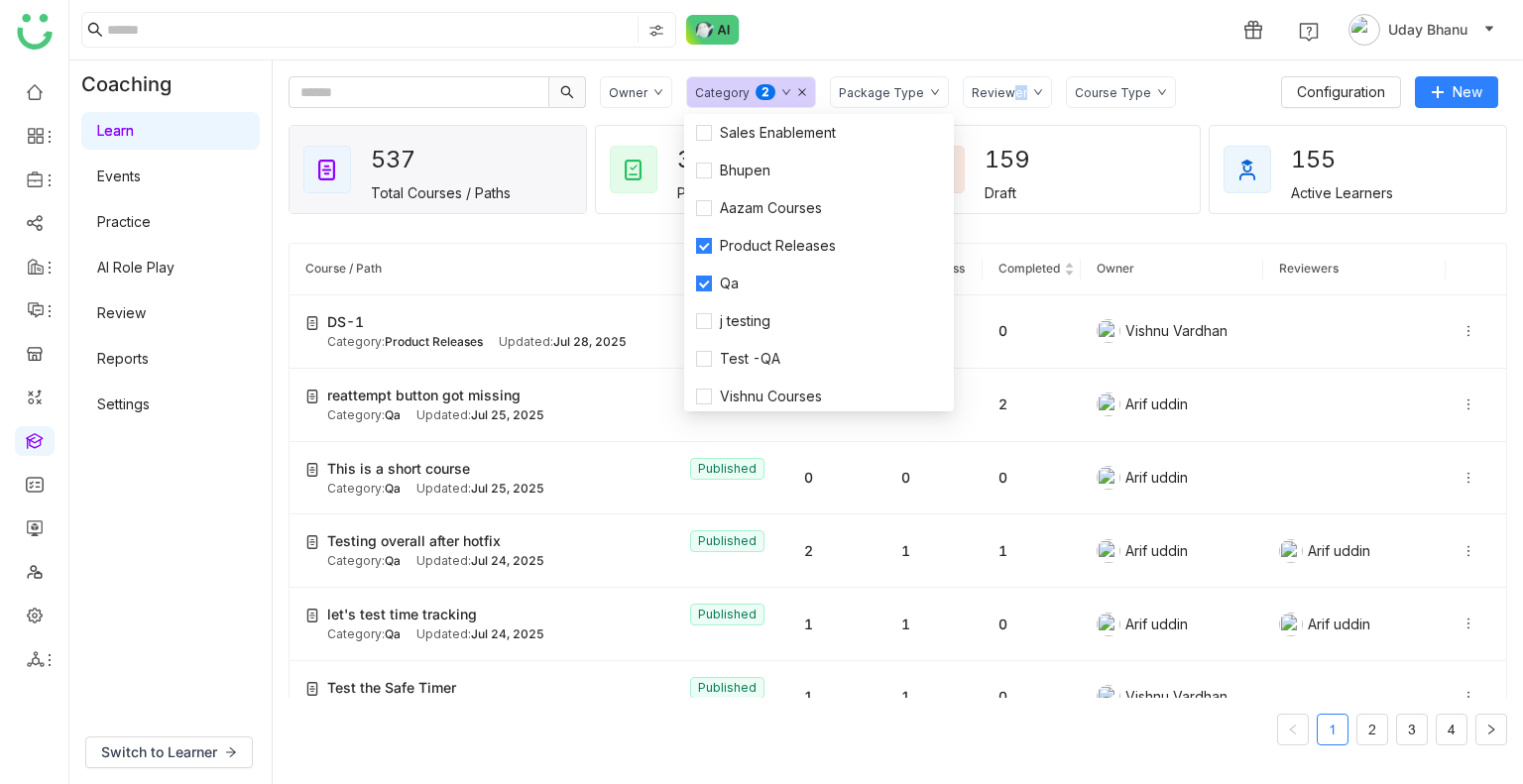drag, startPoint x: 1010, startPoint y: 113, endPoint x: 996, endPoint y: 70, distance: 45.221676 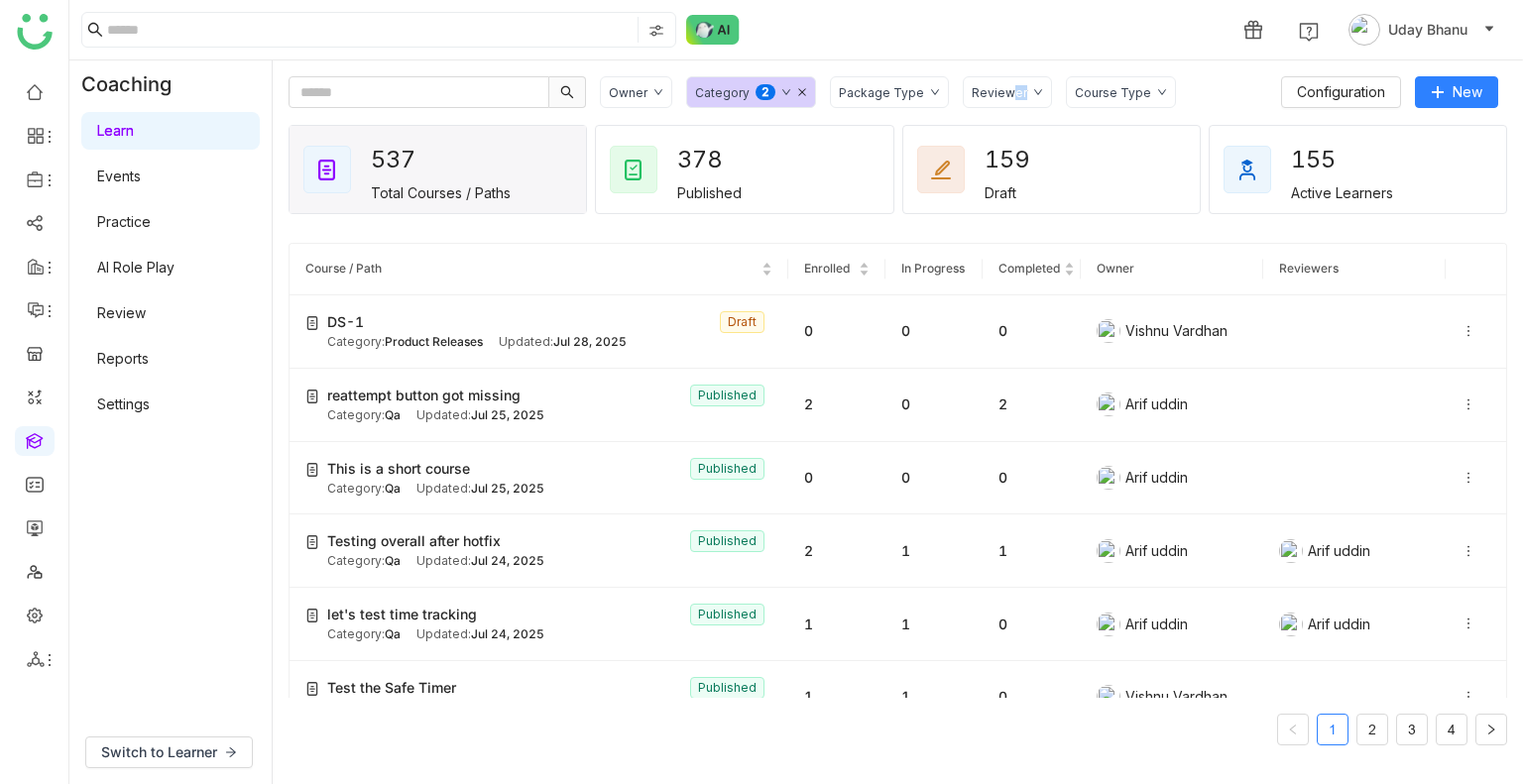 click on "Reviewer" 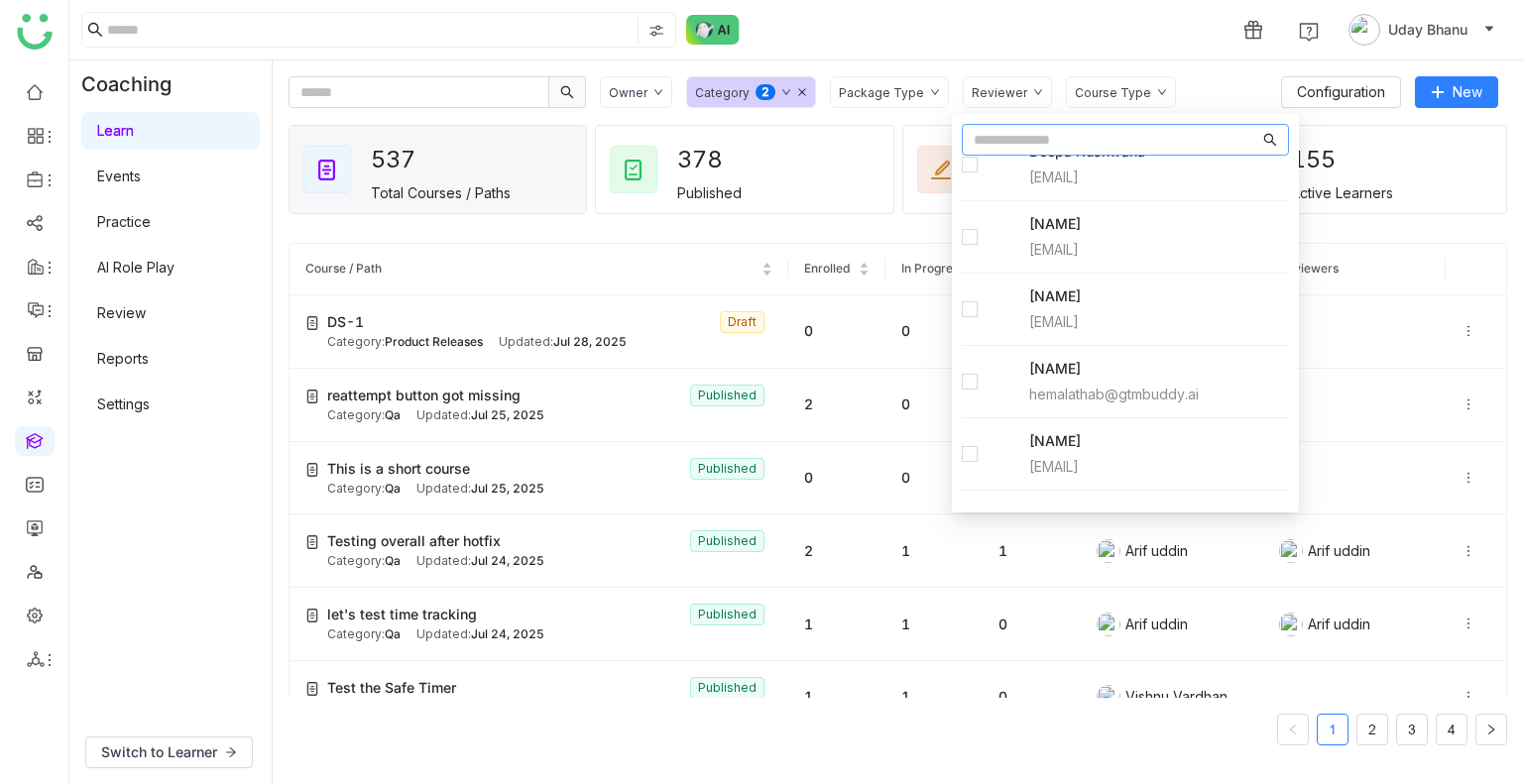 scroll, scrollTop: 900, scrollLeft: 0, axis: vertical 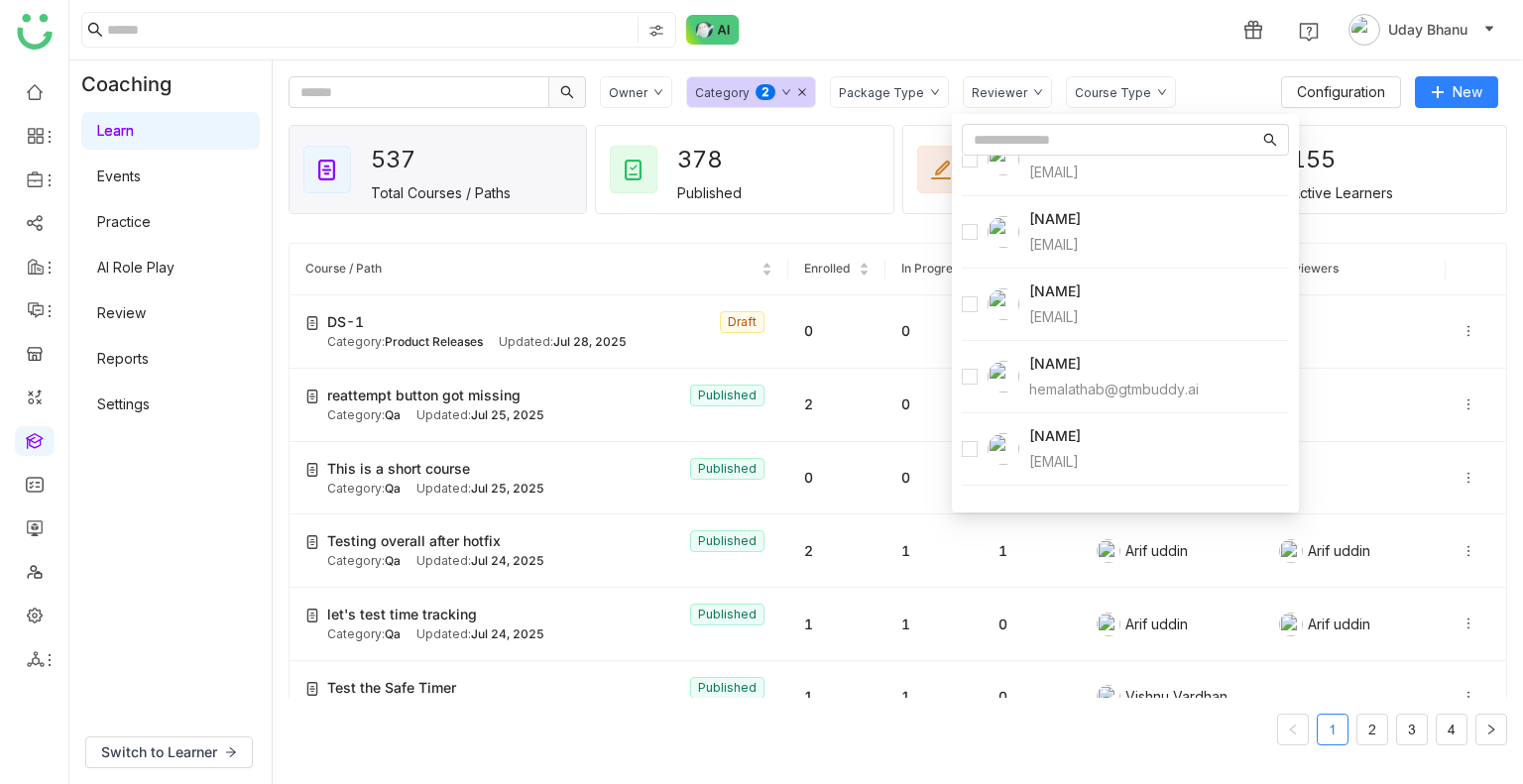click on "Harish Venugopalan" at bounding box center [1055, 291] 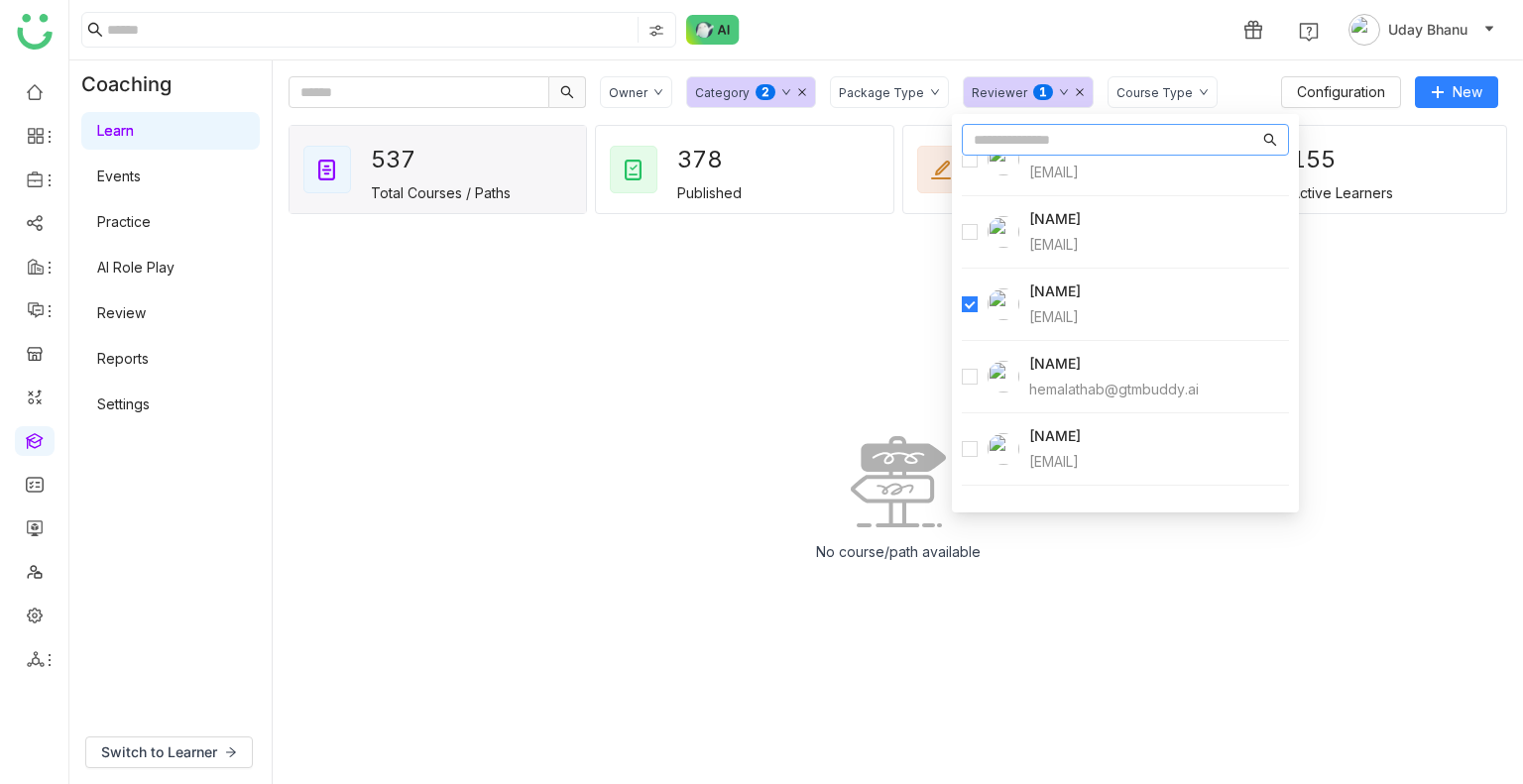 click at bounding box center (1116, 140) 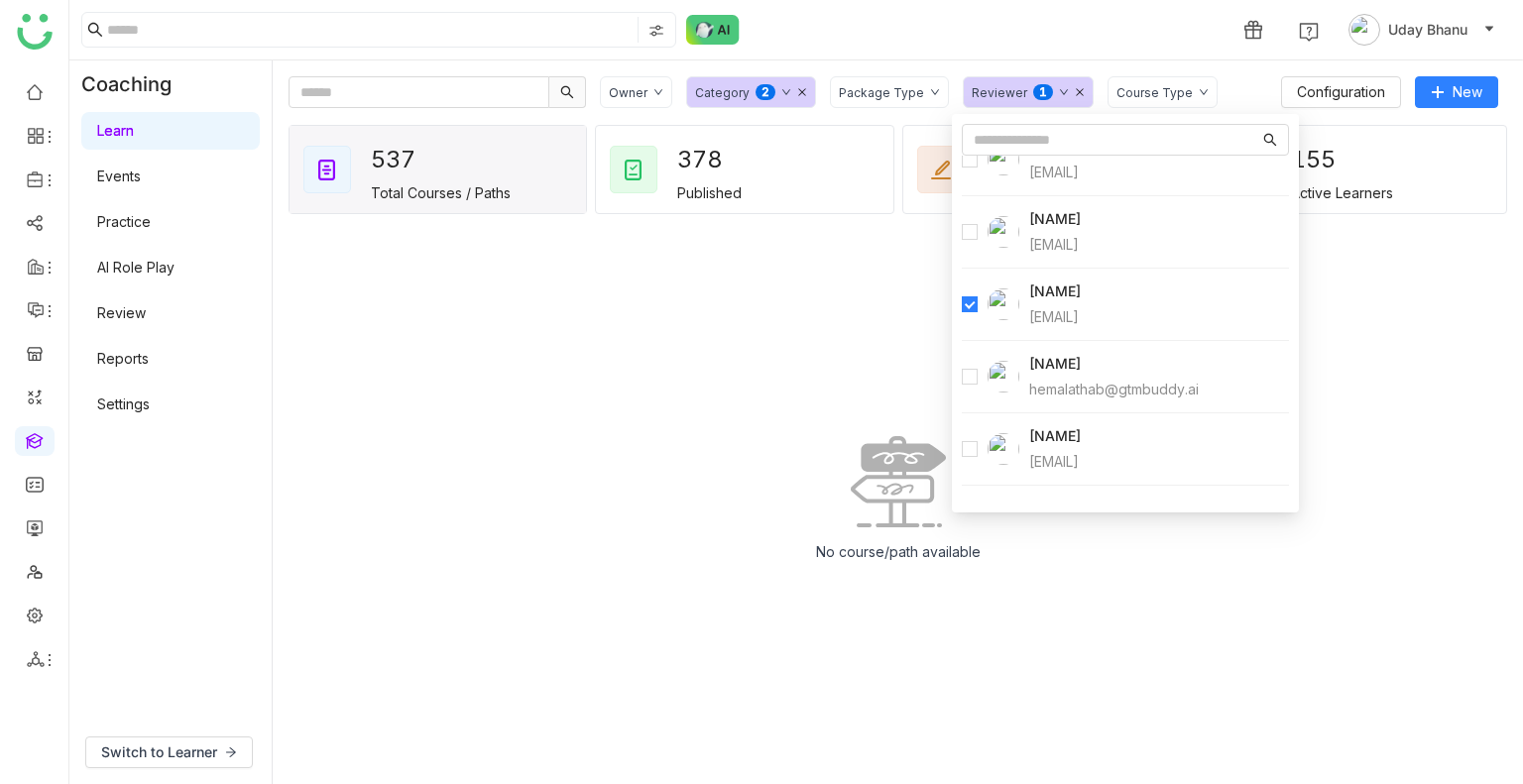 click 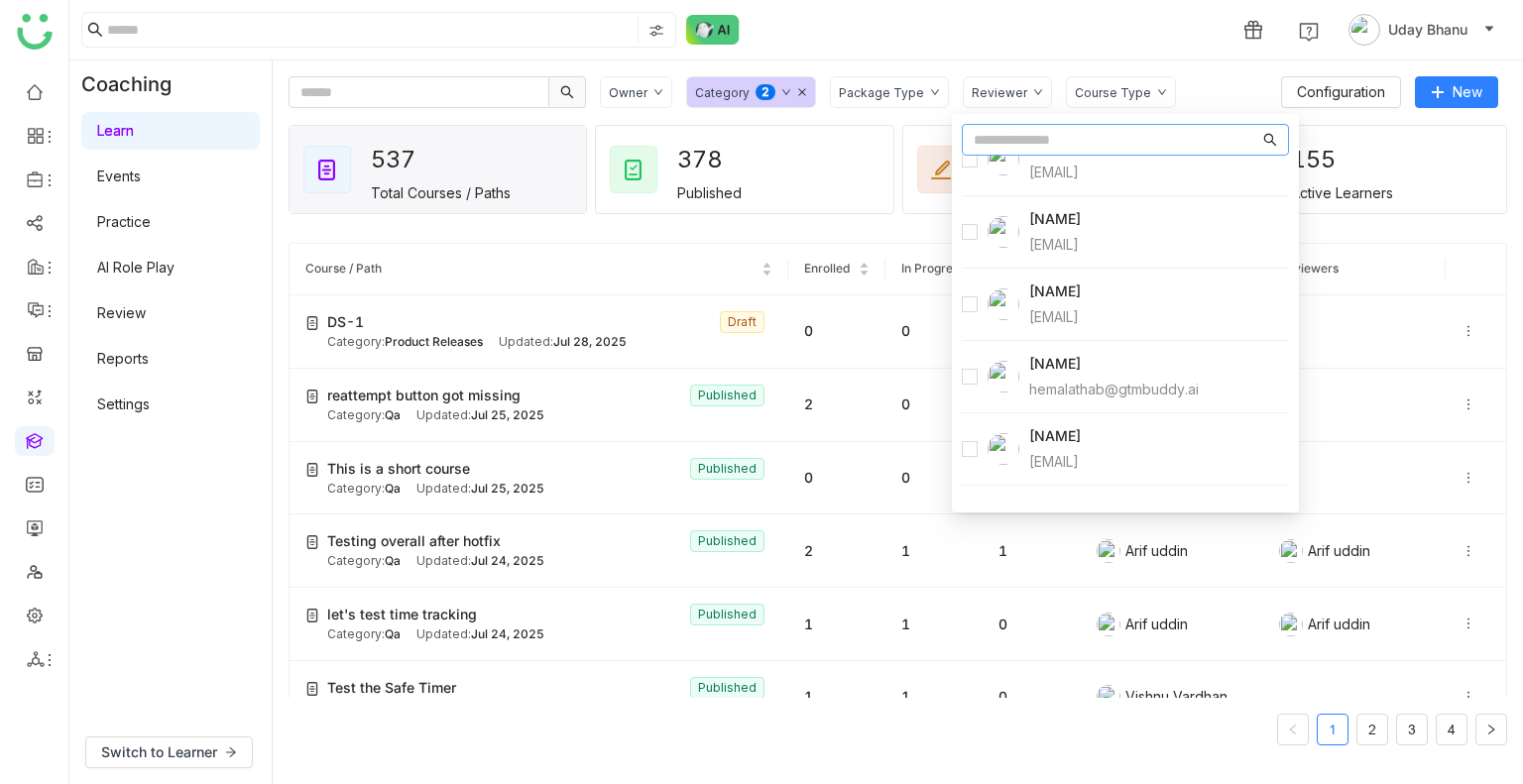 click at bounding box center [1116, 140] 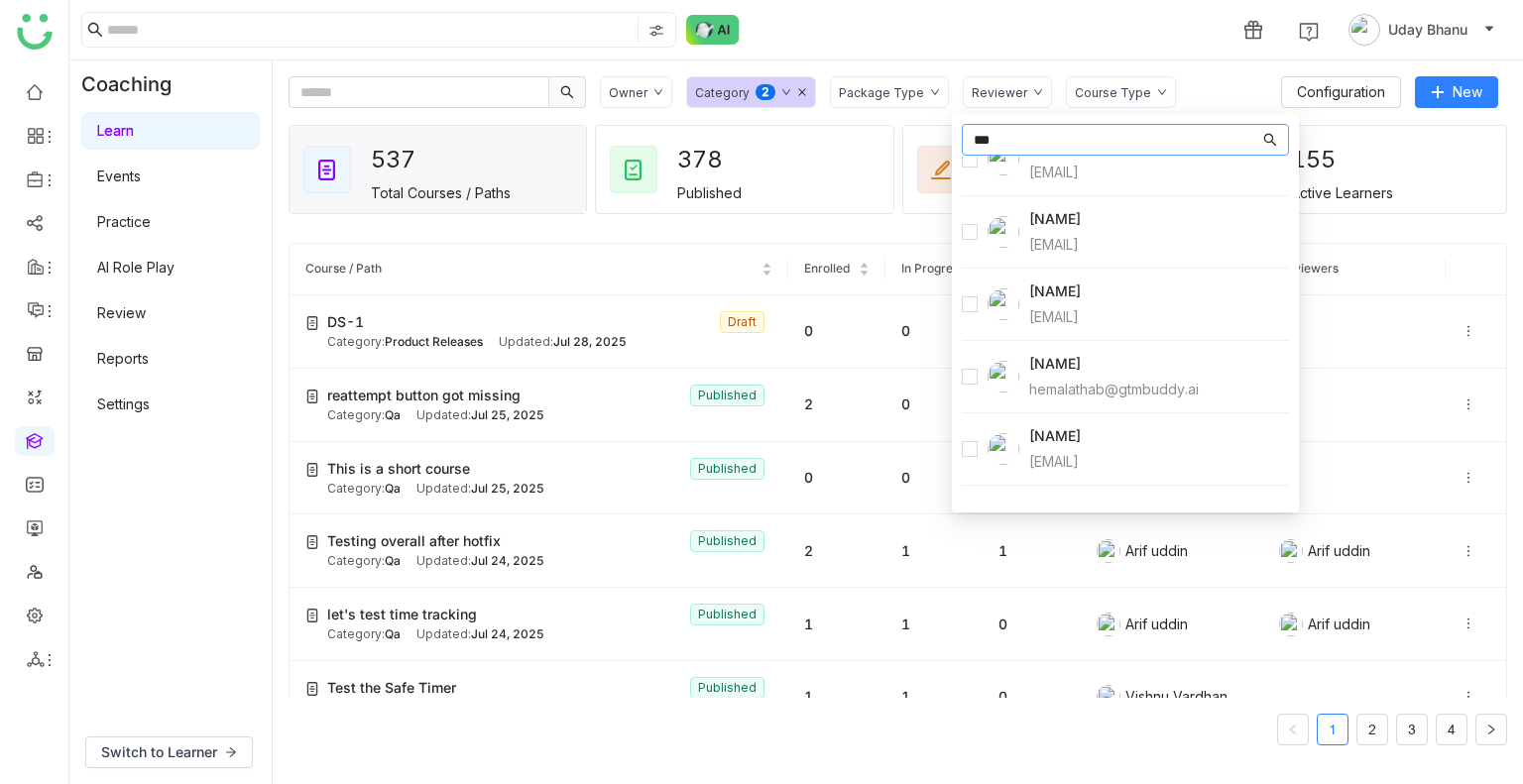 scroll, scrollTop: 84, scrollLeft: 0, axis: vertical 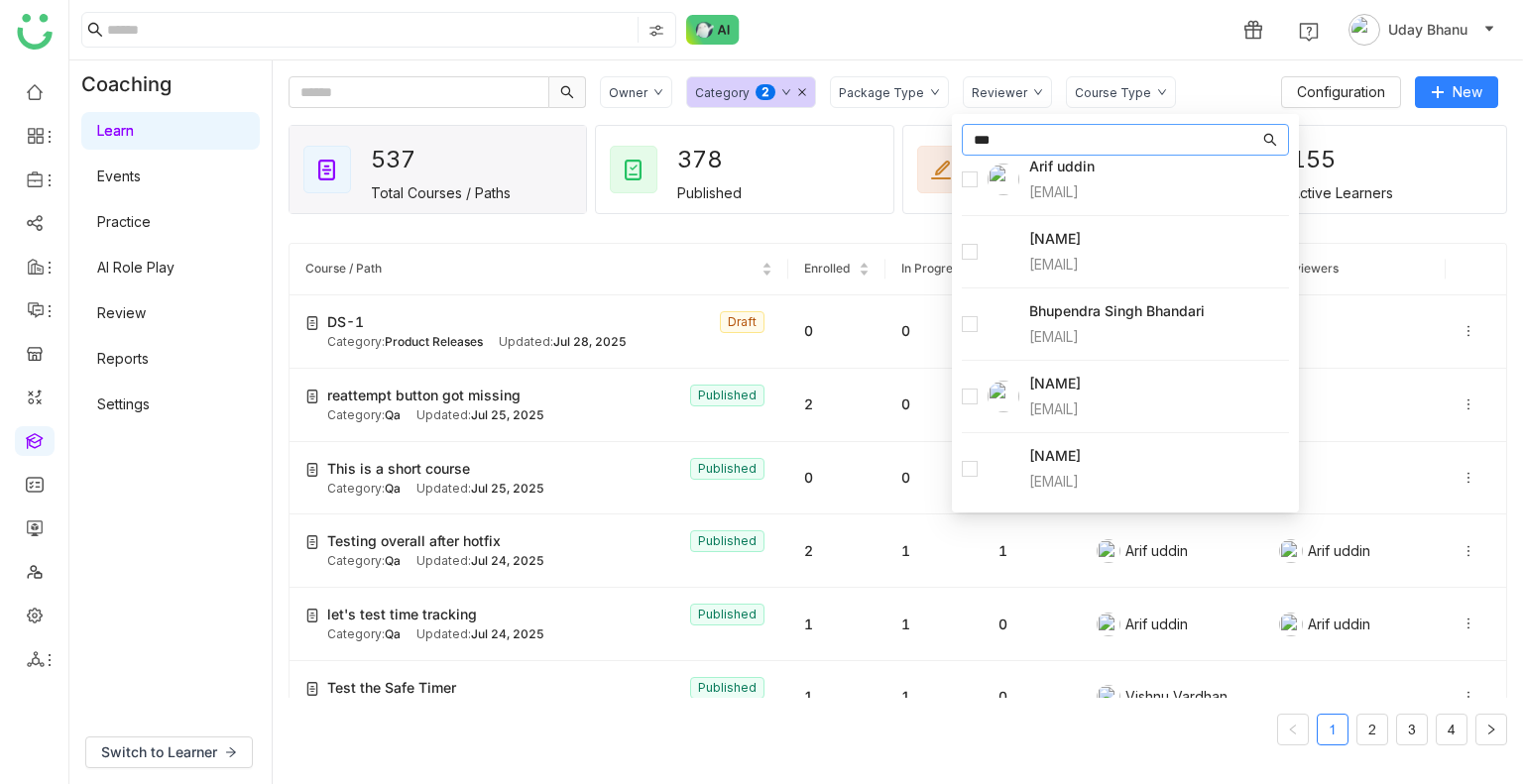 type on "***" 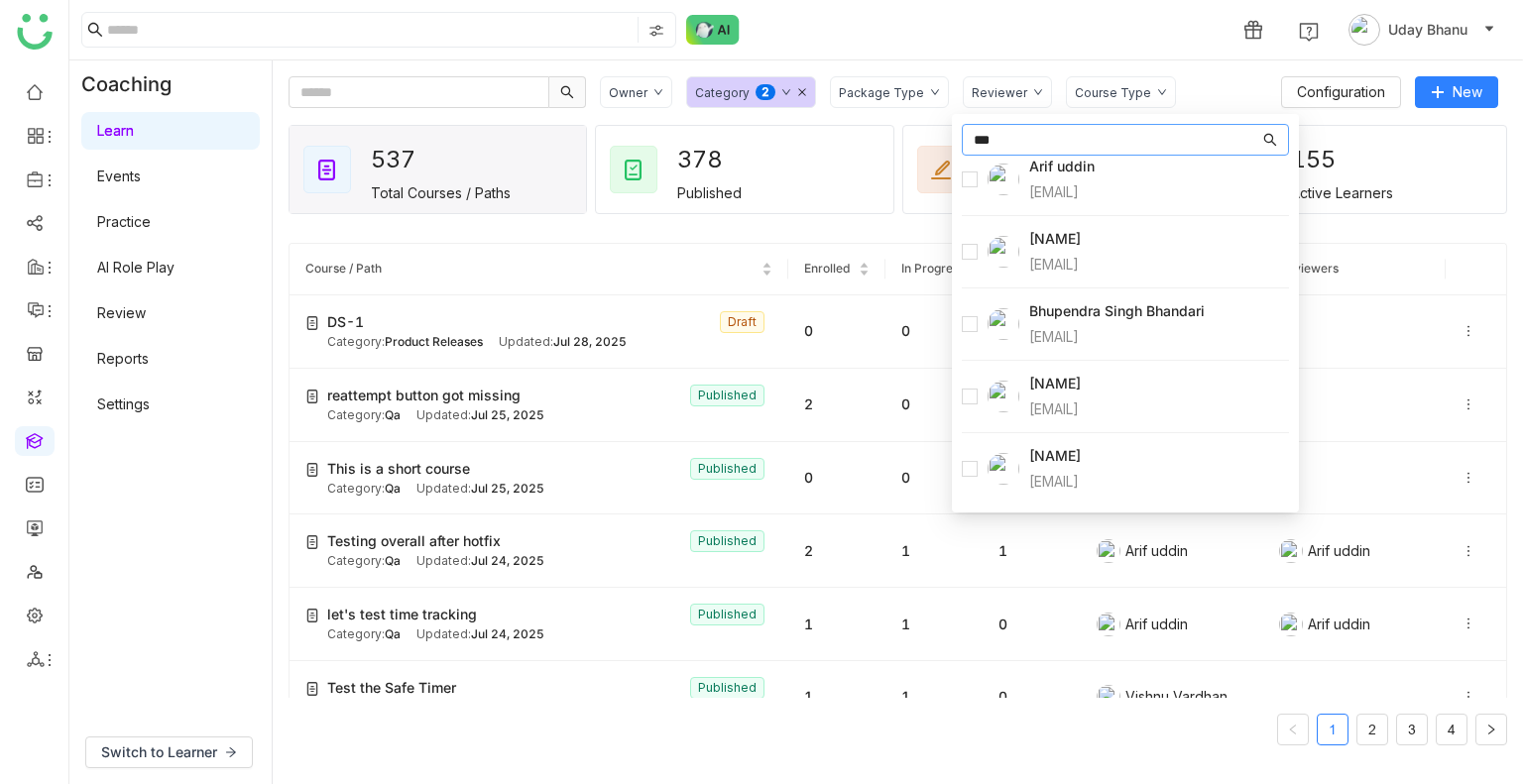 scroll, scrollTop: 0, scrollLeft: 0, axis: both 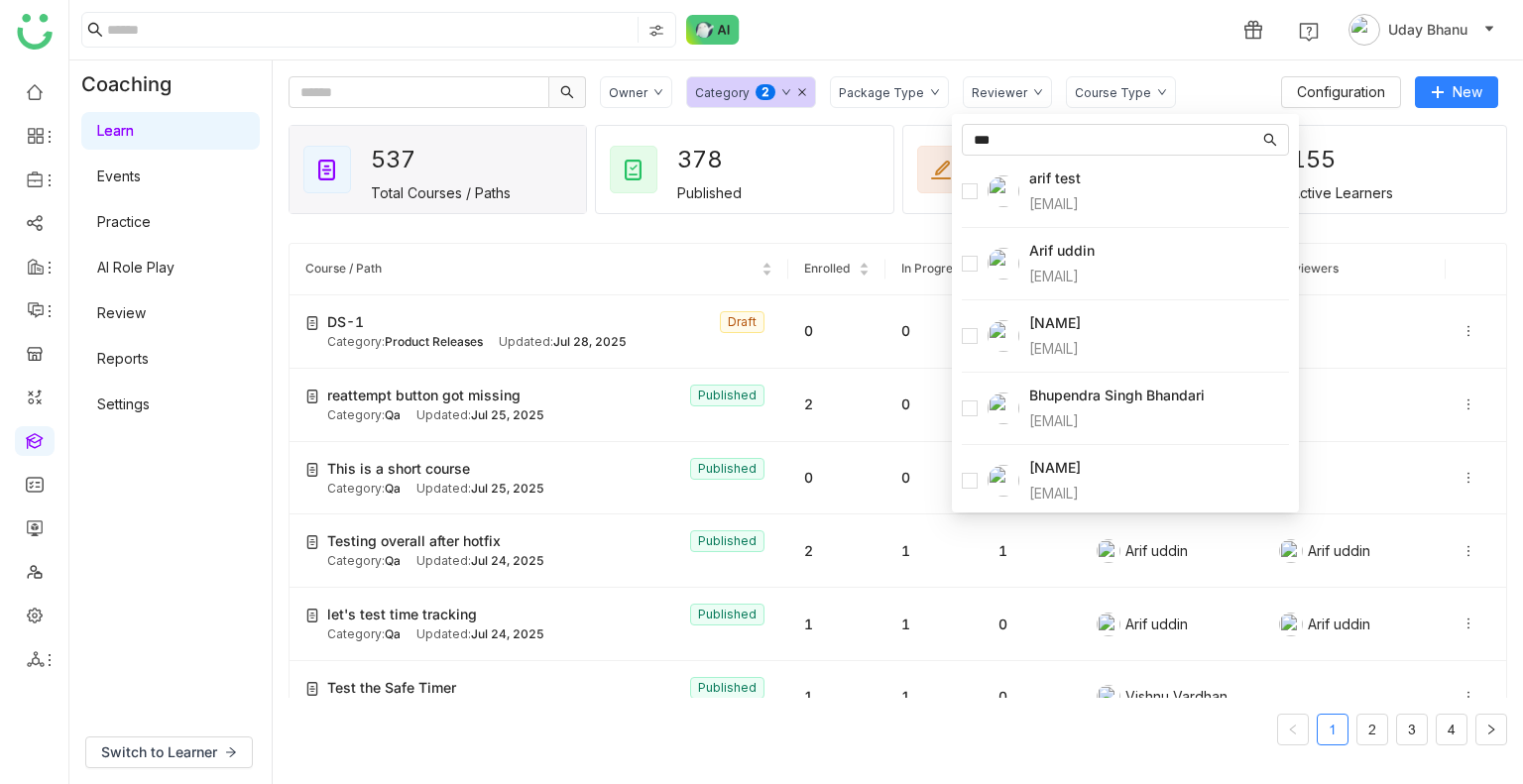 click at bounding box center (991, 264) 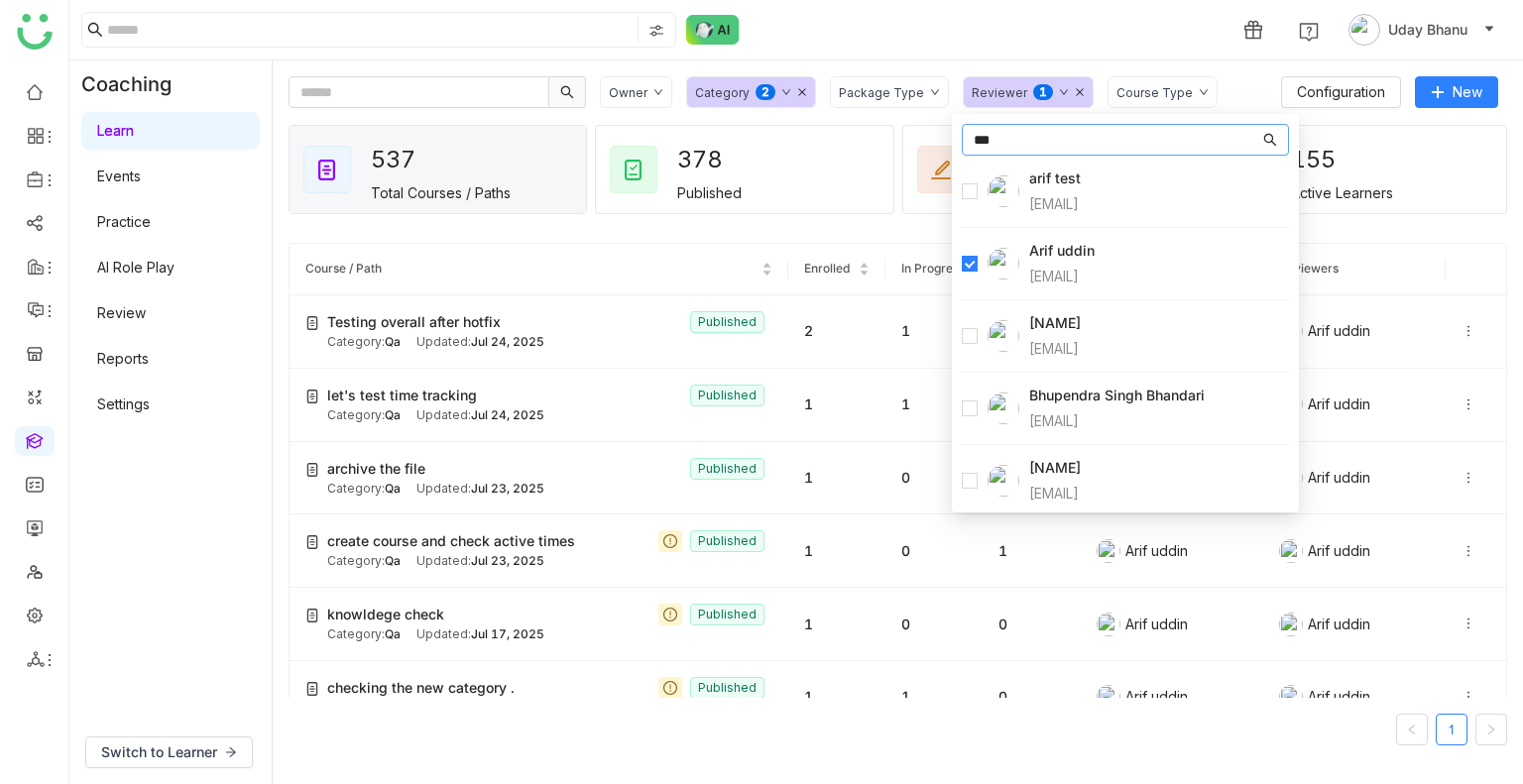 click on "***" at bounding box center (1116, 140) 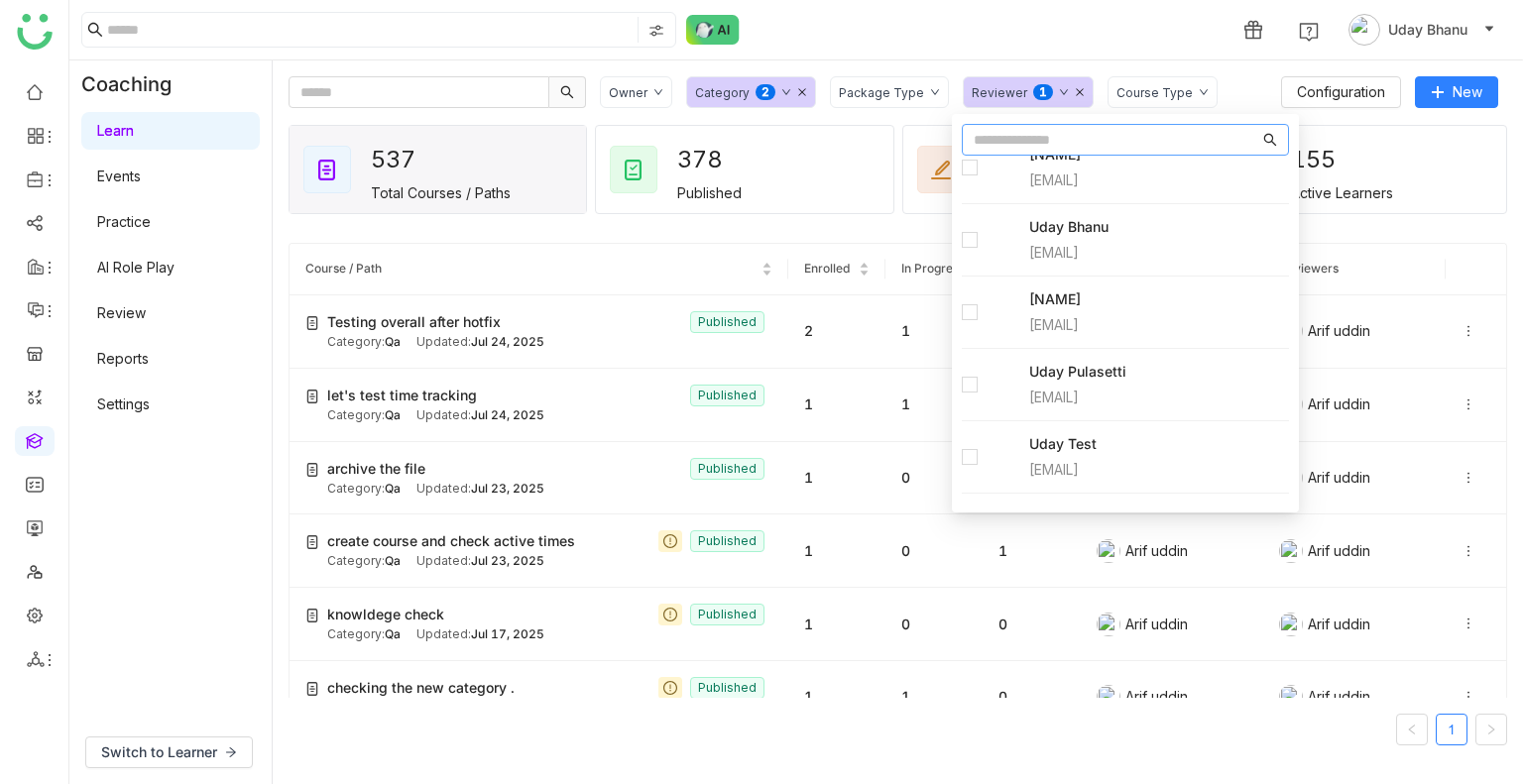 scroll, scrollTop: 2252, scrollLeft: 0, axis: vertical 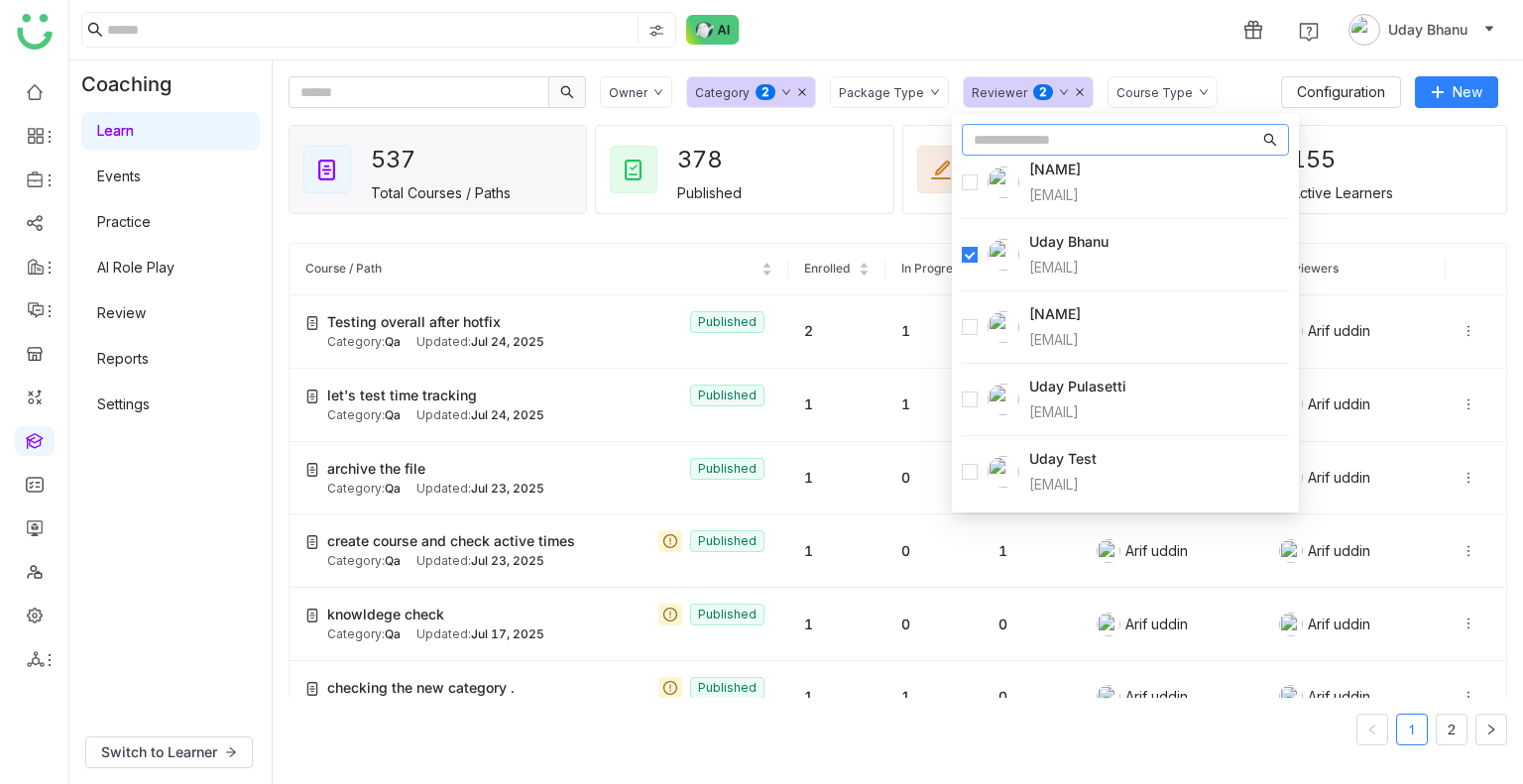 click at bounding box center [1116, 140] 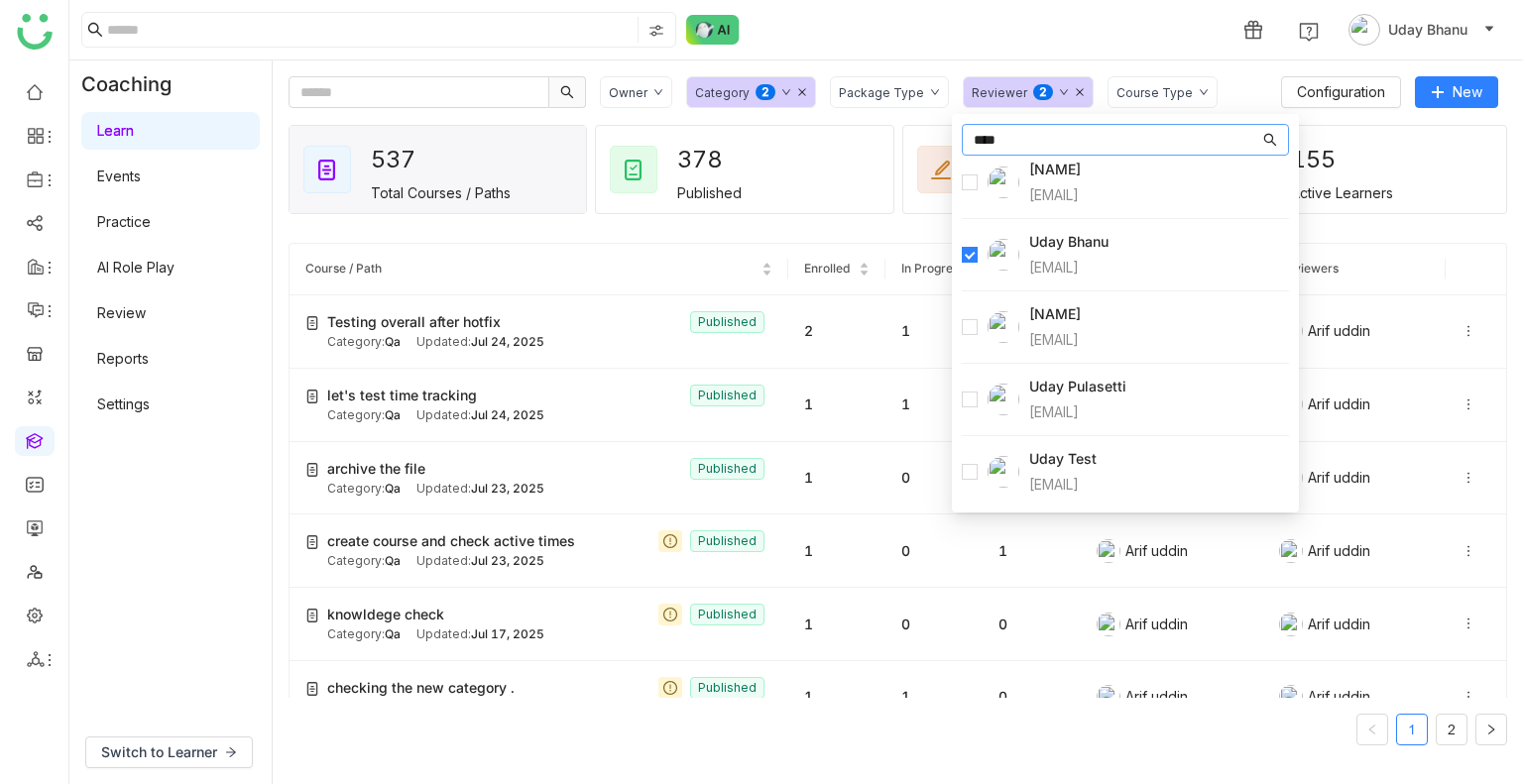 scroll, scrollTop: 0, scrollLeft: 0, axis: both 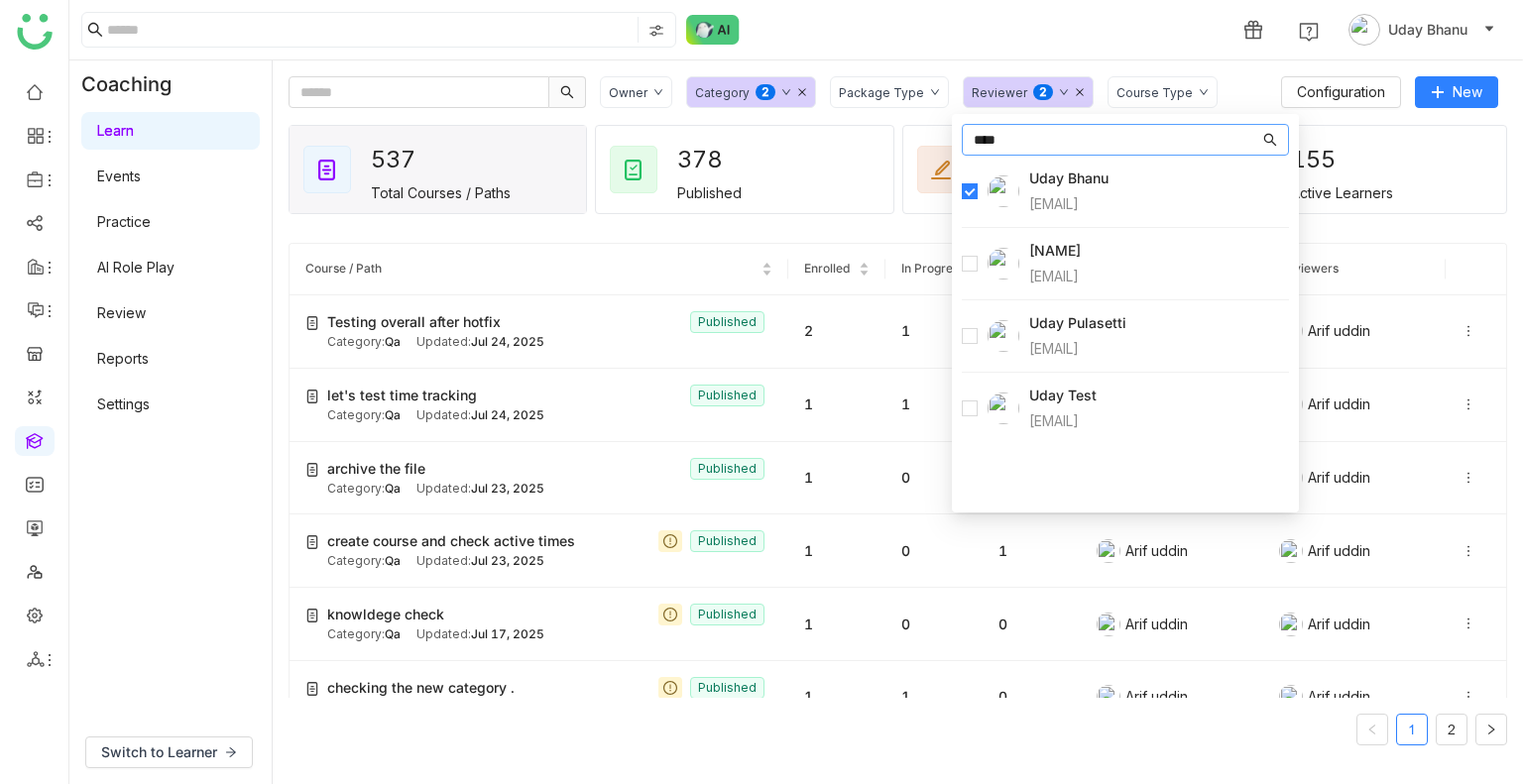 type on "****" 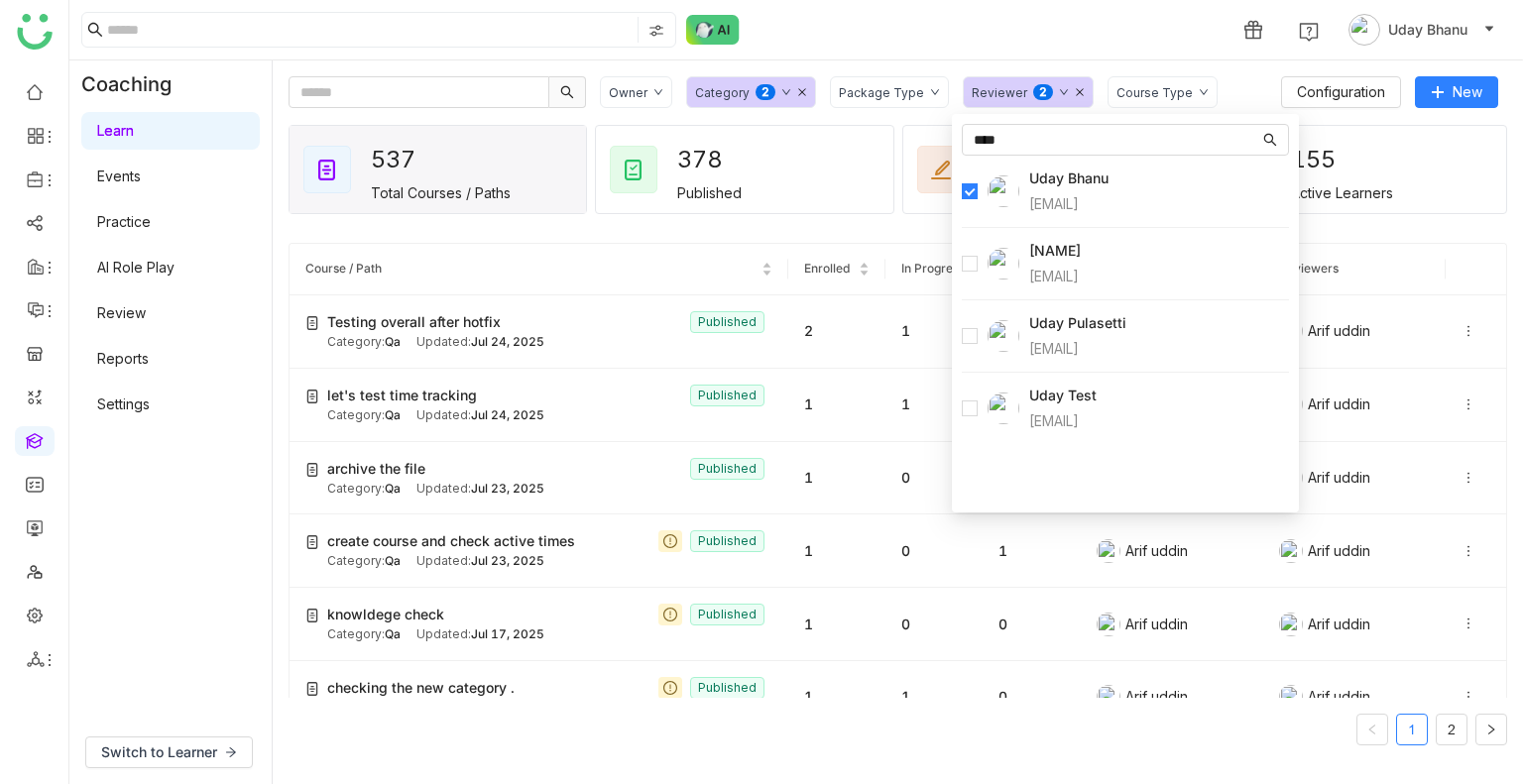 click at bounding box center (991, 336) 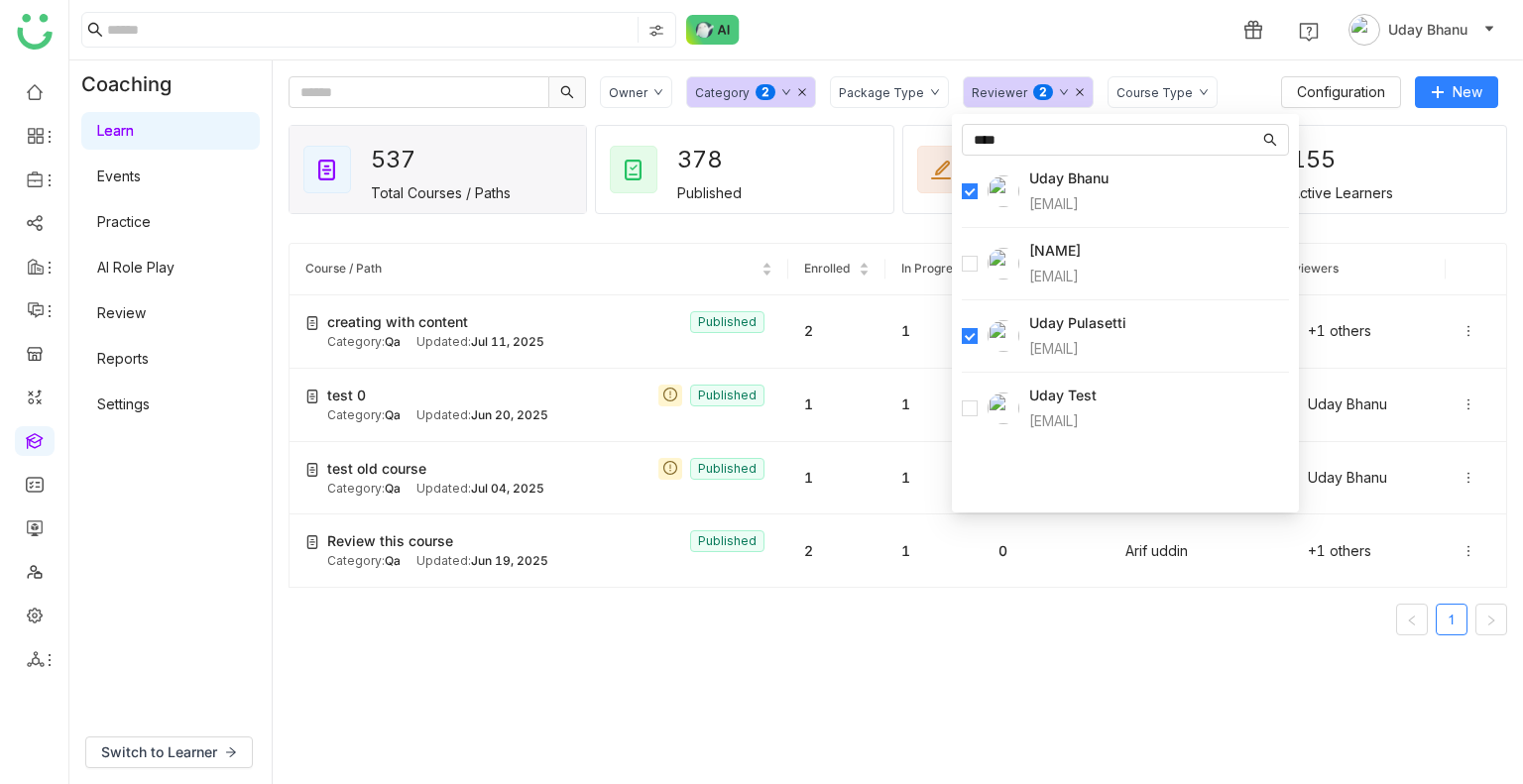 click on "Course / Path Enrolled In Progress Completed Owner Reviewers creating with content   Published Category:  Qa Updated:   Jul 11, 2025 2 1 1  Arif uddin   +1 others  test 0  Published Category:  Qa Updated:   Jun 20, 2025 1 1 0  Uday Bhanu   Uday Bhanu  test old course   Published Category:  Qa Updated:   Jul 04, 2025 1 1 0  Uday Bhanu   Uday Bhanu  Review this course   Published Category:  Qa Updated:   Jun 19, 2025 2 1 0  Arif uddin   +1 others  1" 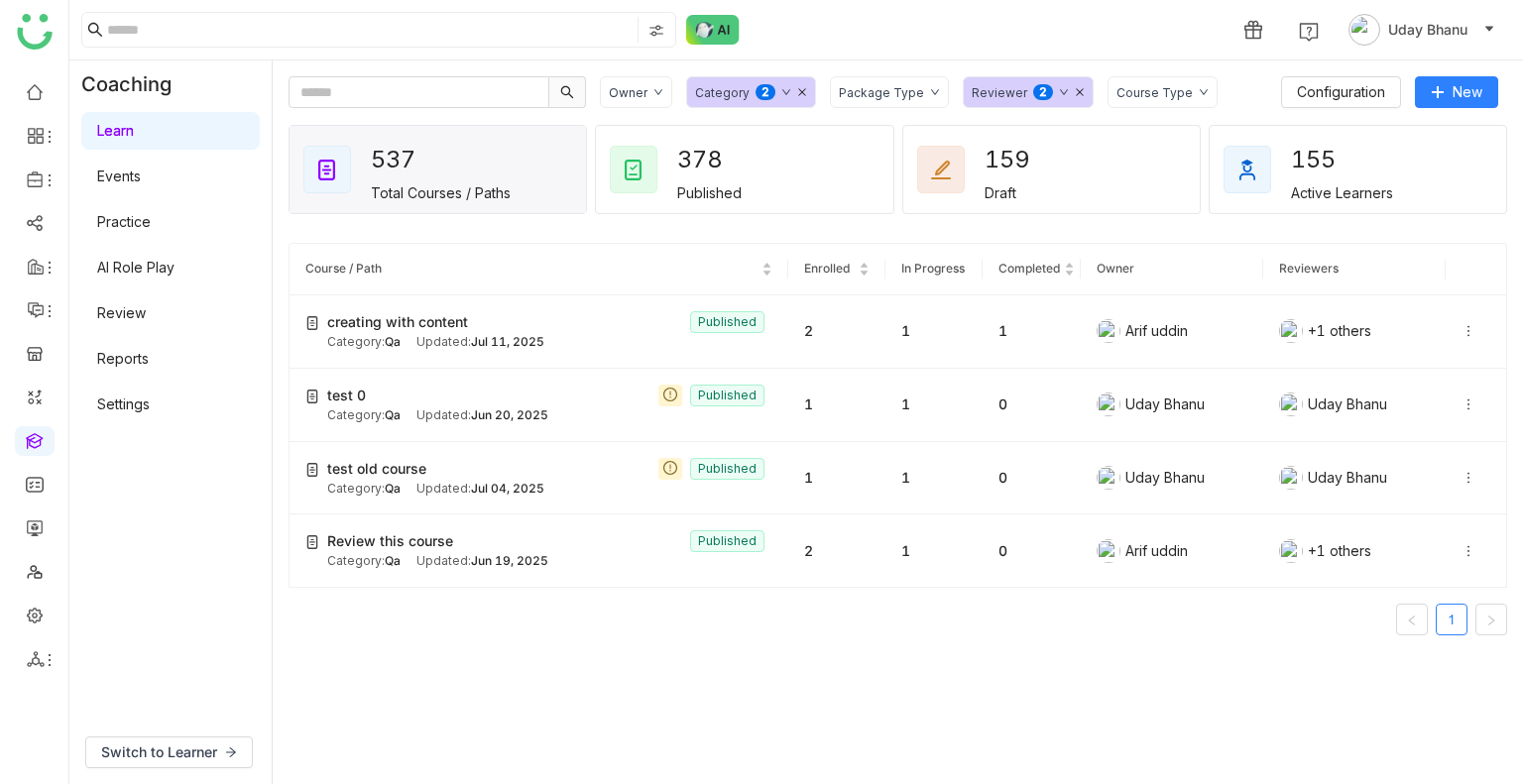 click on "0   1   2   3   4   5   6   7   8   9" 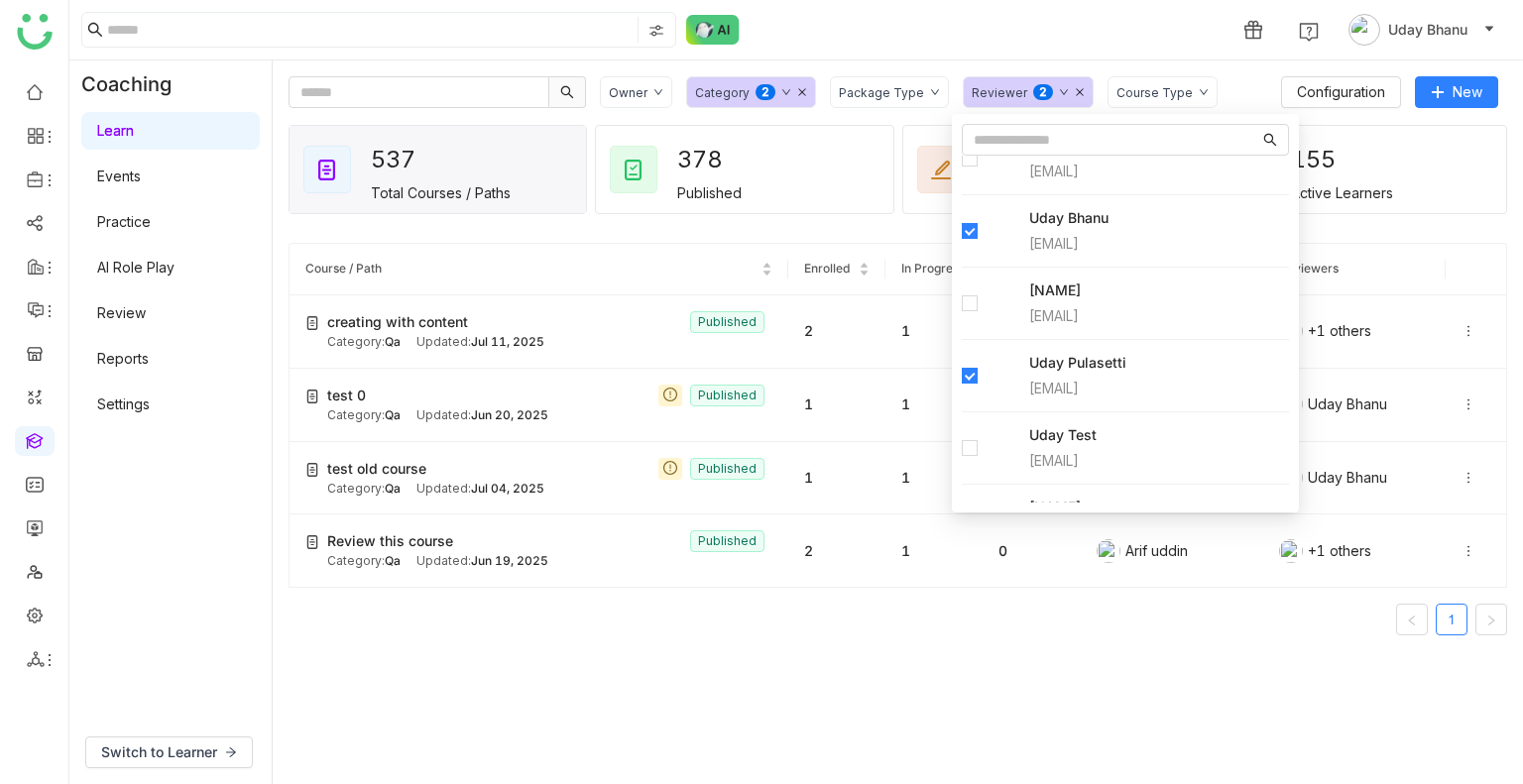 scroll, scrollTop: 2272, scrollLeft: 0, axis: vertical 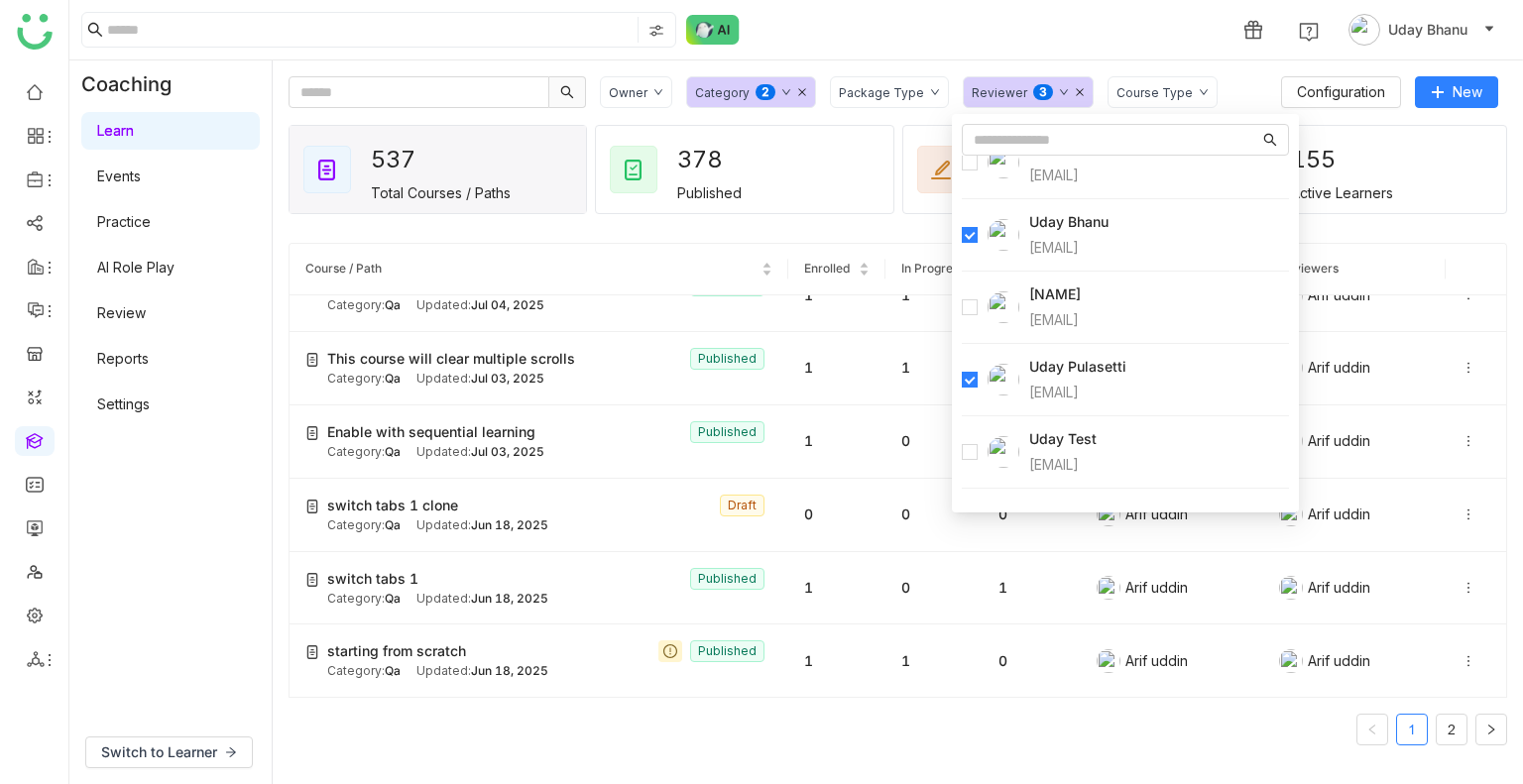 click on "1 Uday Bhanu" 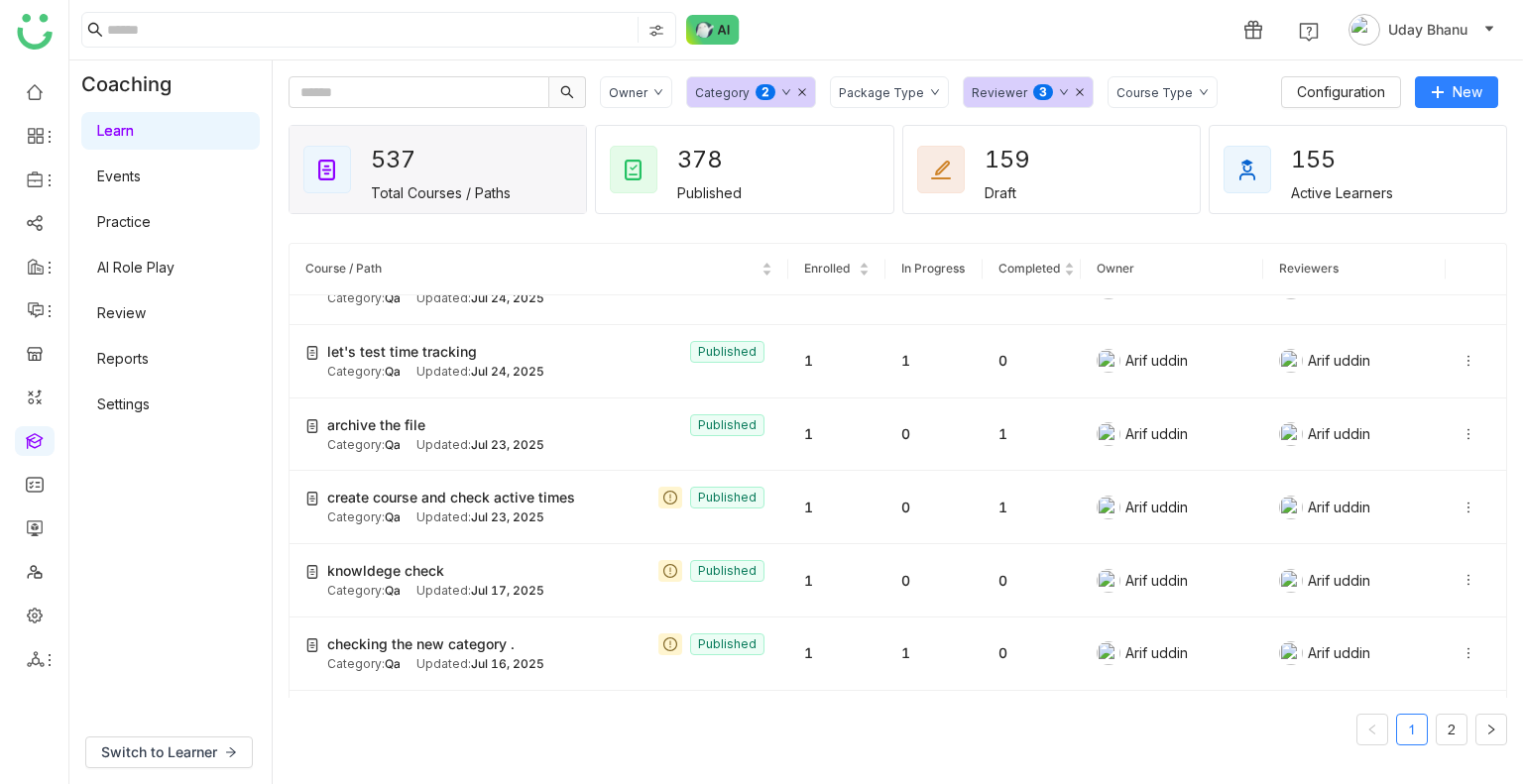 scroll, scrollTop: 0, scrollLeft: 0, axis: both 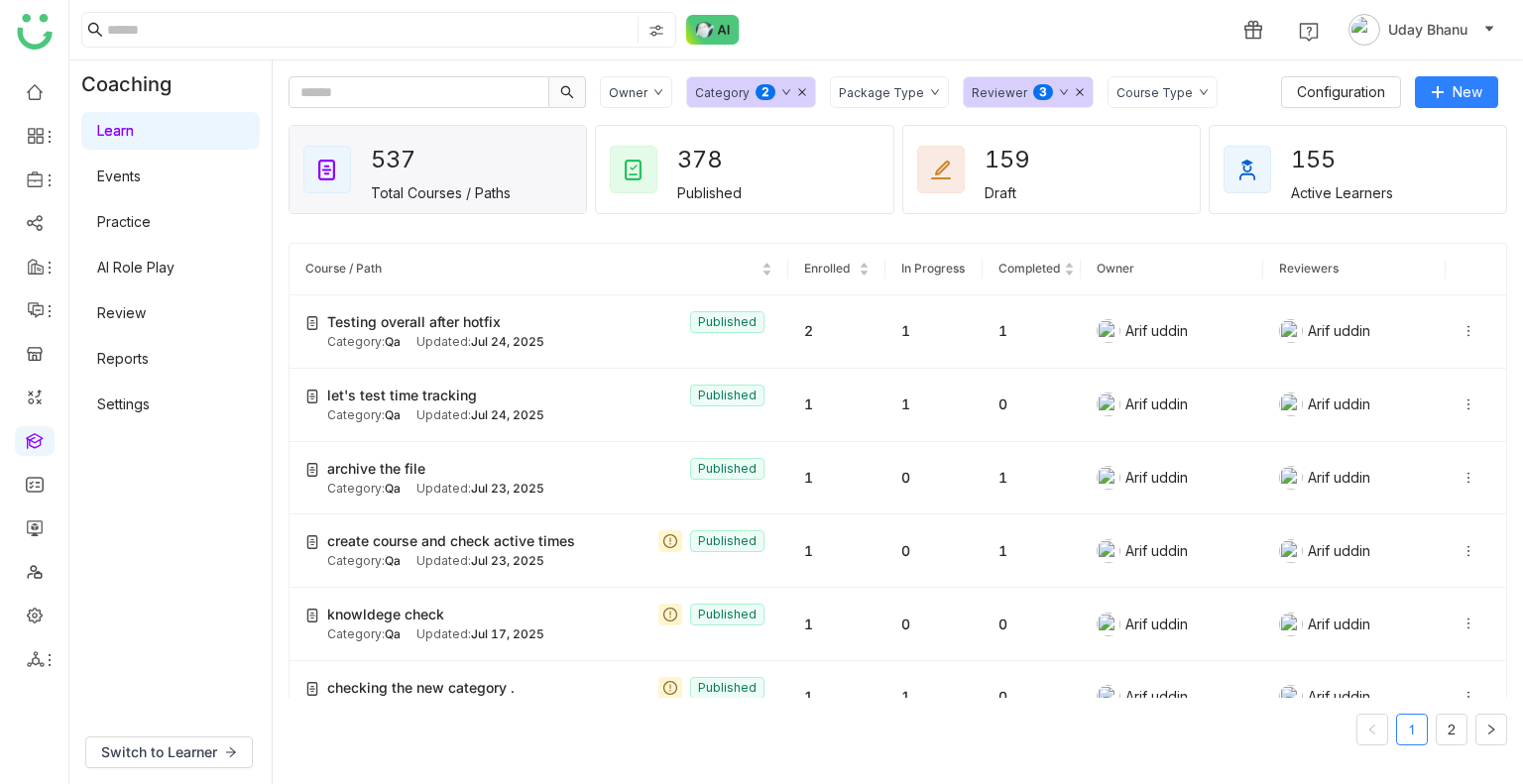 click 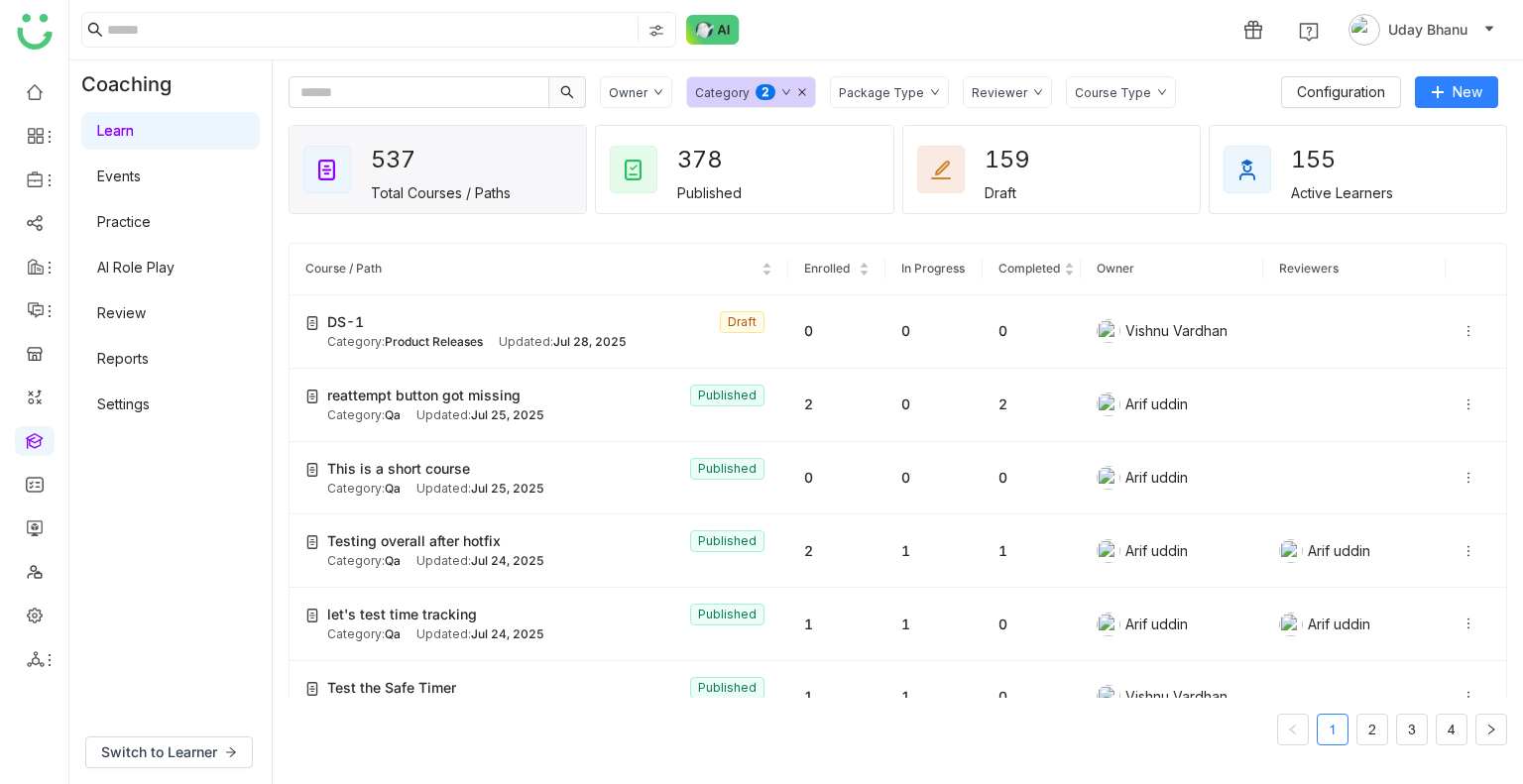 click 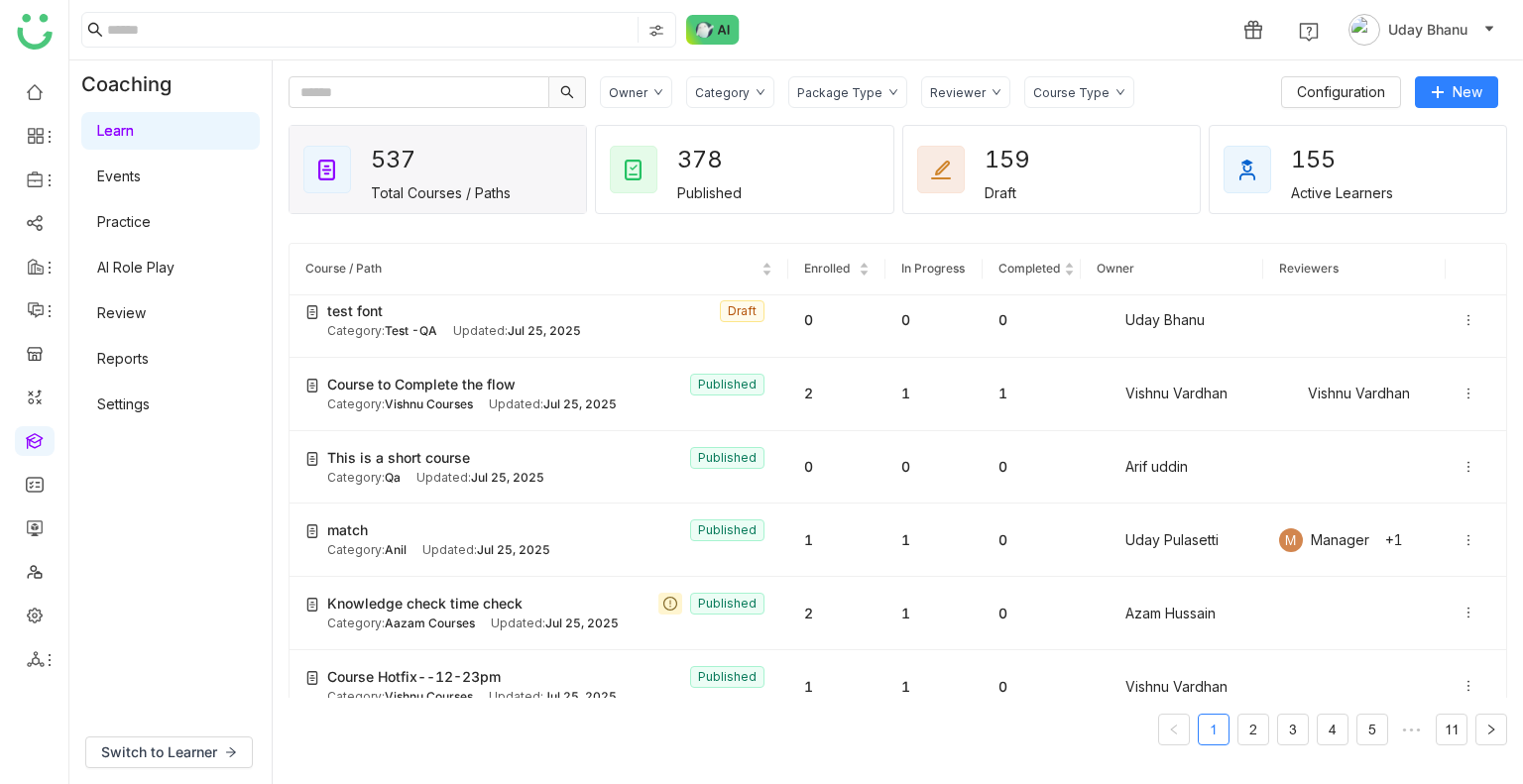 scroll, scrollTop: 3324, scrollLeft: 0, axis: vertical 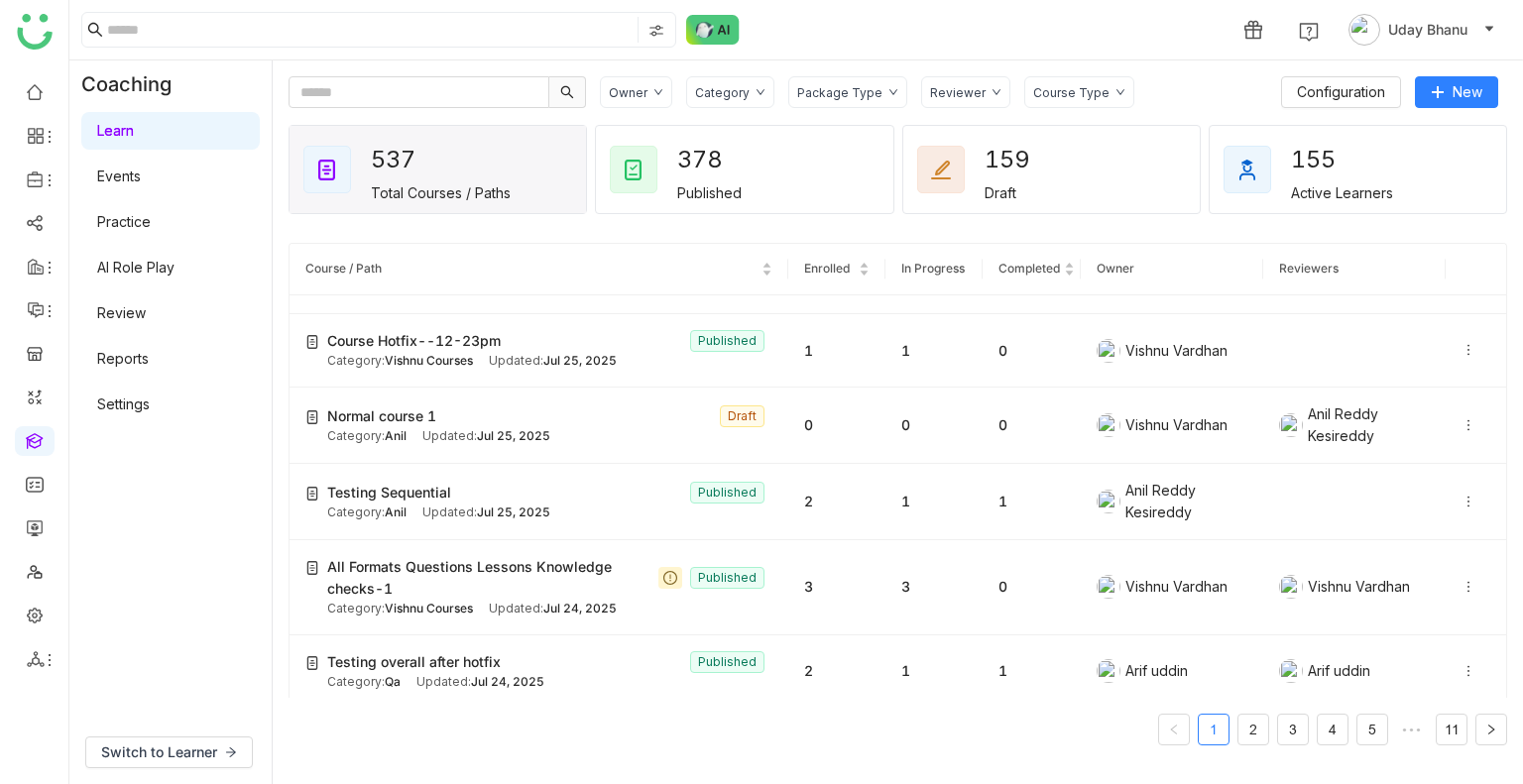 click on "Reports" at bounding box center [123, 358] 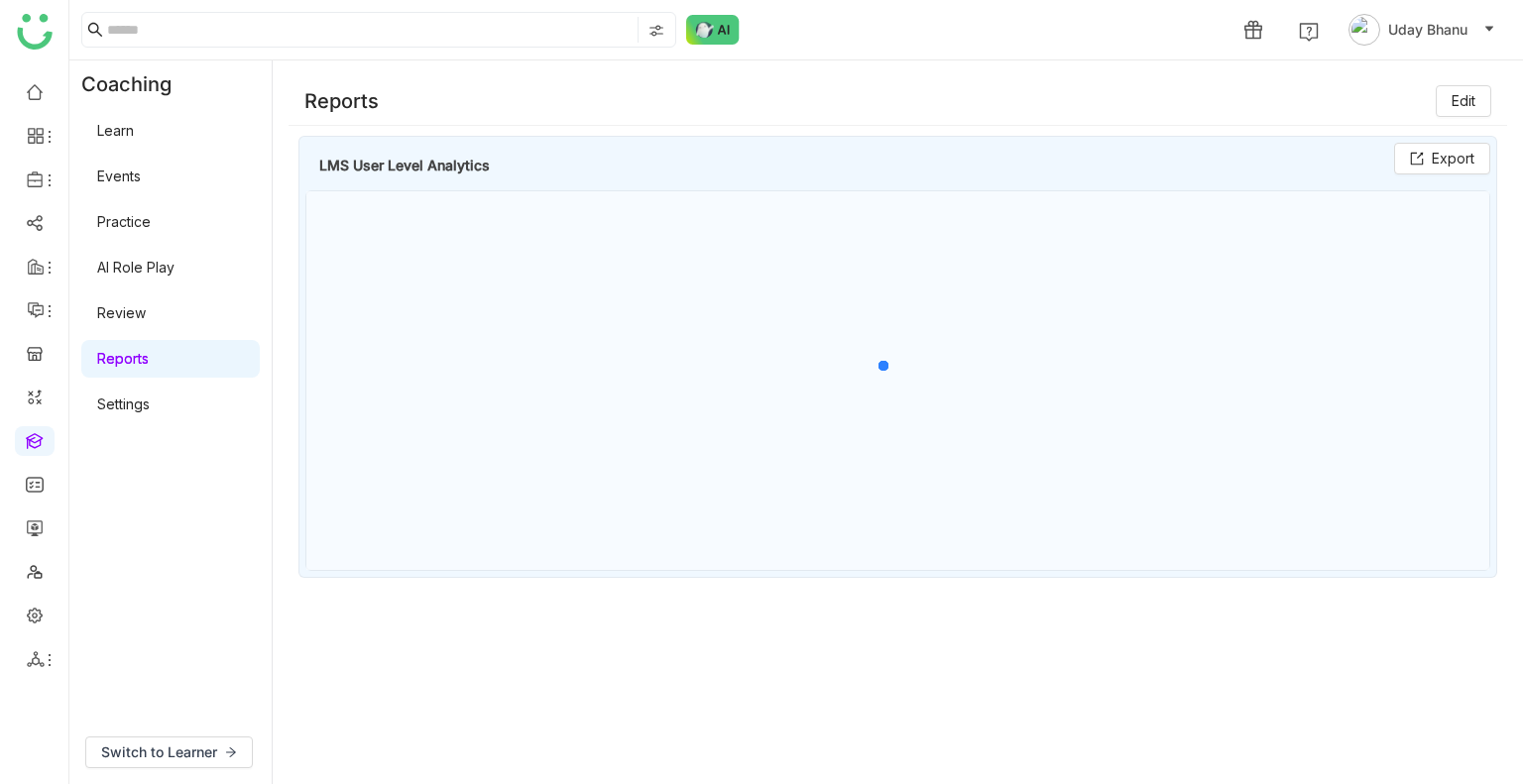 click on "Reports" at bounding box center [123, 358] 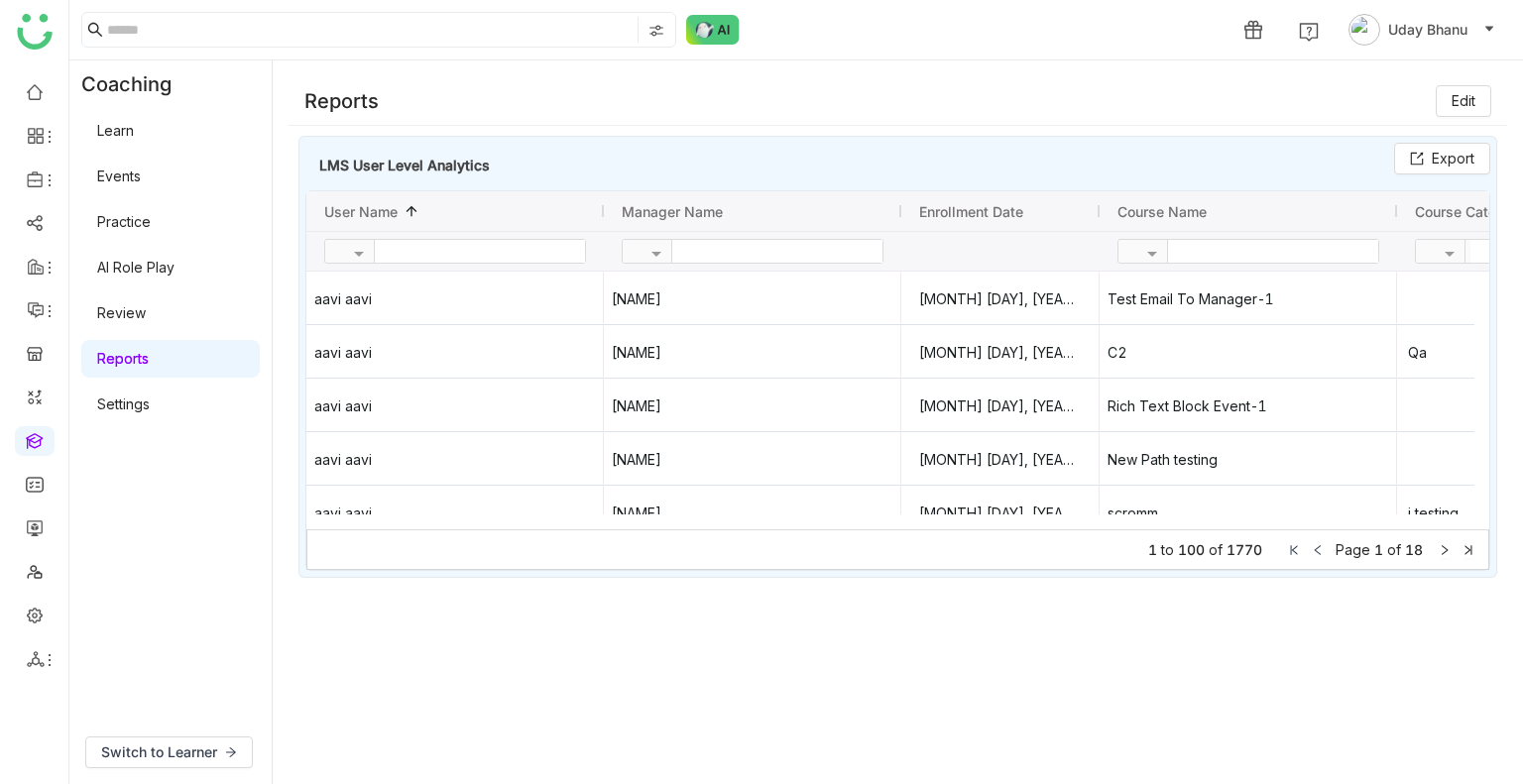click on "Settings" at bounding box center [123, 403] 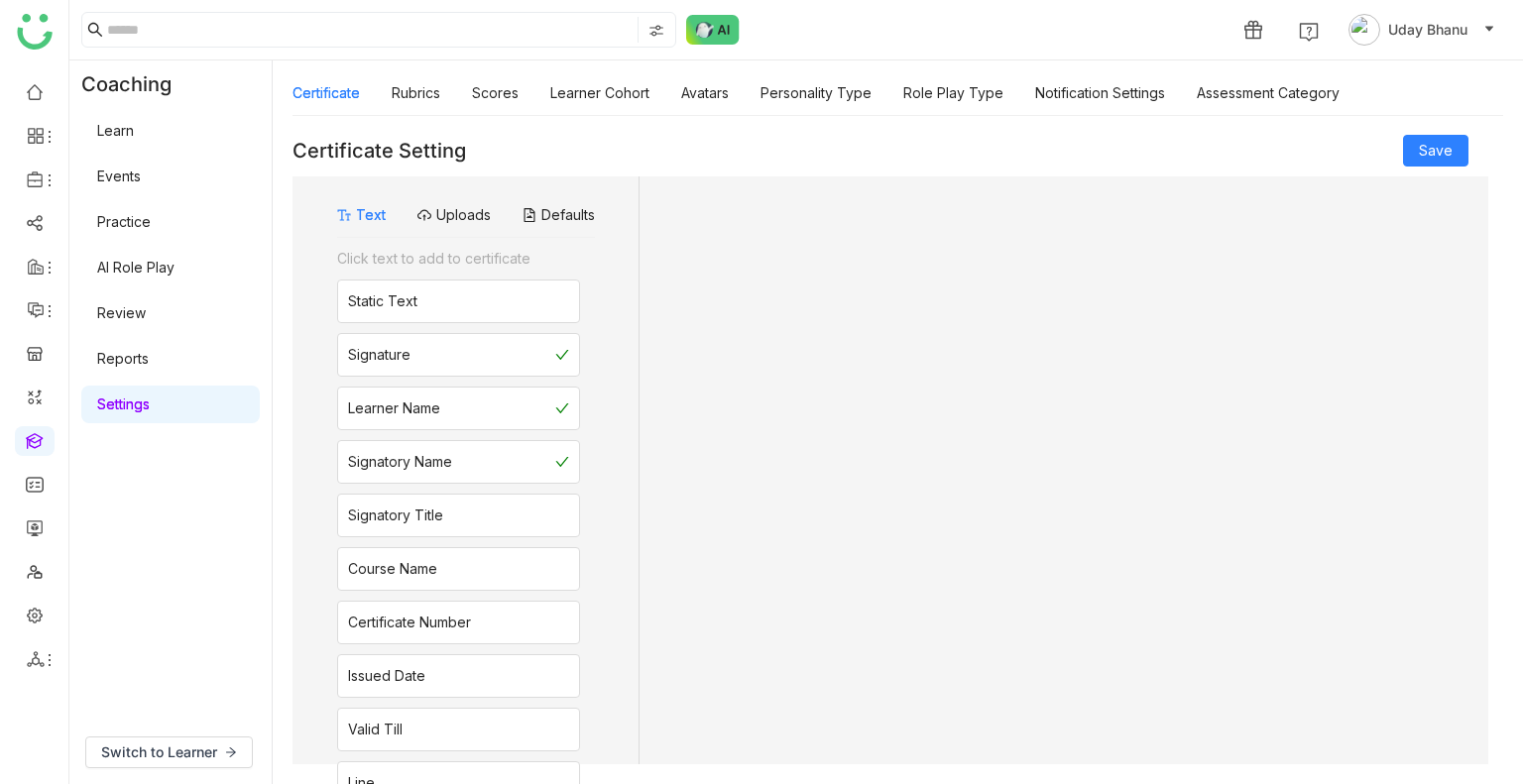 click on "Settings" at bounding box center (123, 403) 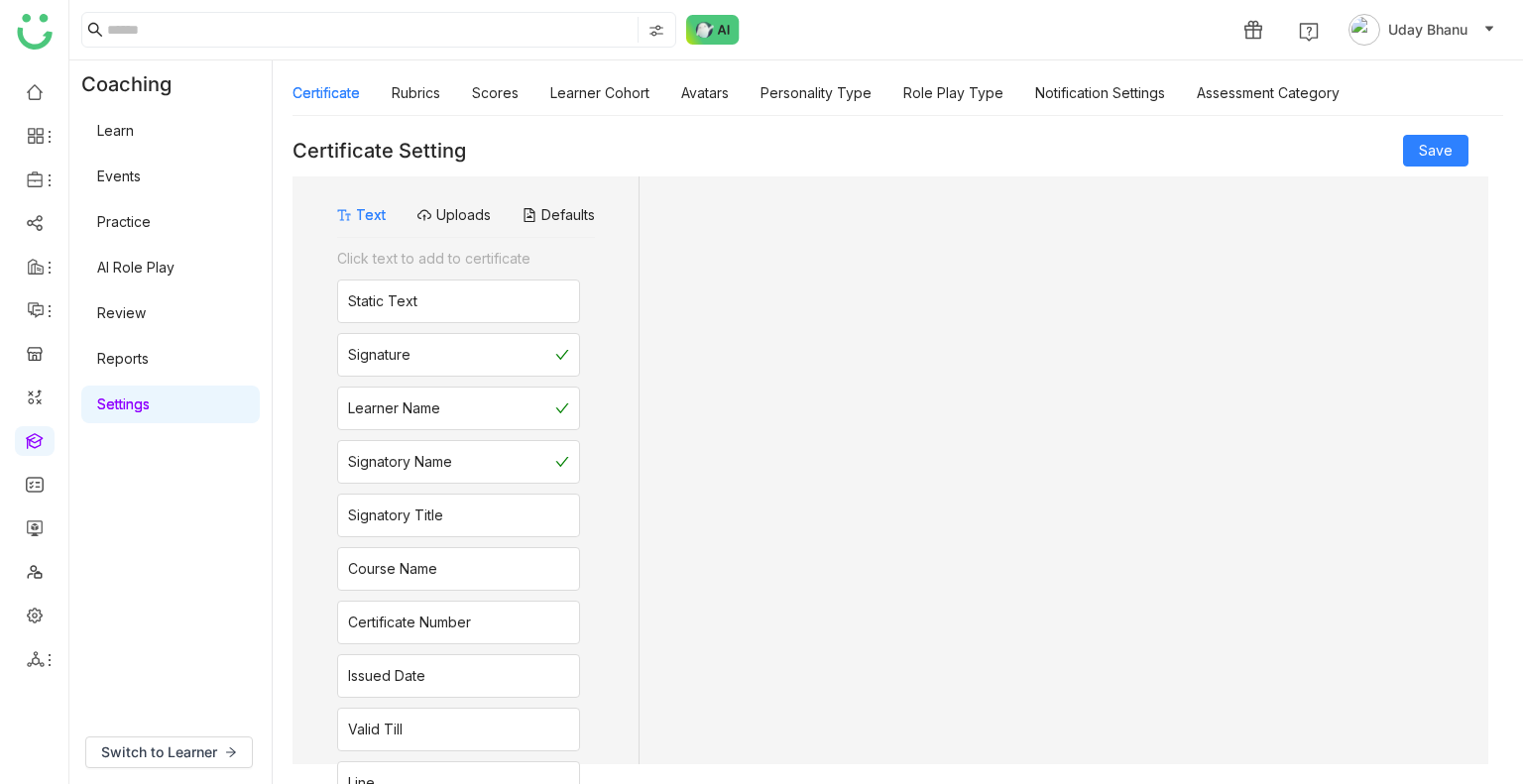 click on "Settings" at bounding box center (123, 403) 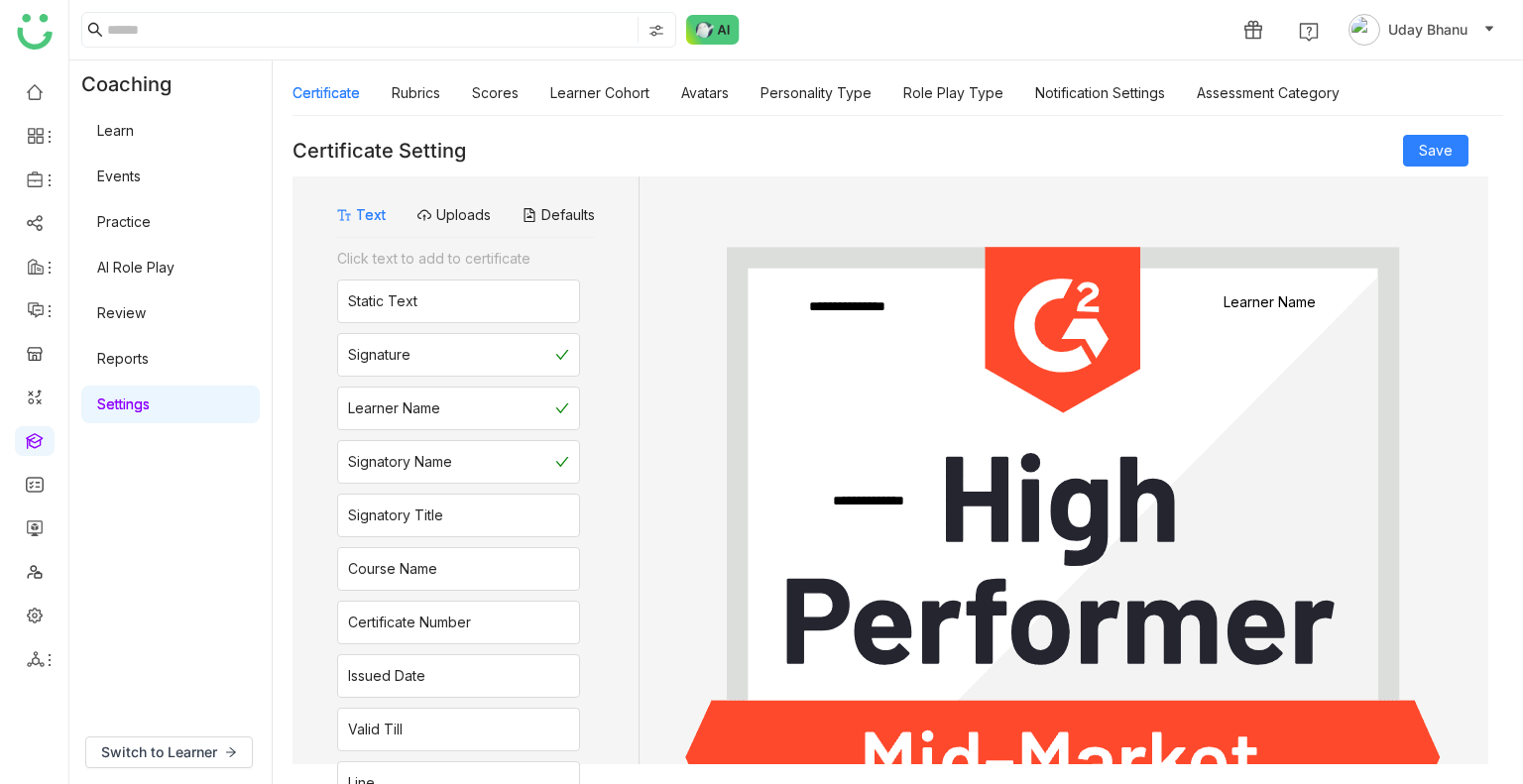 click on "Settings" at bounding box center (123, 403) 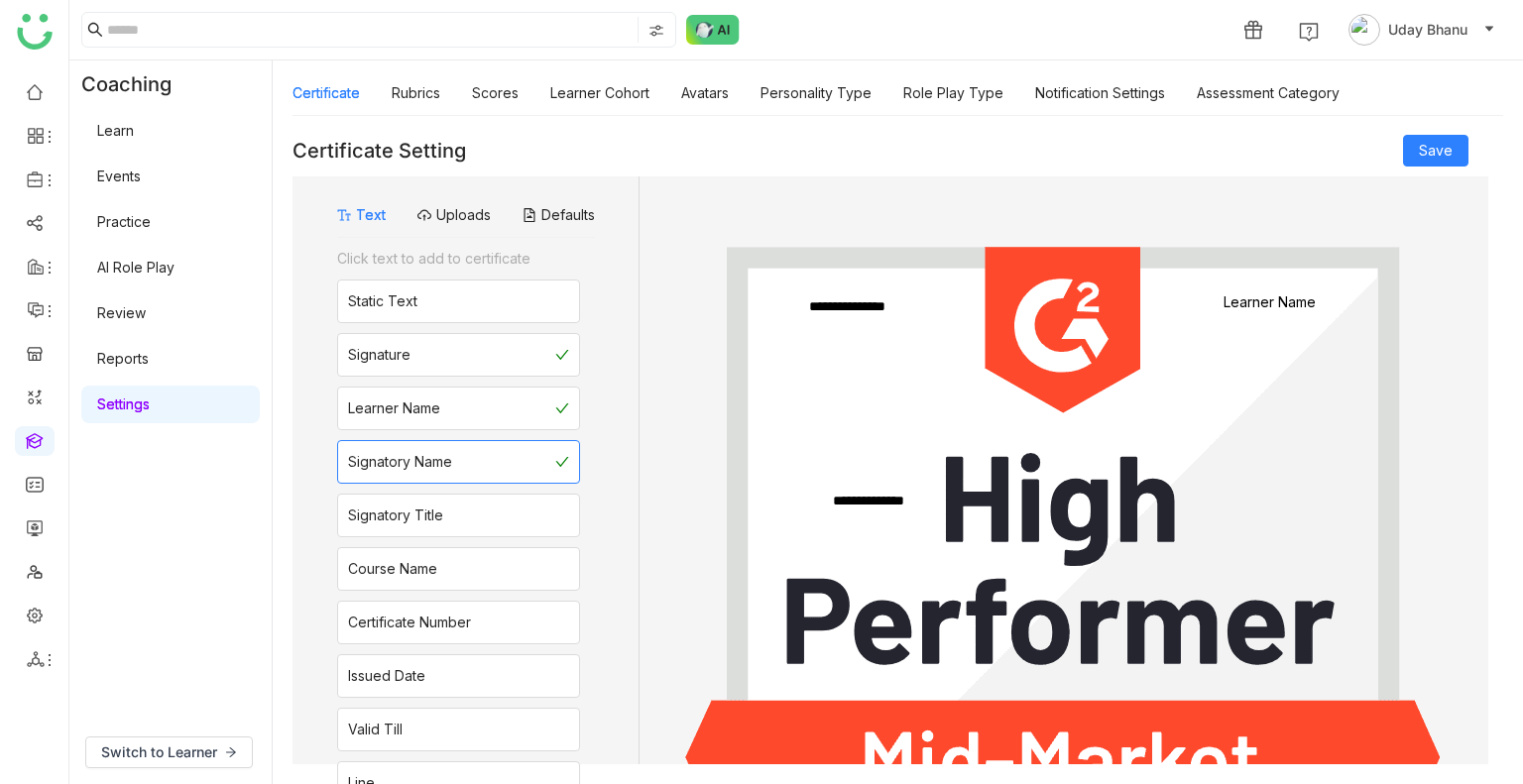 scroll, scrollTop: 69, scrollLeft: 0, axis: vertical 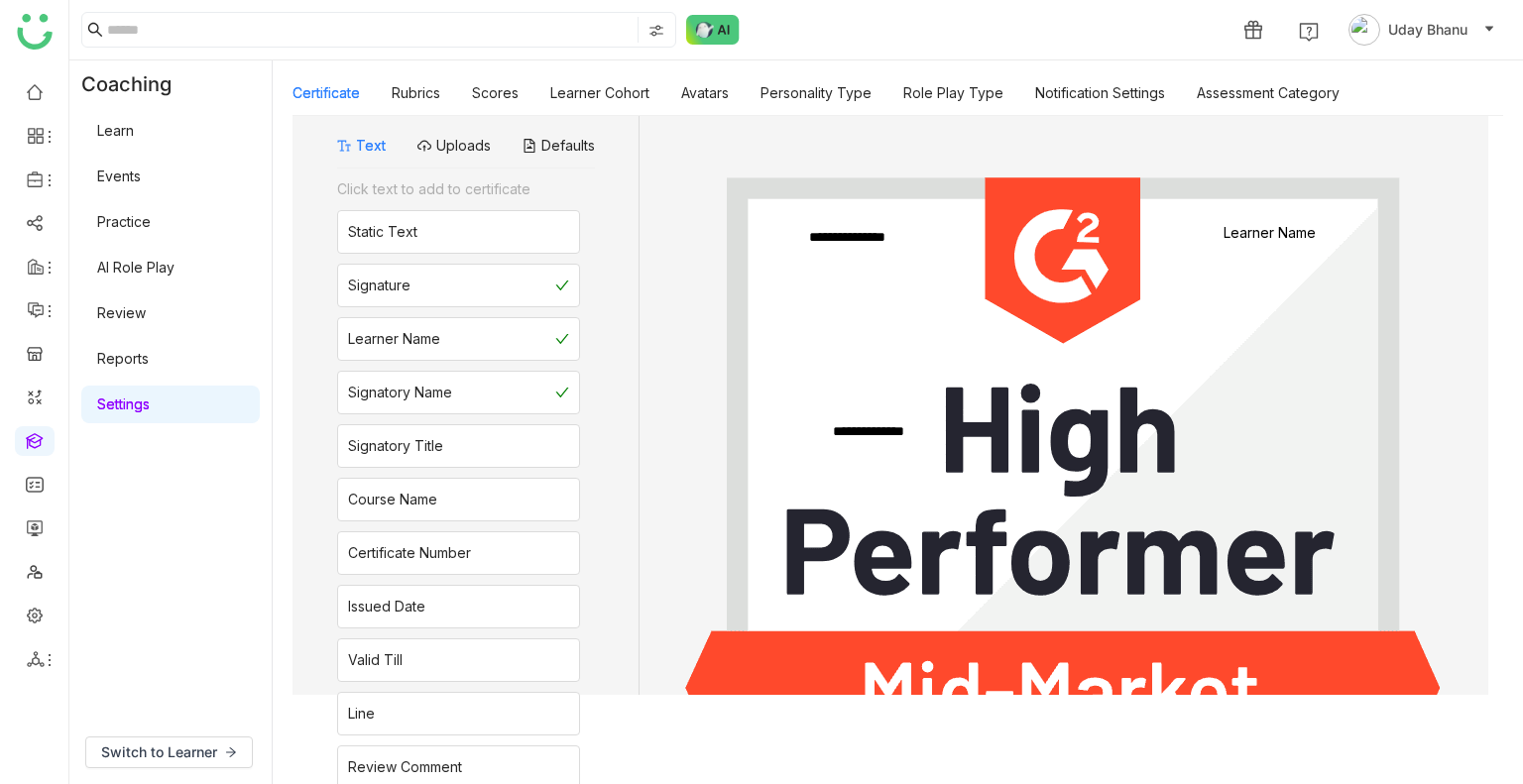 click on "Events" at bounding box center (119, 175) 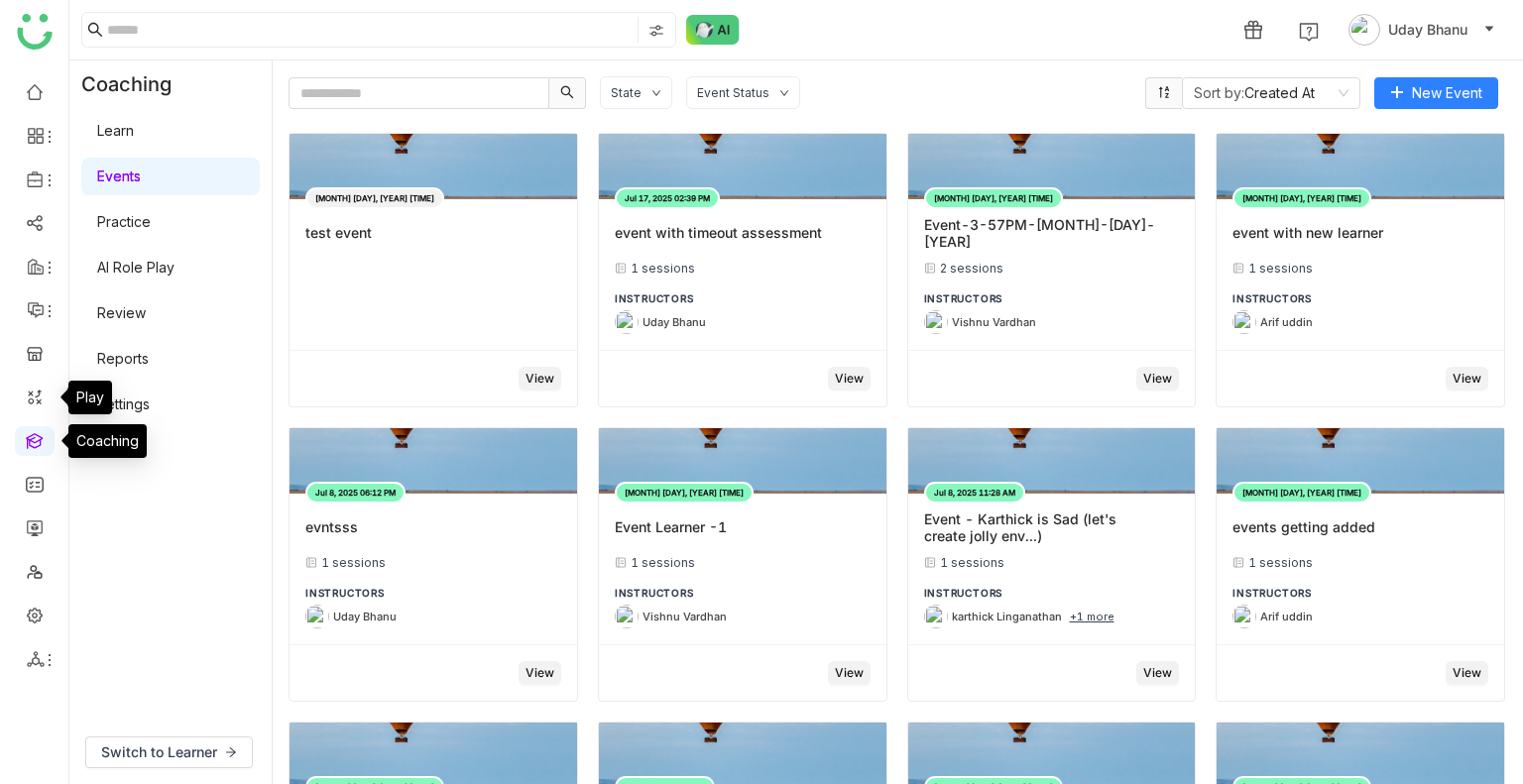 click at bounding box center (35, 439) 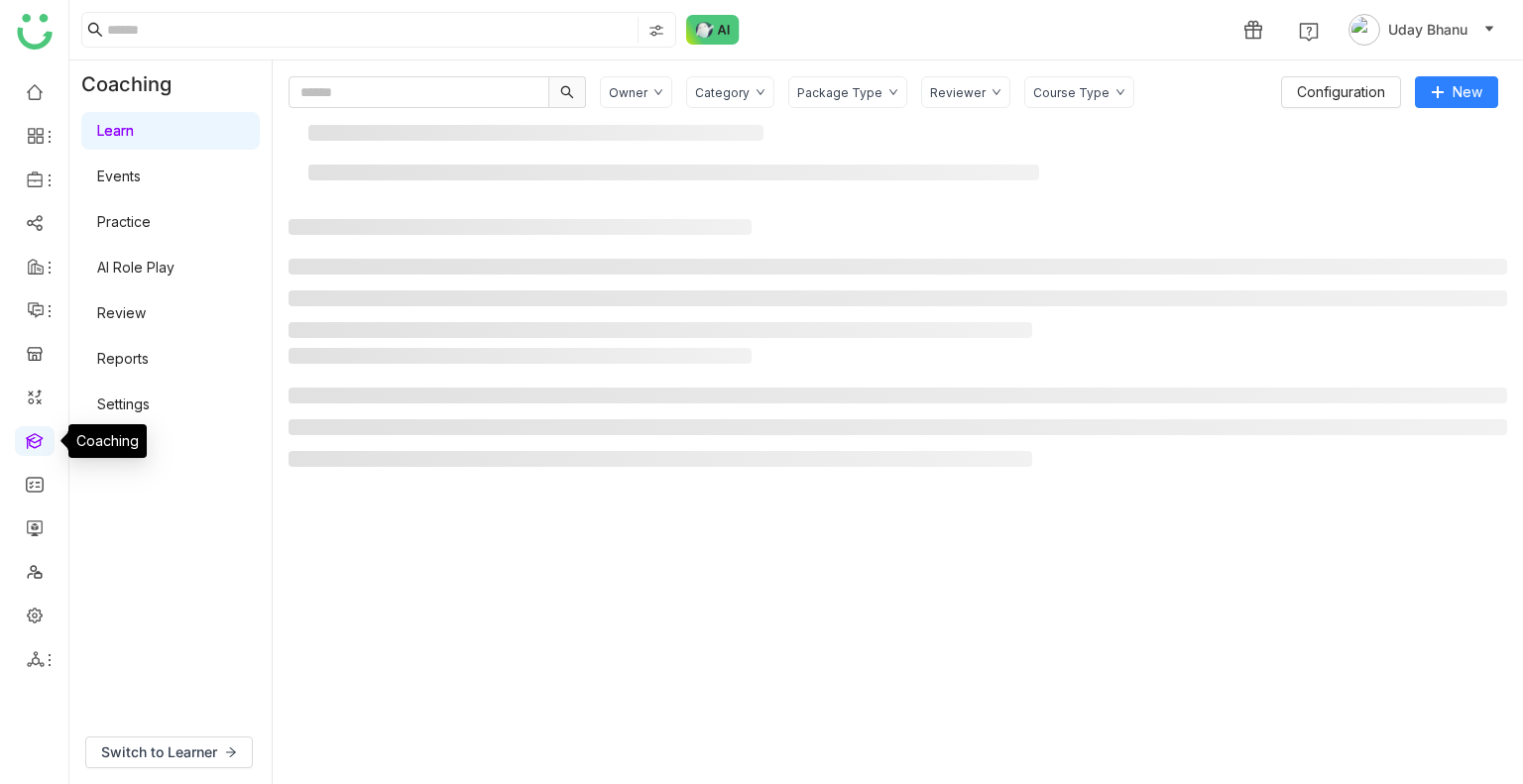 click at bounding box center (35, 439) 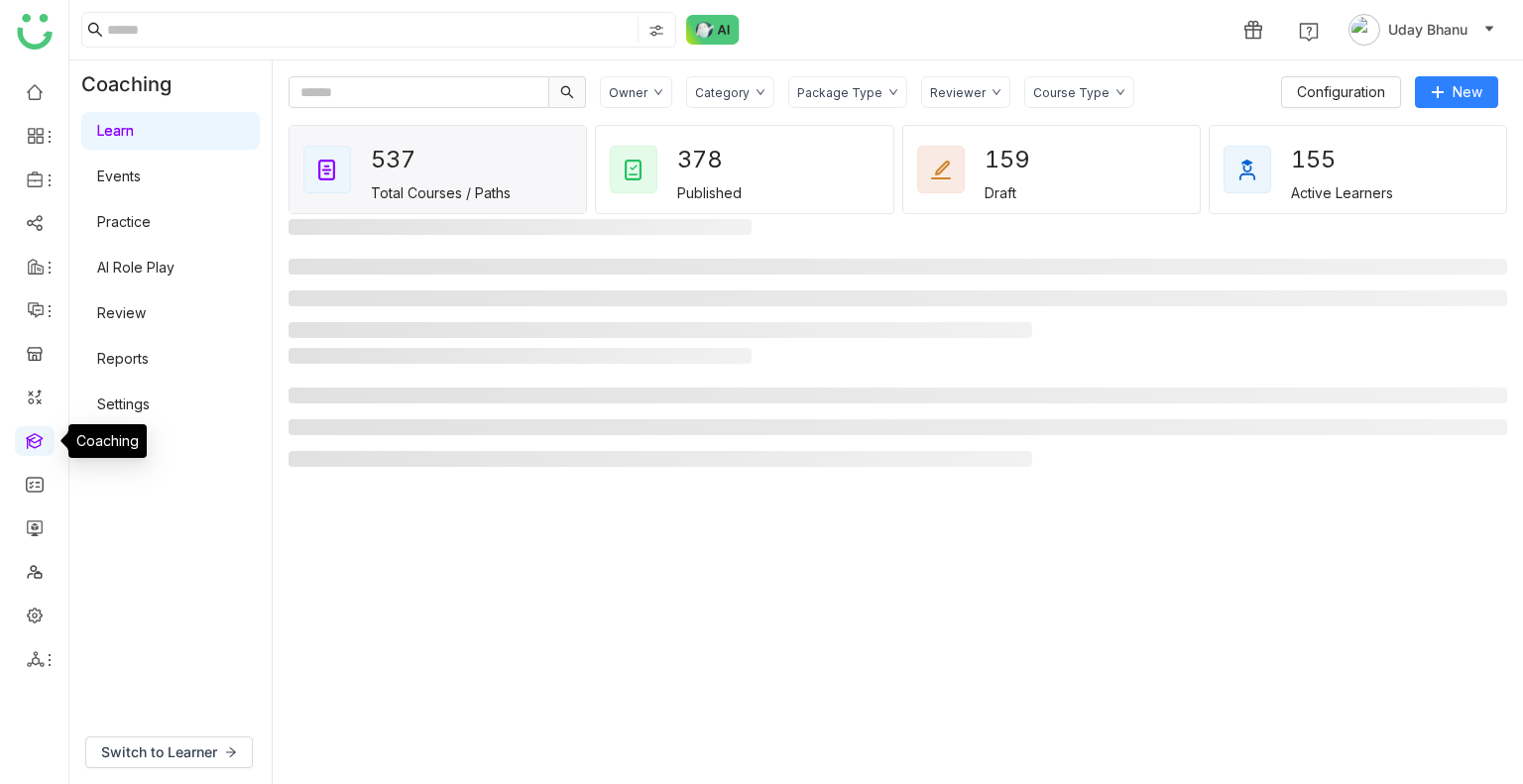 click at bounding box center (35, 439) 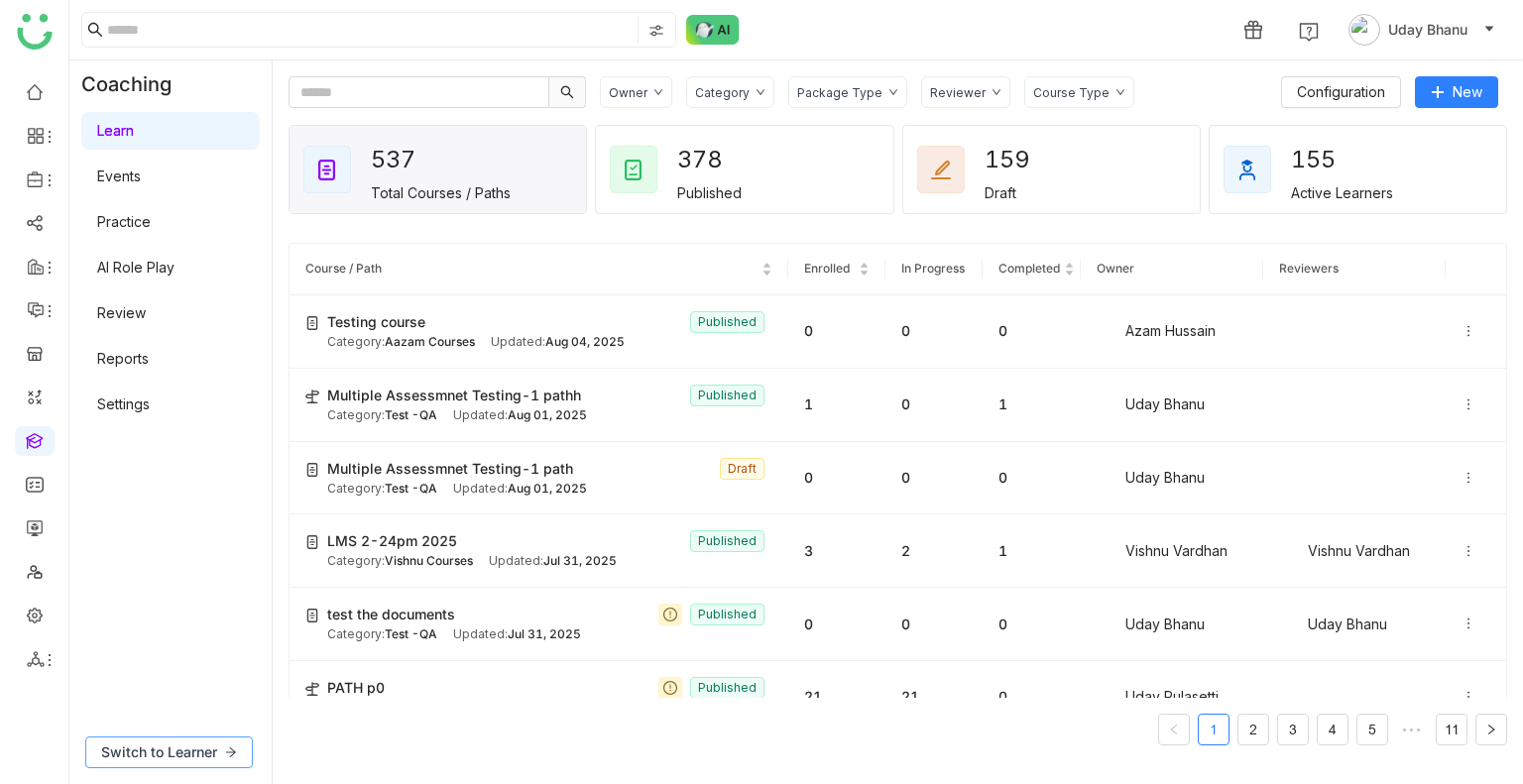 drag, startPoint x: 169, startPoint y: 727, endPoint x: 175, endPoint y: 756, distance: 29.614186 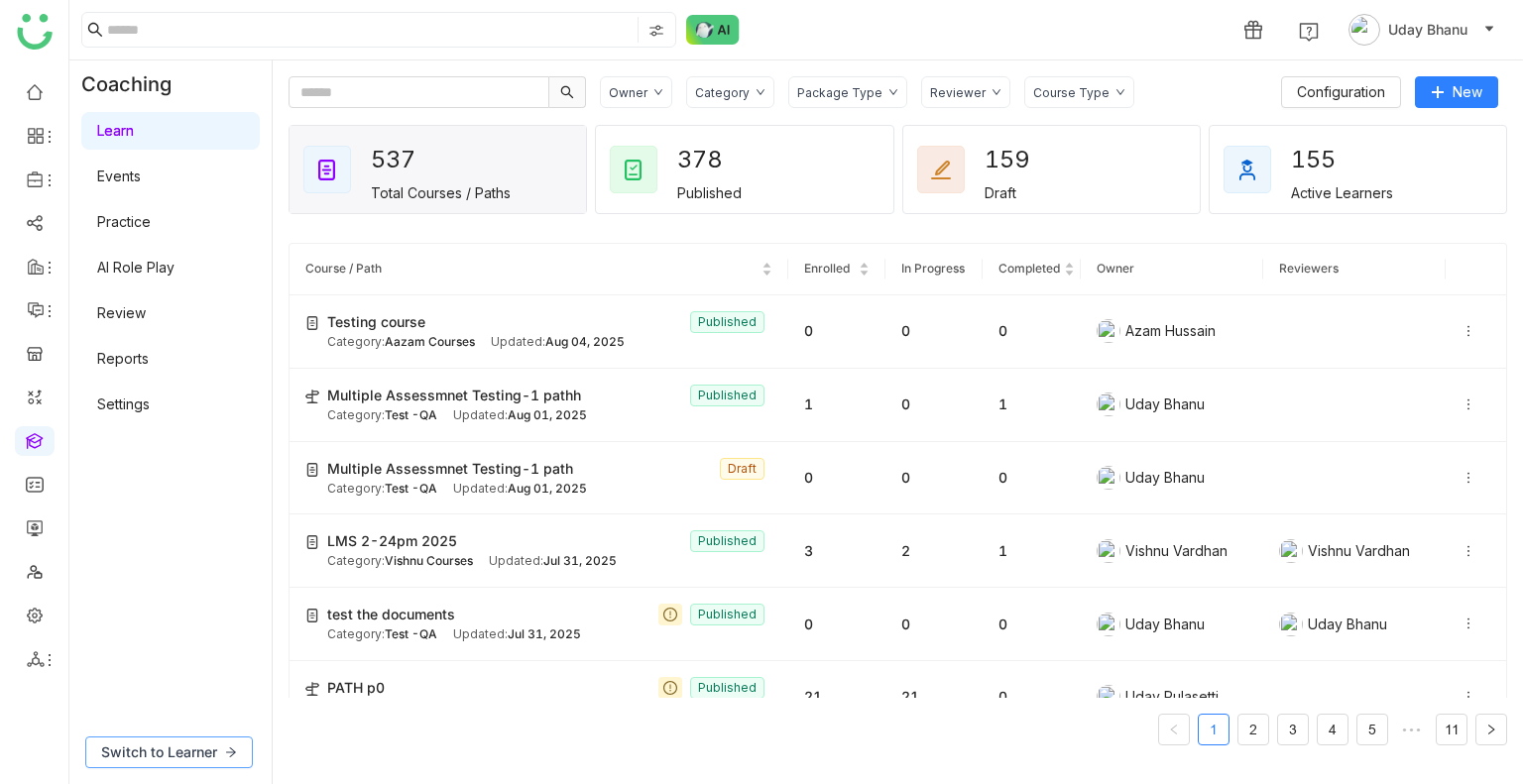 click on "Switch to Learner" 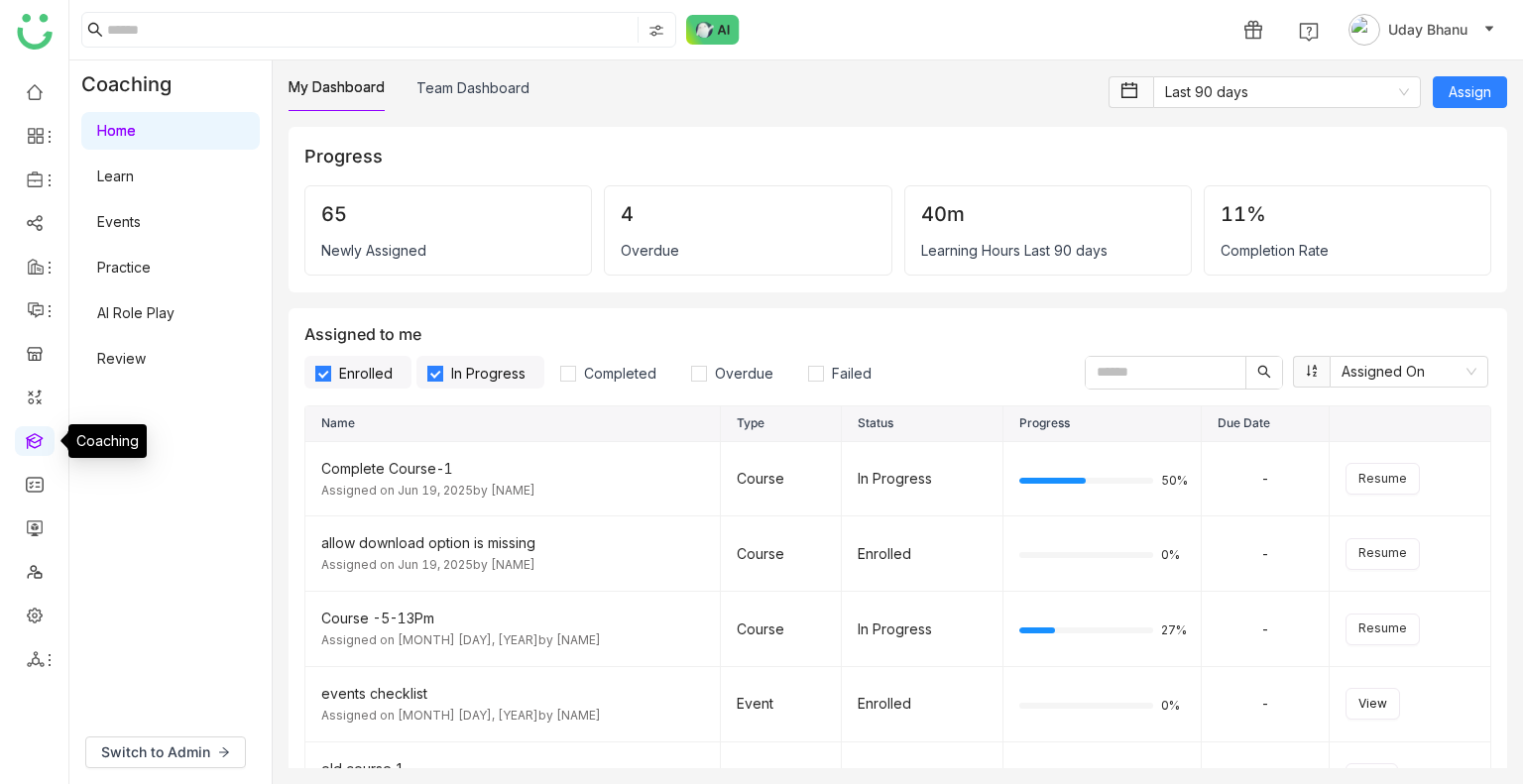 click at bounding box center [35, 439] 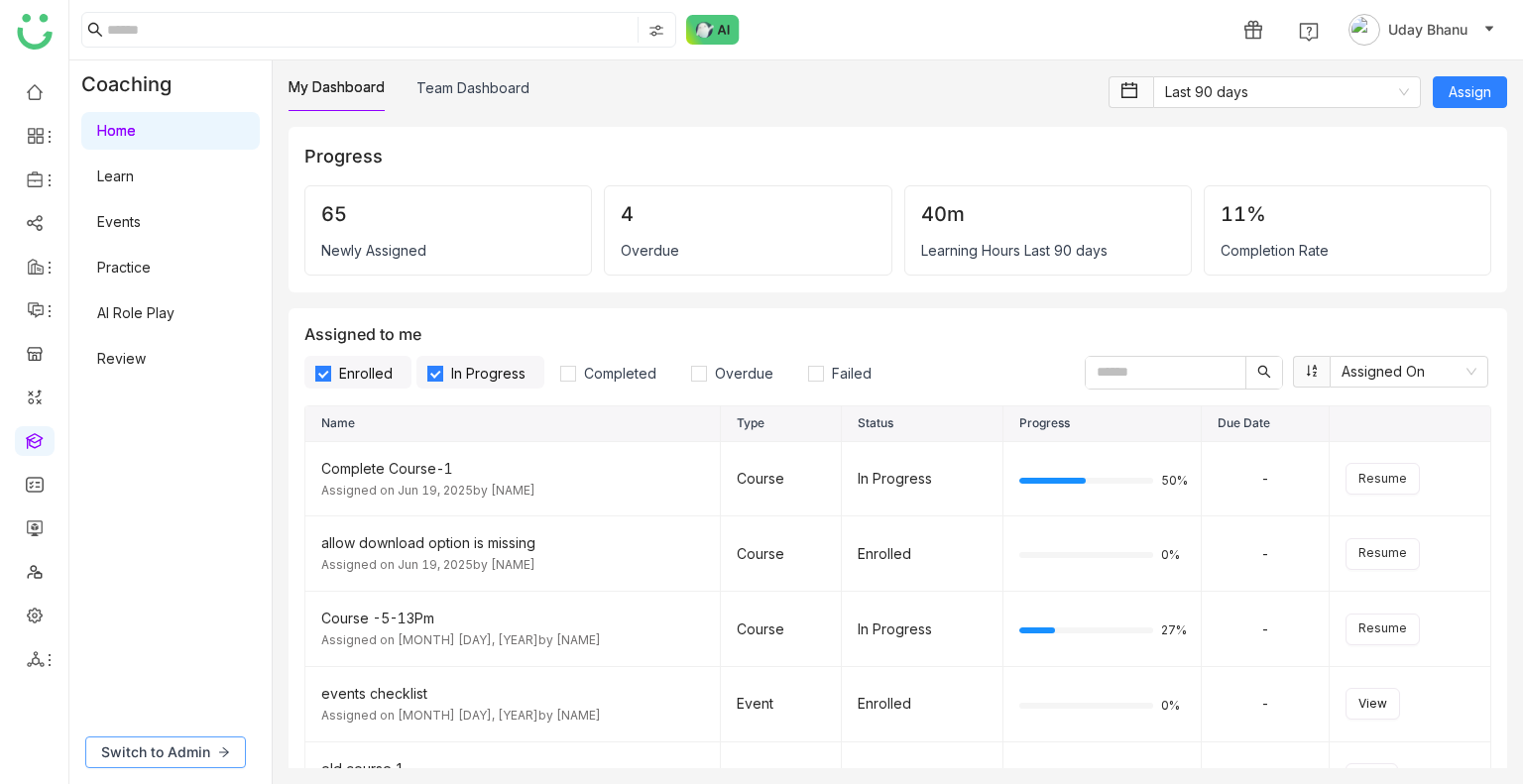 click on "Switch to Admin" 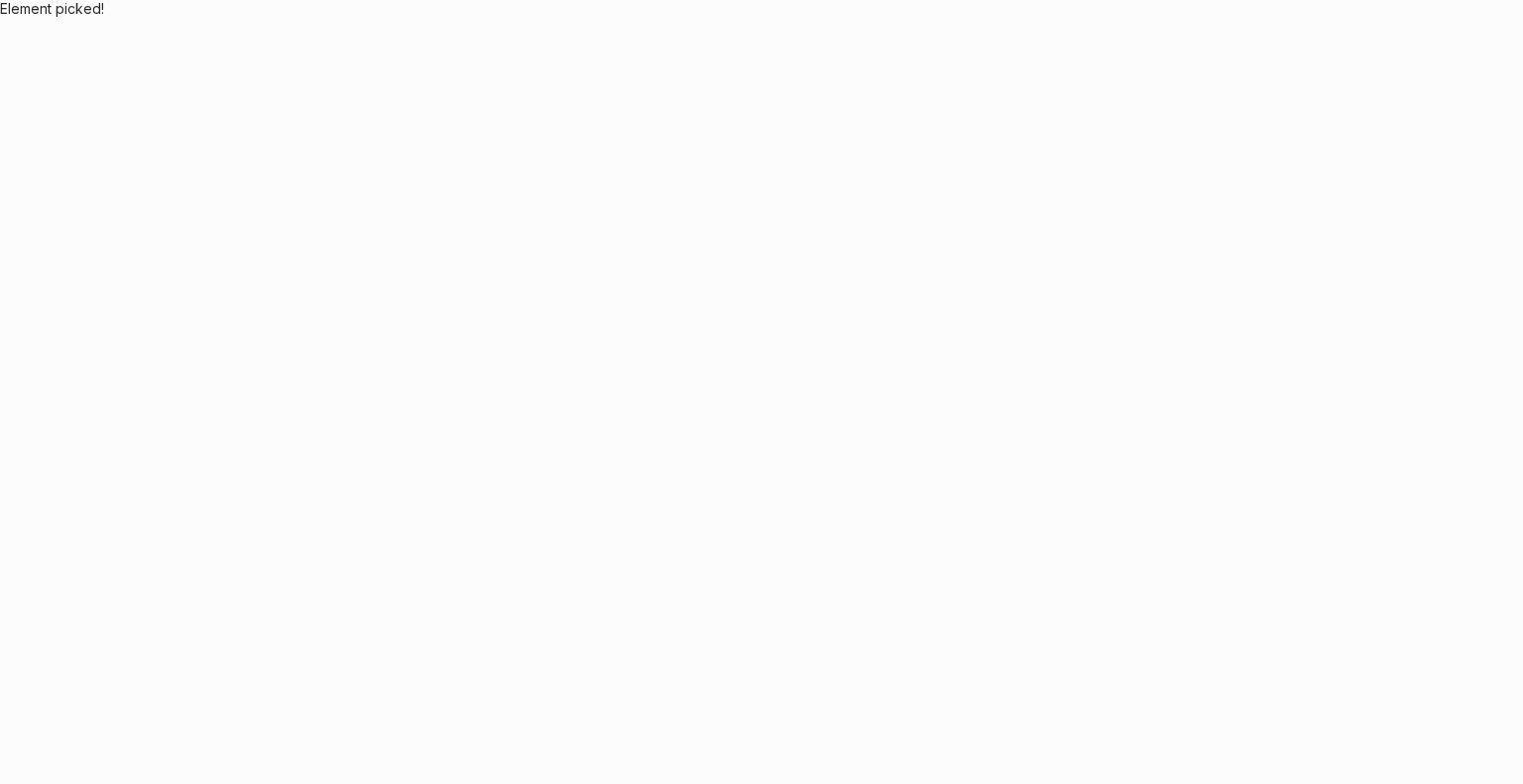 scroll, scrollTop: 0, scrollLeft: 0, axis: both 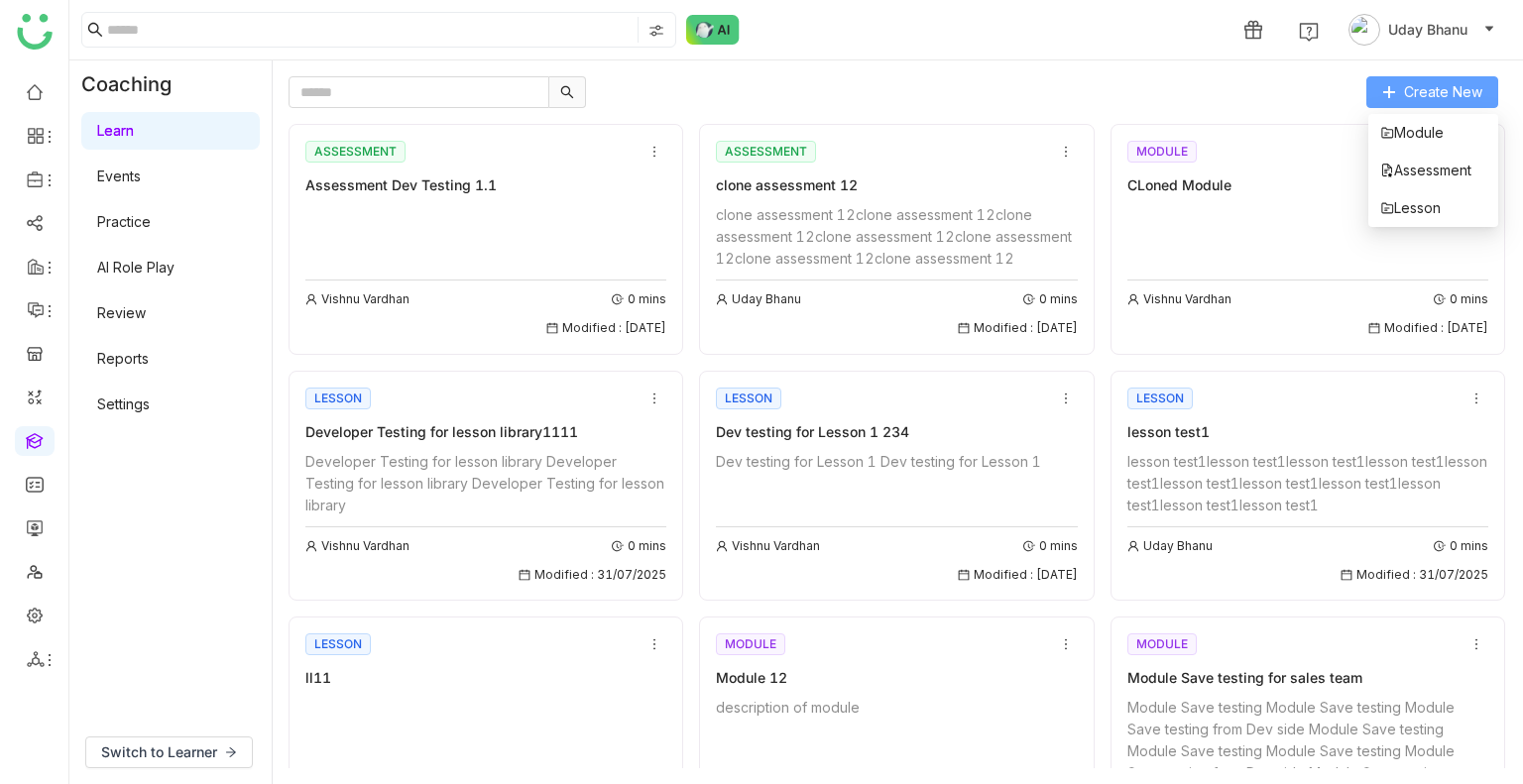 click on "Create New" 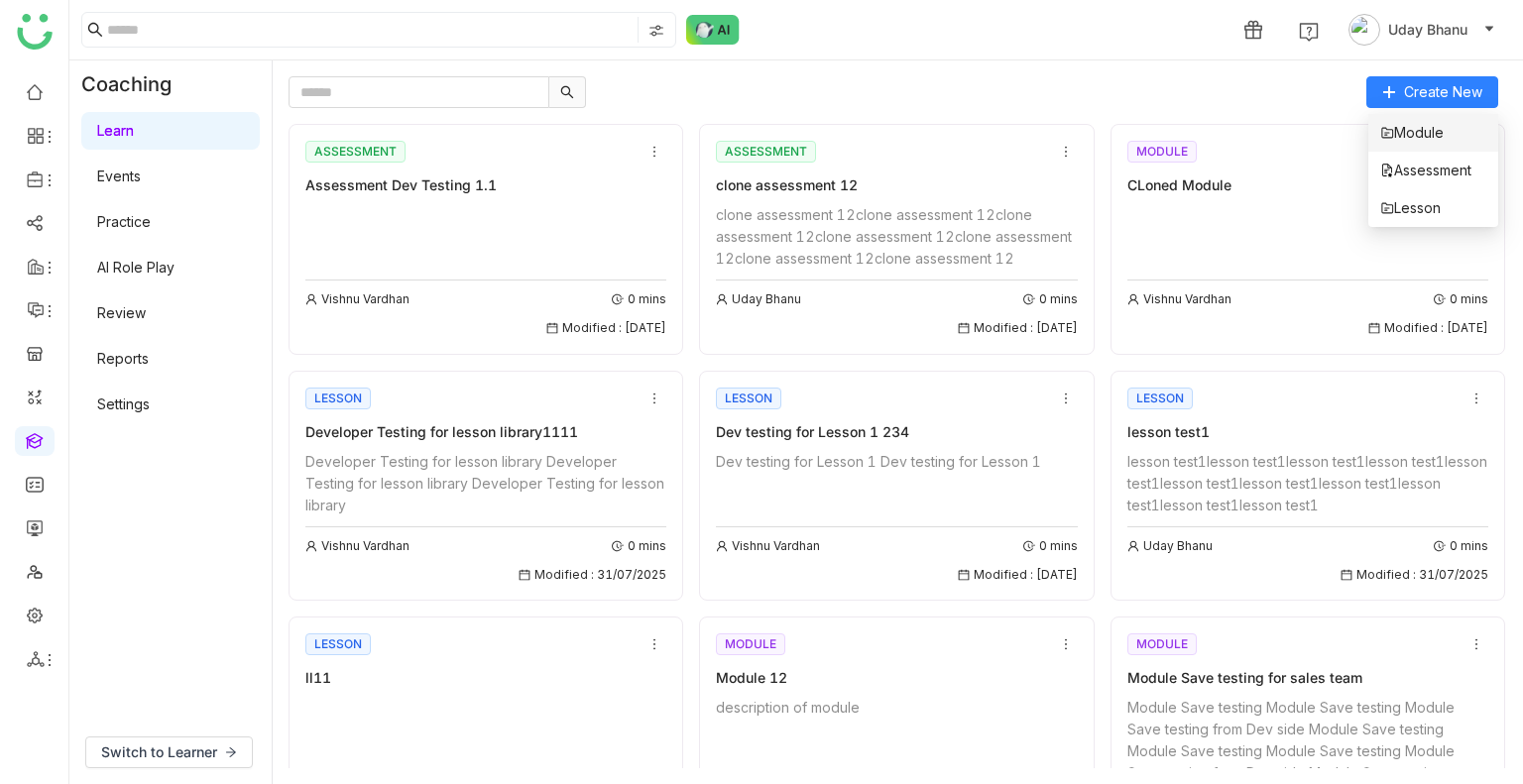 click on "Module" at bounding box center (1412, 133) 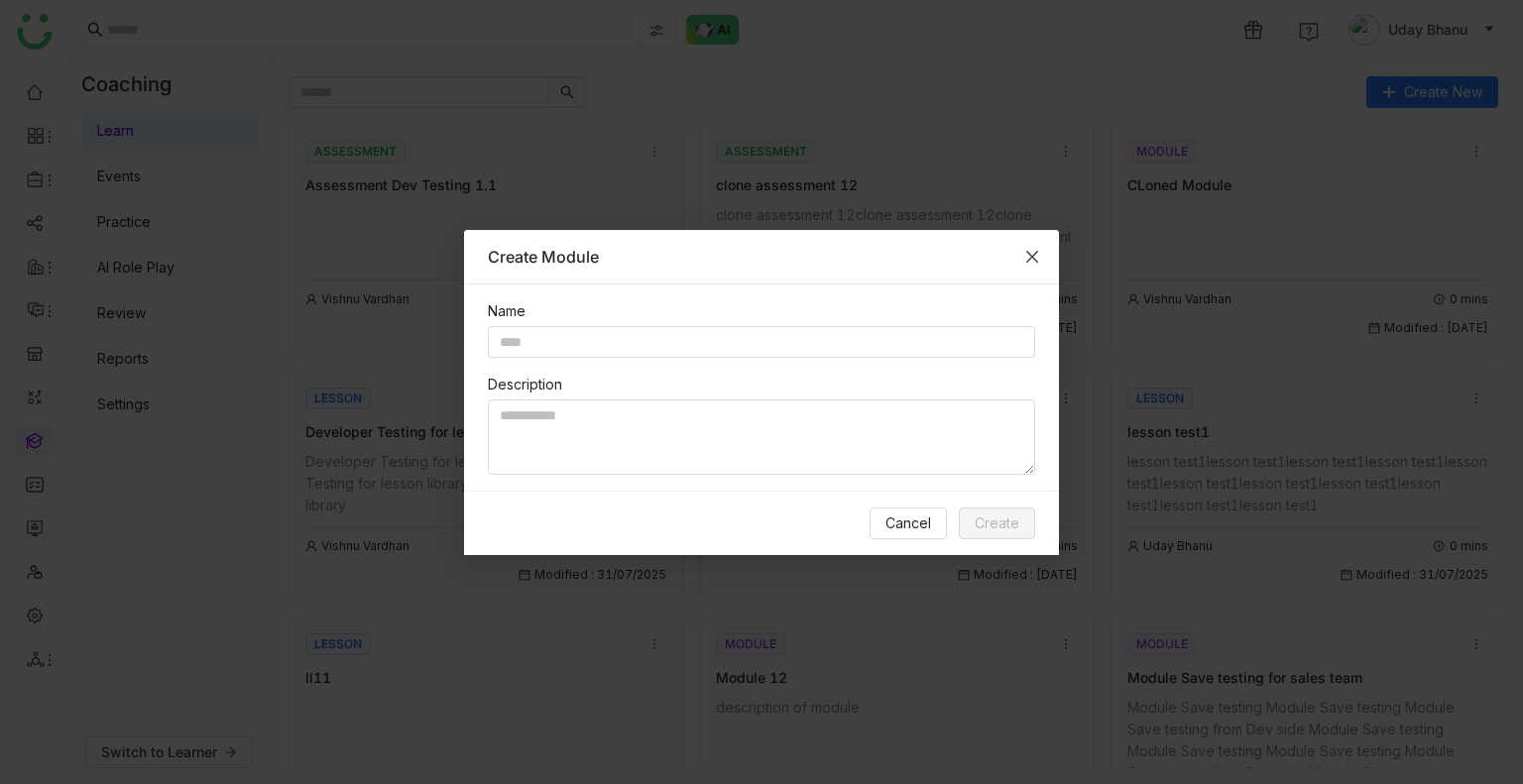 click at bounding box center (1032, 257) 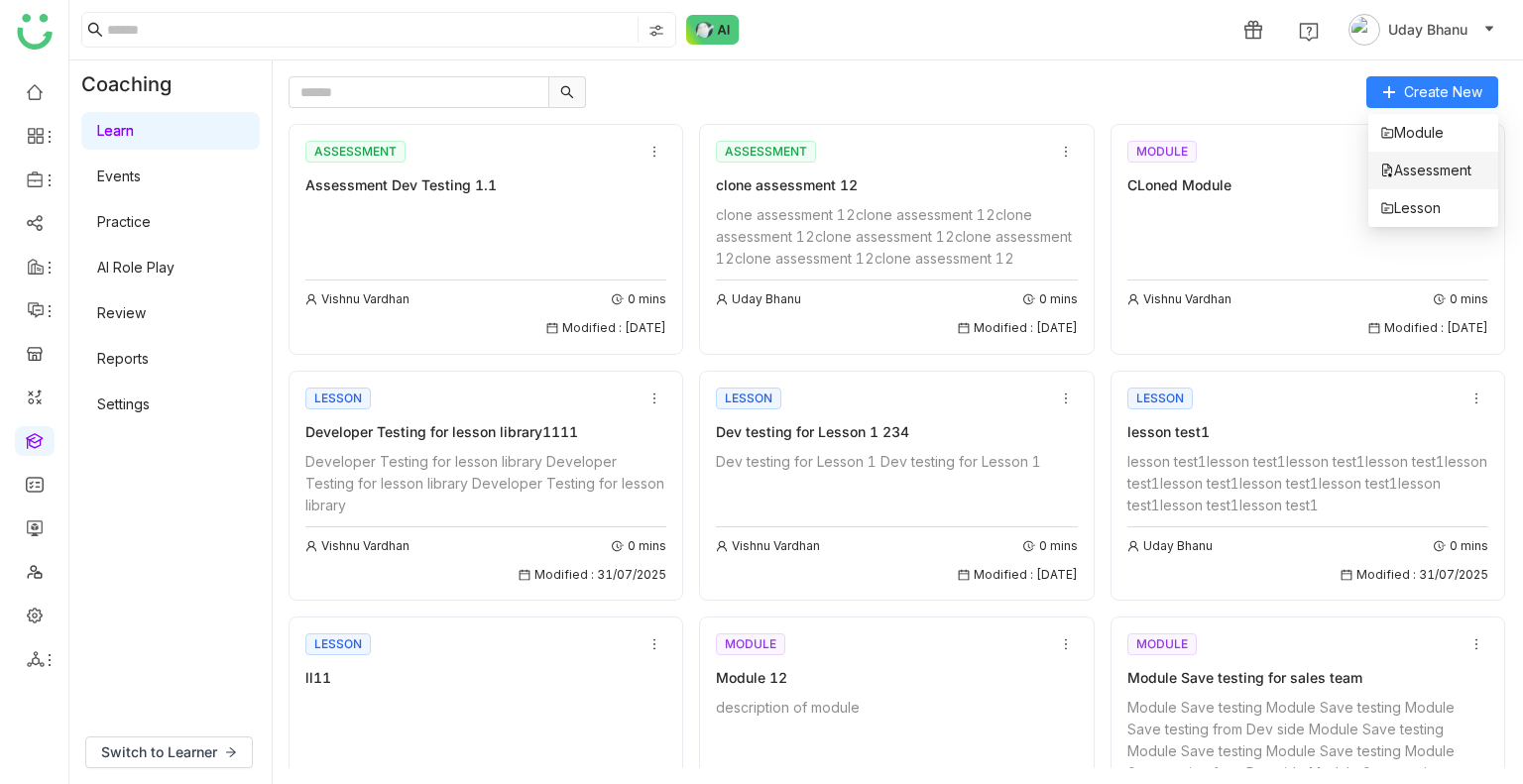 click on "Assessment" at bounding box center (1433, 170) 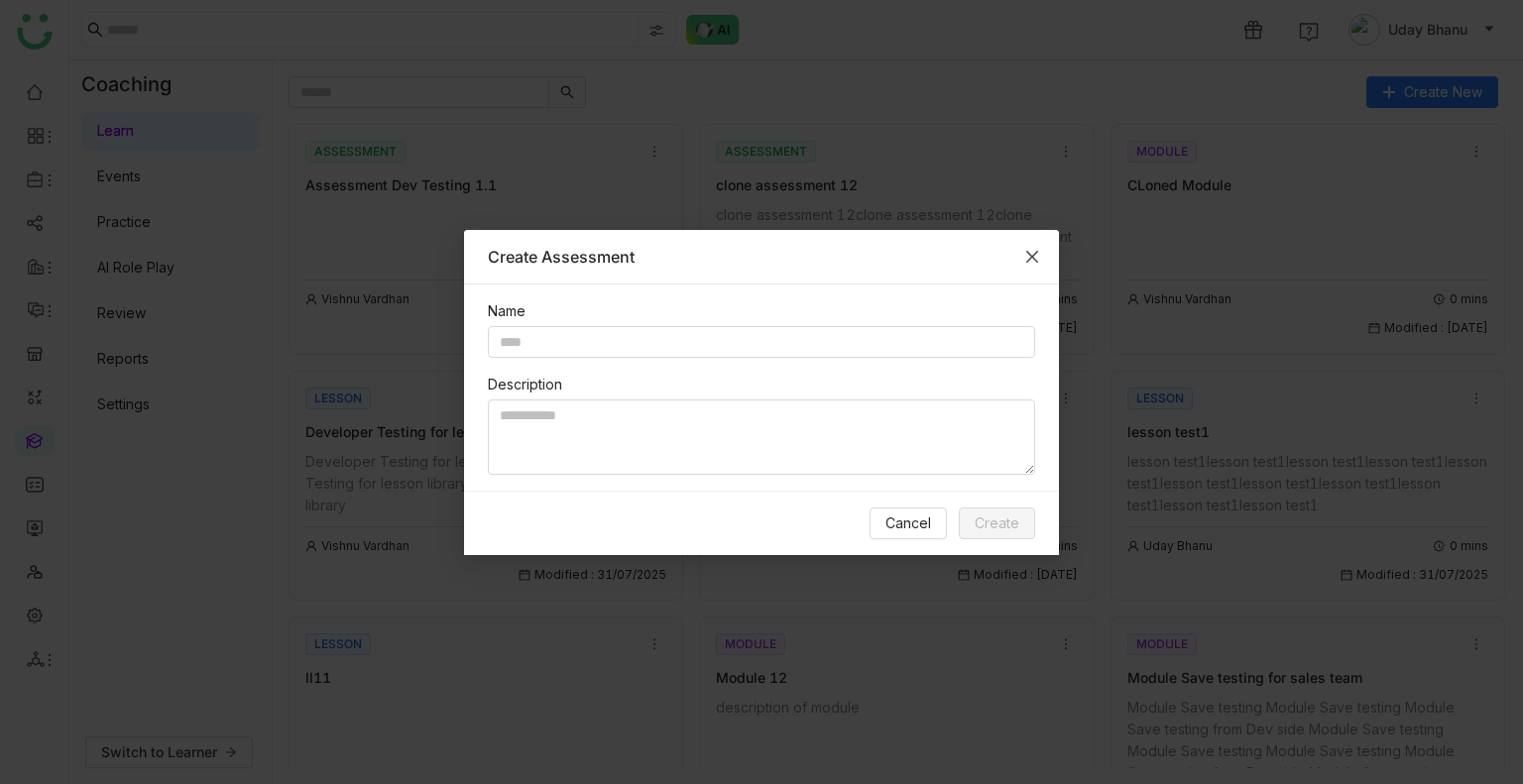 click at bounding box center [1032, 257] 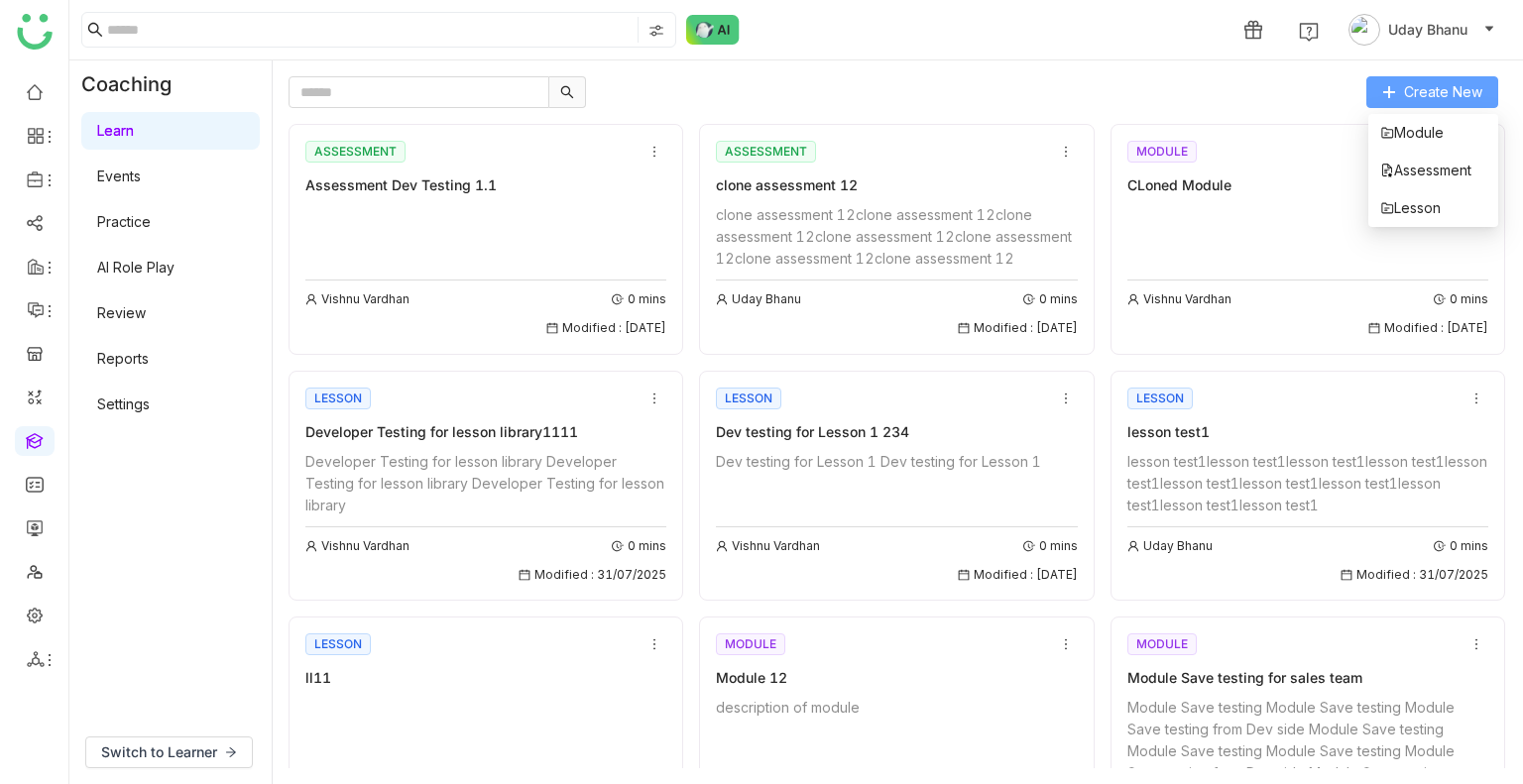 click on "Create New" 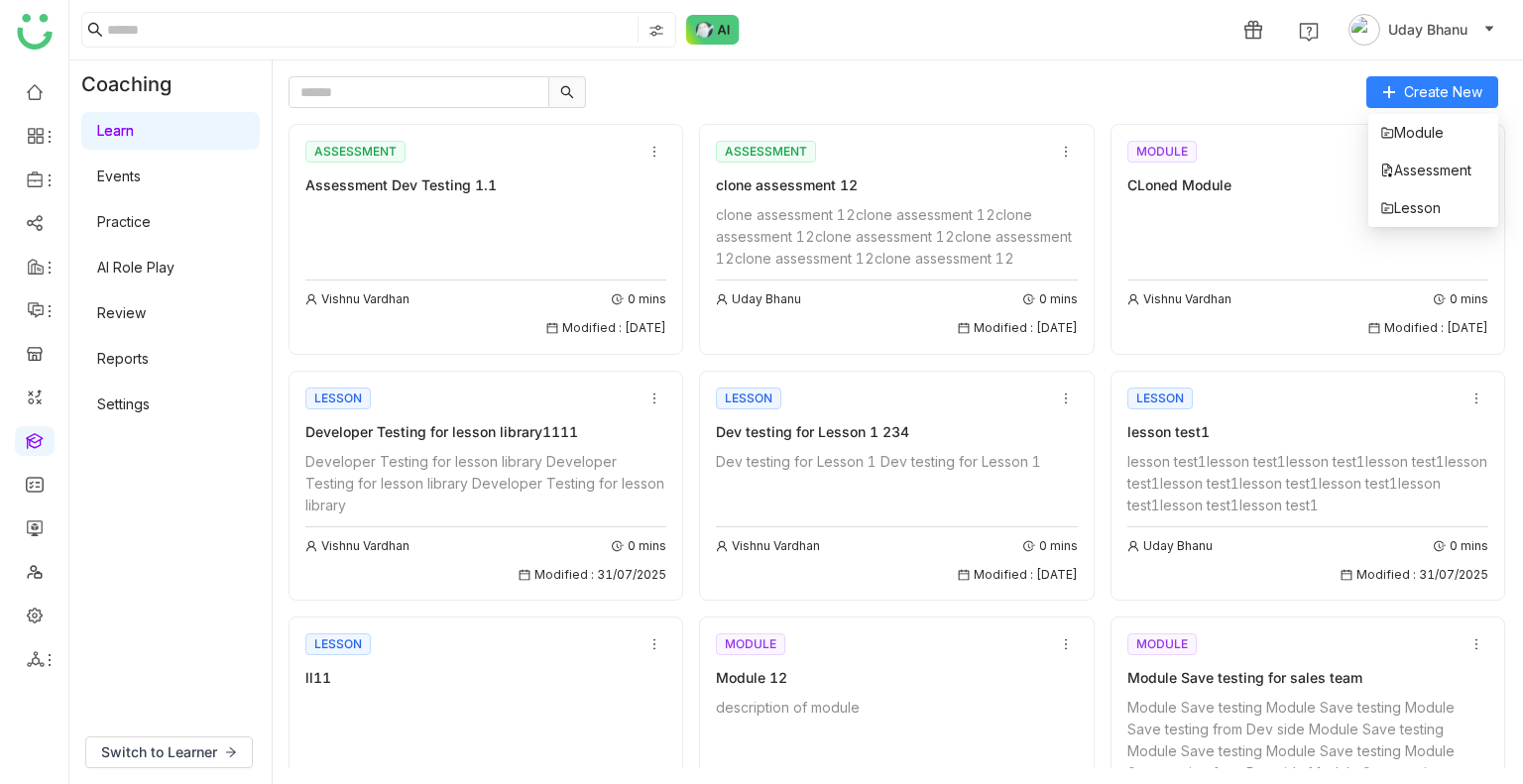 click on "Module
Assessment
Lesson" at bounding box center (1433, 170) 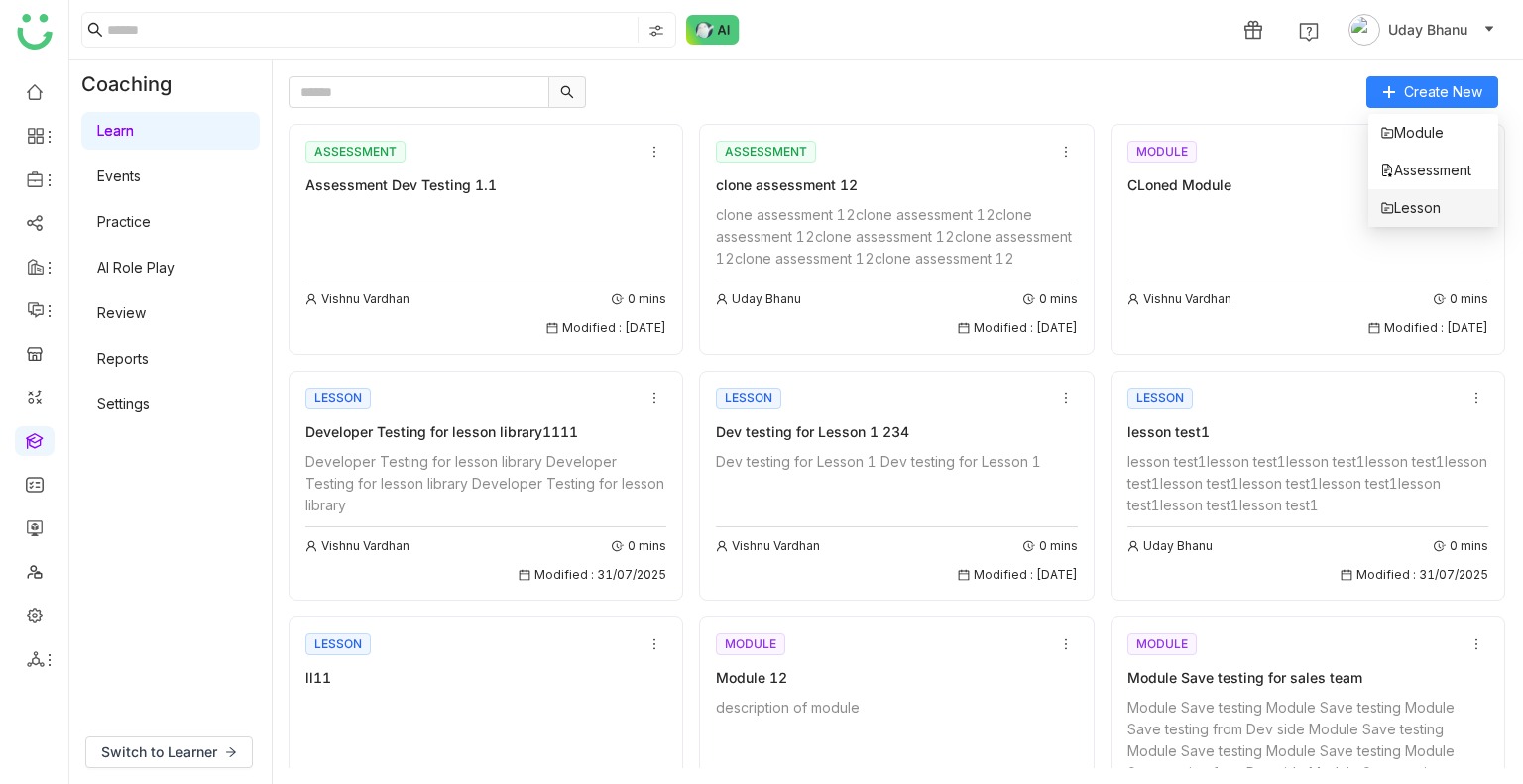 click on "Lesson" at bounding box center (1410, 208) 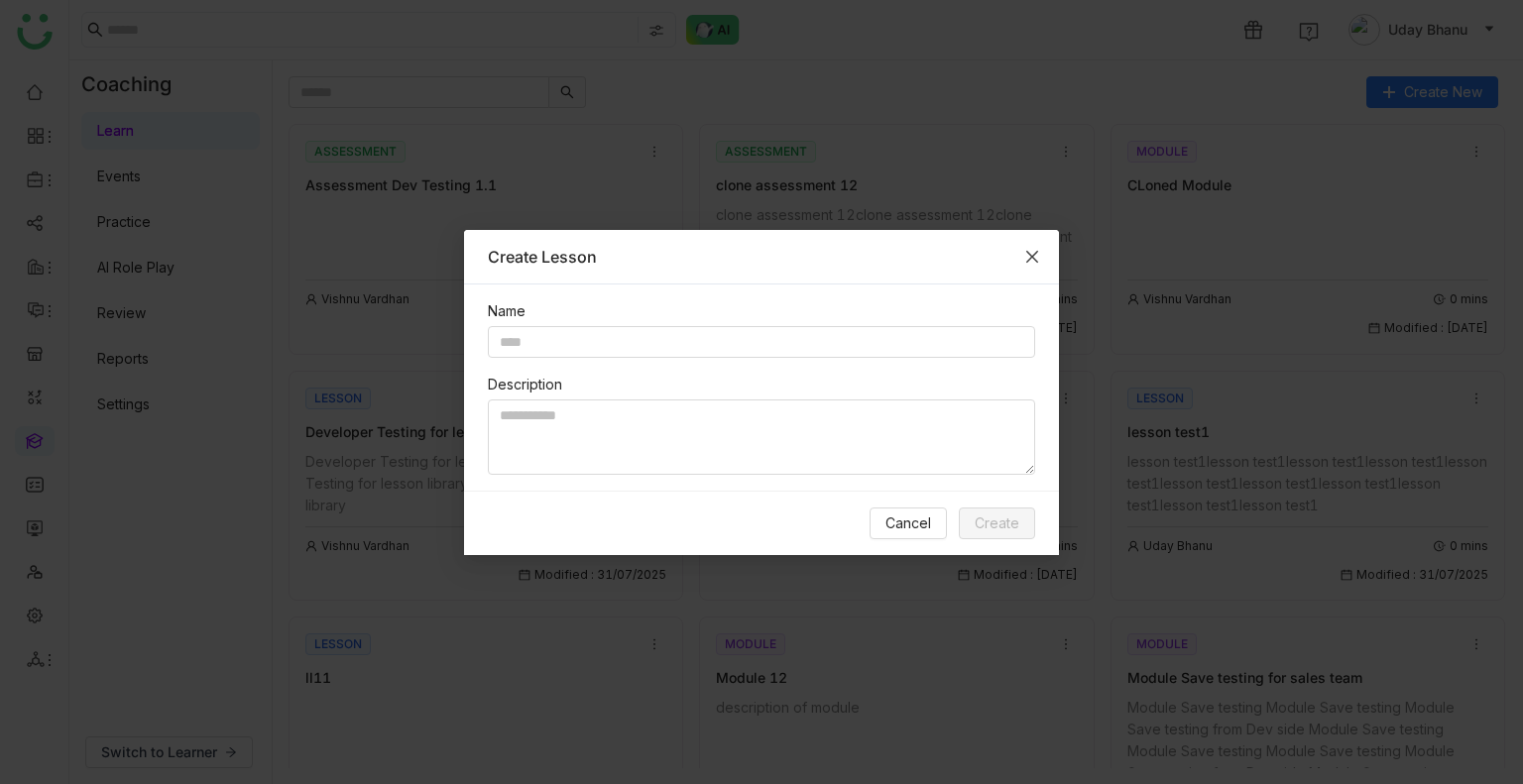 click 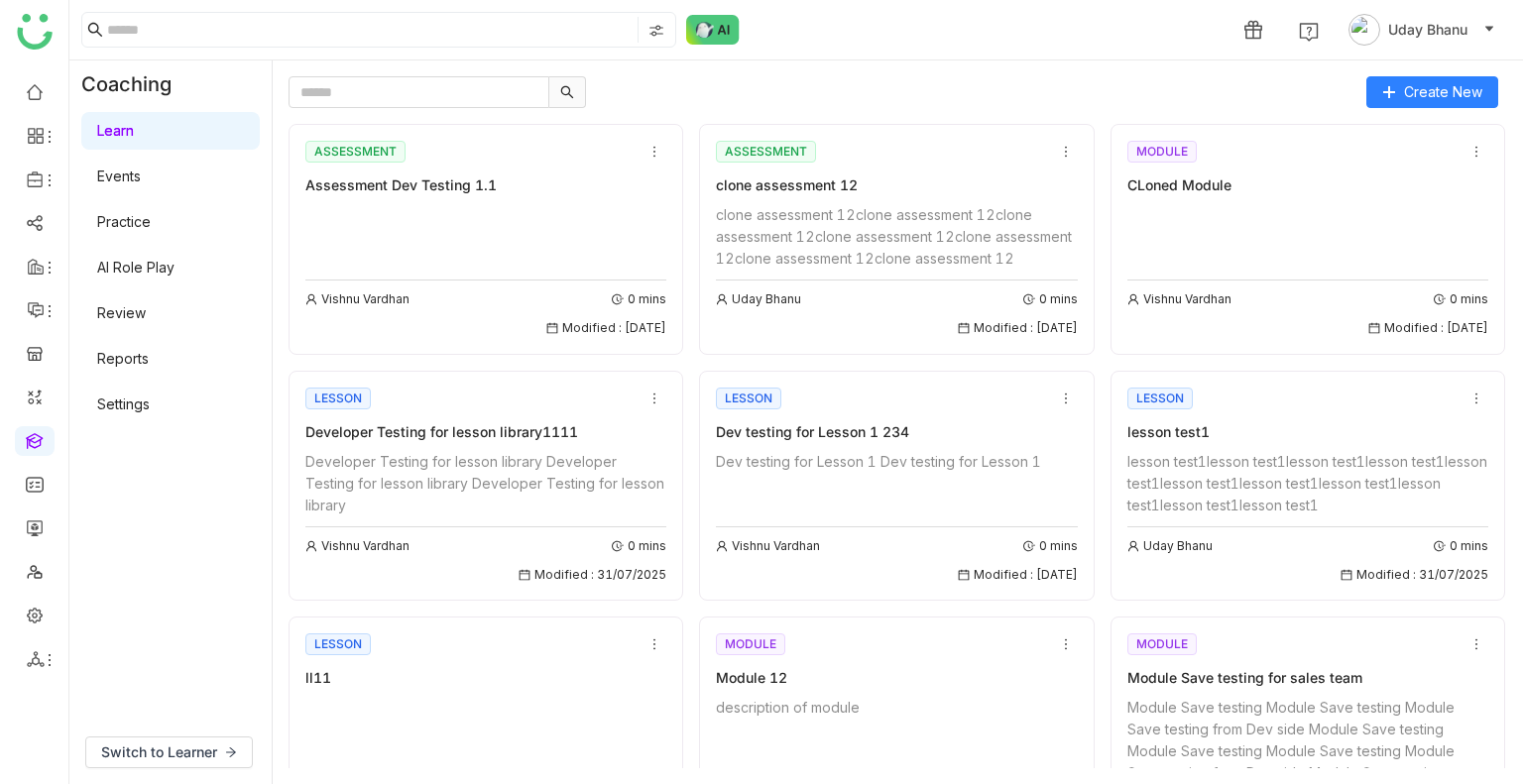 click on "Vishnu Vardhan   0 mins   Modified : 01/08/2025" 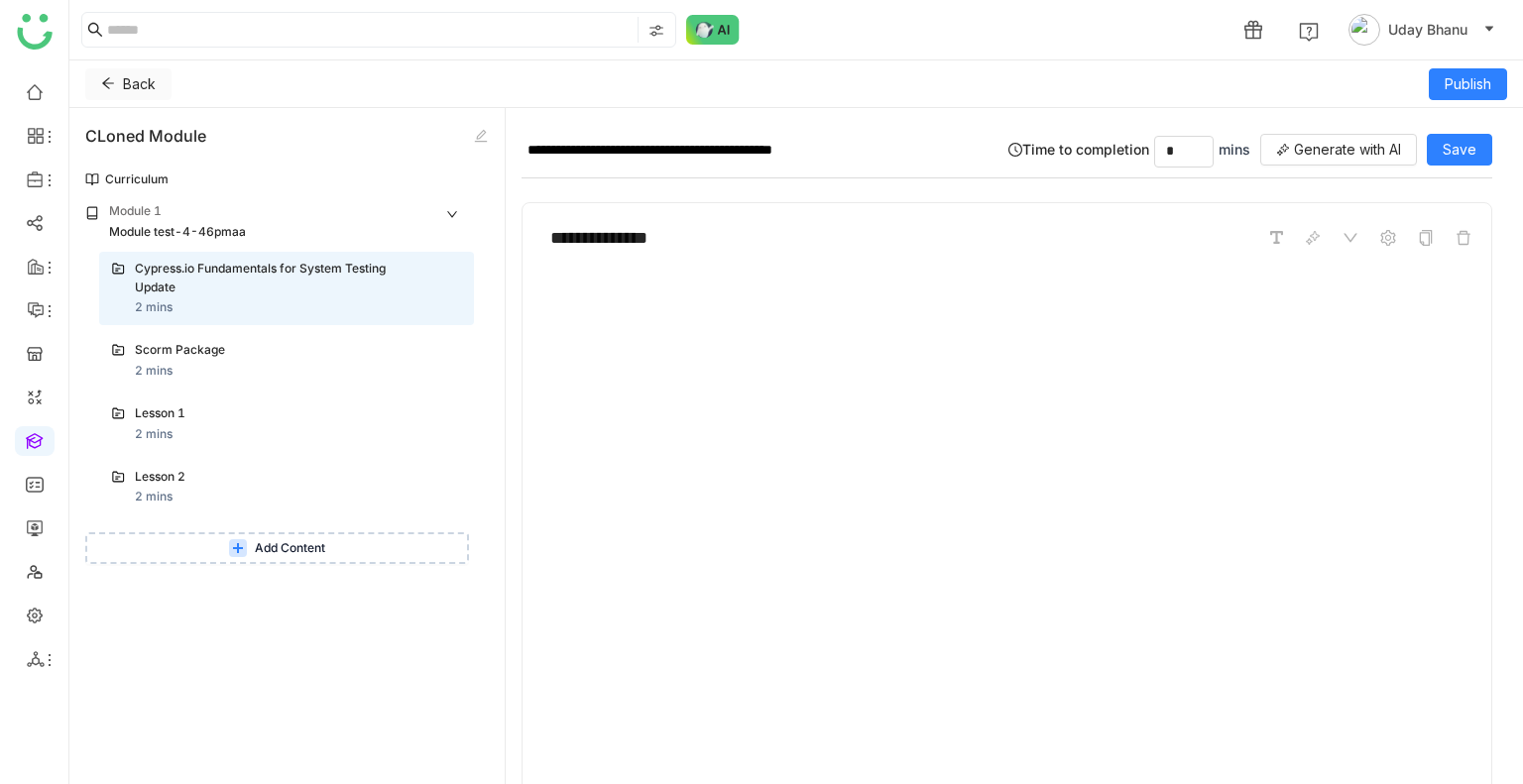 click 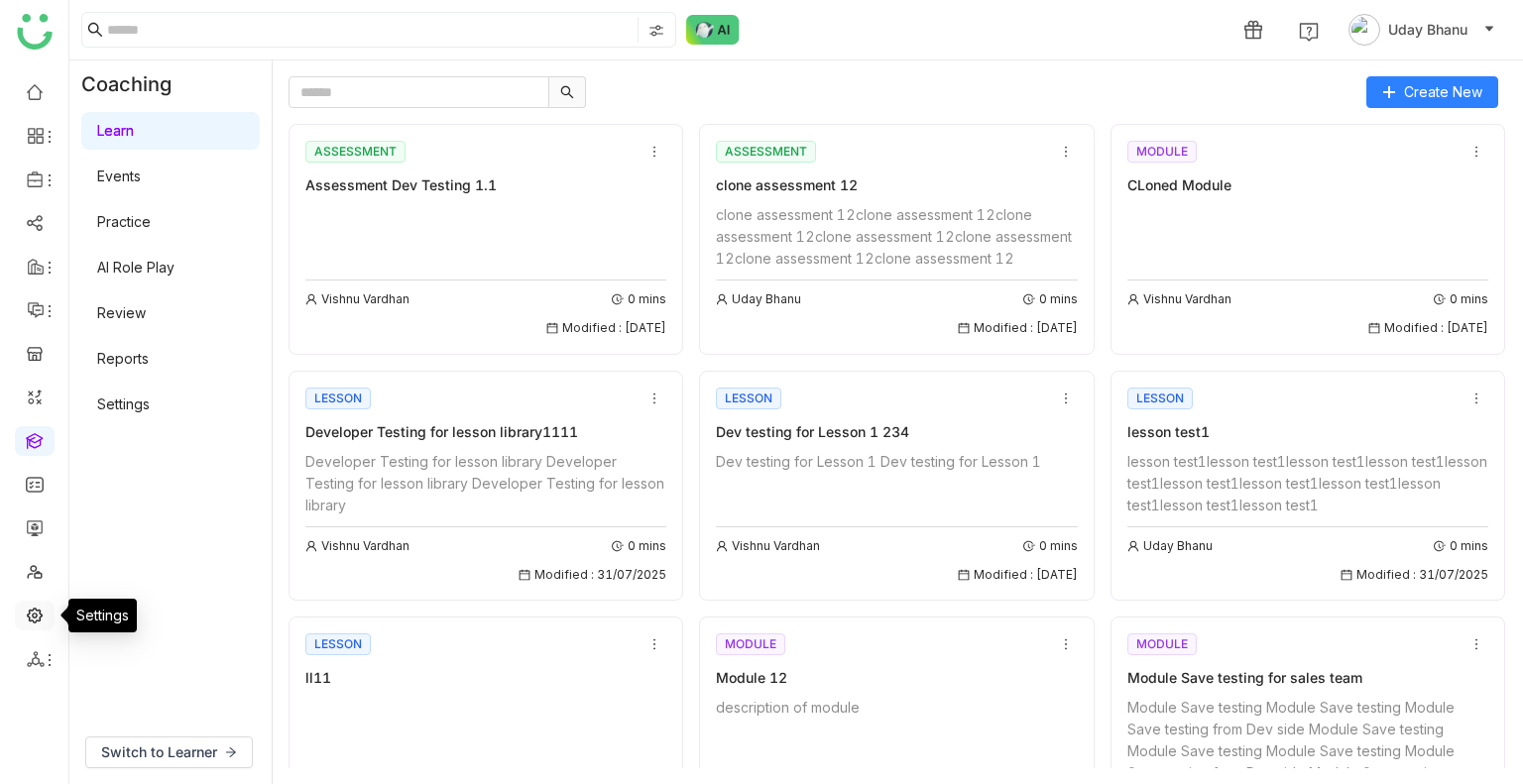 click at bounding box center [35, 614] 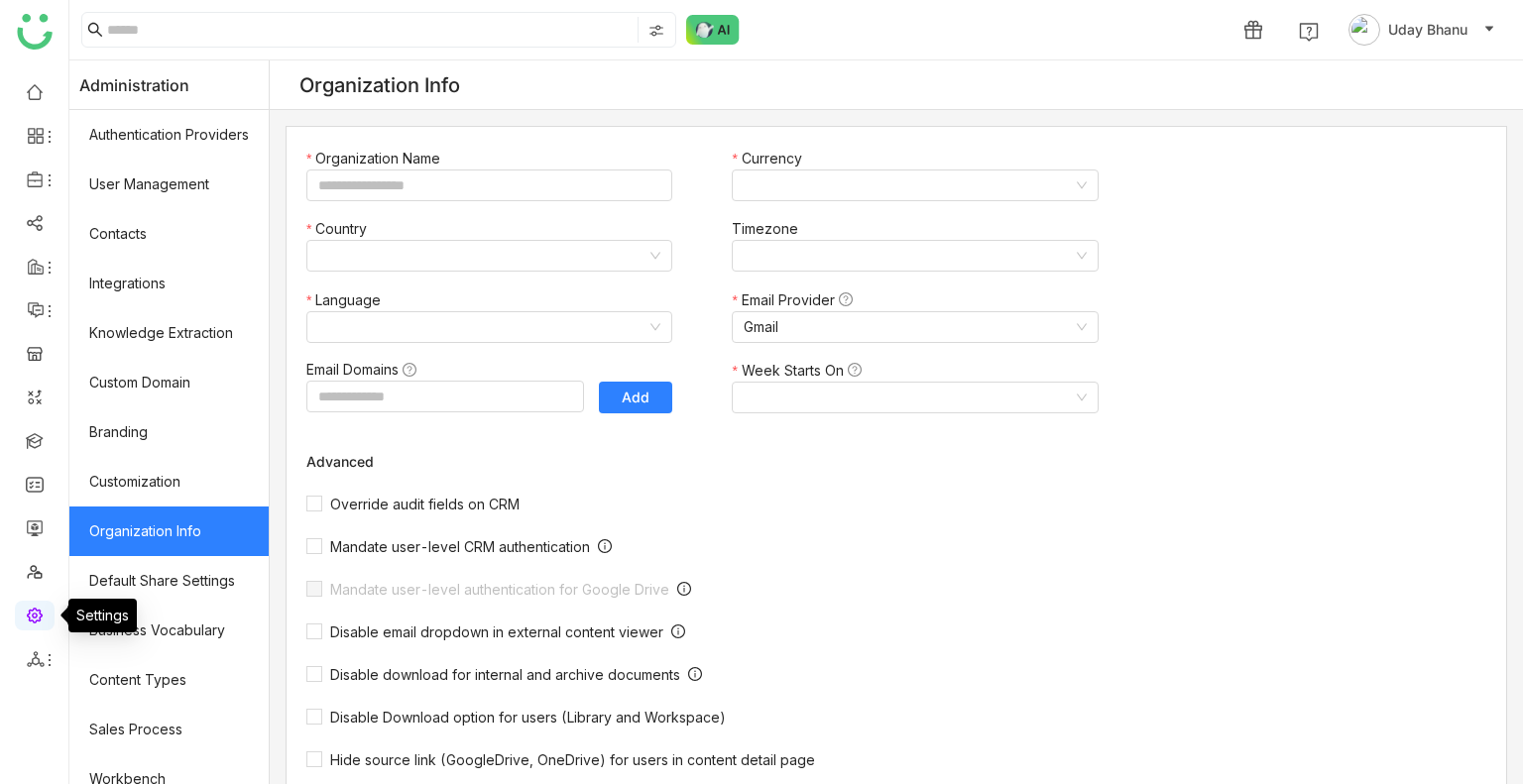 click at bounding box center (35, 614) 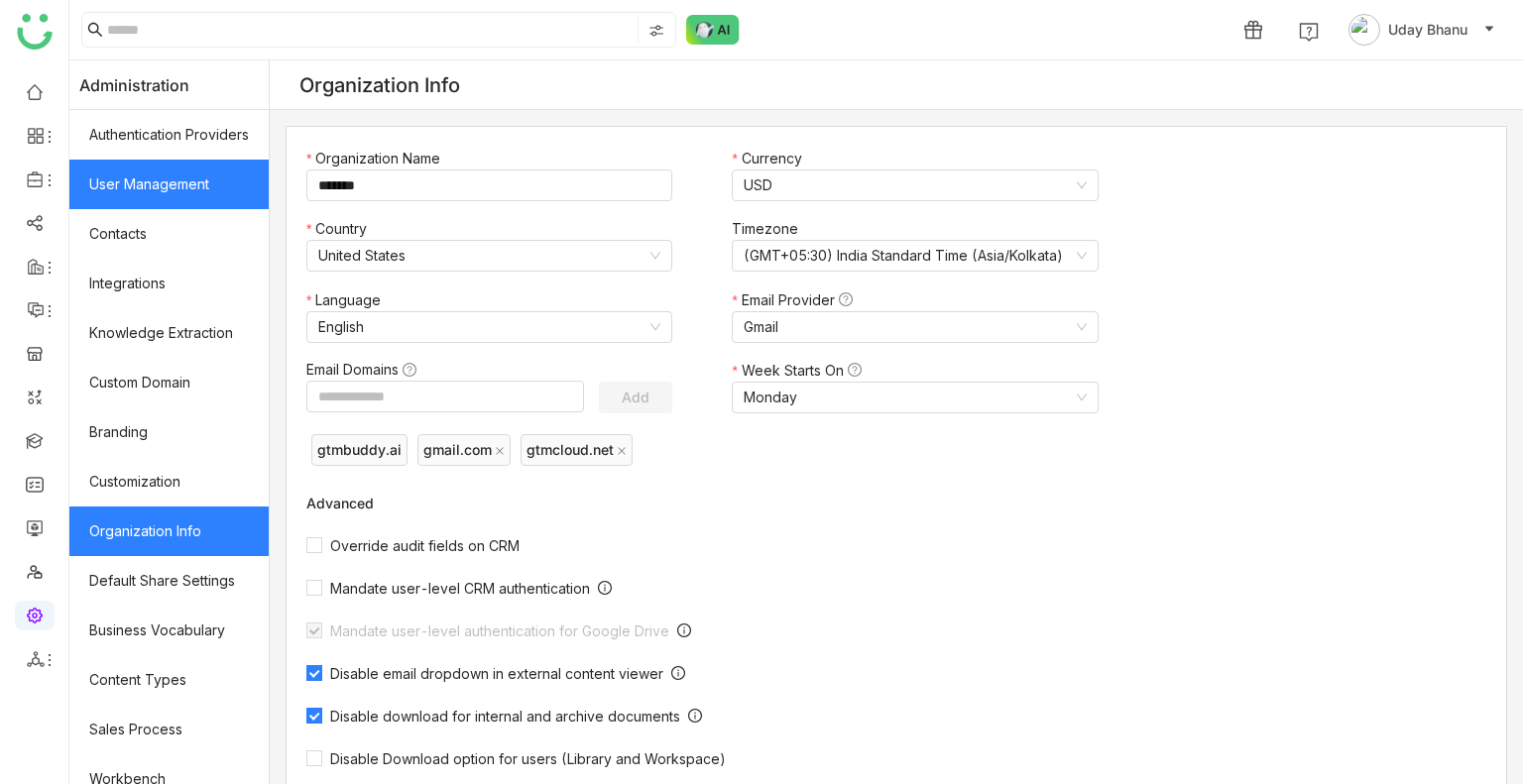 click on "User Management" 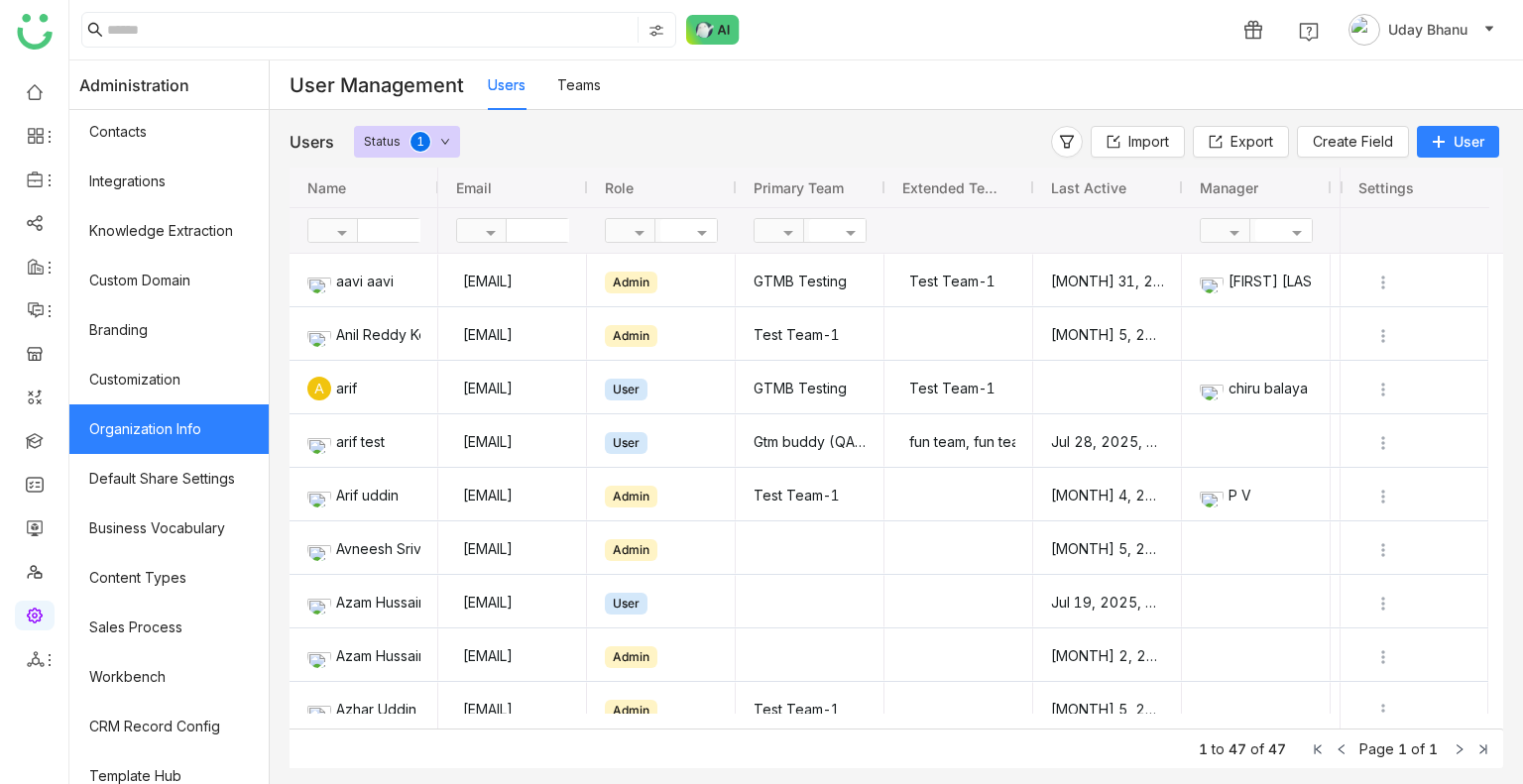 scroll, scrollTop: 103, scrollLeft: 0, axis: vertical 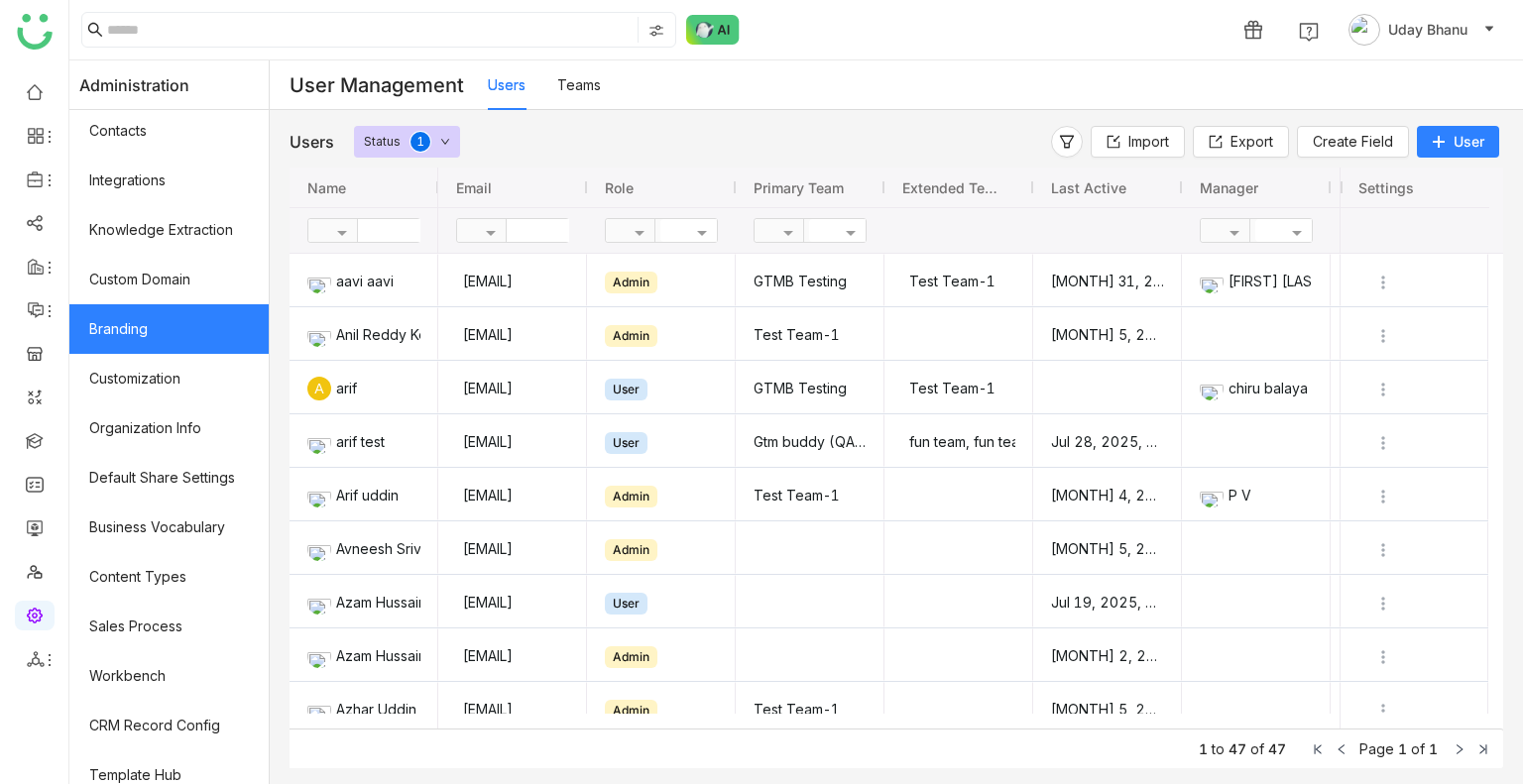 click on "Branding" 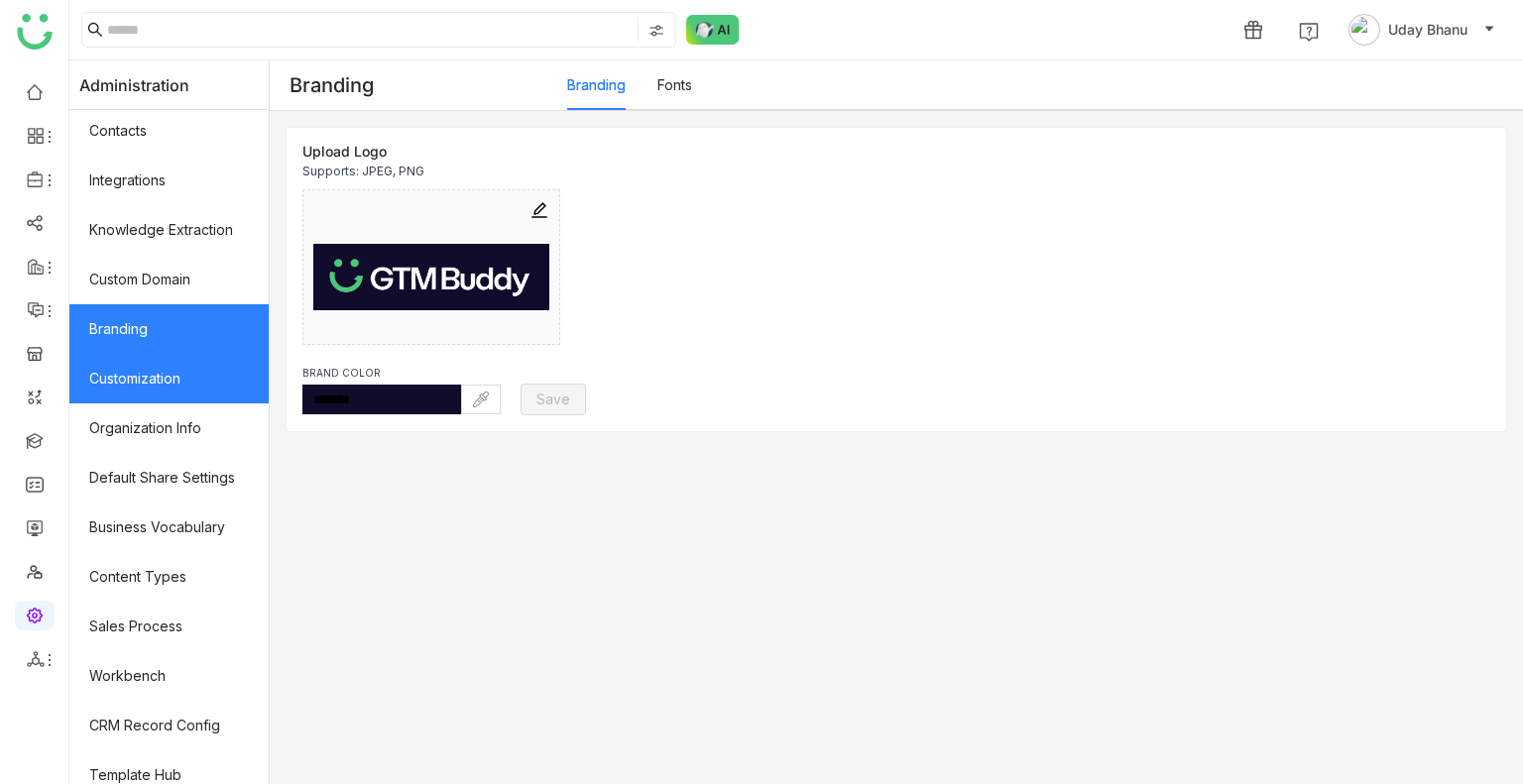 click on "Customization" 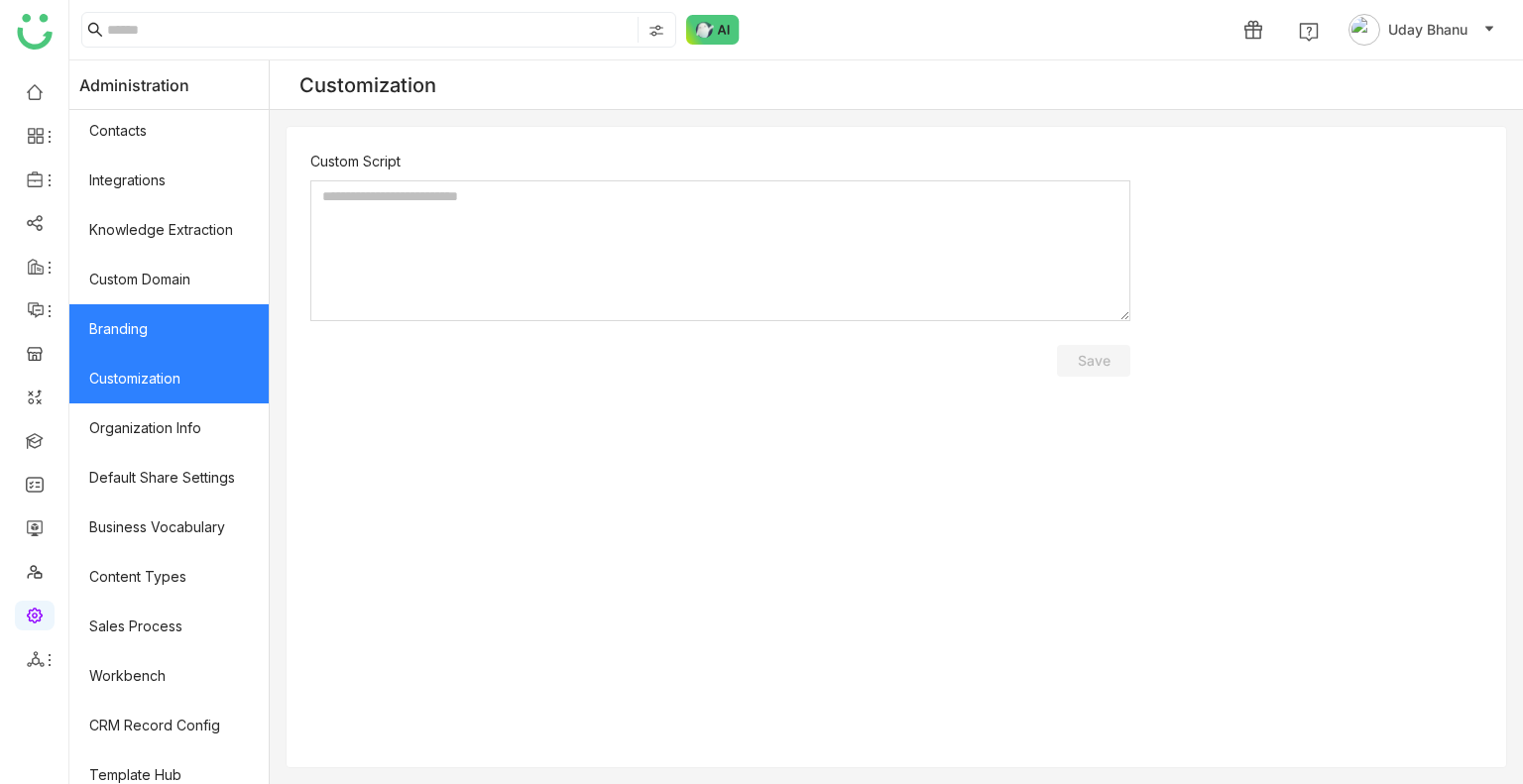 click on "Branding" 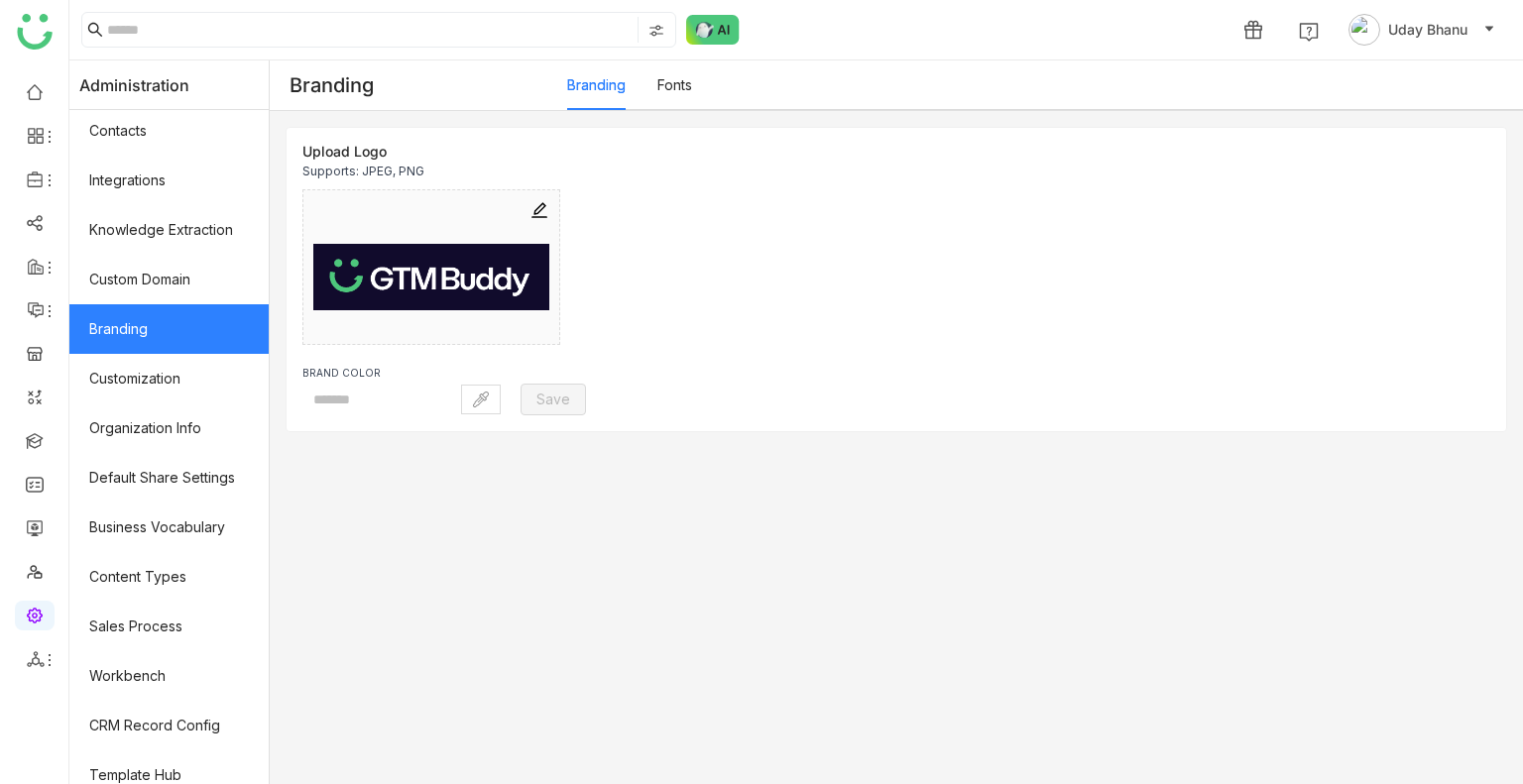 type on "*******" 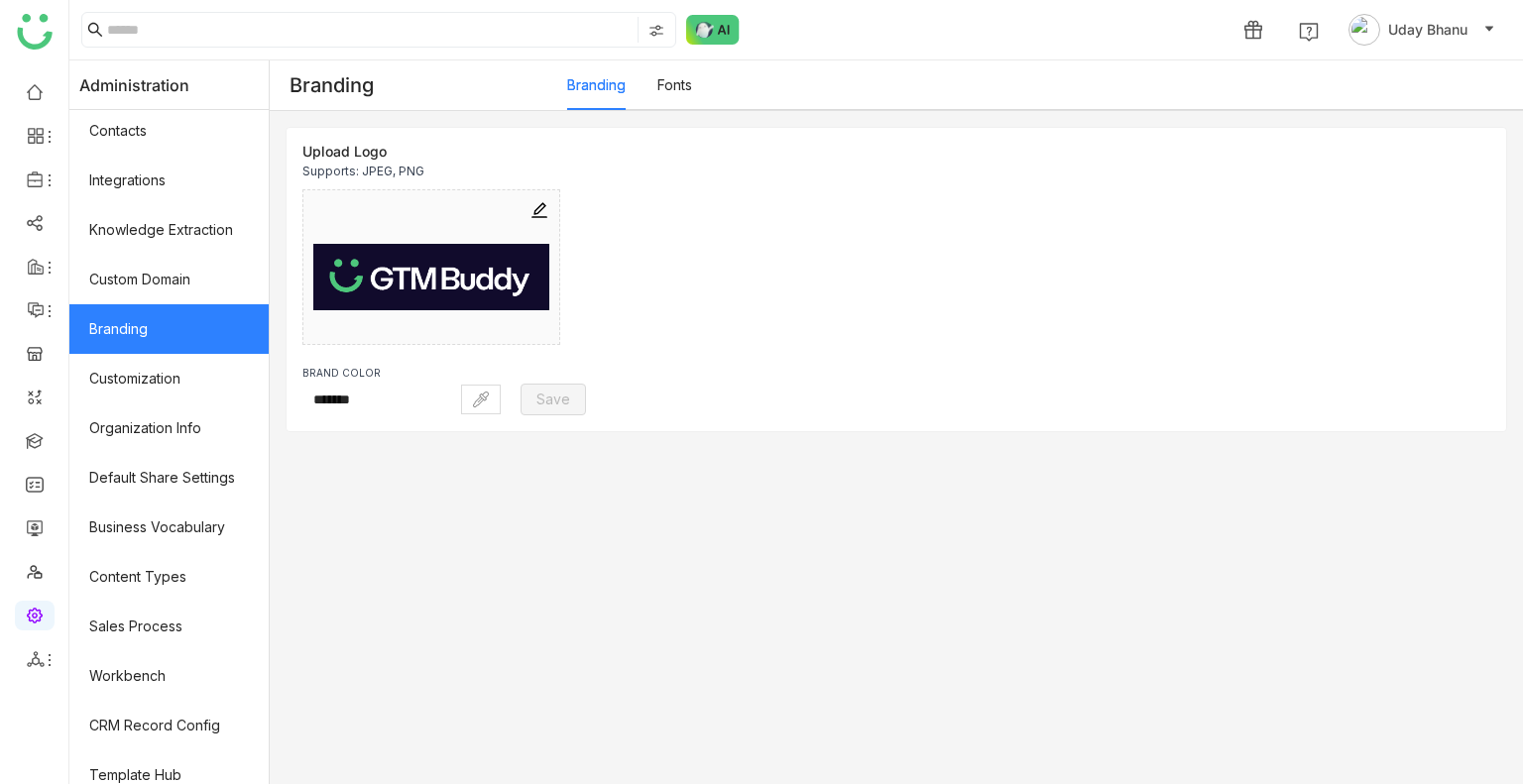 click on "Branding" 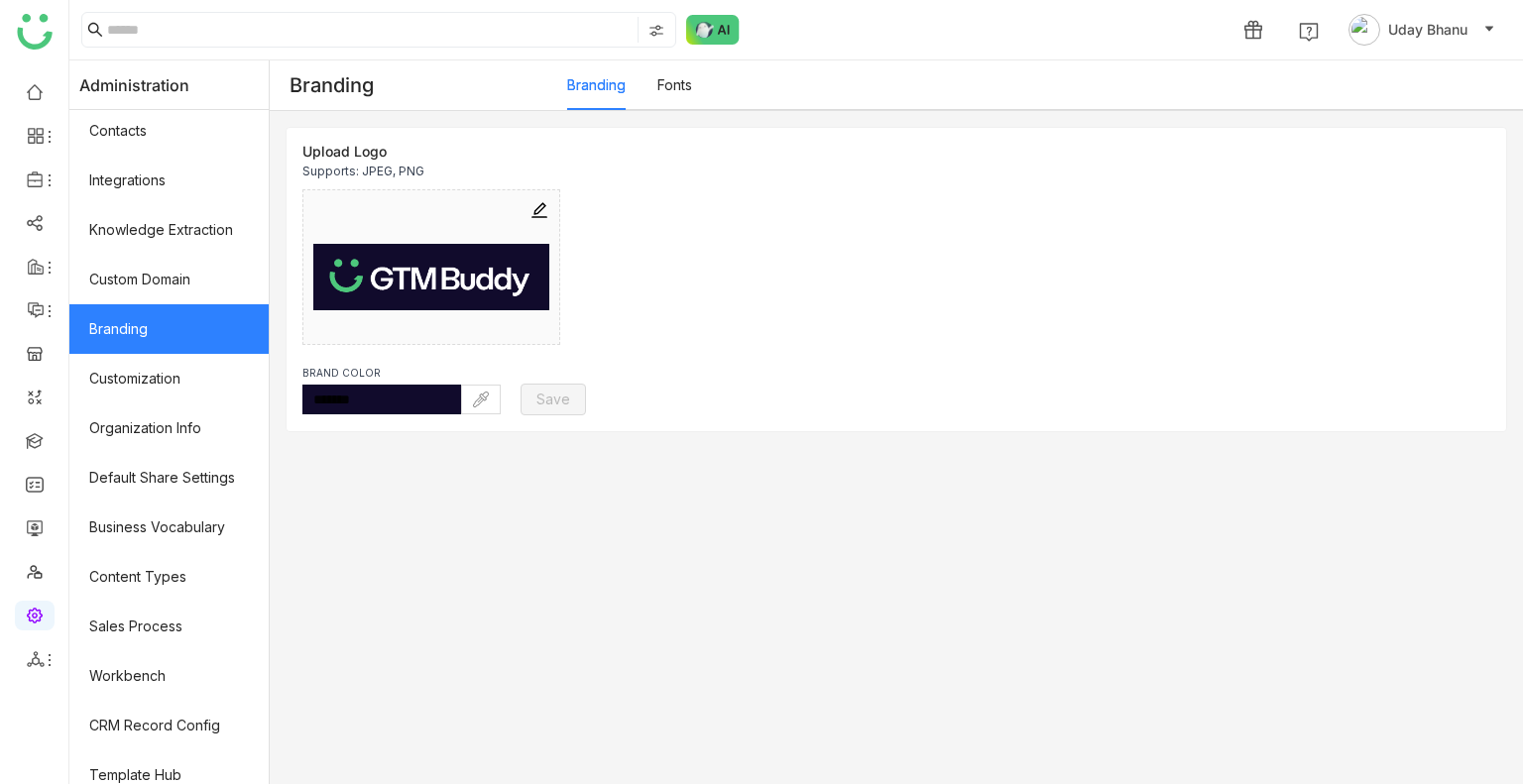 click on "Fonts" at bounding box center [674, 84] 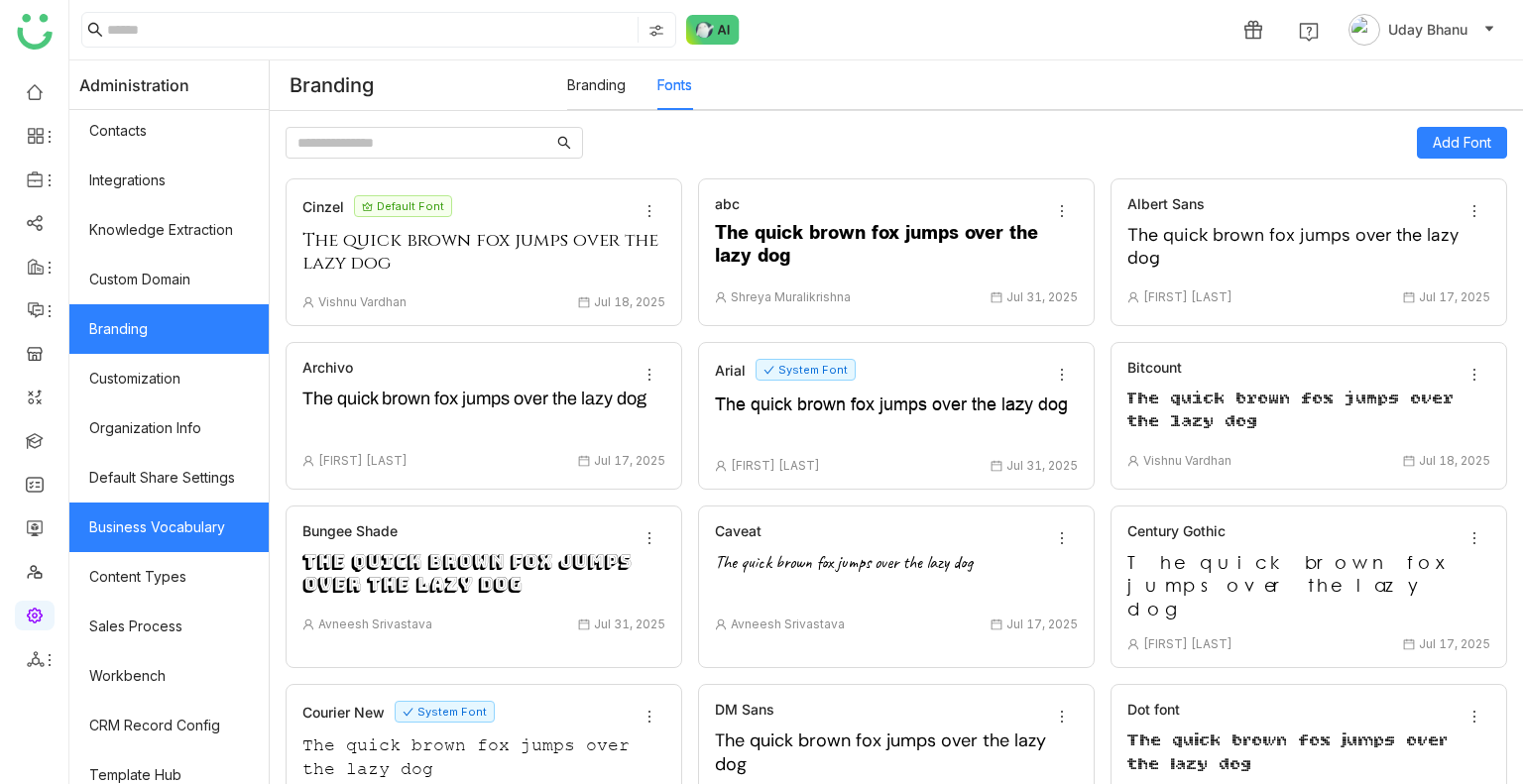 scroll, scrollTop: 267, scrollLeft: 0, axis: vertical 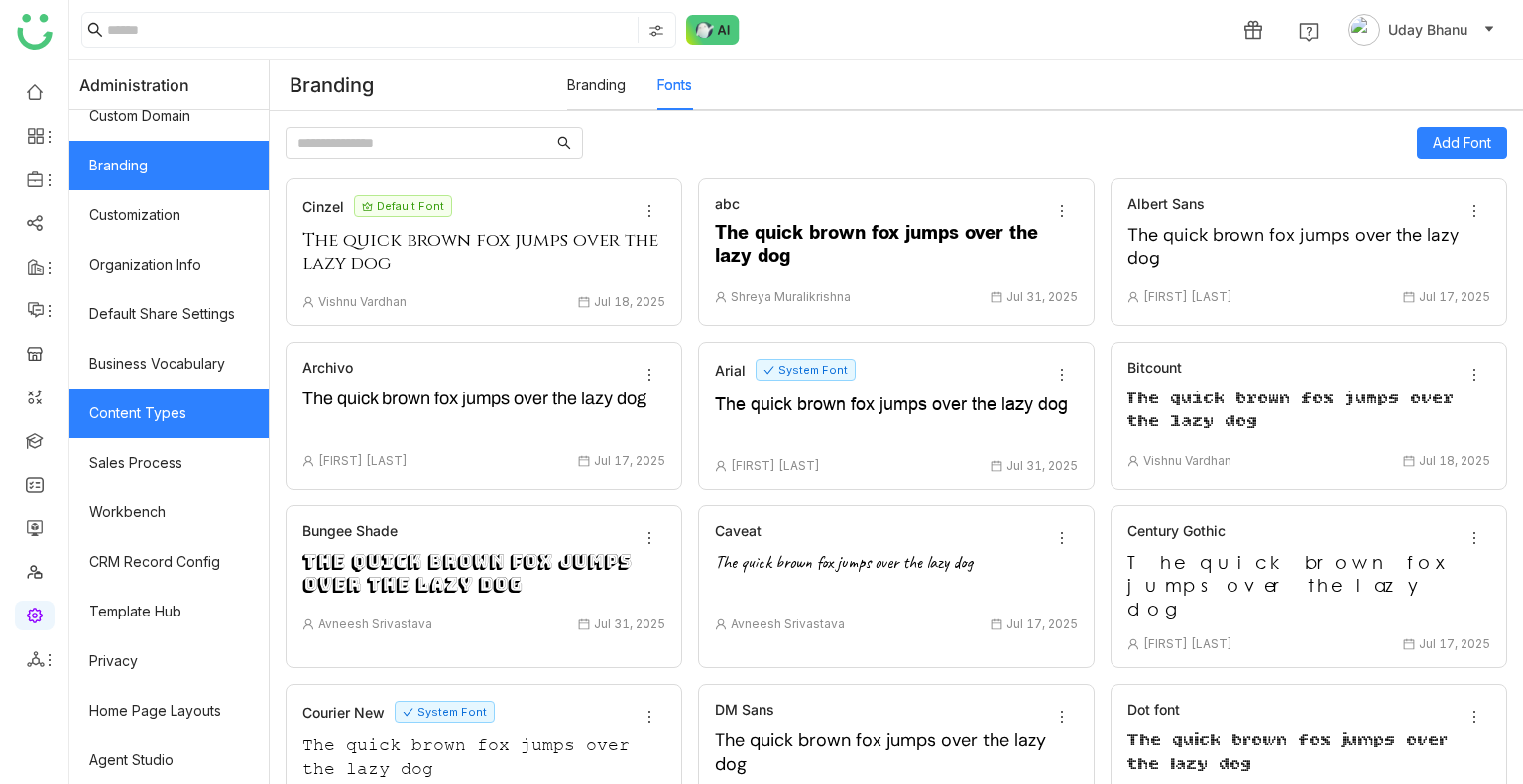 click on "Content Types" 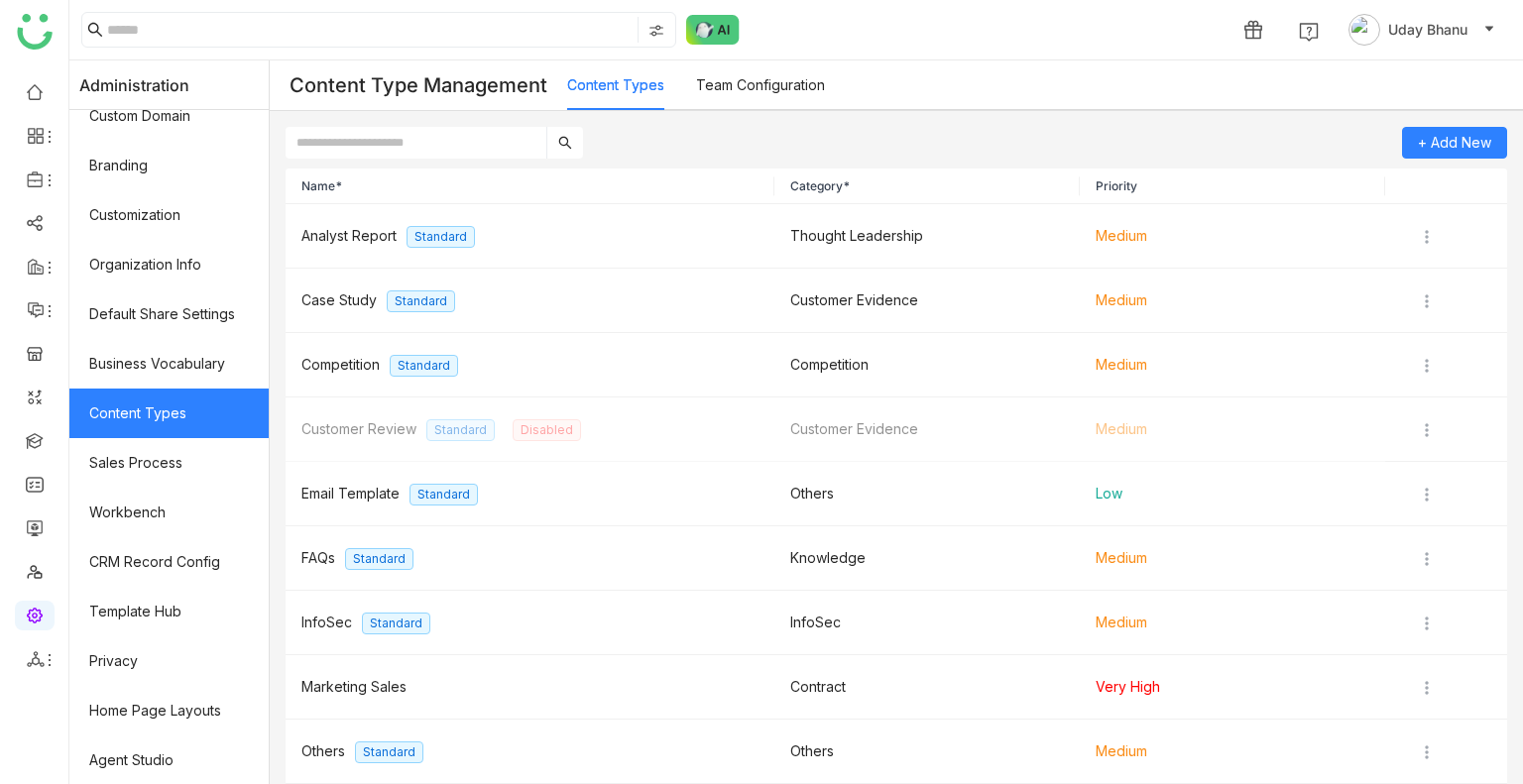 click on "Content Types" 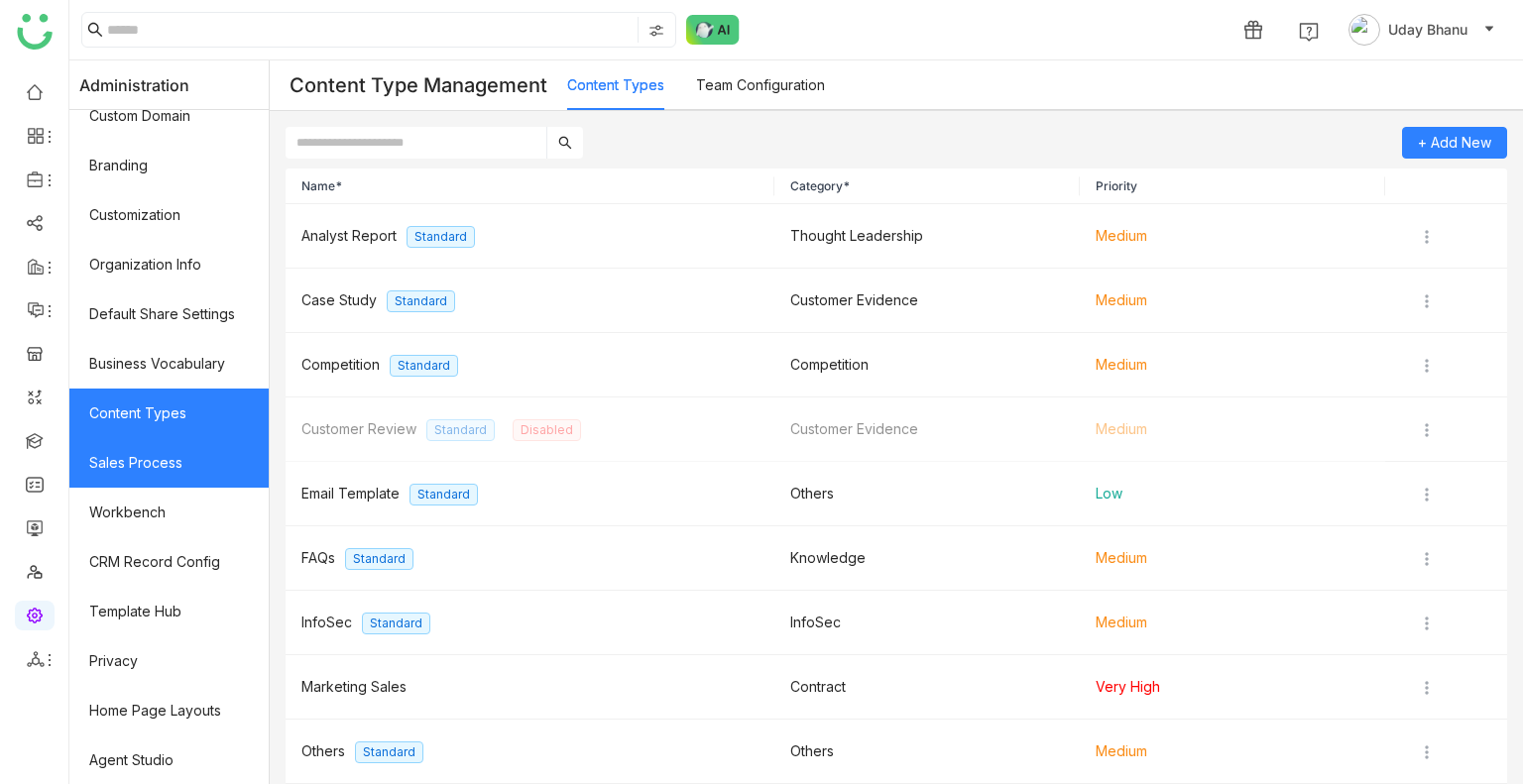 click on "Sales Process" 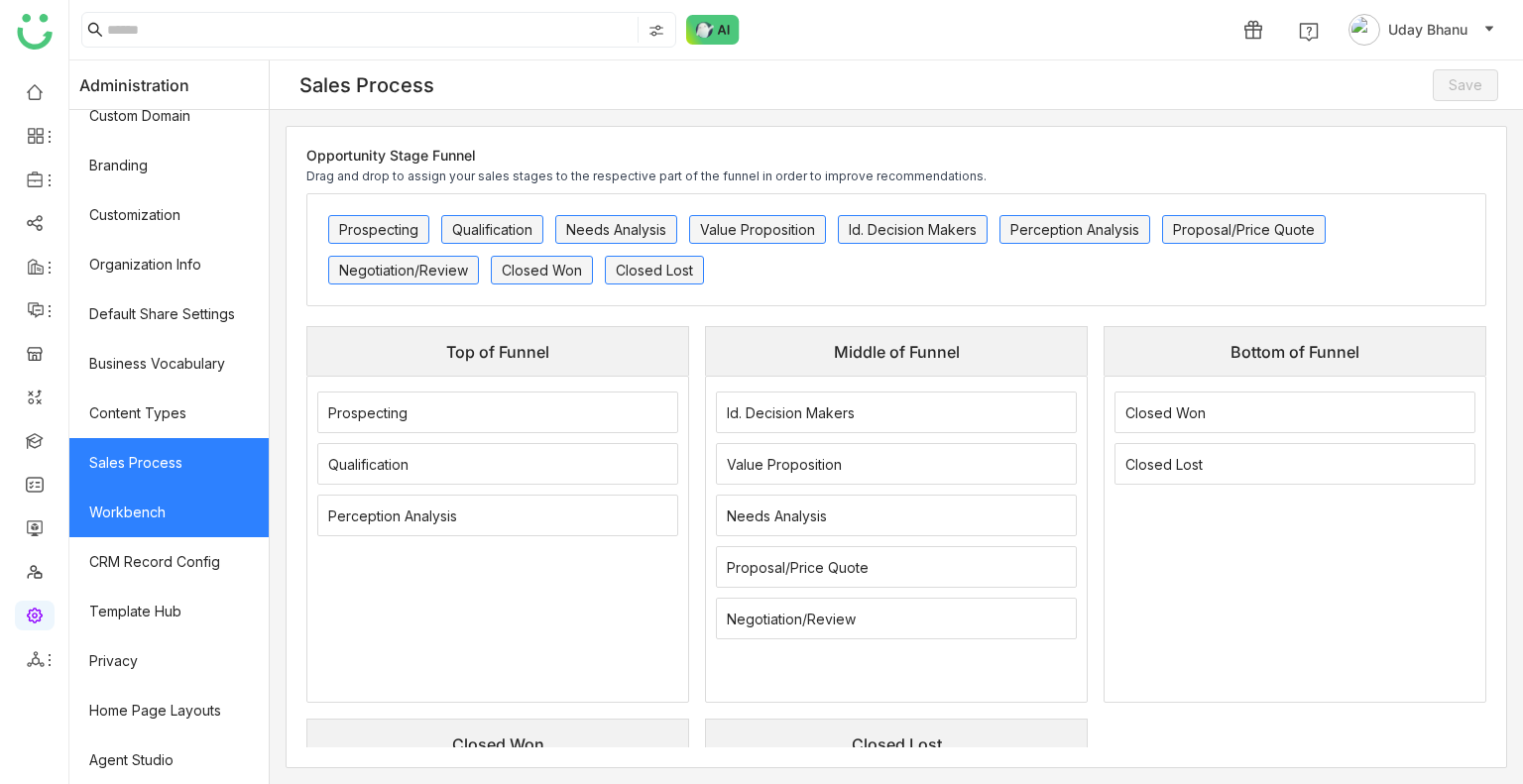 click on "Workbench" 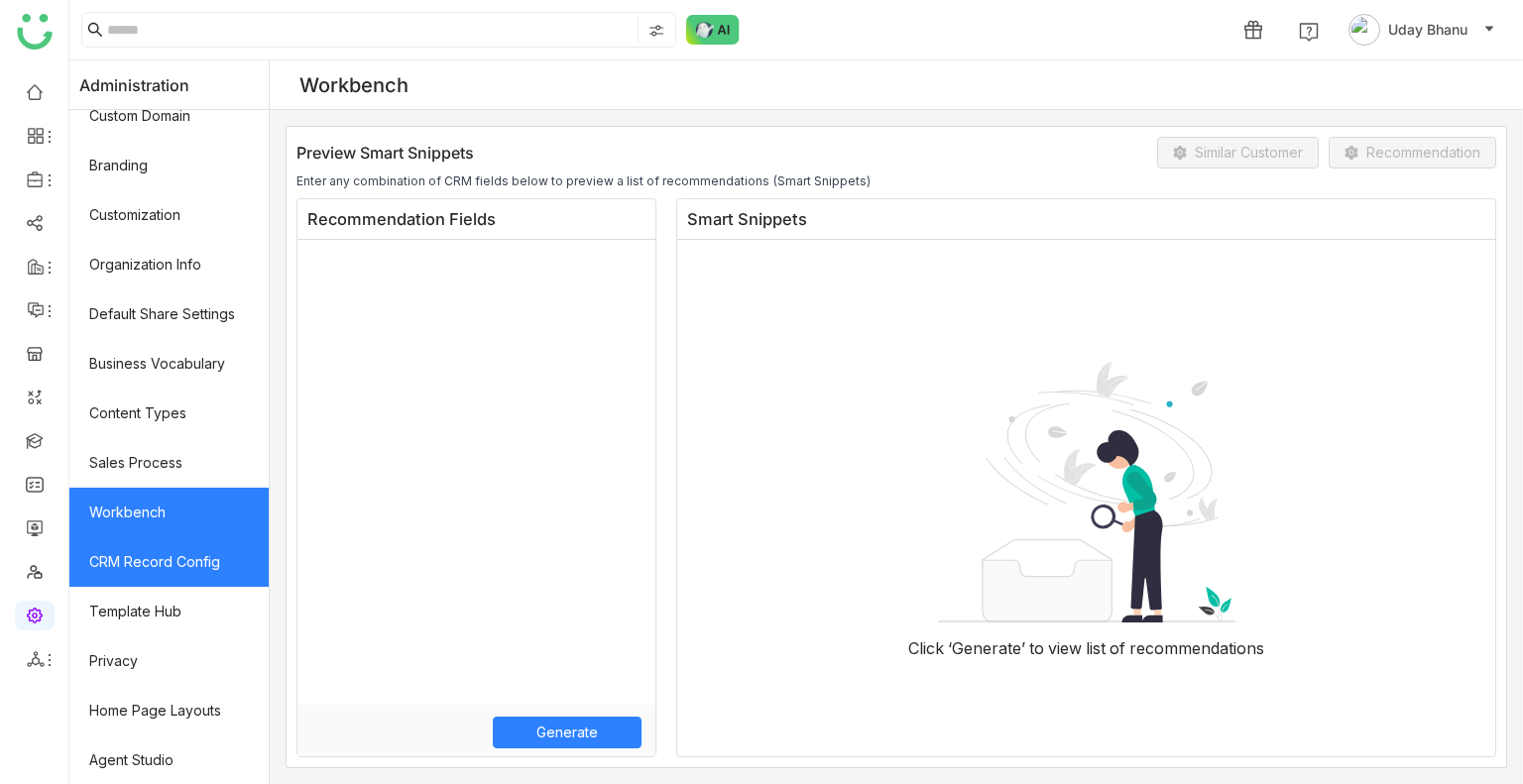 click on "CRM Record Config" 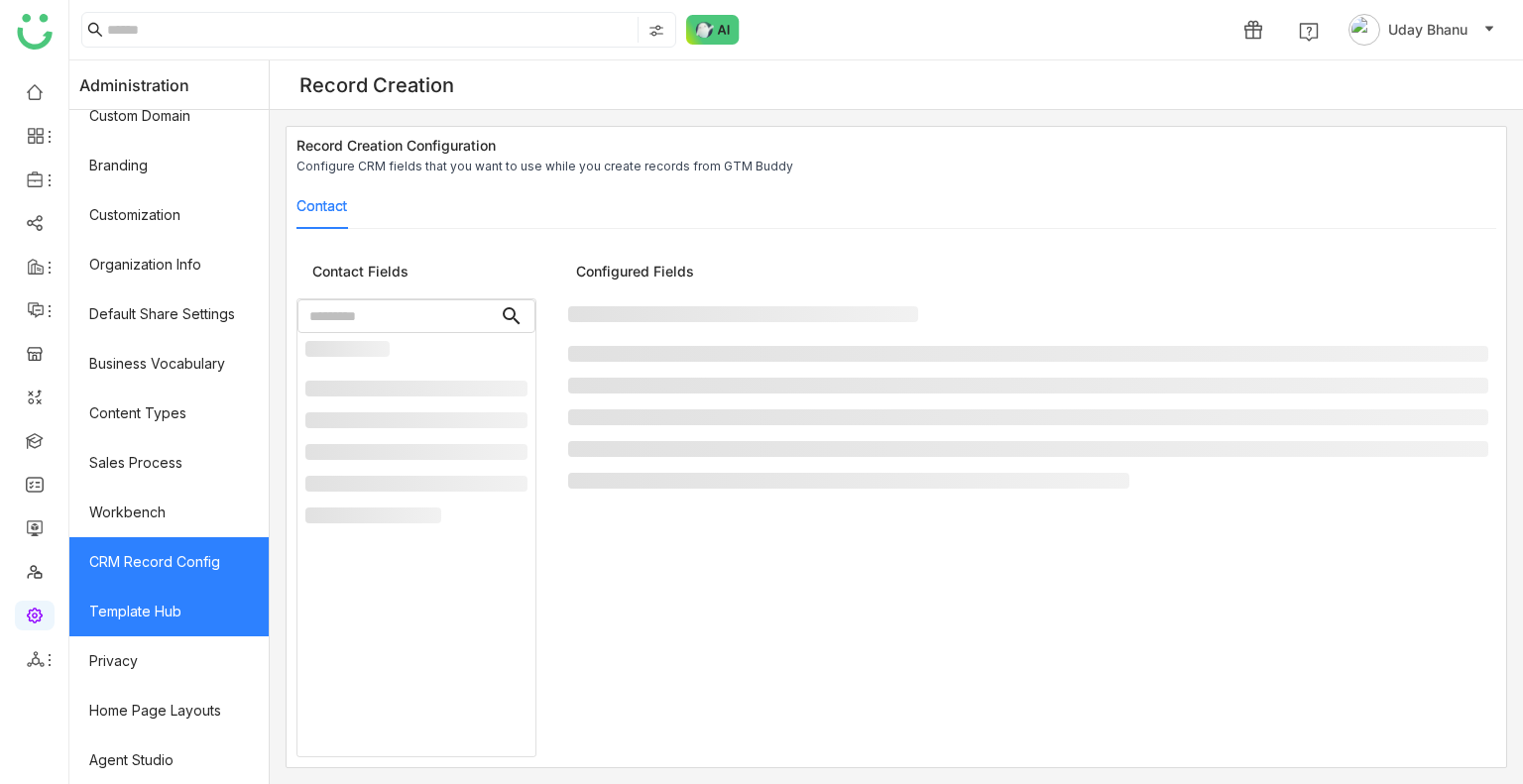 click on "Template Hub" 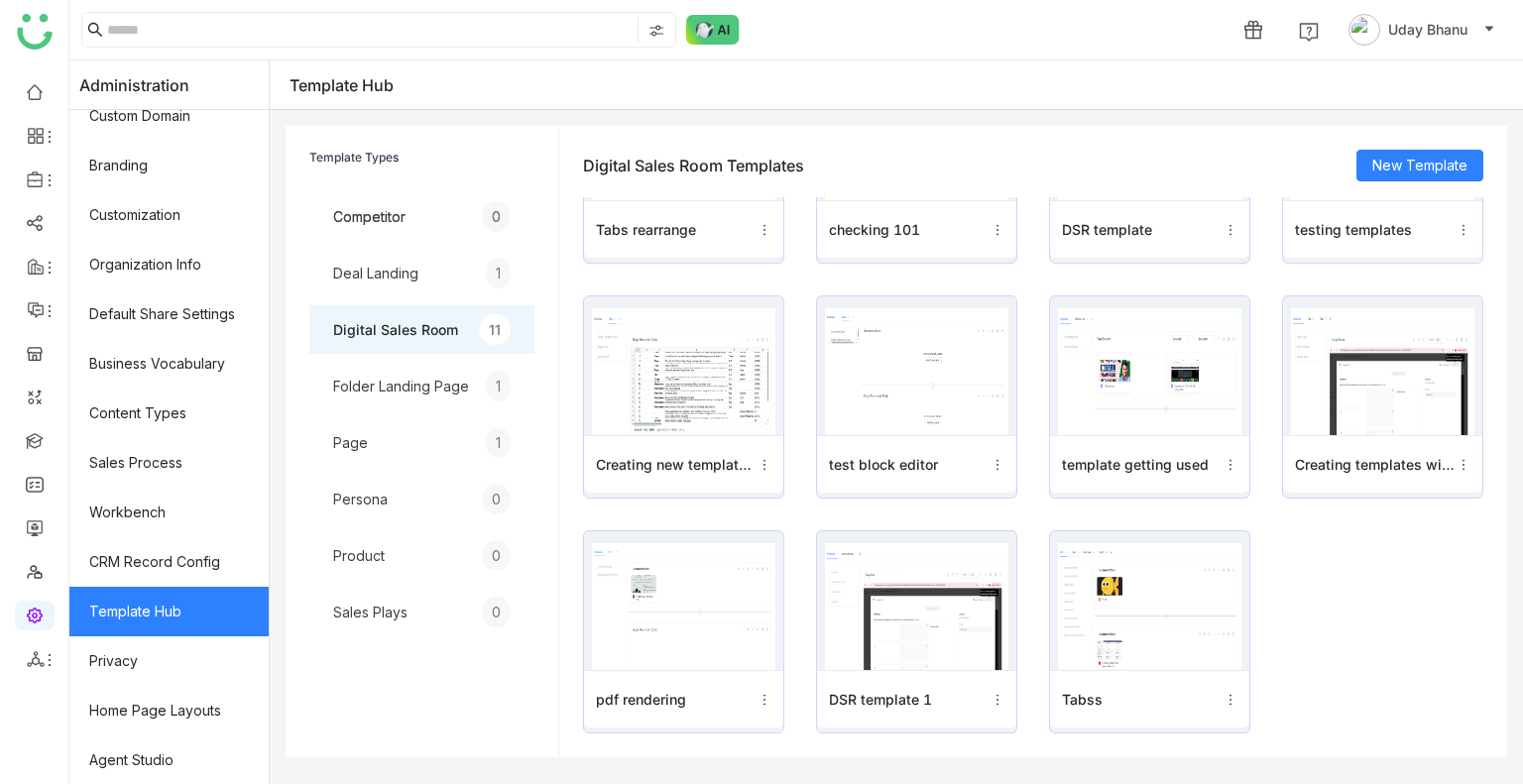 scroll, scrollTop: 0, scrollLeft: 0, axis: both 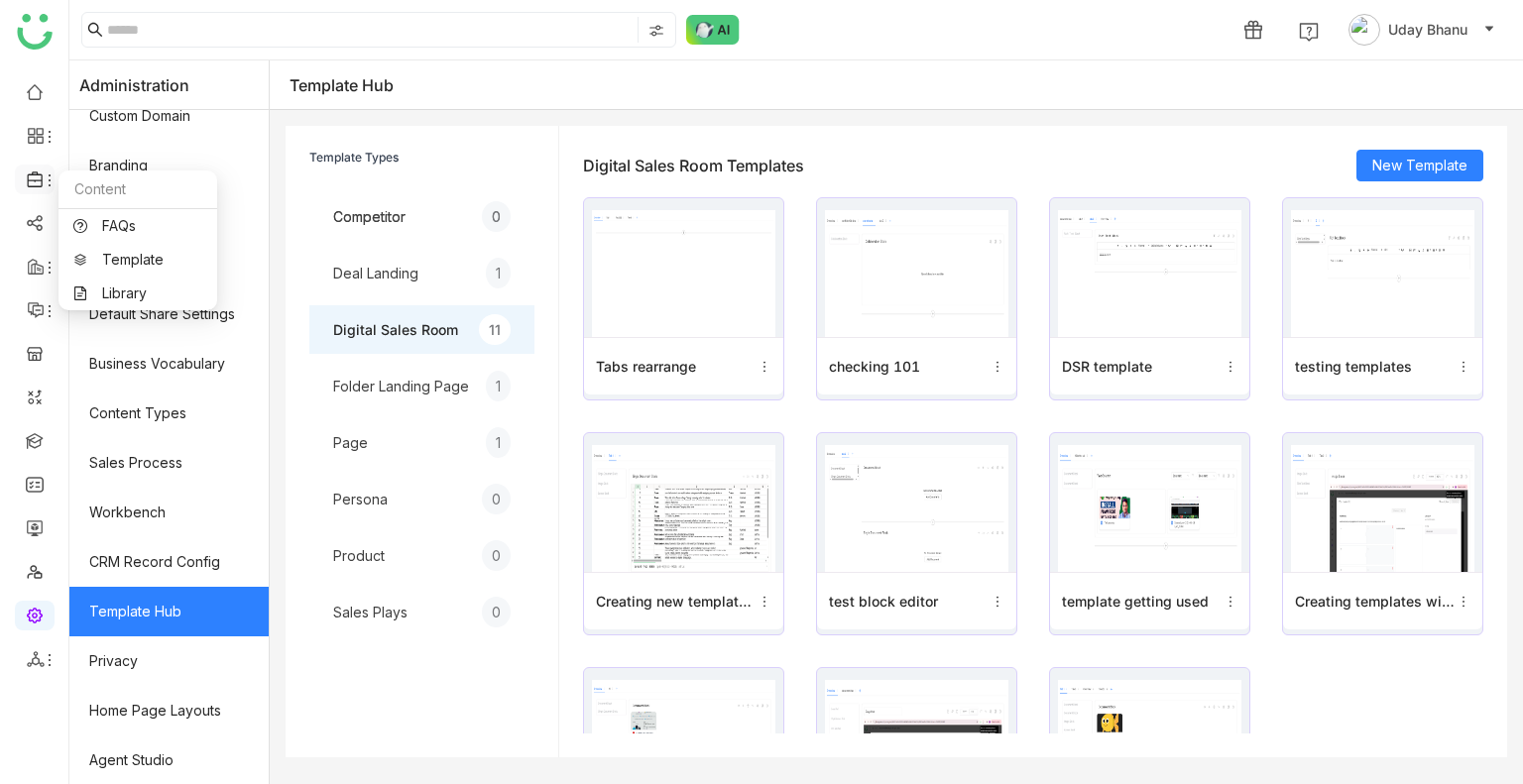 click at bounding box center [34, 179] 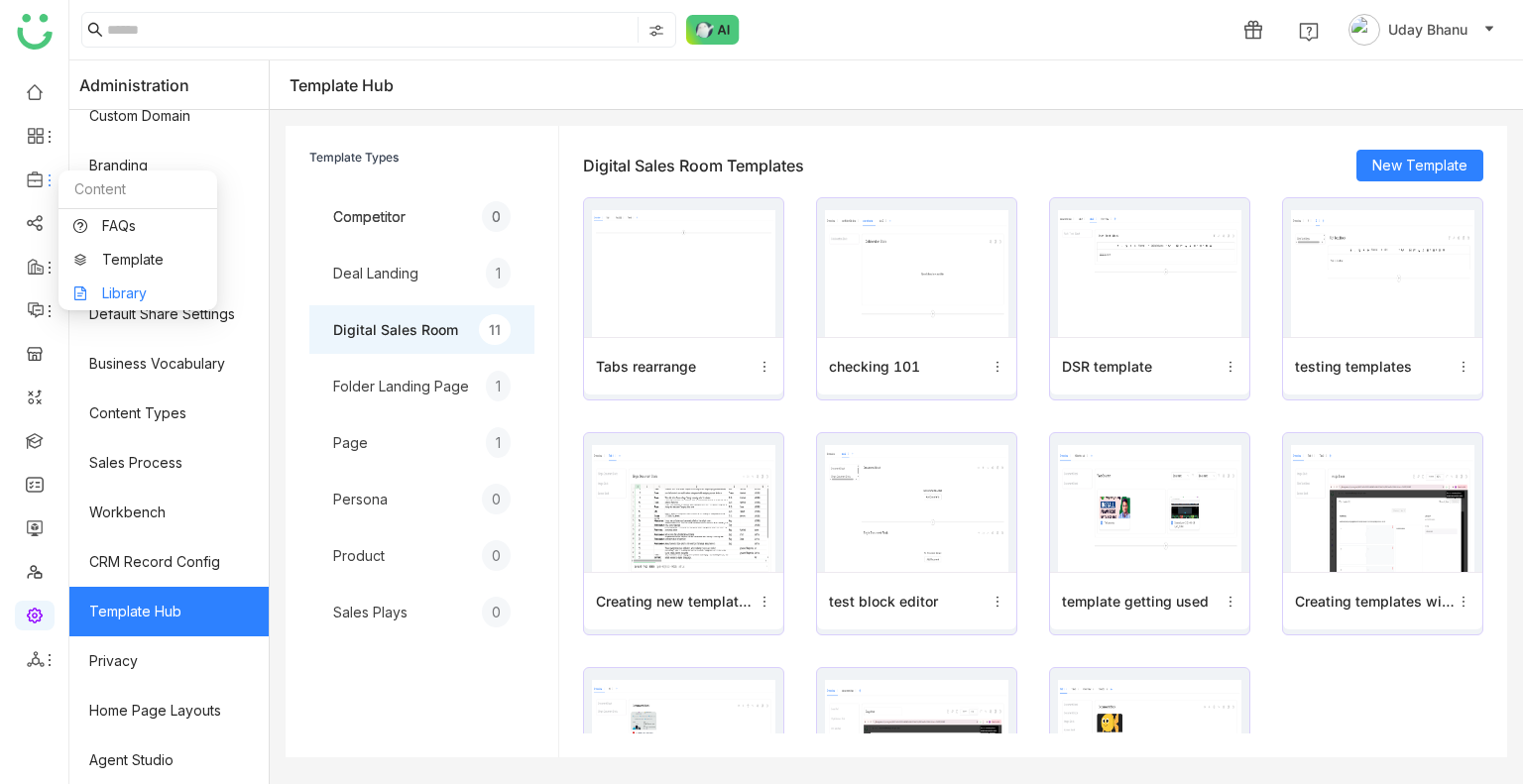click on "Library" at bounding box center [138, 293] 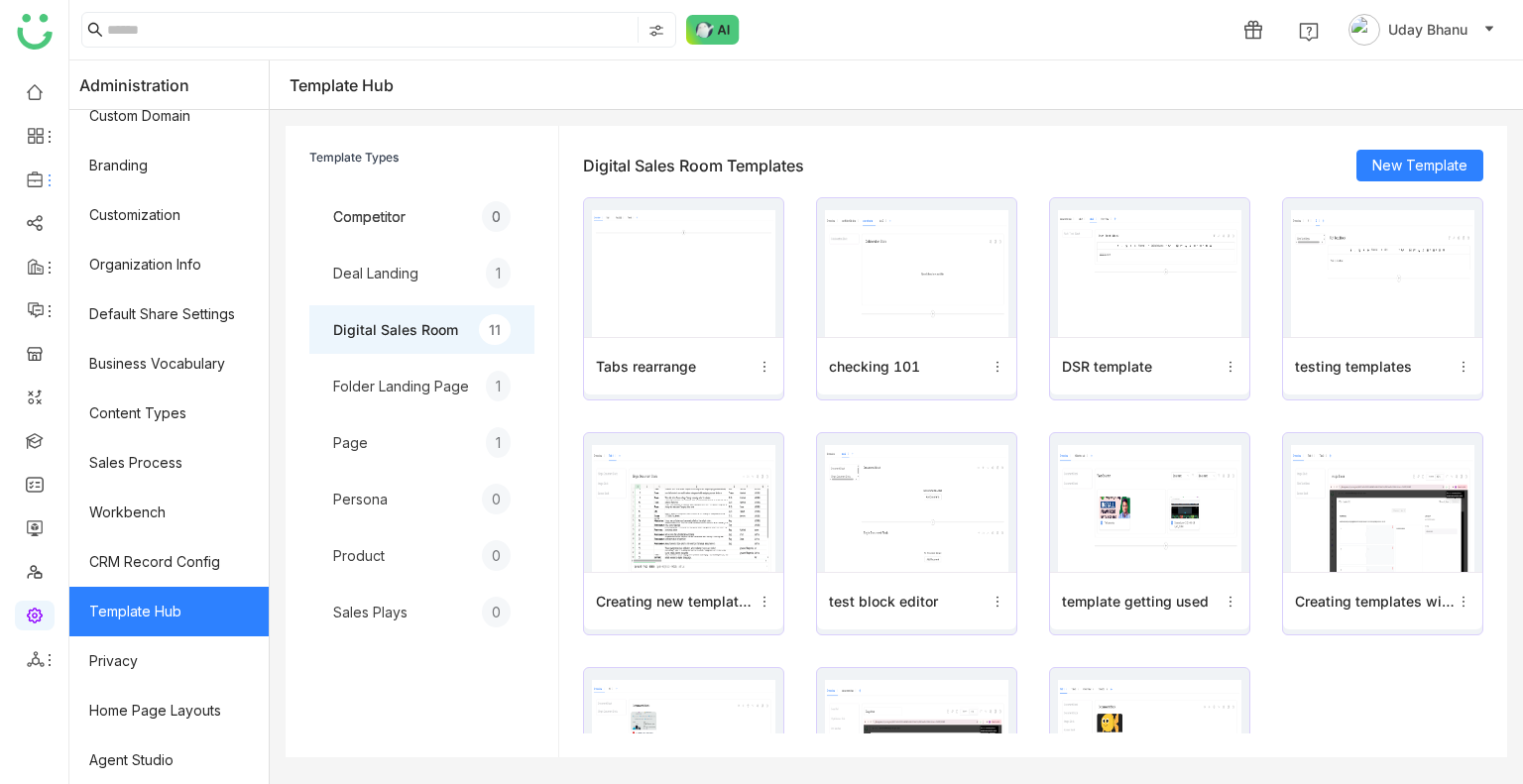 click on "Default Share Settings" 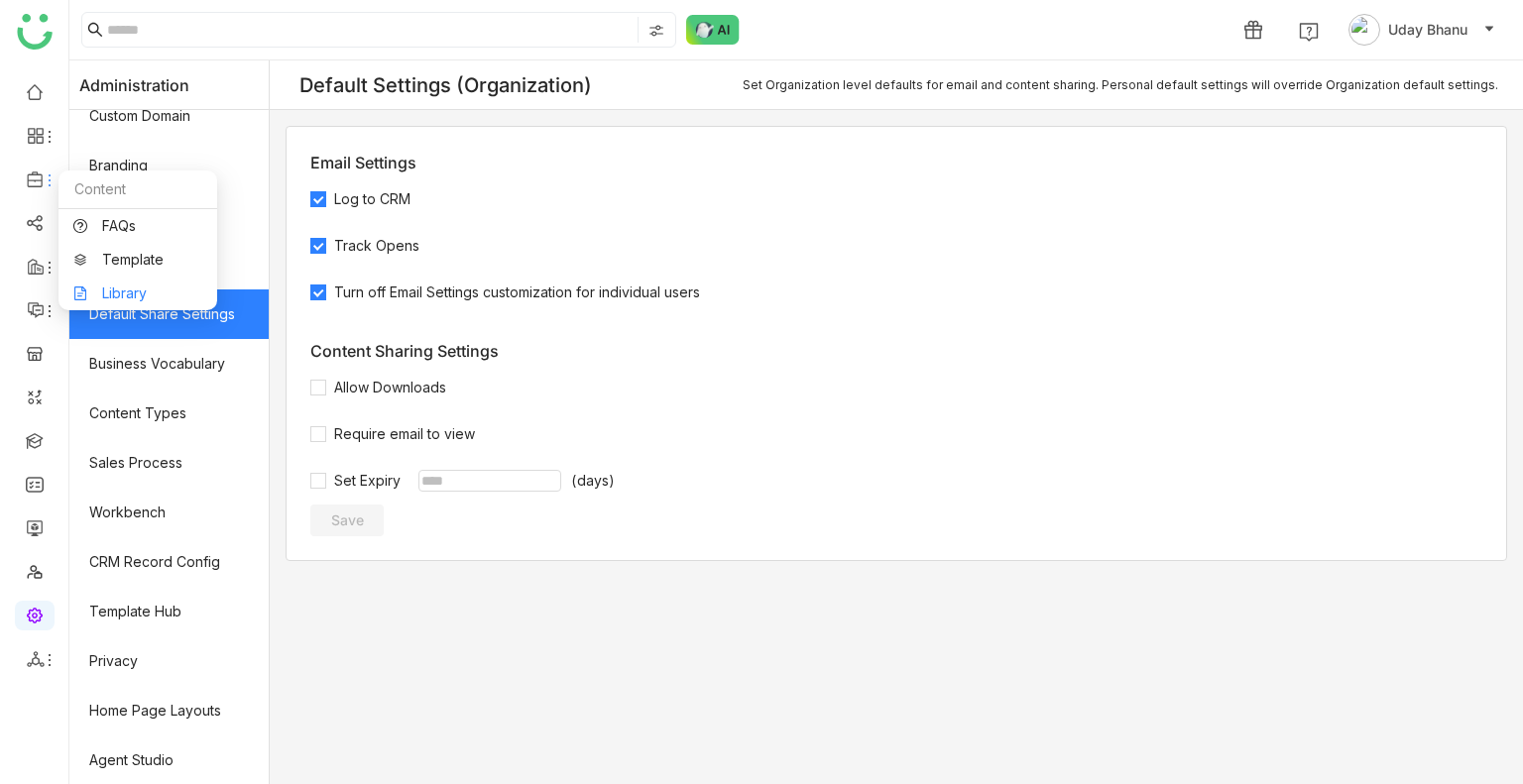 click on "Library" at bounding box center (138, 293) 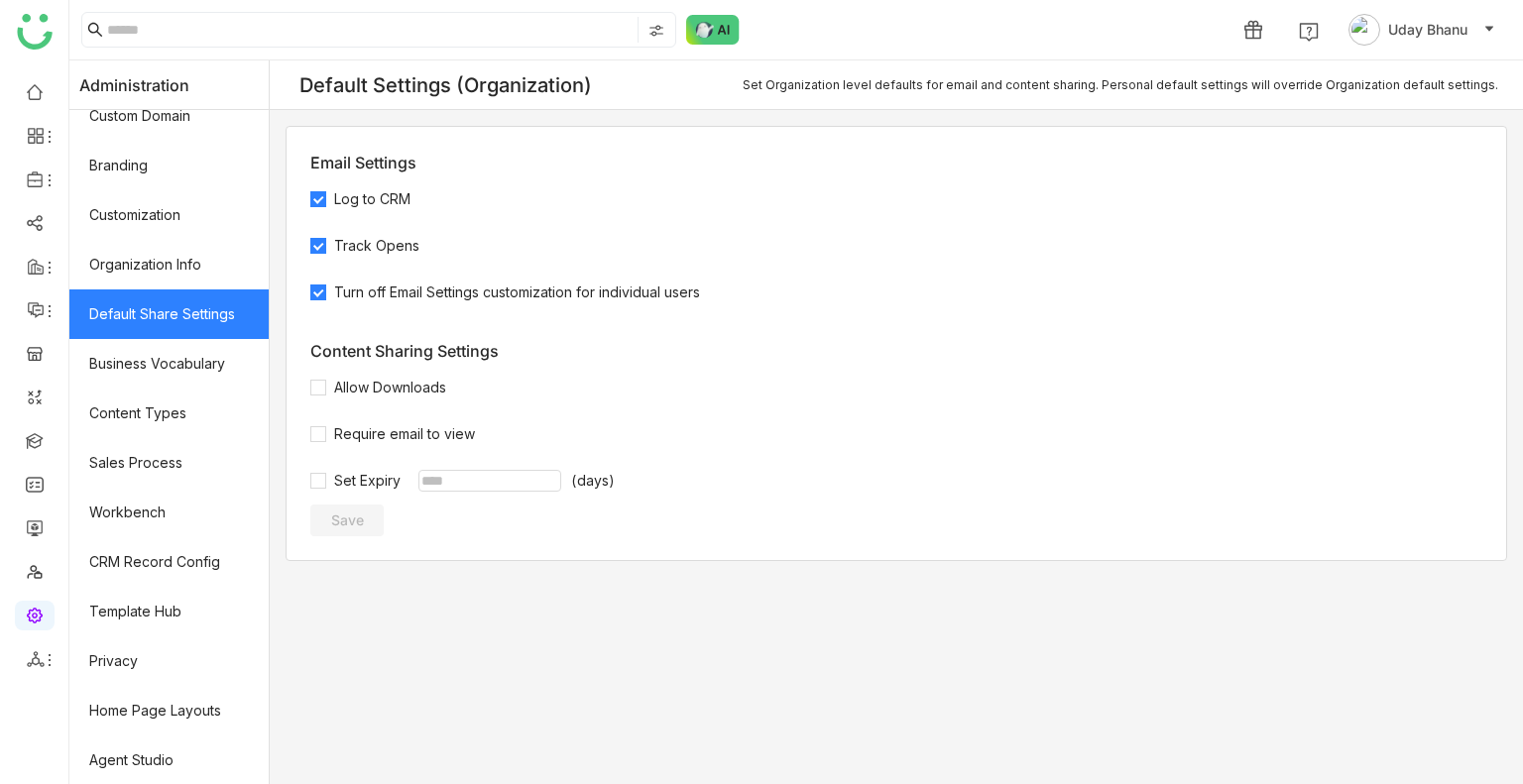 click on "1 Uday Bhanu Administration Authentication Providers User Management Contacts Integrations Knowledge Extraction Custom Domain Branding Customization Organization Info Default Share Settings Business Vocabulary Content Types Sales Process Workbench CRM Record Config Template Hub Privacy Home Page Layouts Agent Studio Default Settings (Organization)  Set Organization level defaults for email and content sharing. Personal default settings will override Organization default settings.  Email Settings Log to CRM Track Opens Turn off Email Settings customization for individual users Content Sharing Settings Allow Downloads Require email to view Set Expiry (days)  Save  Start
Application Update Required
Please try the following steps:
Reload Application" at bounding box center (762, 392) 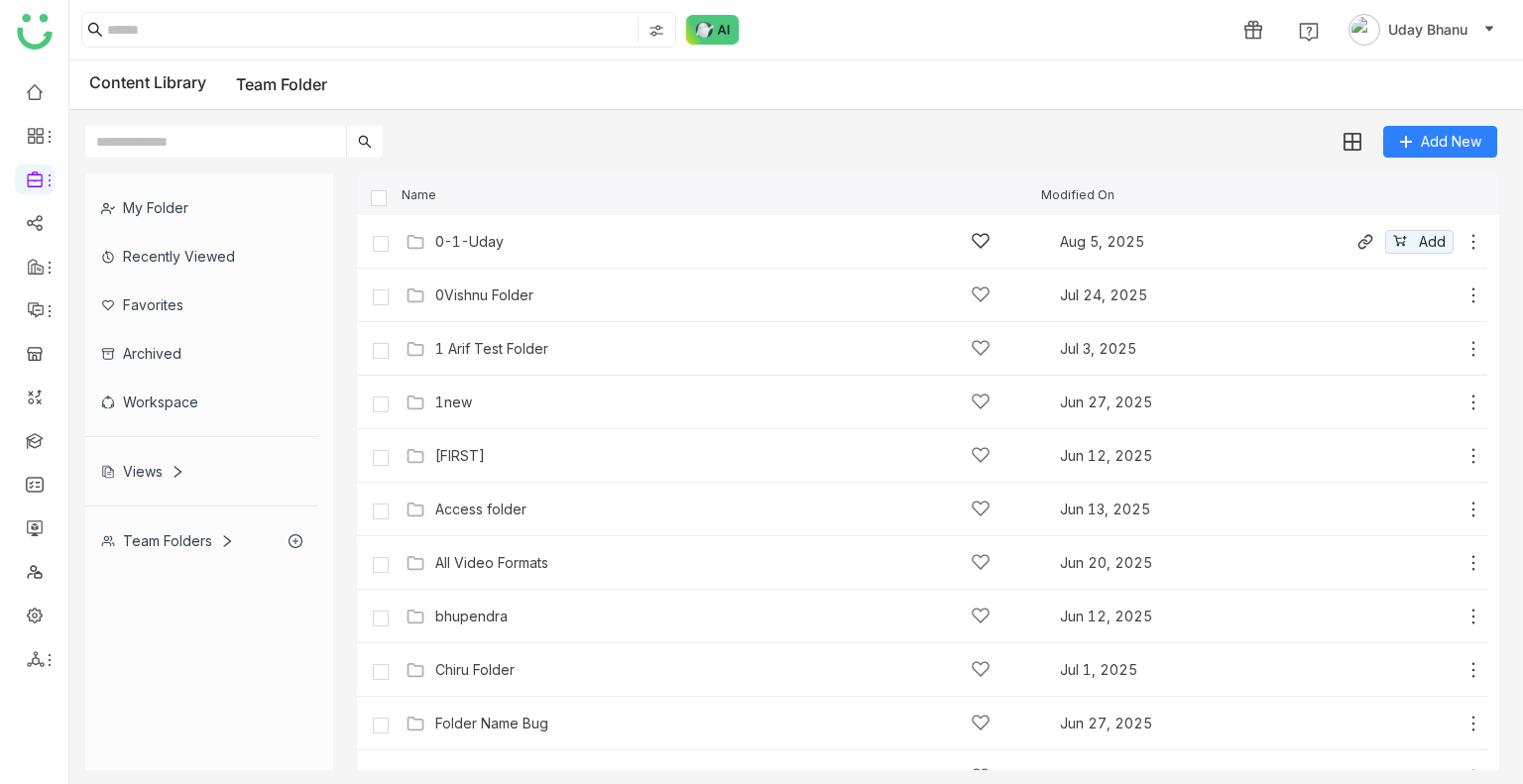 click on "0-1-Uday   Aug 5, 2025
Add" 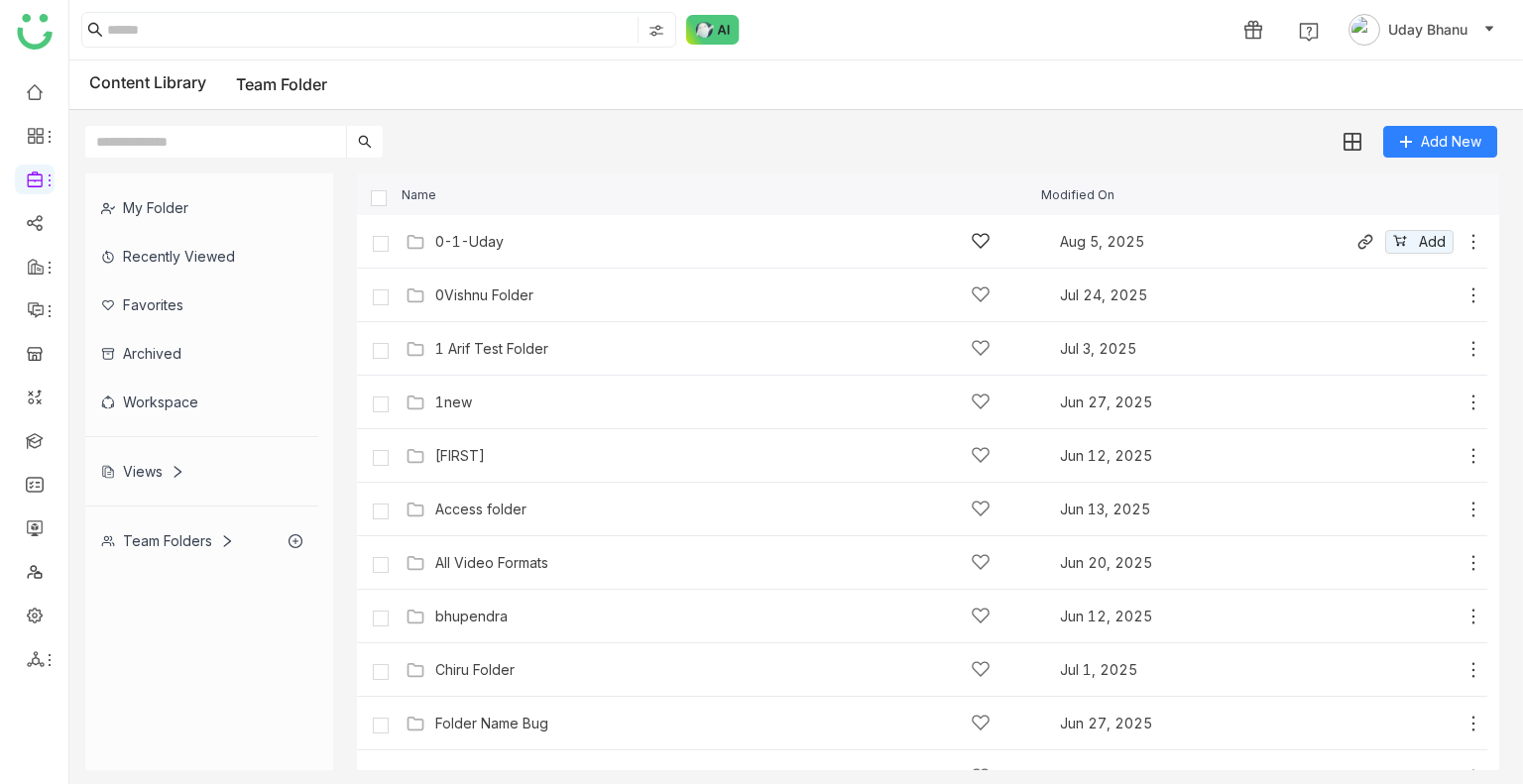 click on "0-1-Uday   Aug 5, 2025
Add" 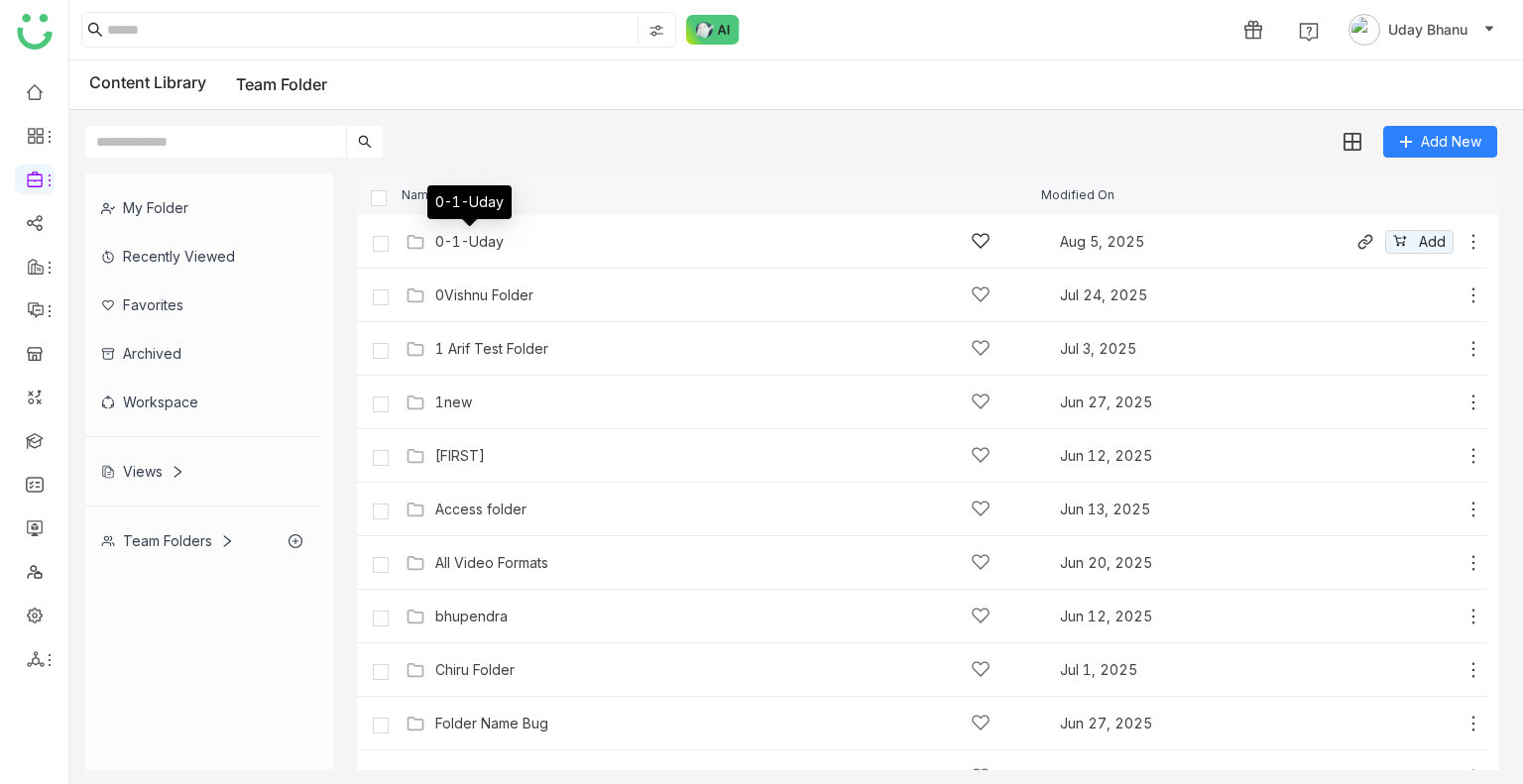 click on "0-1-Uday" 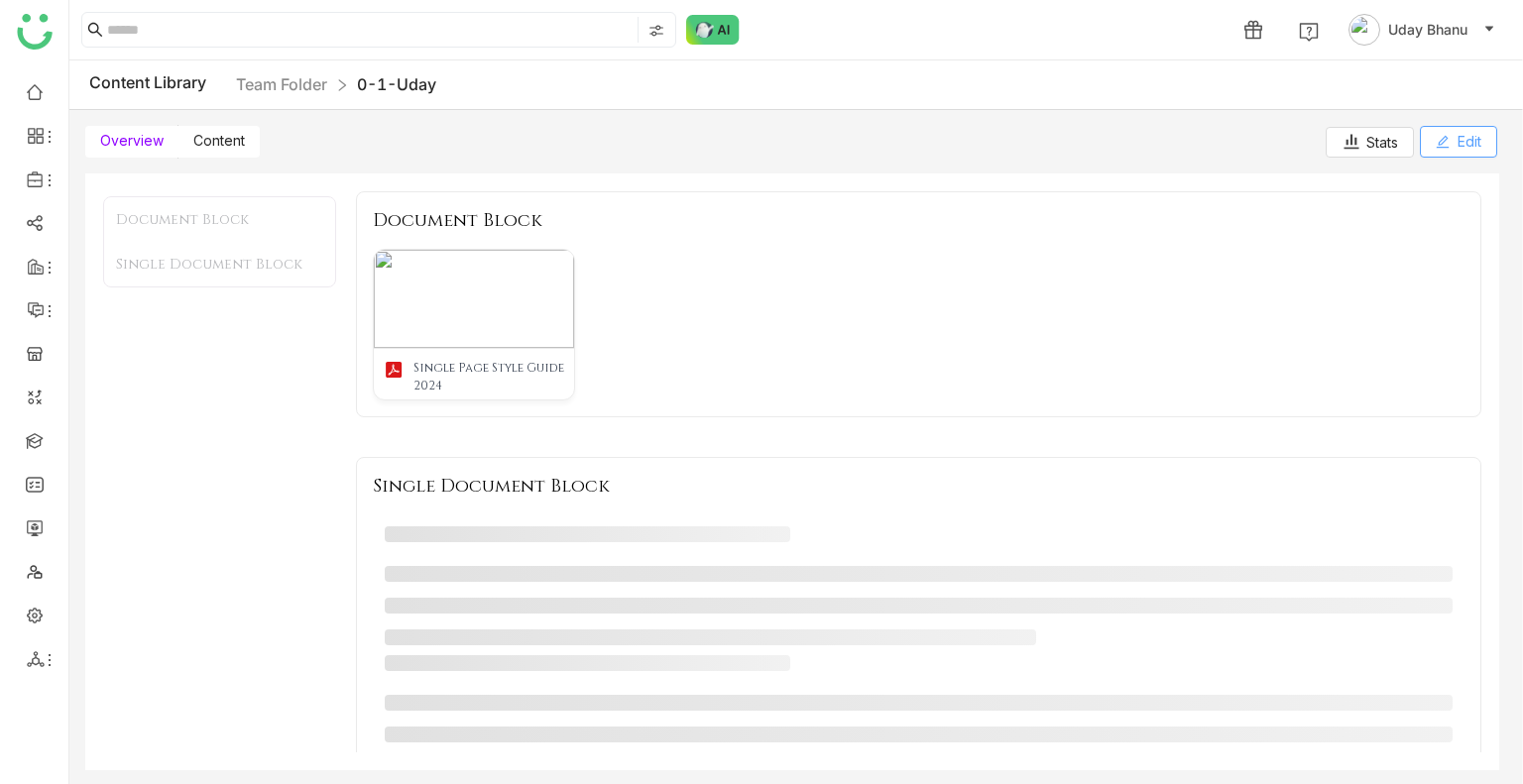 click 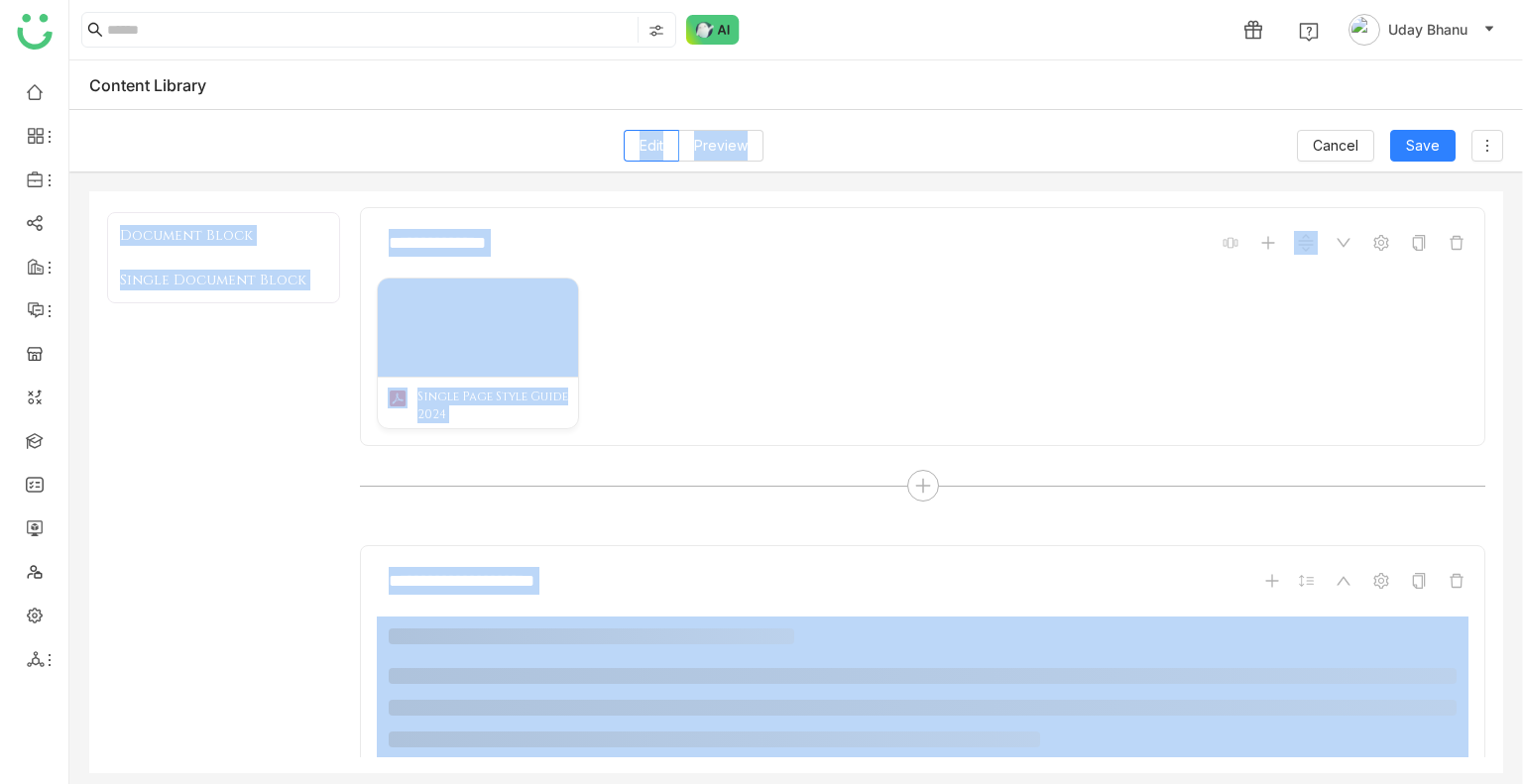scroll, scrollTop: 329, scrollLeft: 0, axis: vertical 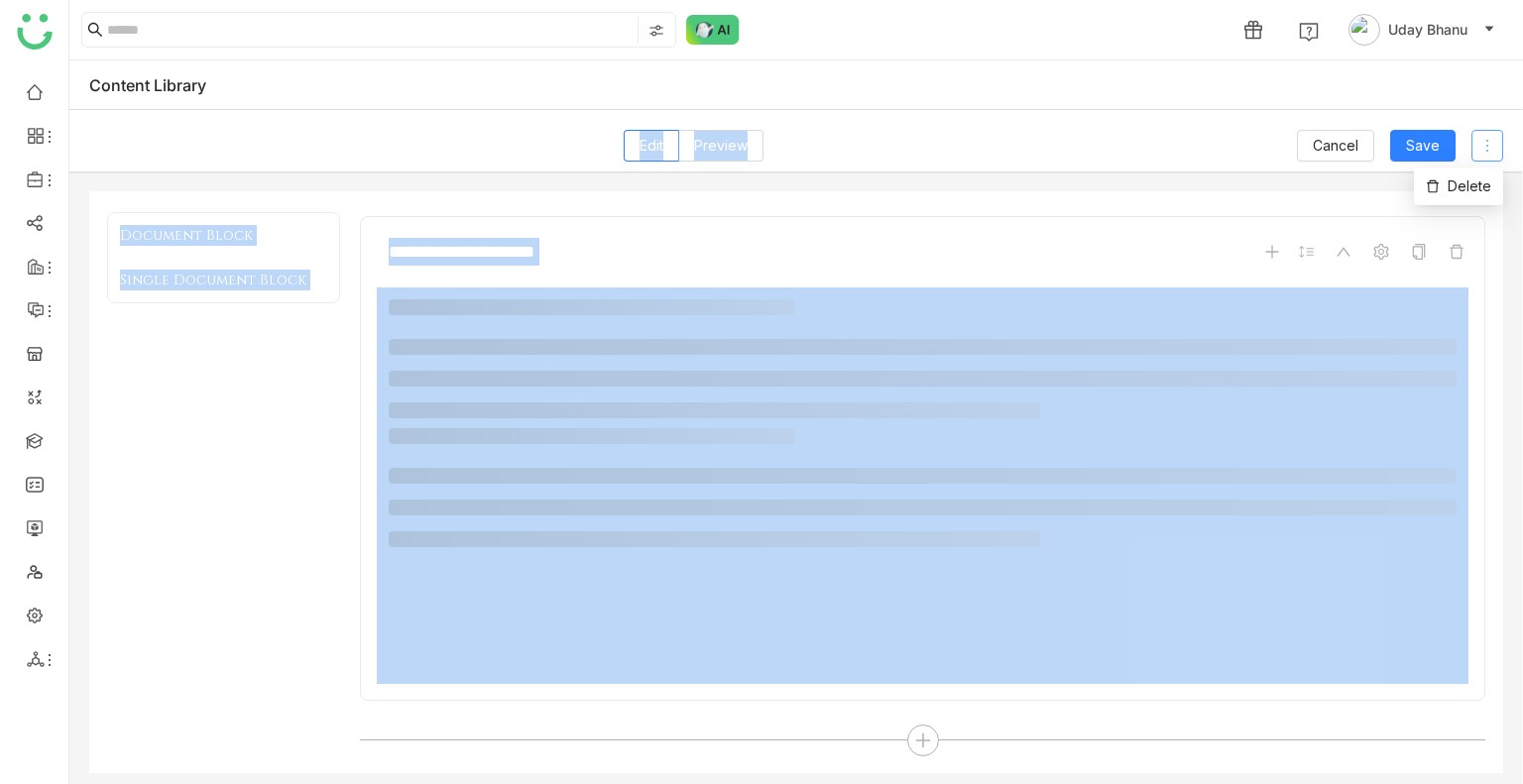 click 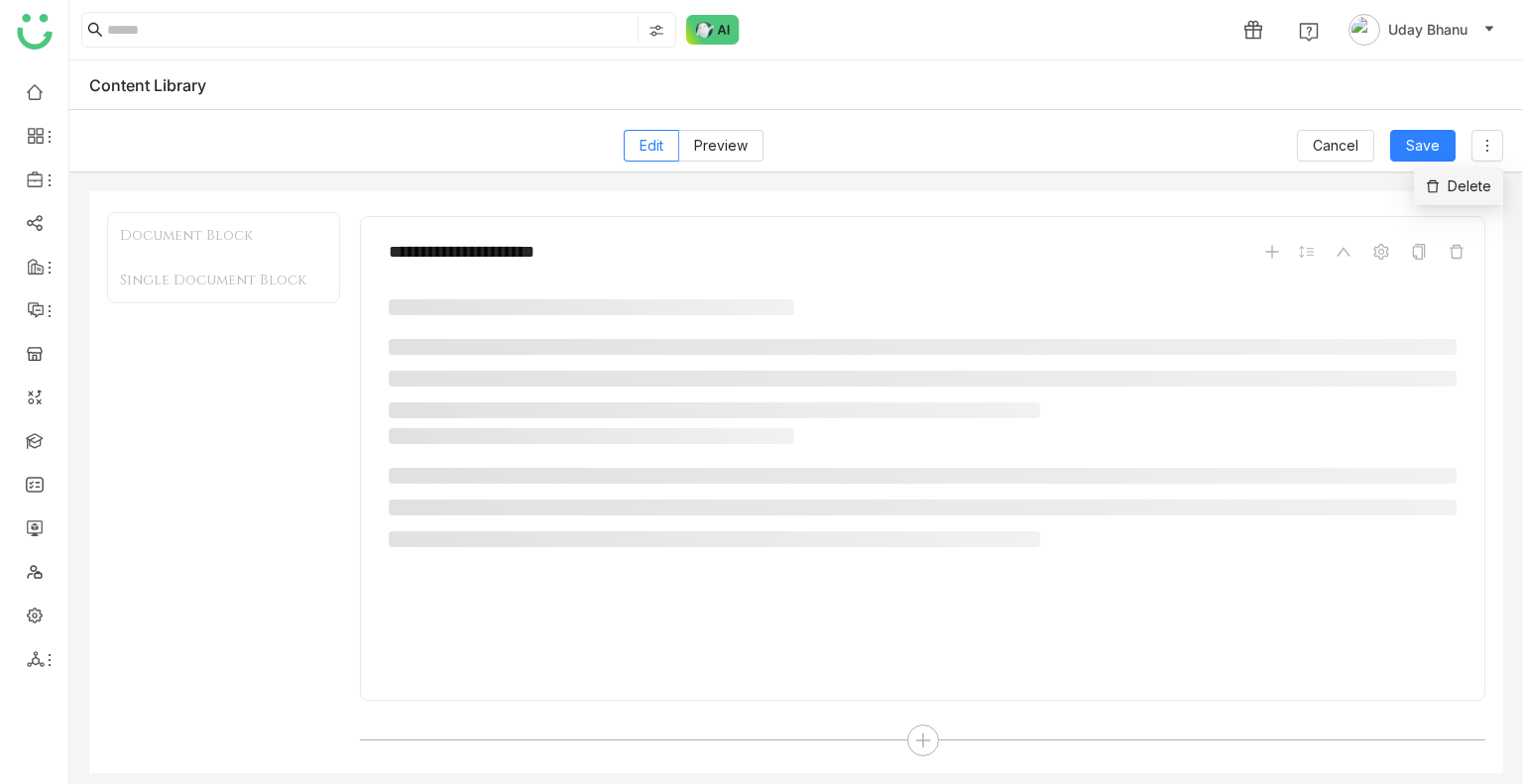 click on "Delete" at bounding box center (1459, 186) 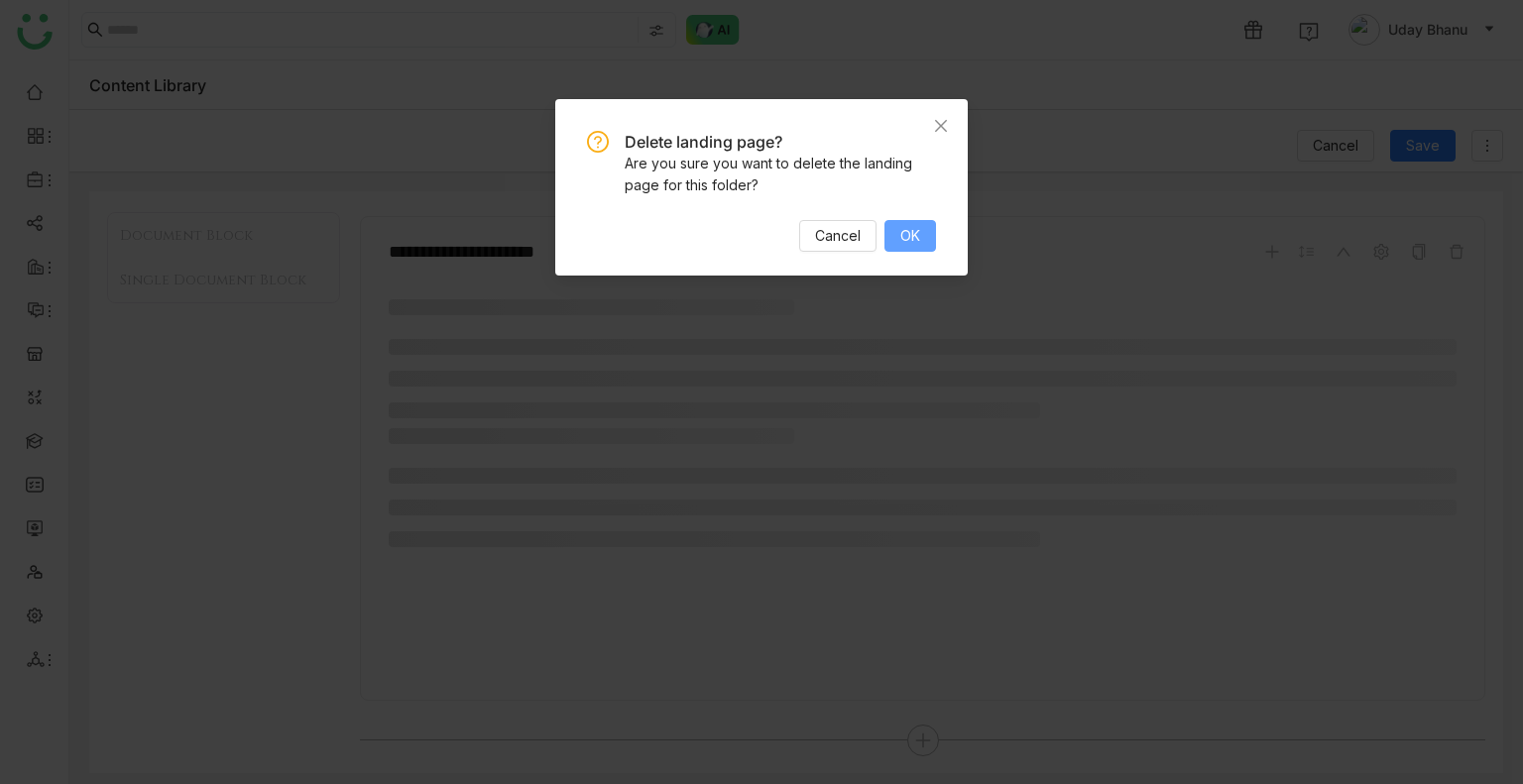 click on "OK" at bounding box center (910, 236) 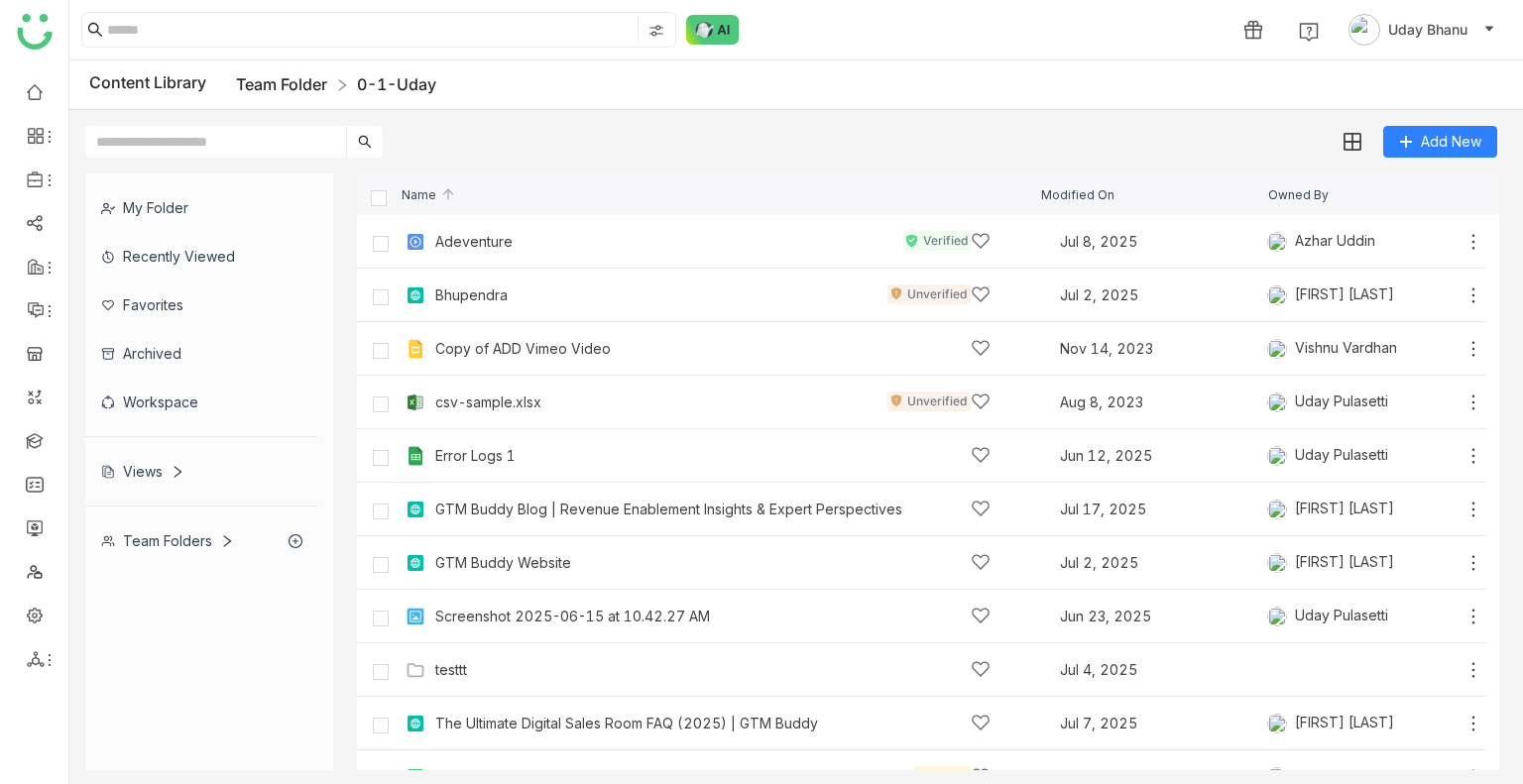 click on "Team Folder" 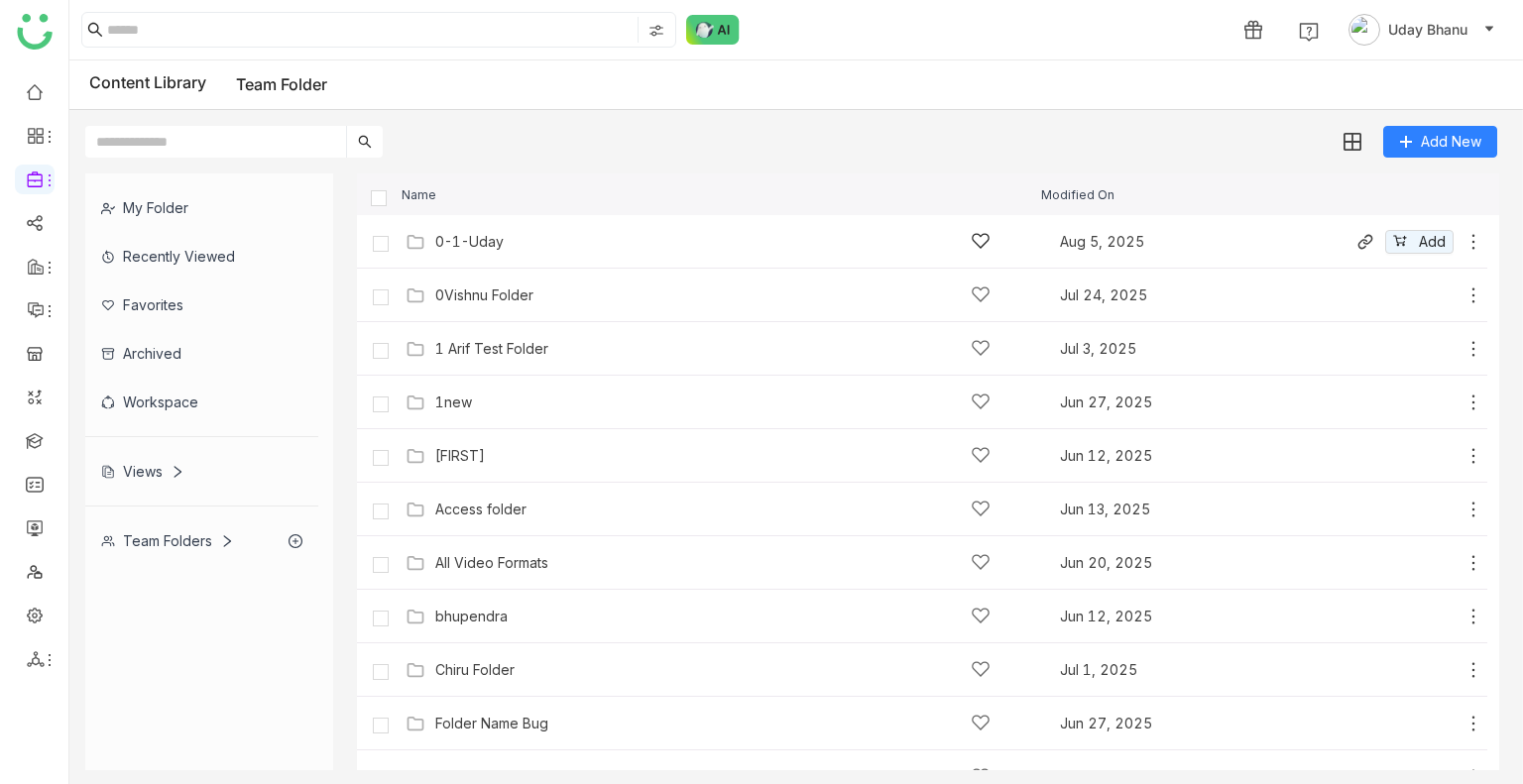 click on "0-1-Uday   Aug 5, 2025
Add" 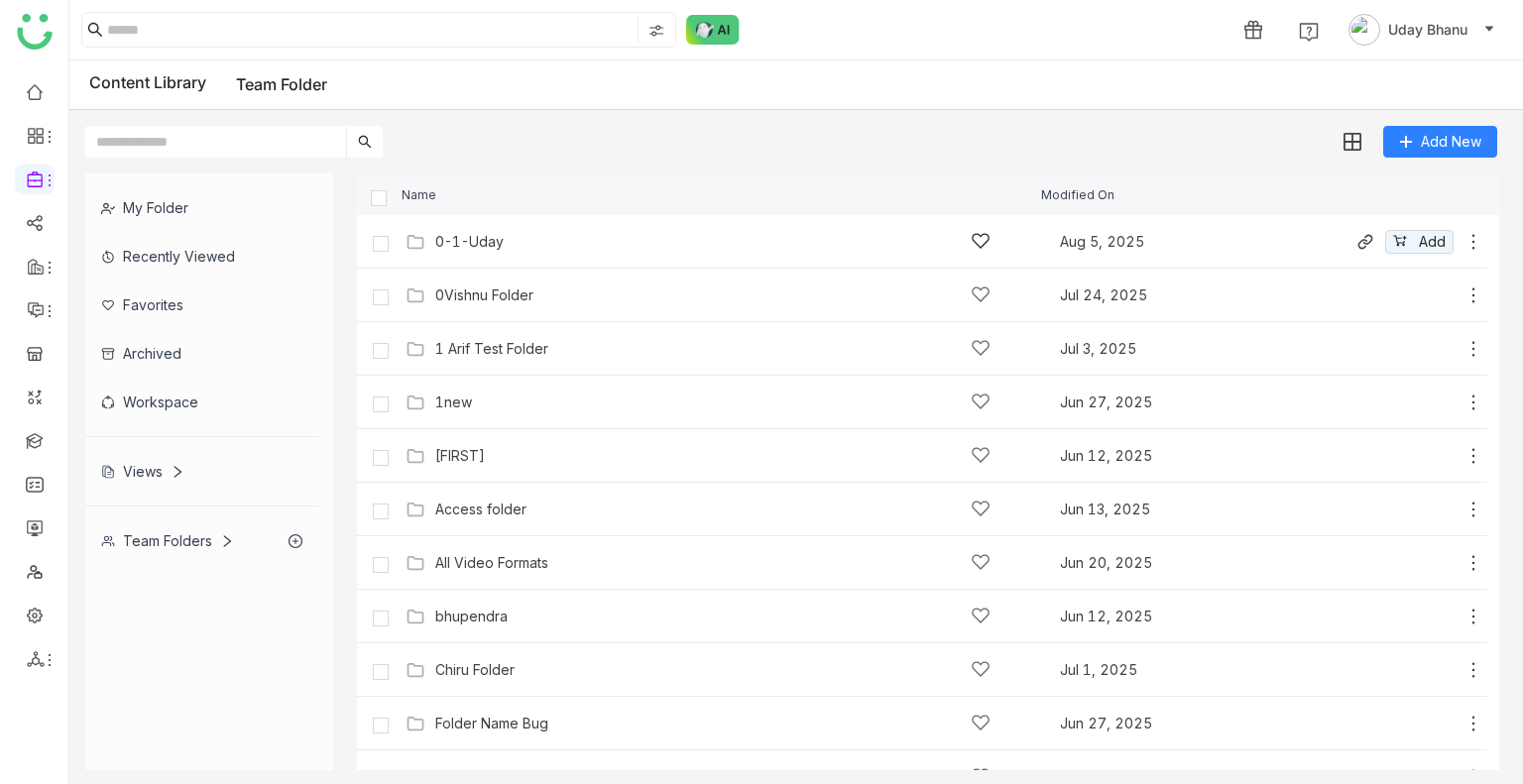 click on "0-1-Uday   Aug 5, 2025
Add" 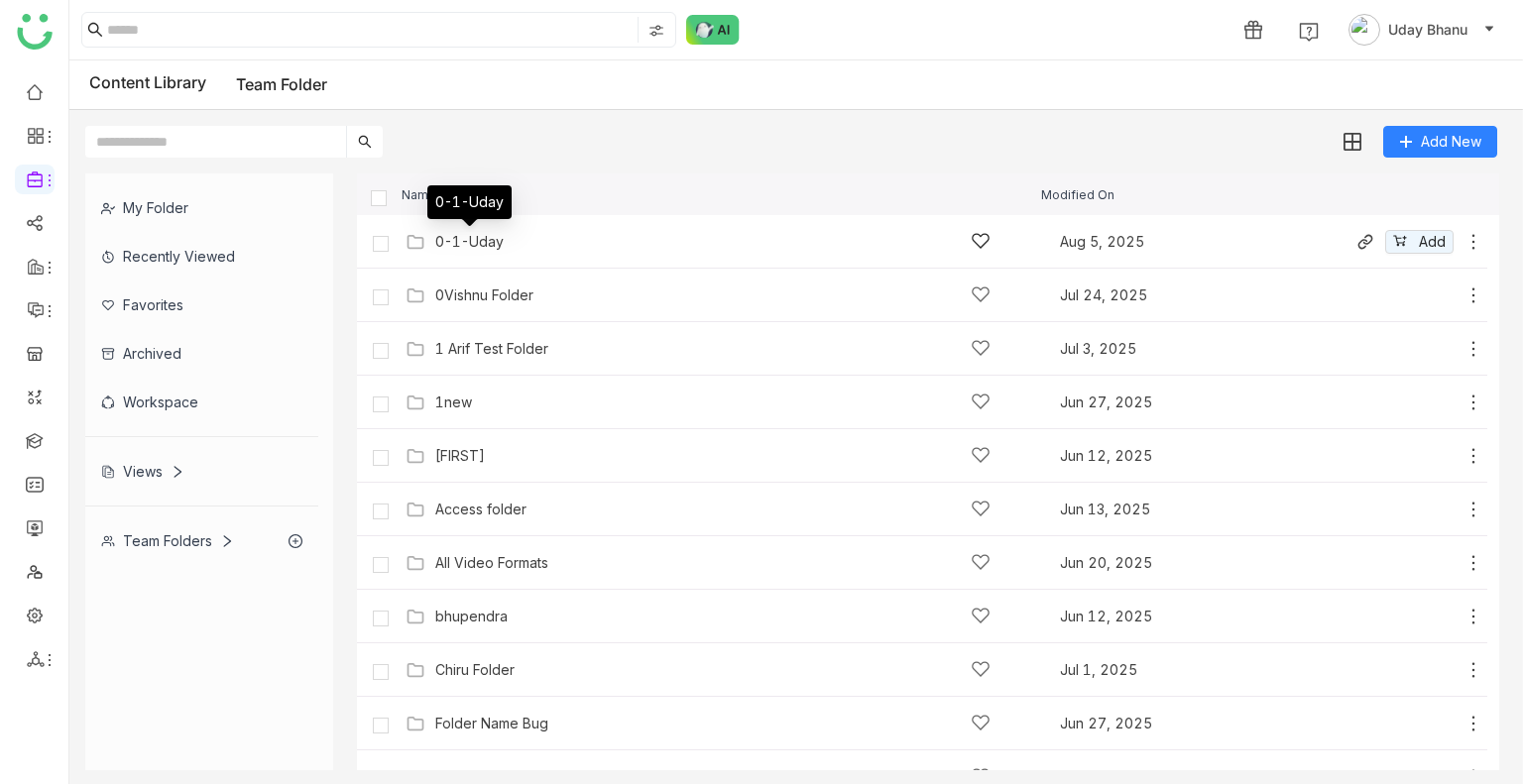 click on "0-1-Uday" 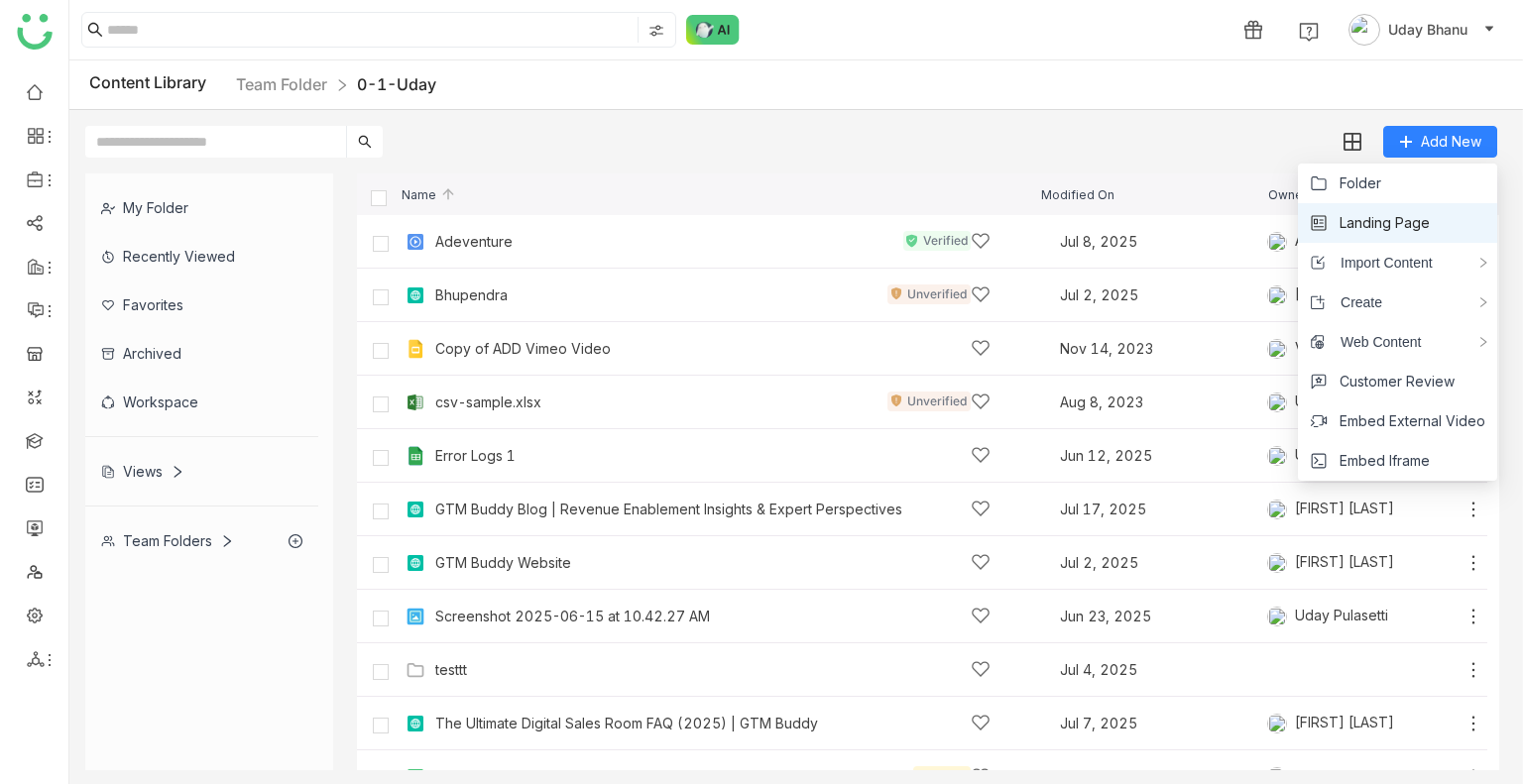 click on "Landing Page" at bounding box center (1384, 223) 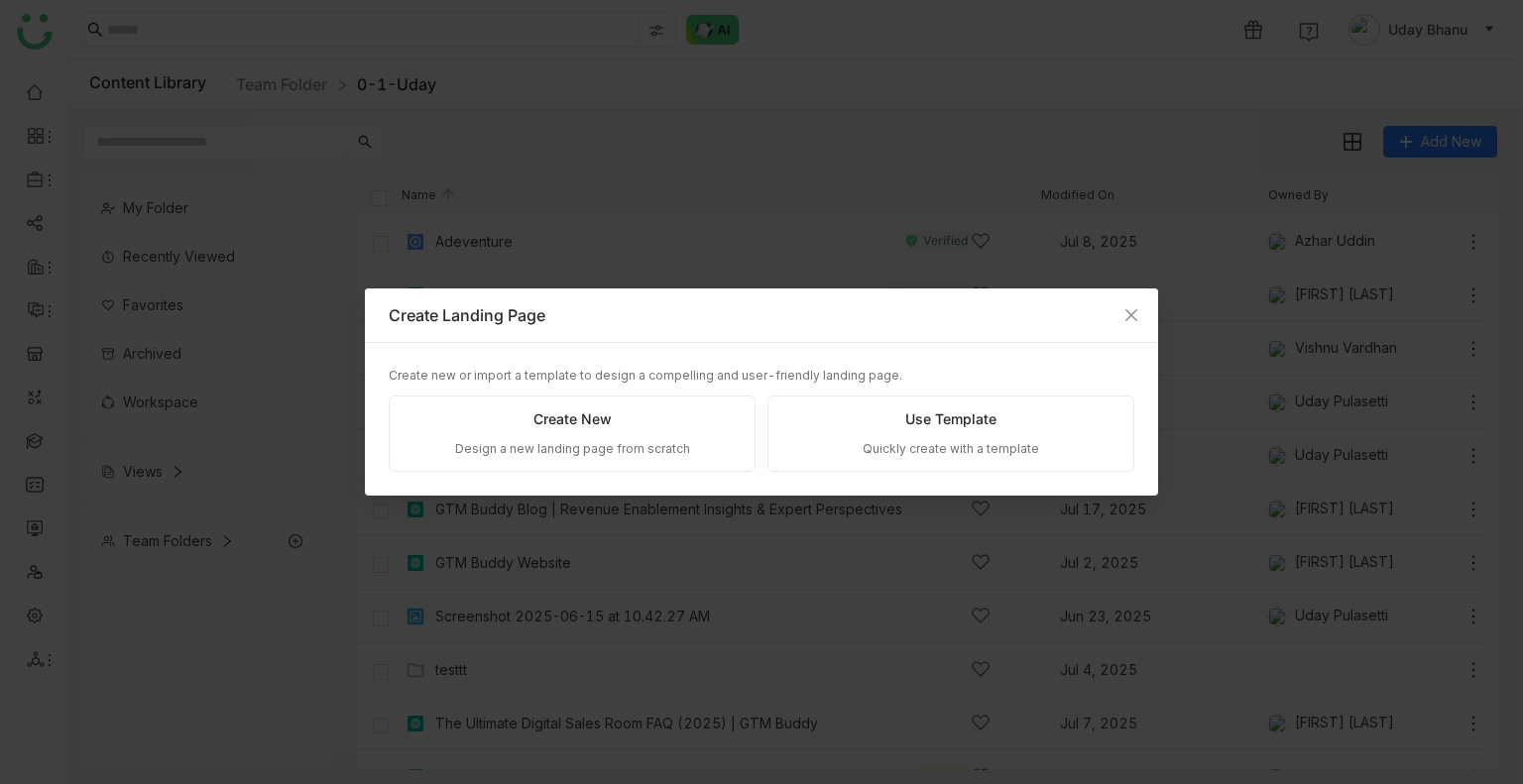 click on "Create New Design a new landing page from scratch" at bounding box center [572, 433] 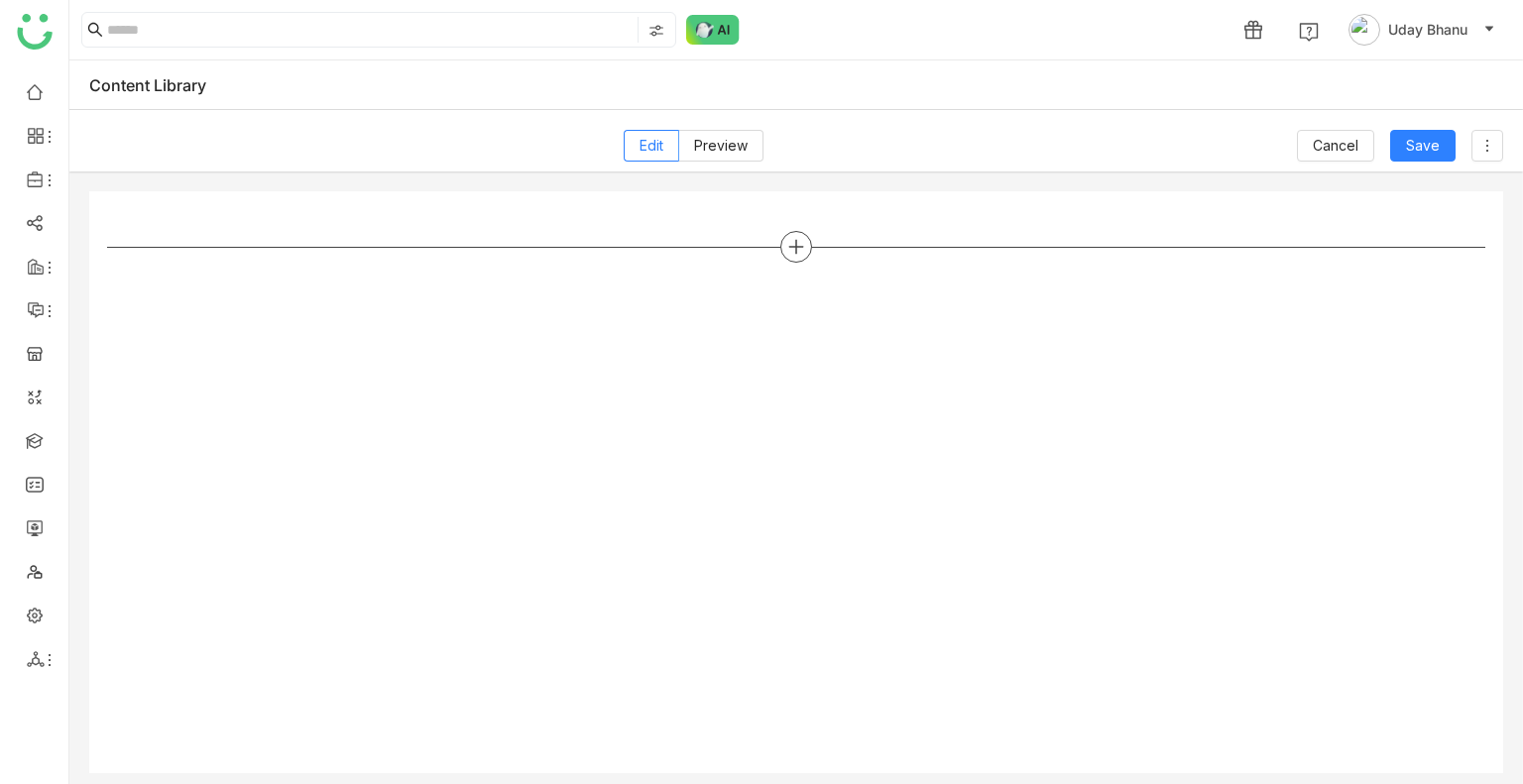 click 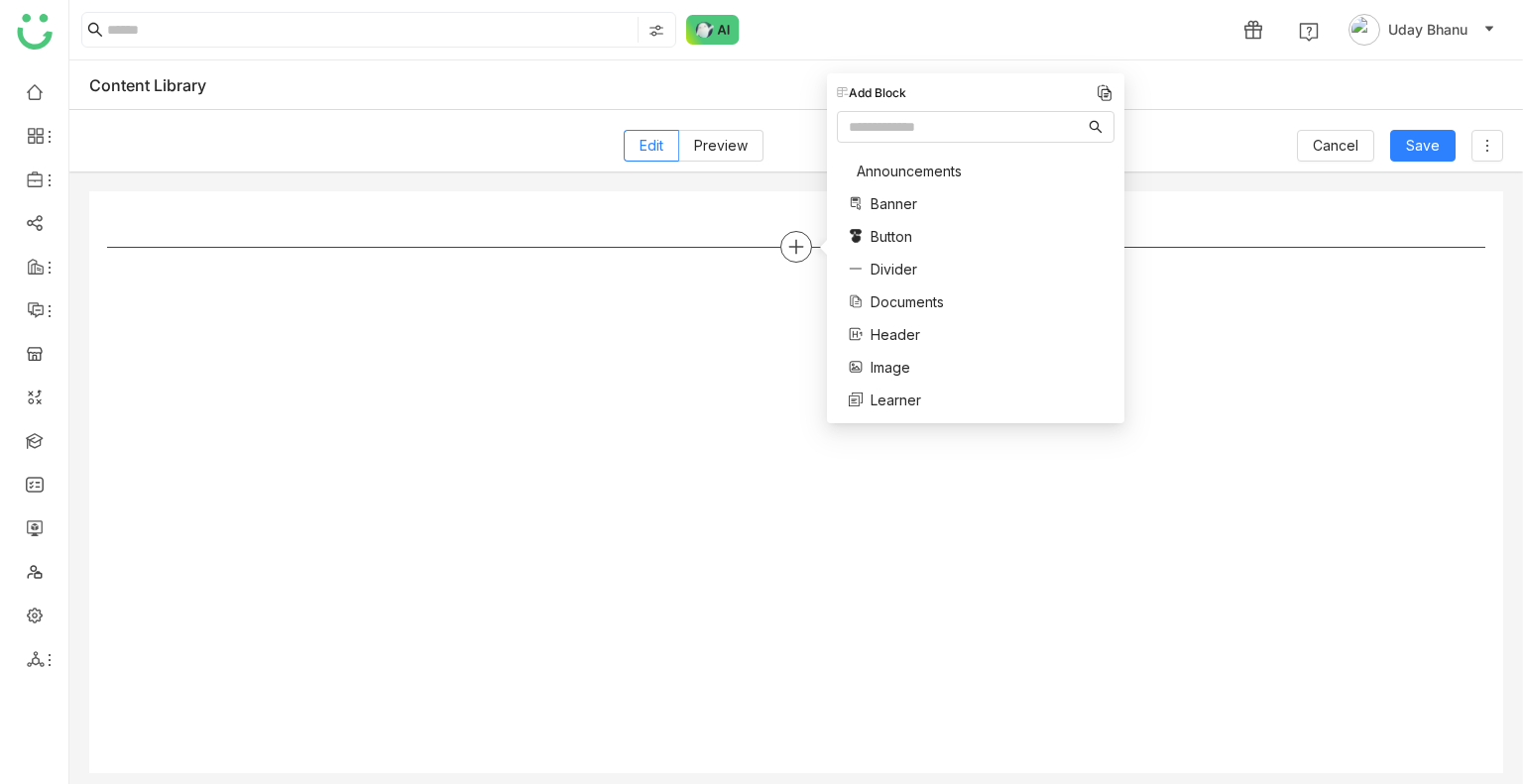 click 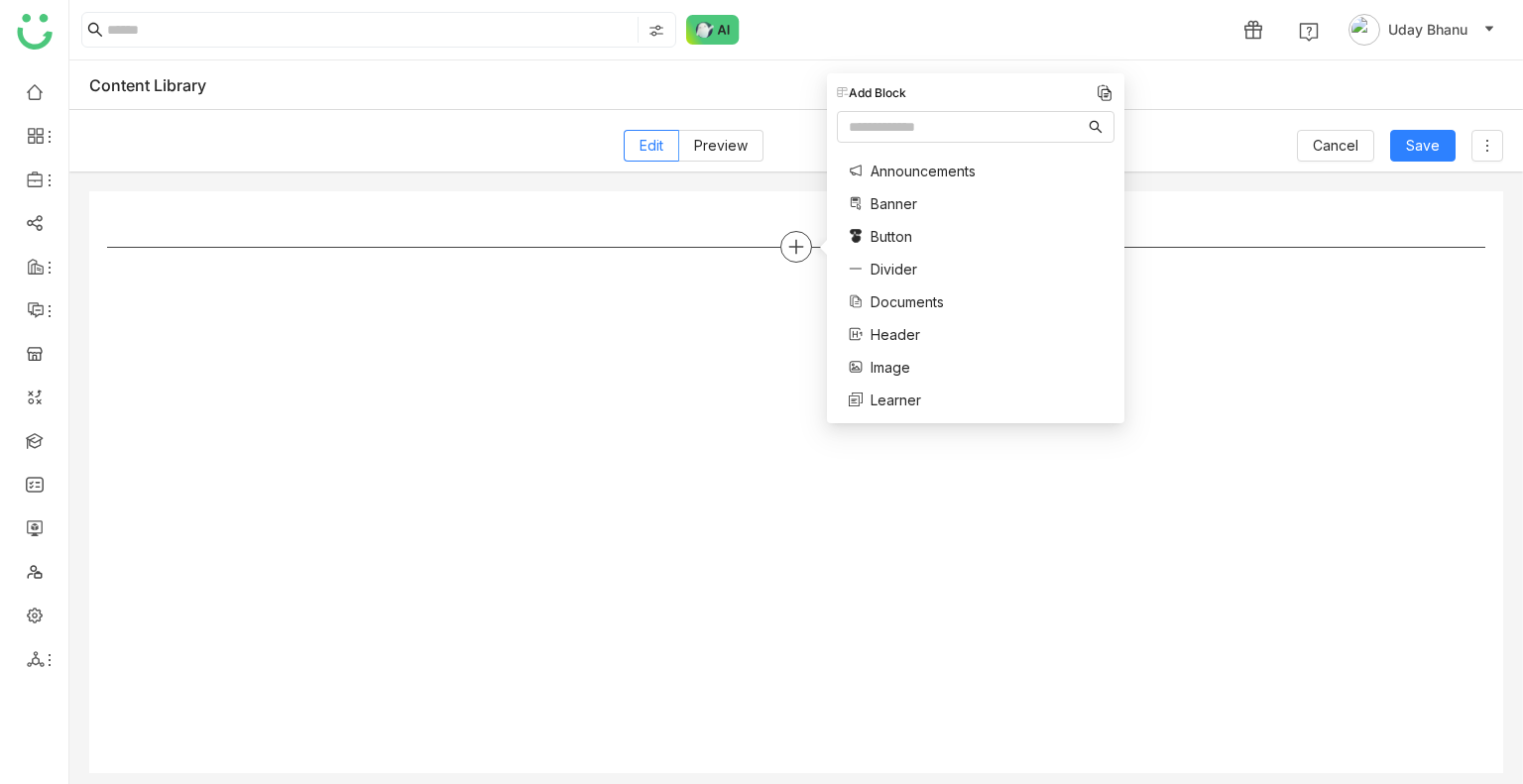 click 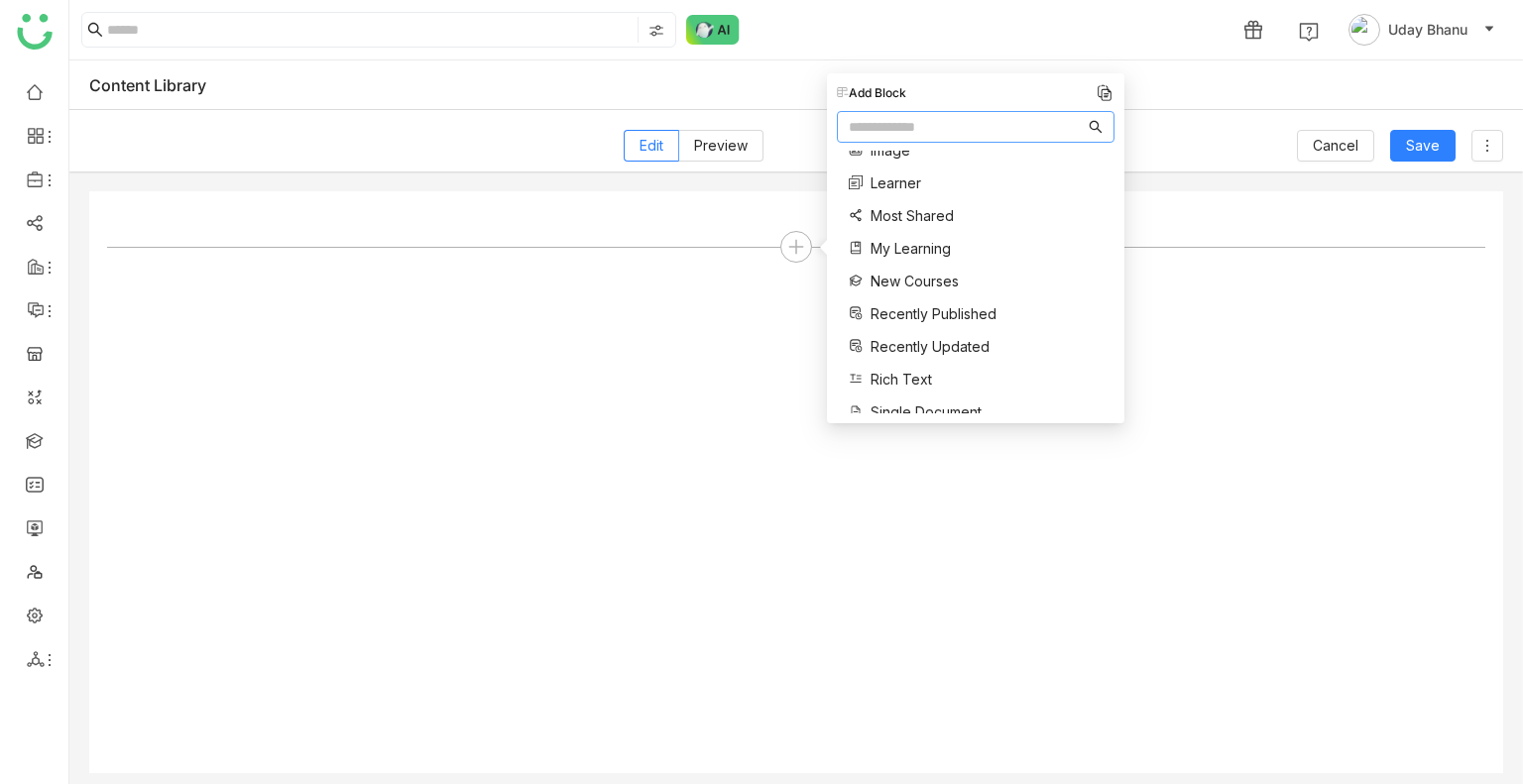 scroll, scrollTop: 244, scrollLeft: 0, axis: vertical 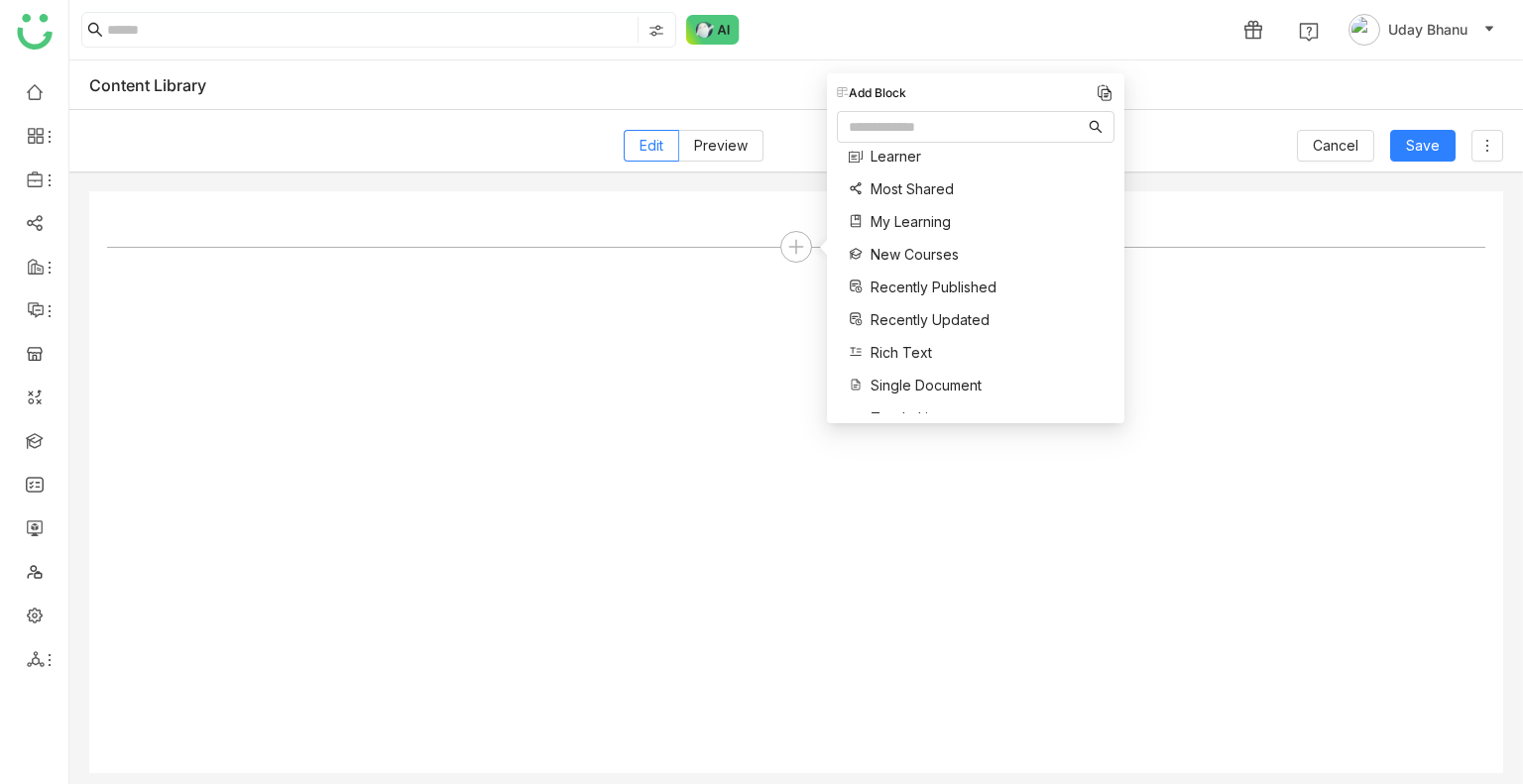 click on "My Learning" at bounding box center [910, 221] 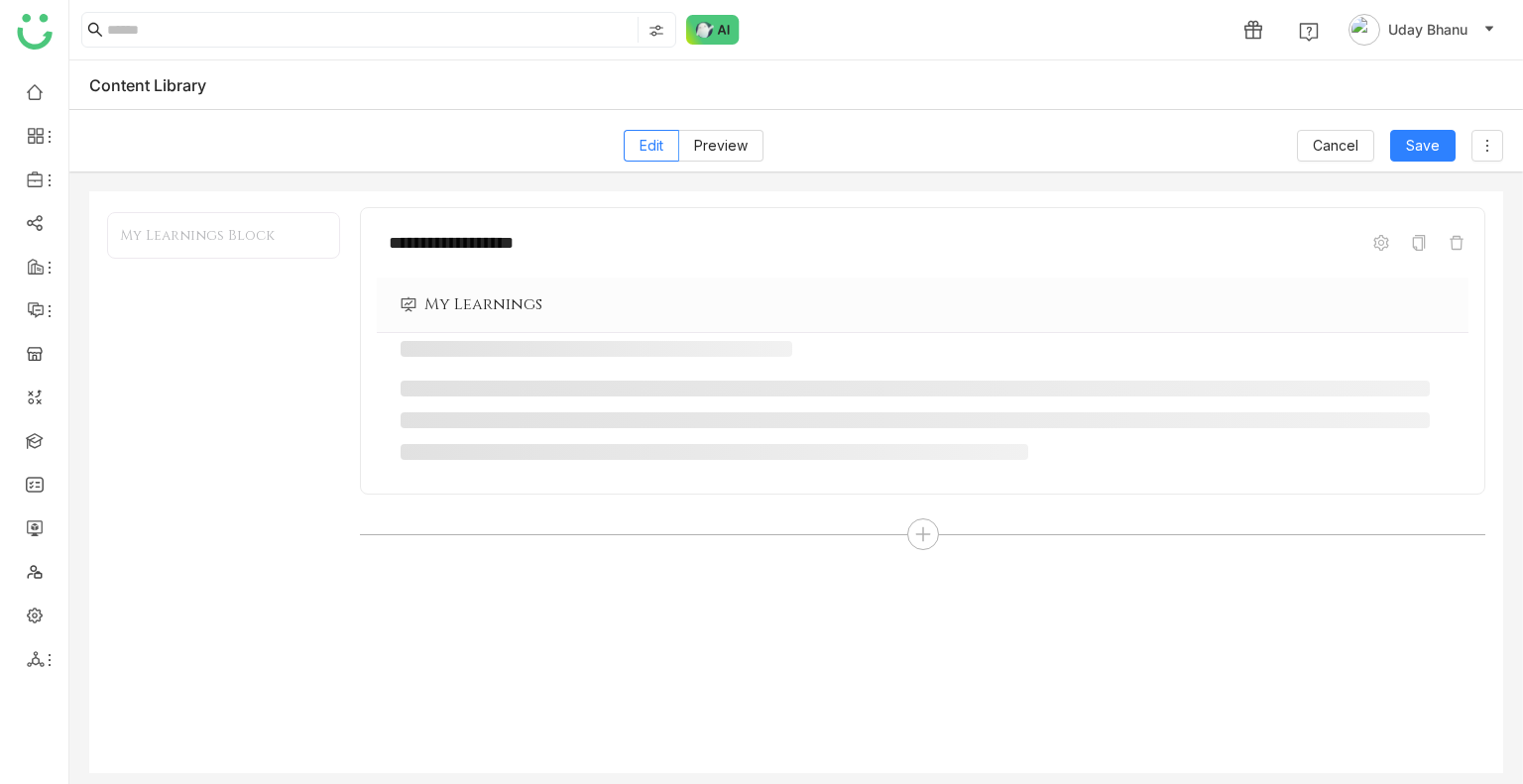 scroll, scrollTop: 11, scrollLeft: 0, axis: vertical 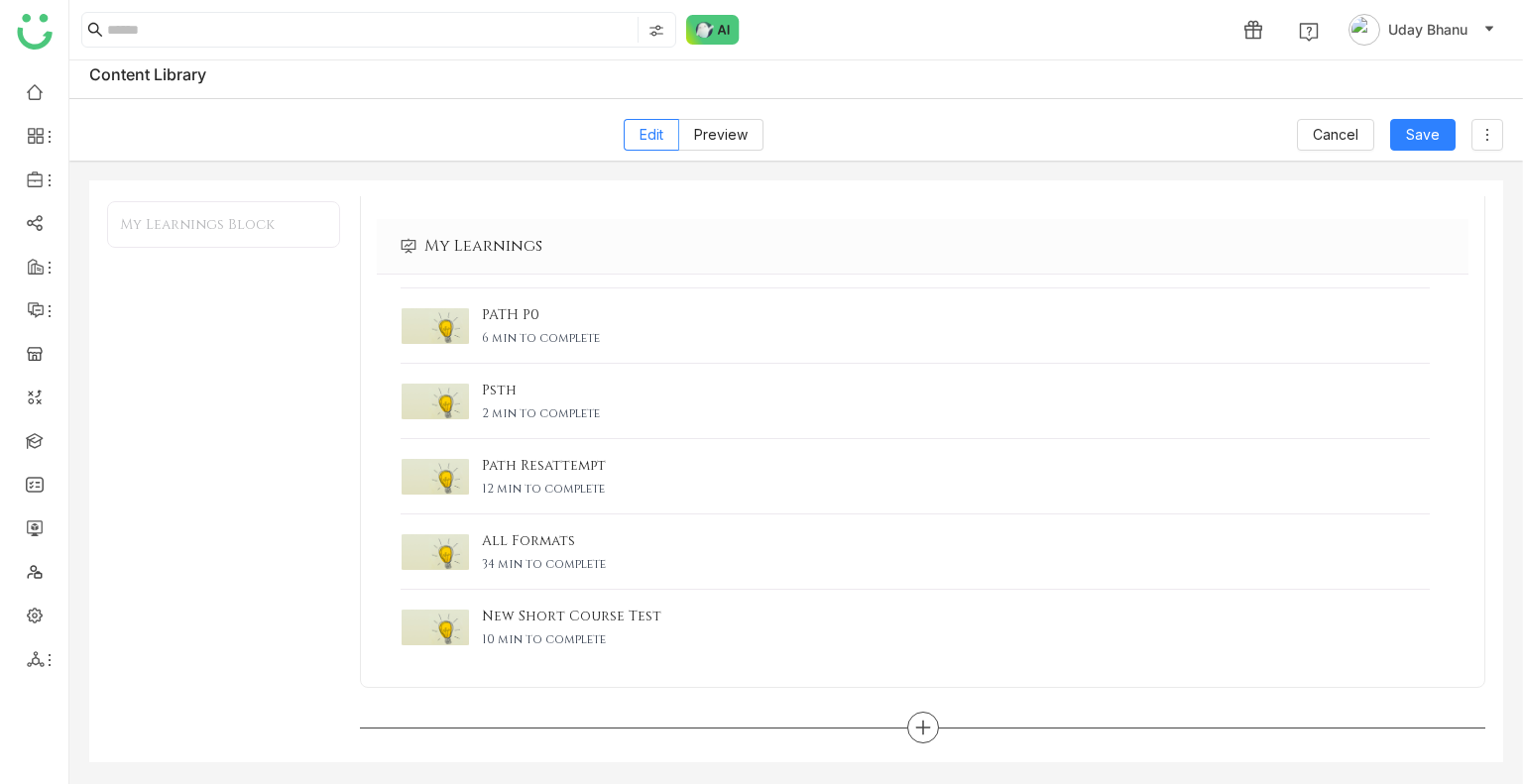 click 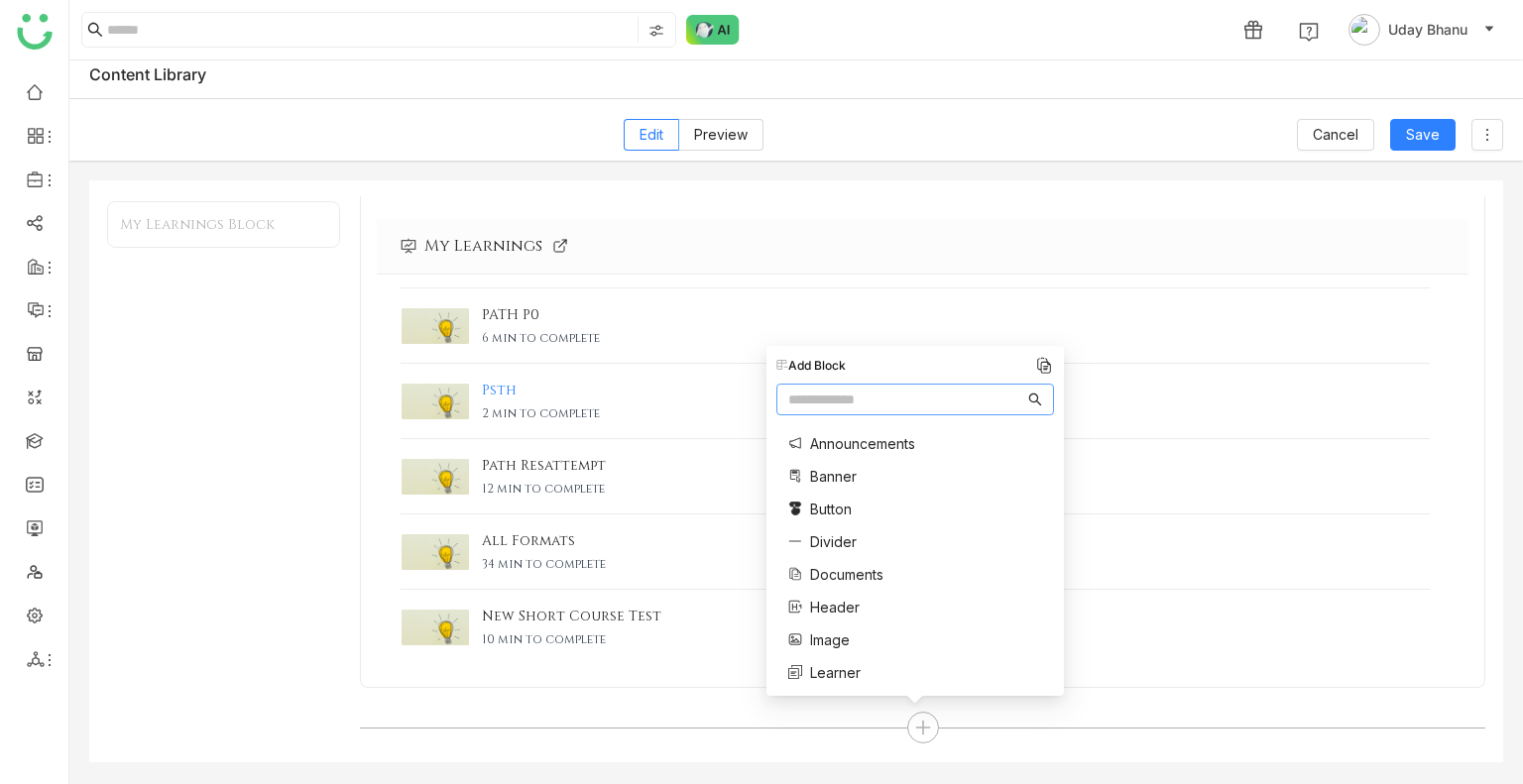 scroll, scrollTop: 0, scrollLeft: 0, axis: both 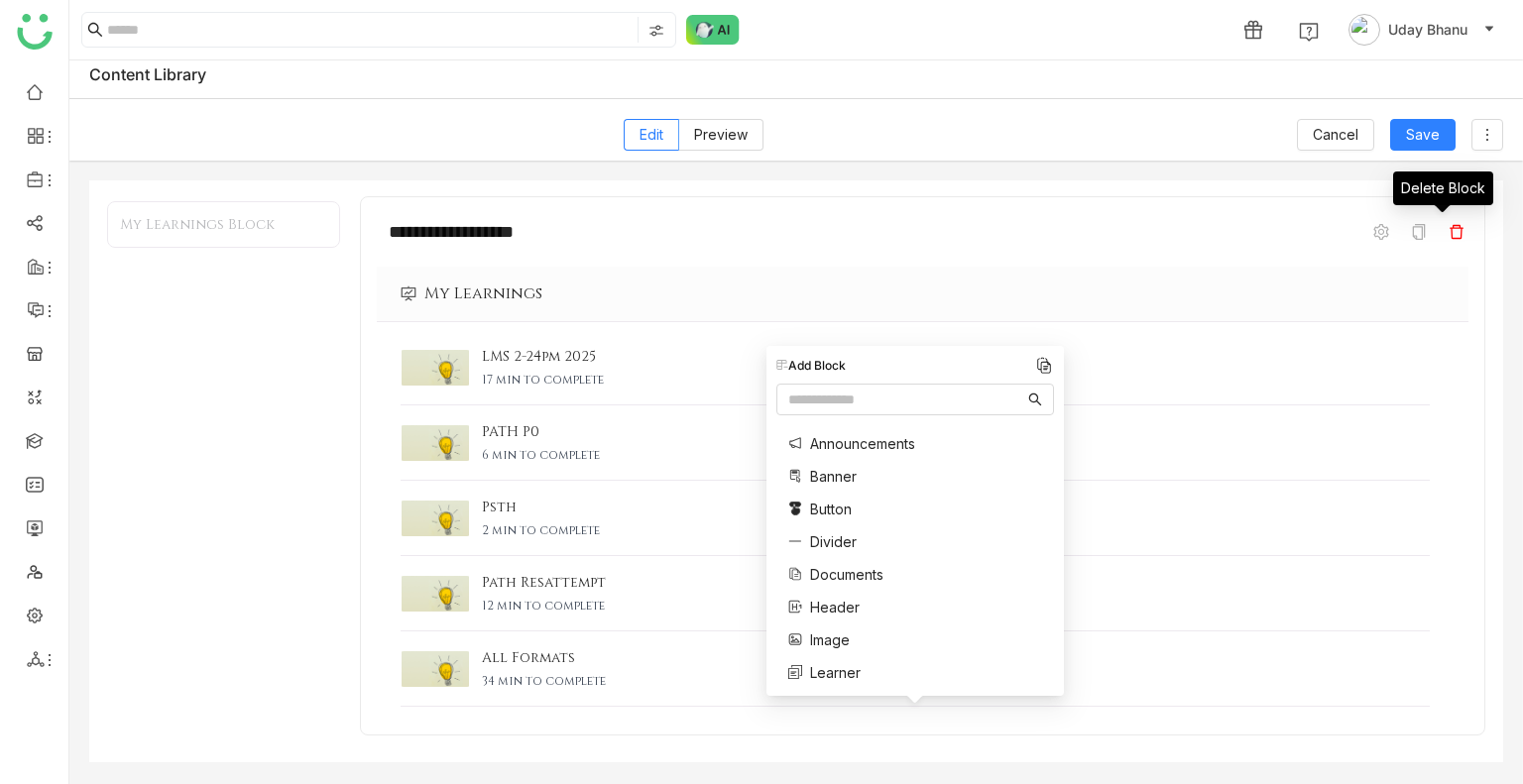 click 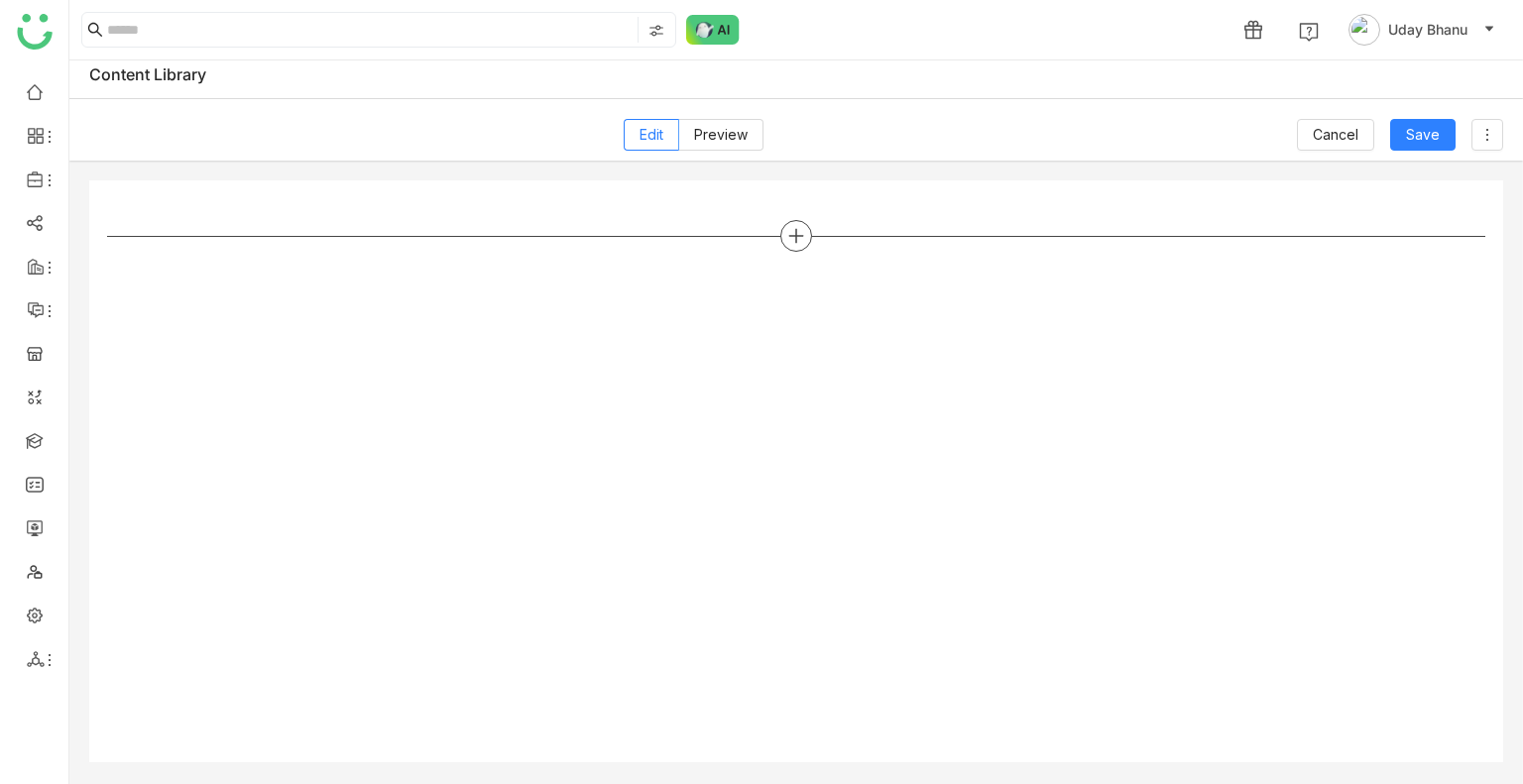 click 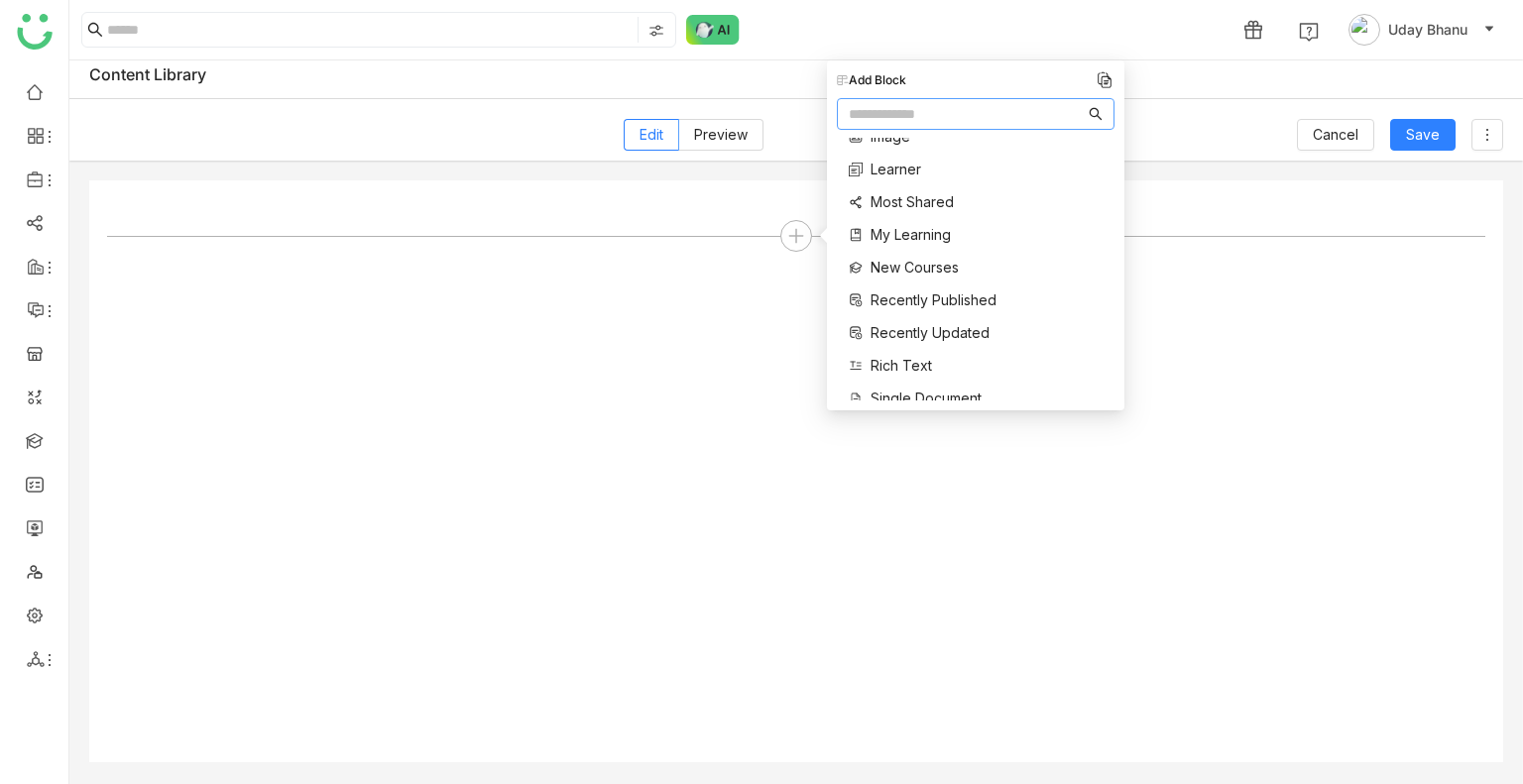 scroll, scrollTop: 315, scrollLeft: 0, axis: vertical 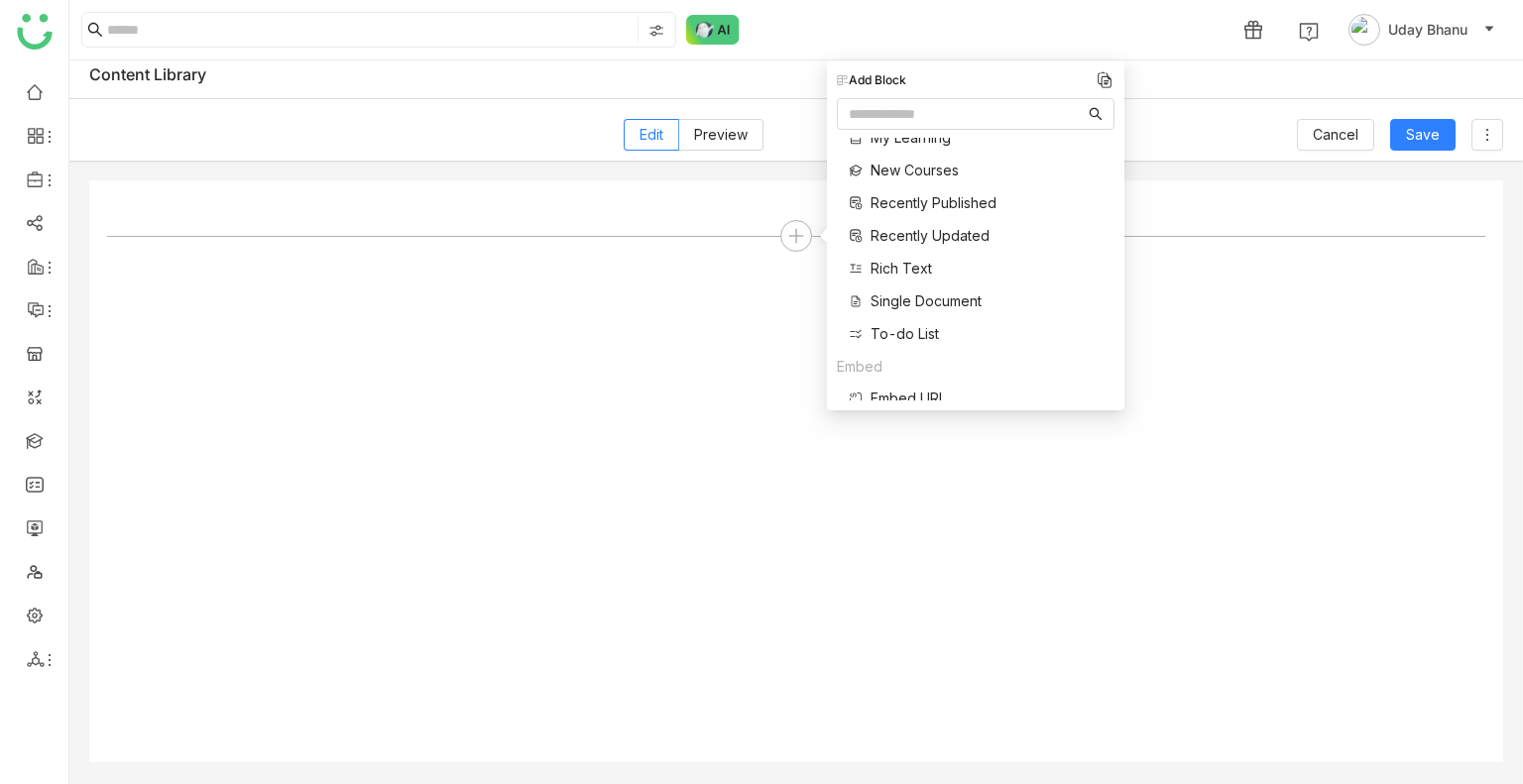 click on "Single Document" at bounding box center [926, 300] 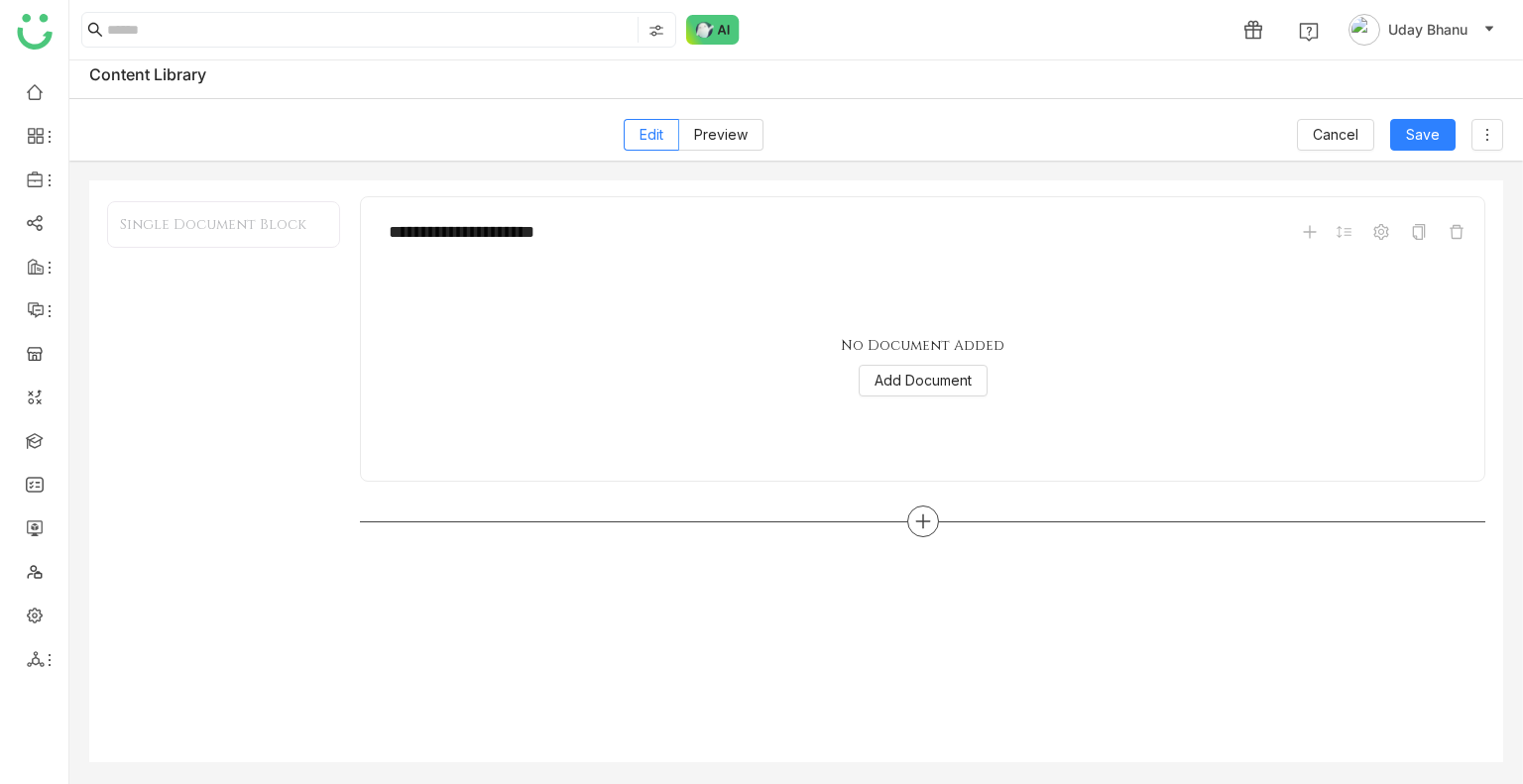 click 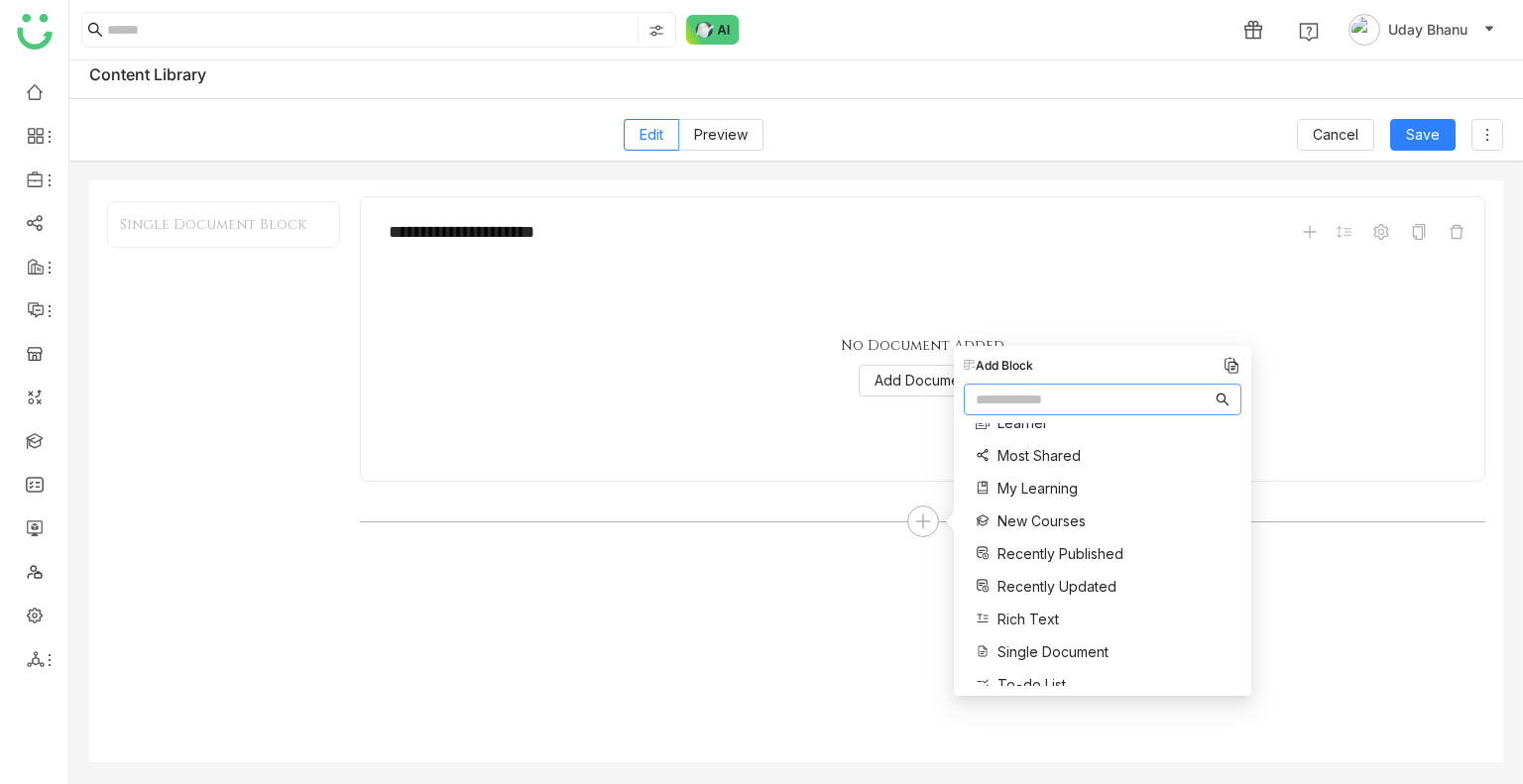 scroll, scrollTop: 254, scrollLeft: 0, axis: vertical 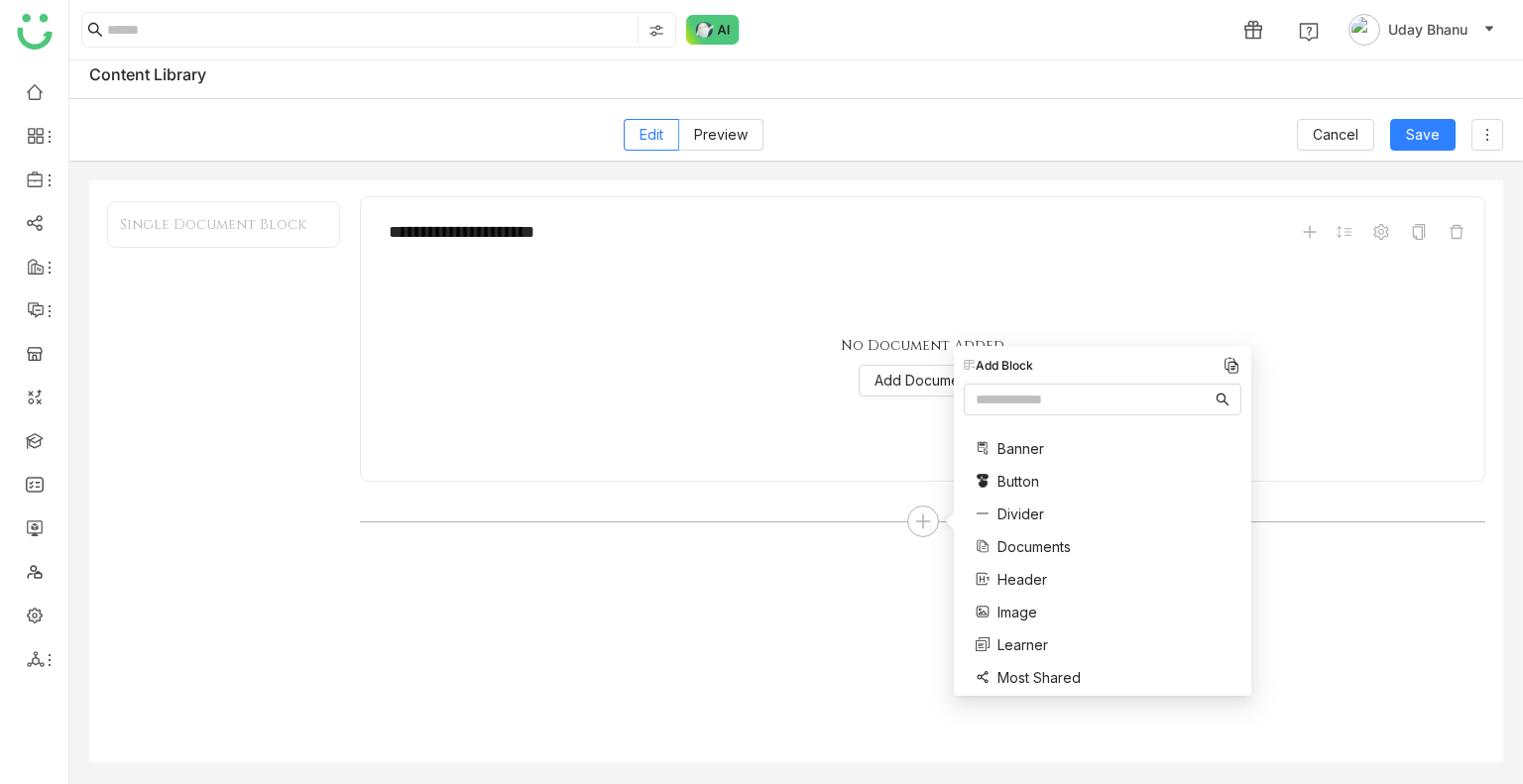 click on "Documents" at bounding box center (1034, 546) 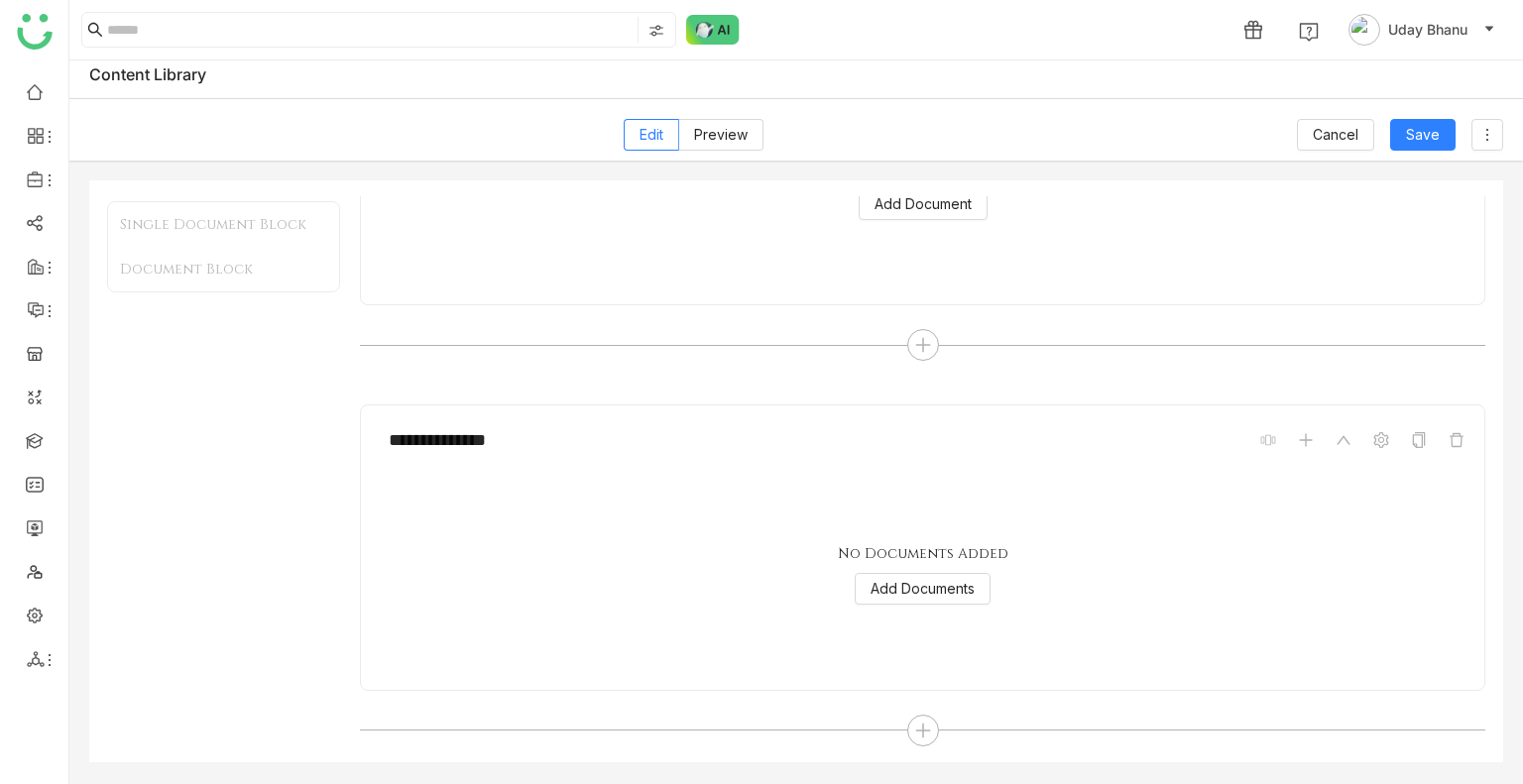 scroll, scrollTop: 178, scrollLeft: 0, axis: vertical 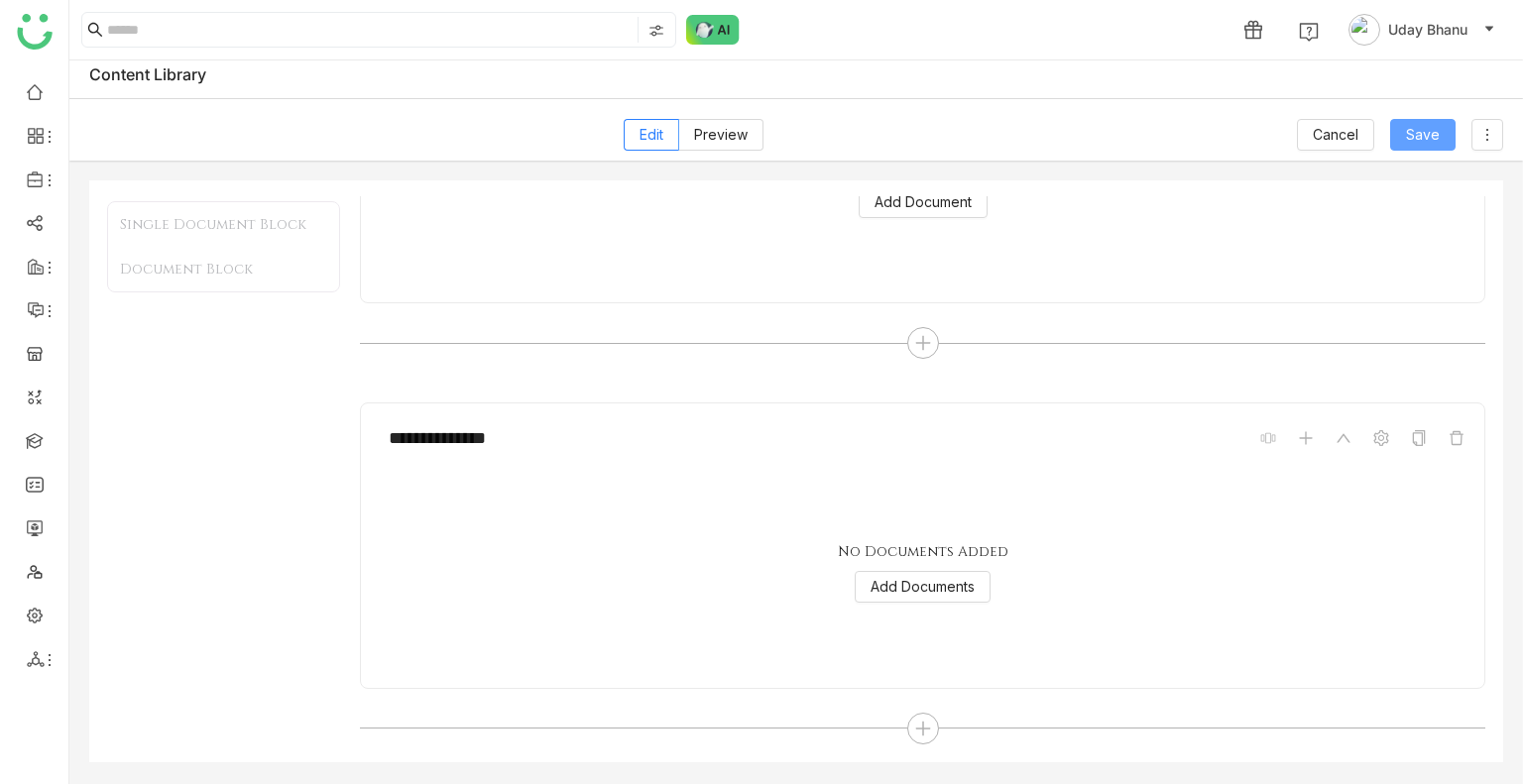 click on "Save" 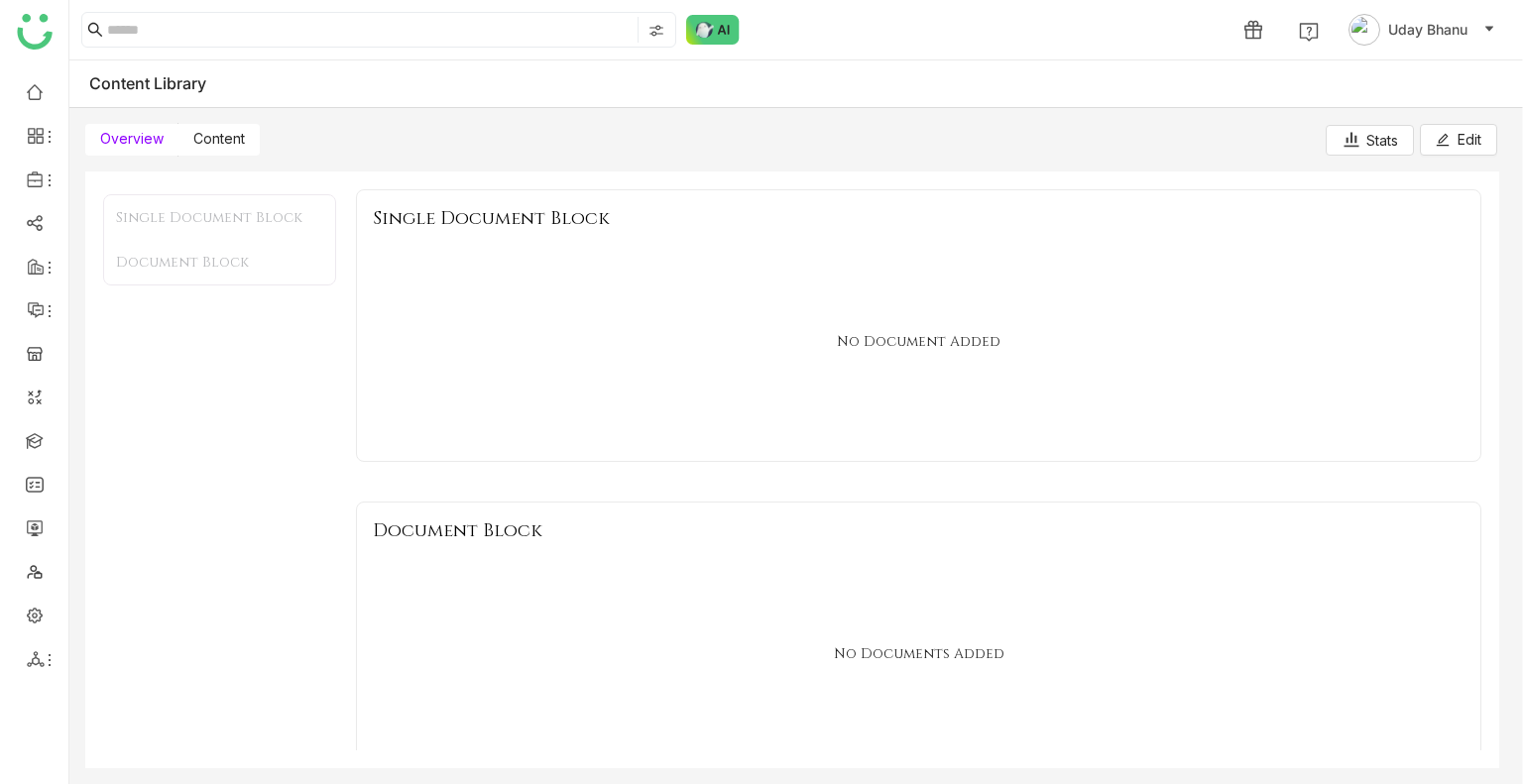 scroll, scrollTop: 2, scrollLeft: 0, axis: vertical 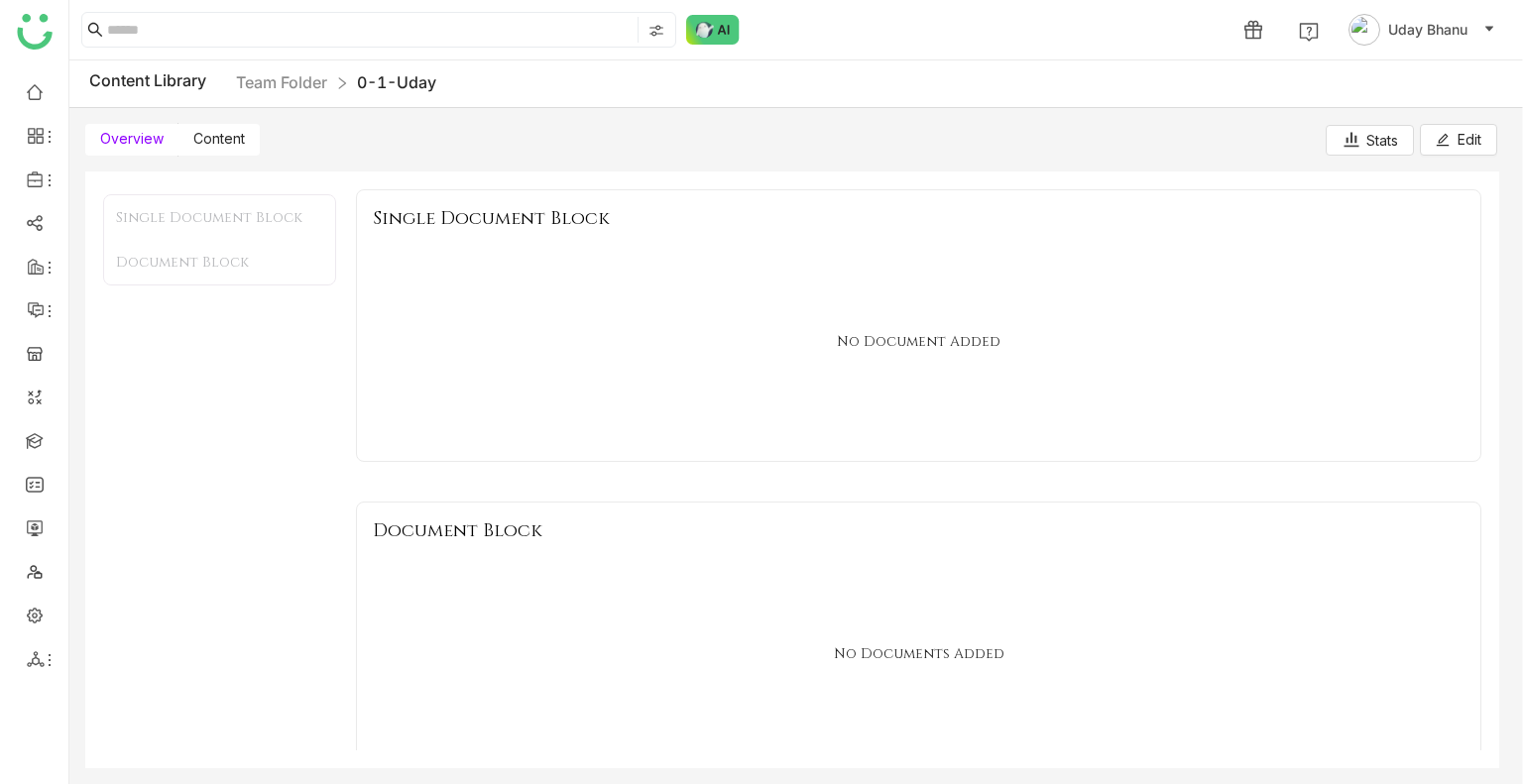 click on "Content" at bounding box center [219, 138] 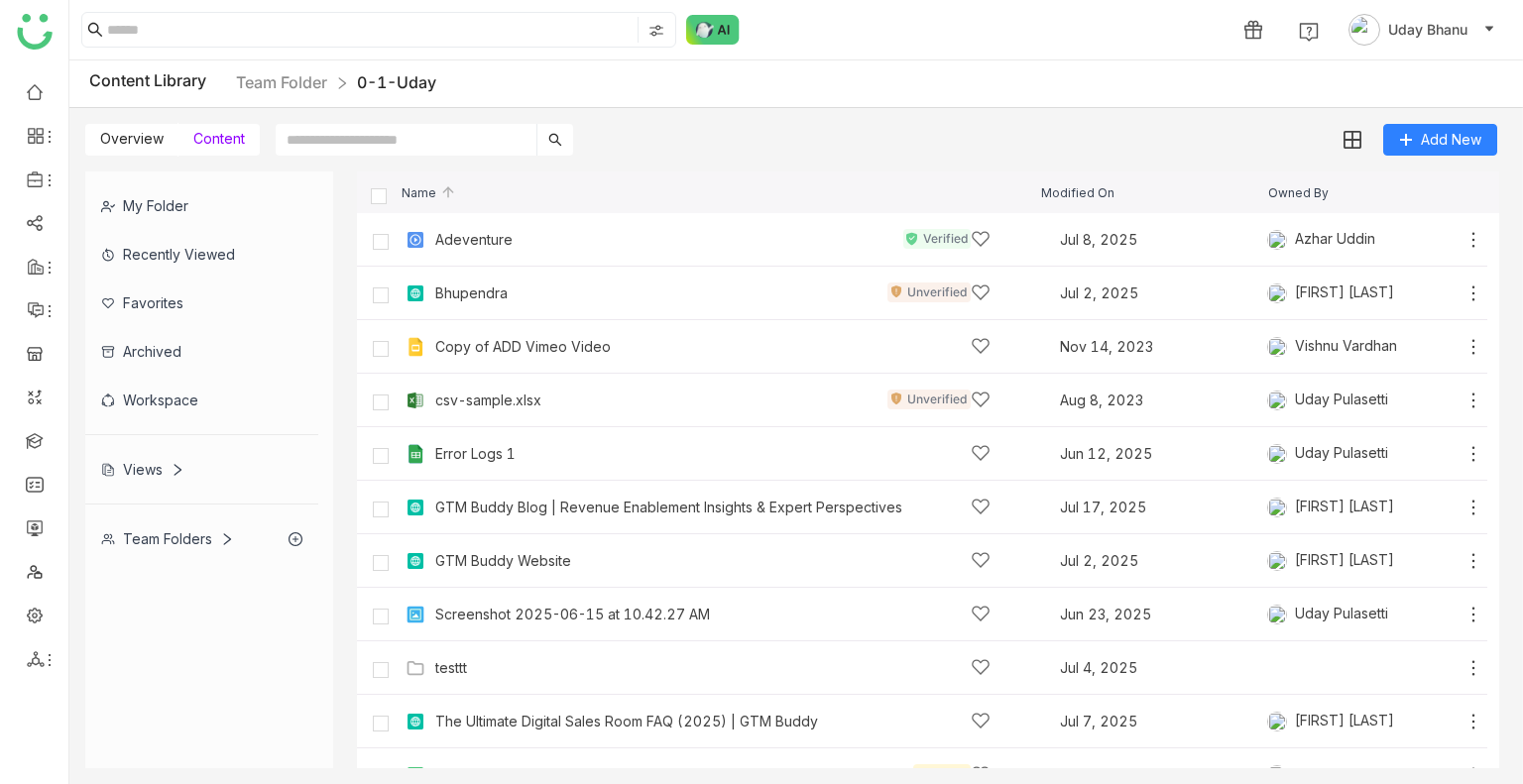 click on "Content Library  Team Folder 0-1-Uday" 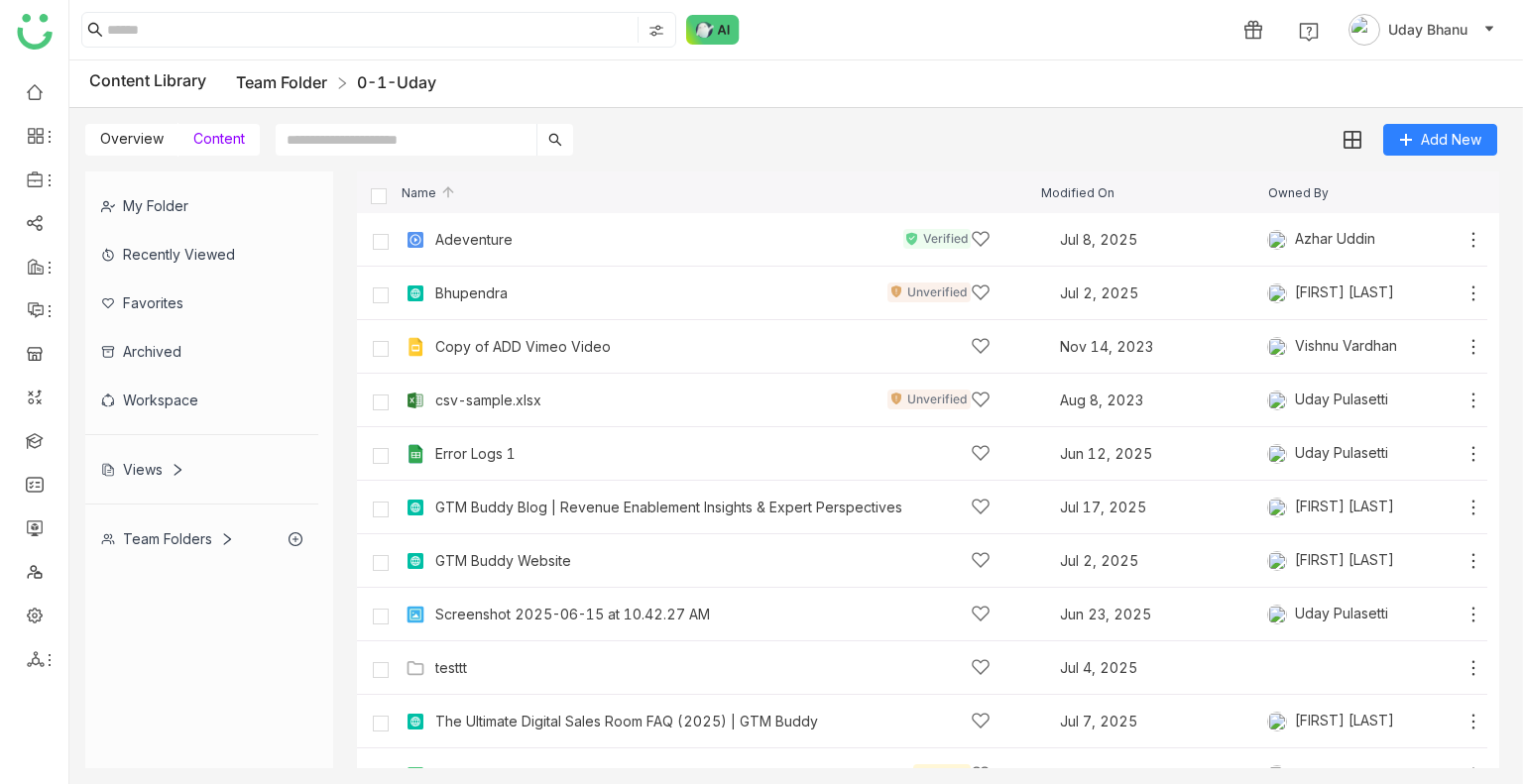 click on "Team Folder" 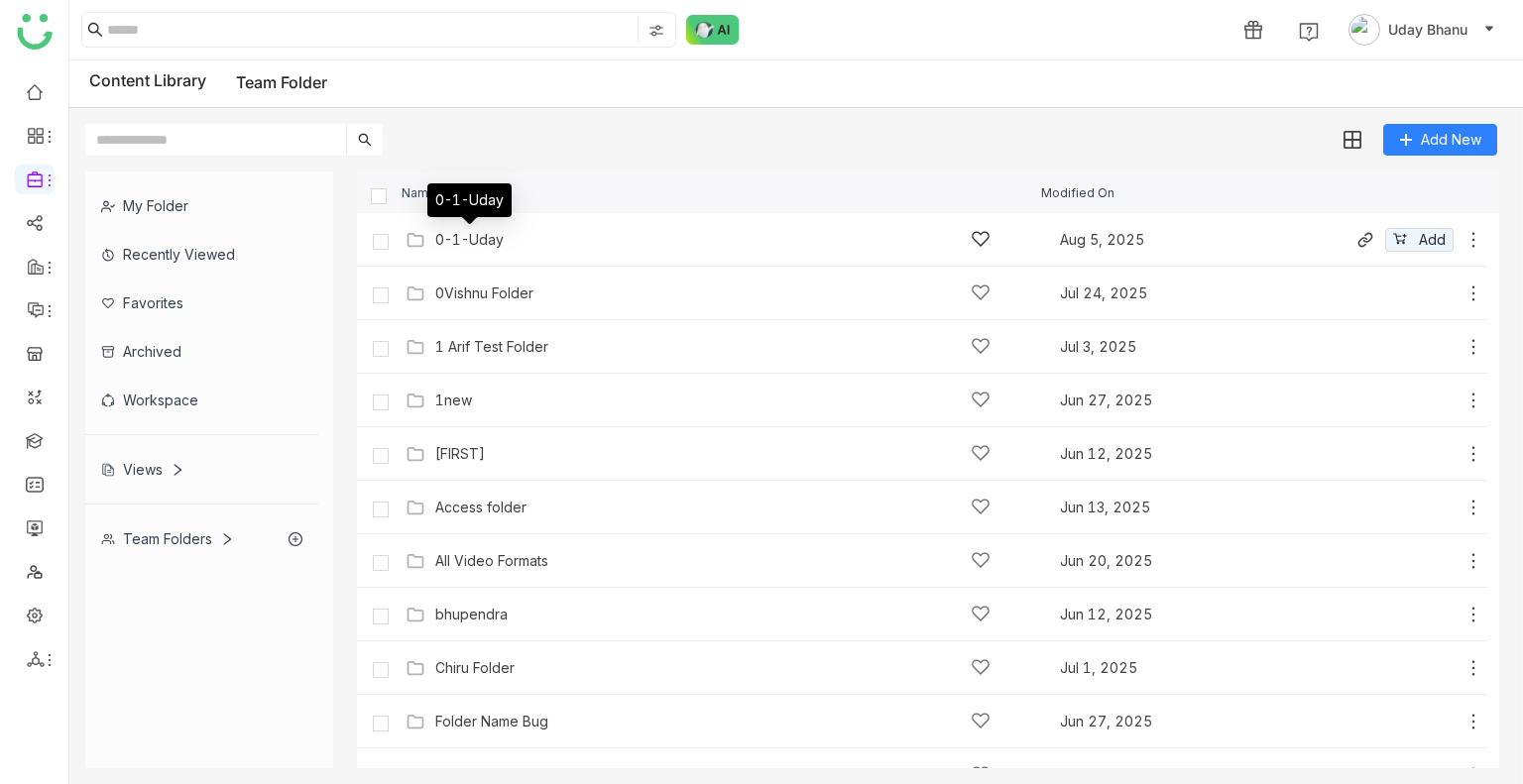 click on "0-1-Uday" at bounding box center (469, 207) 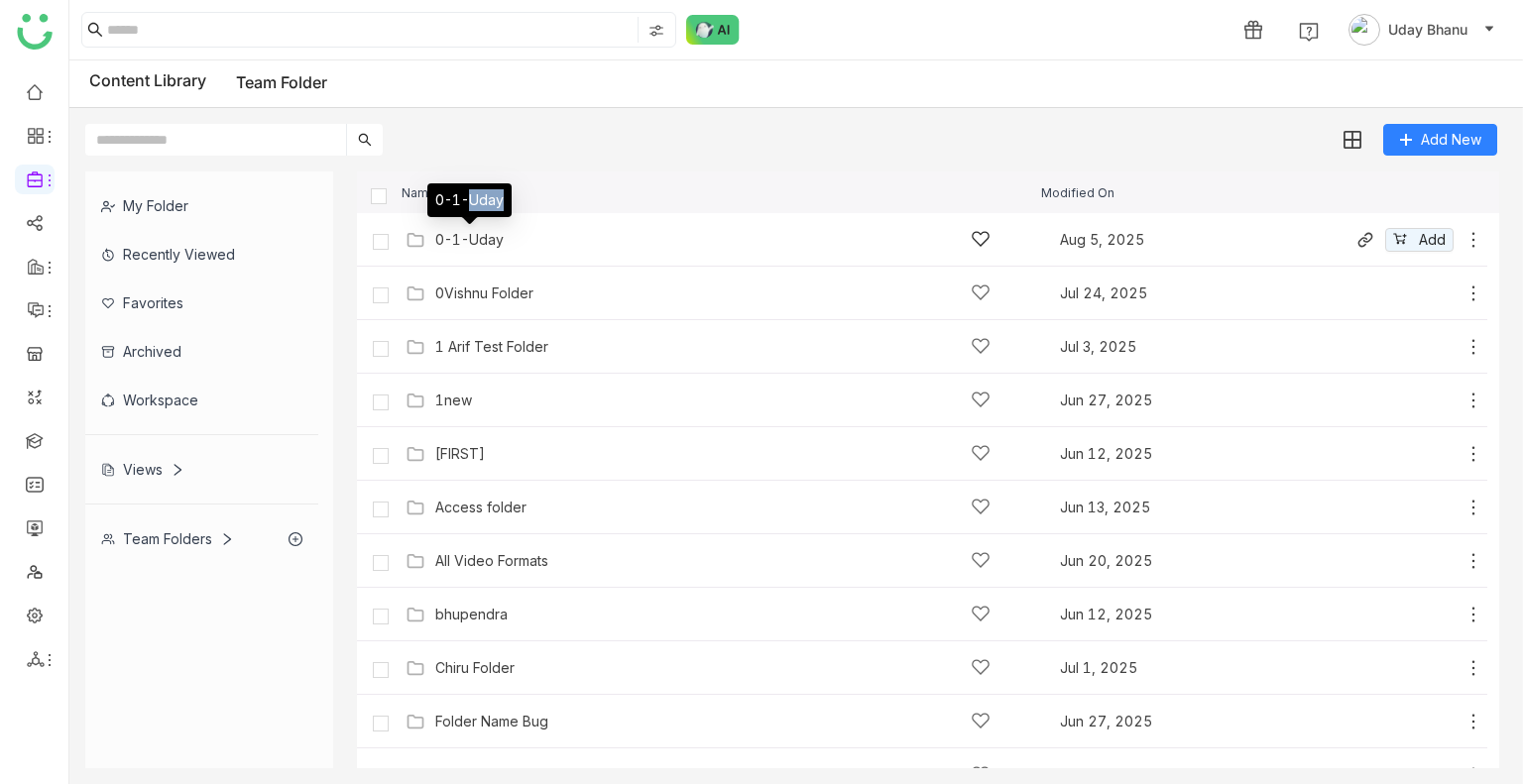 click on "0-1-Uday" at bounding box center [469, 207] 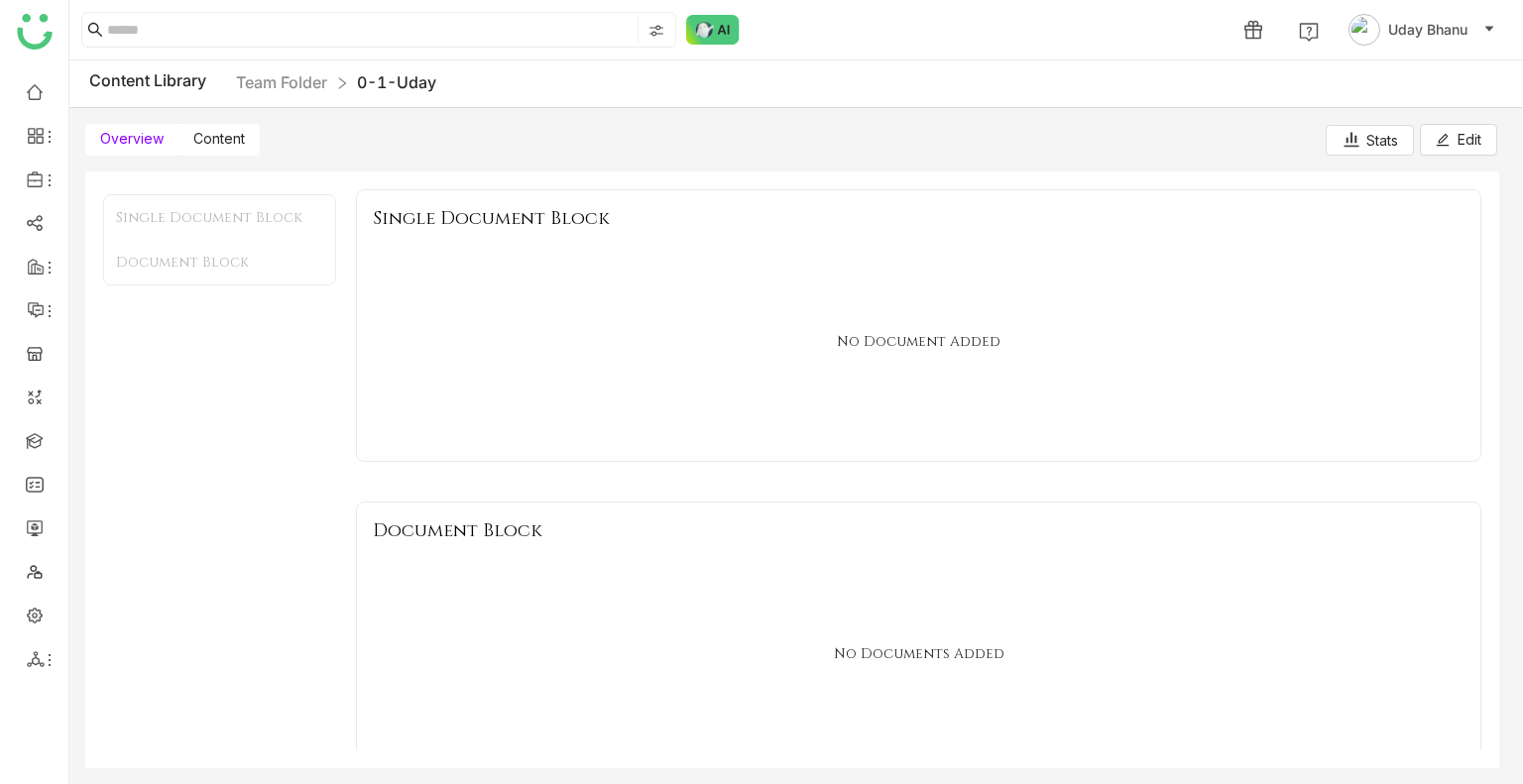click on "Content" at bounding box center [219, 138] 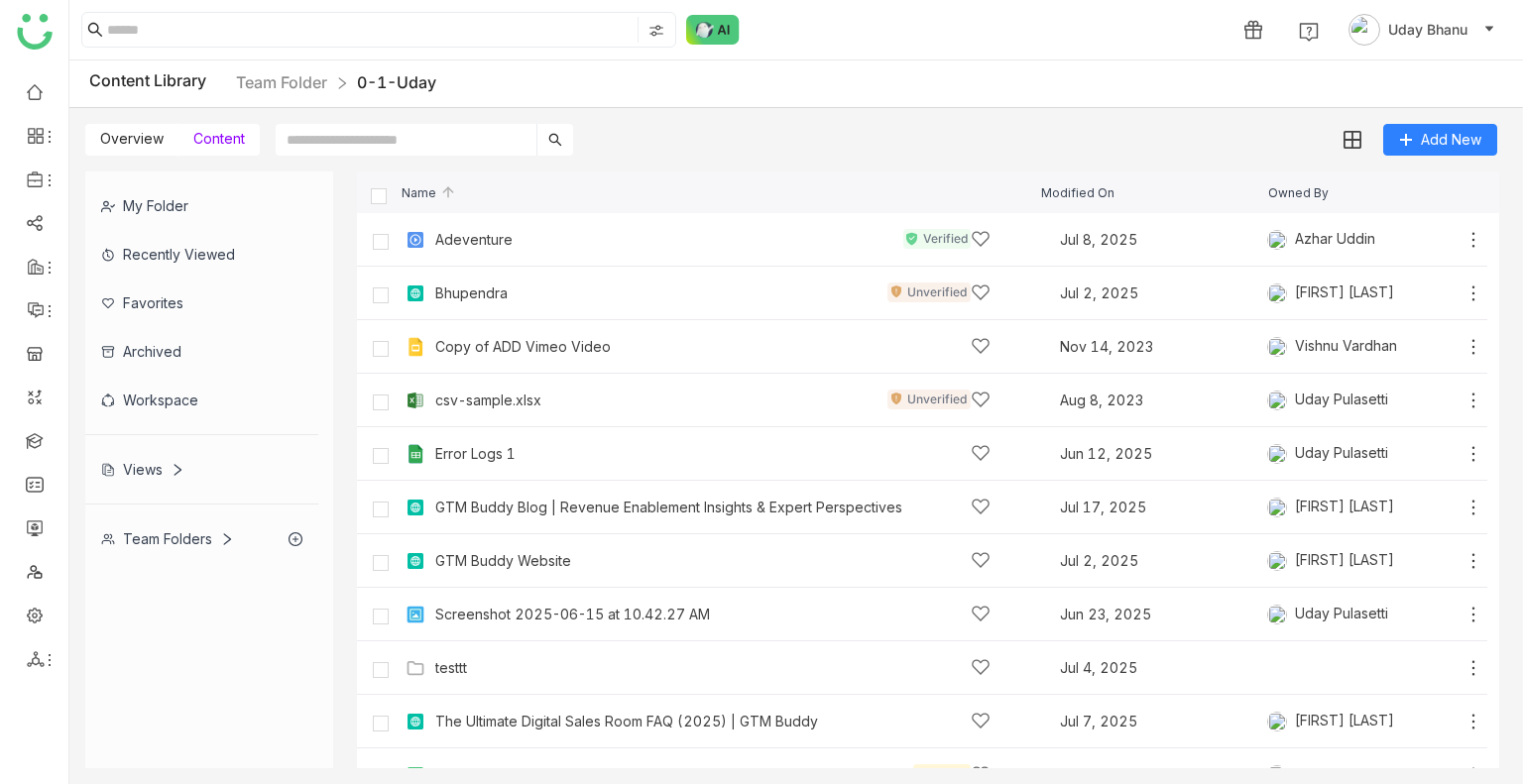 click on "Overview" at bounding box center (132, 138) 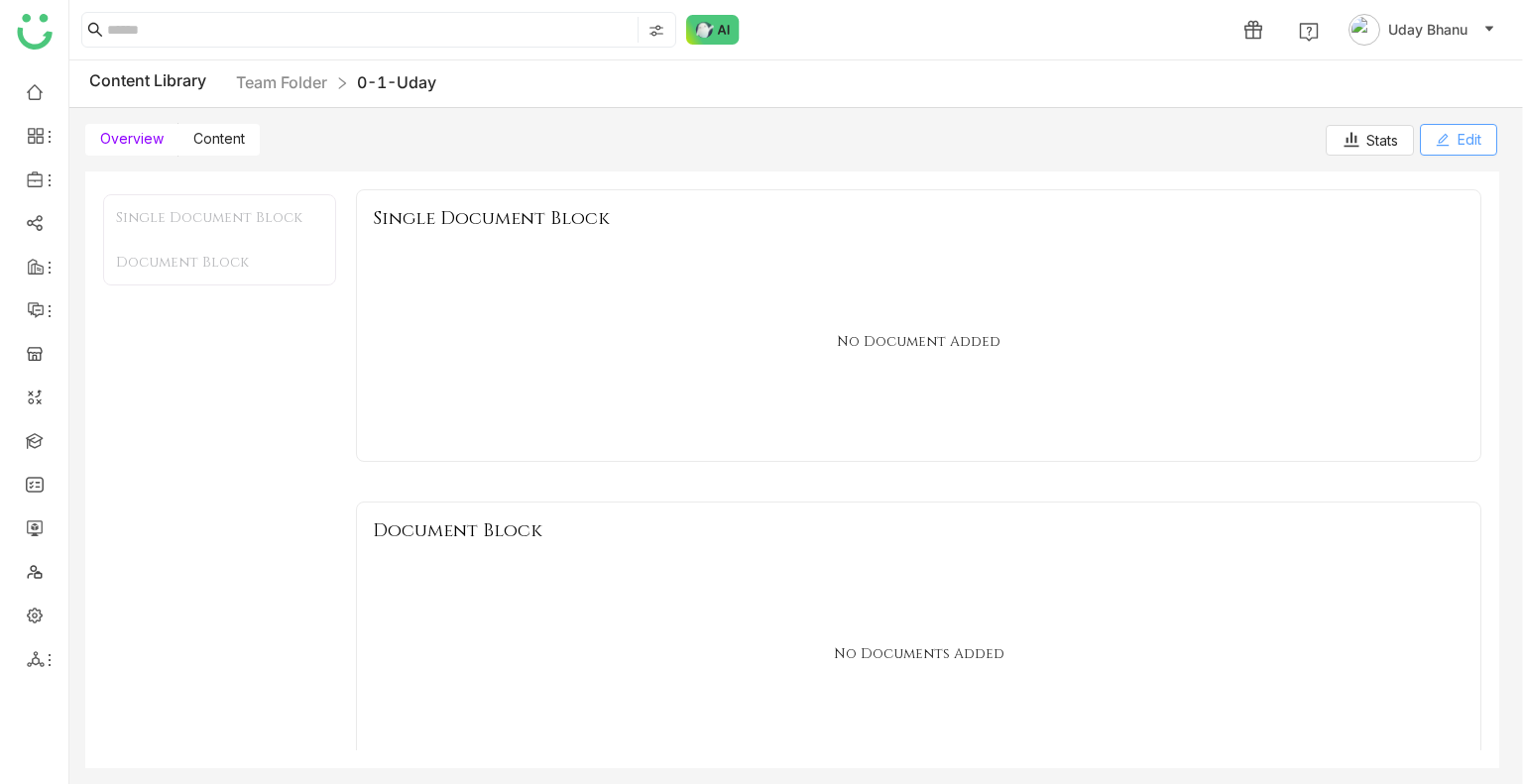 click on "Edit" at bounding box center (1459, 140) 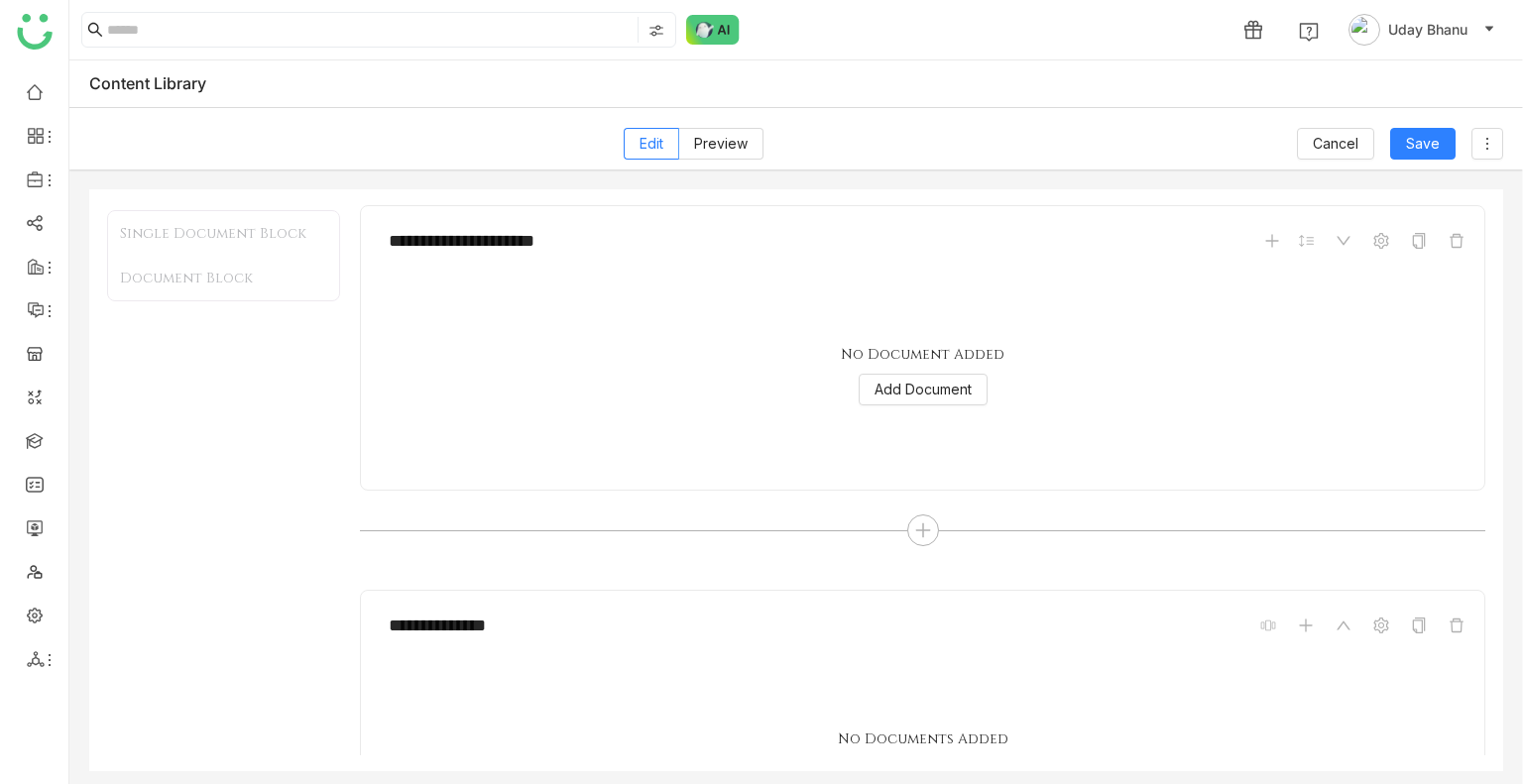 scroll, scrollTop: 5, scrollLeft: 0, axis: vertical 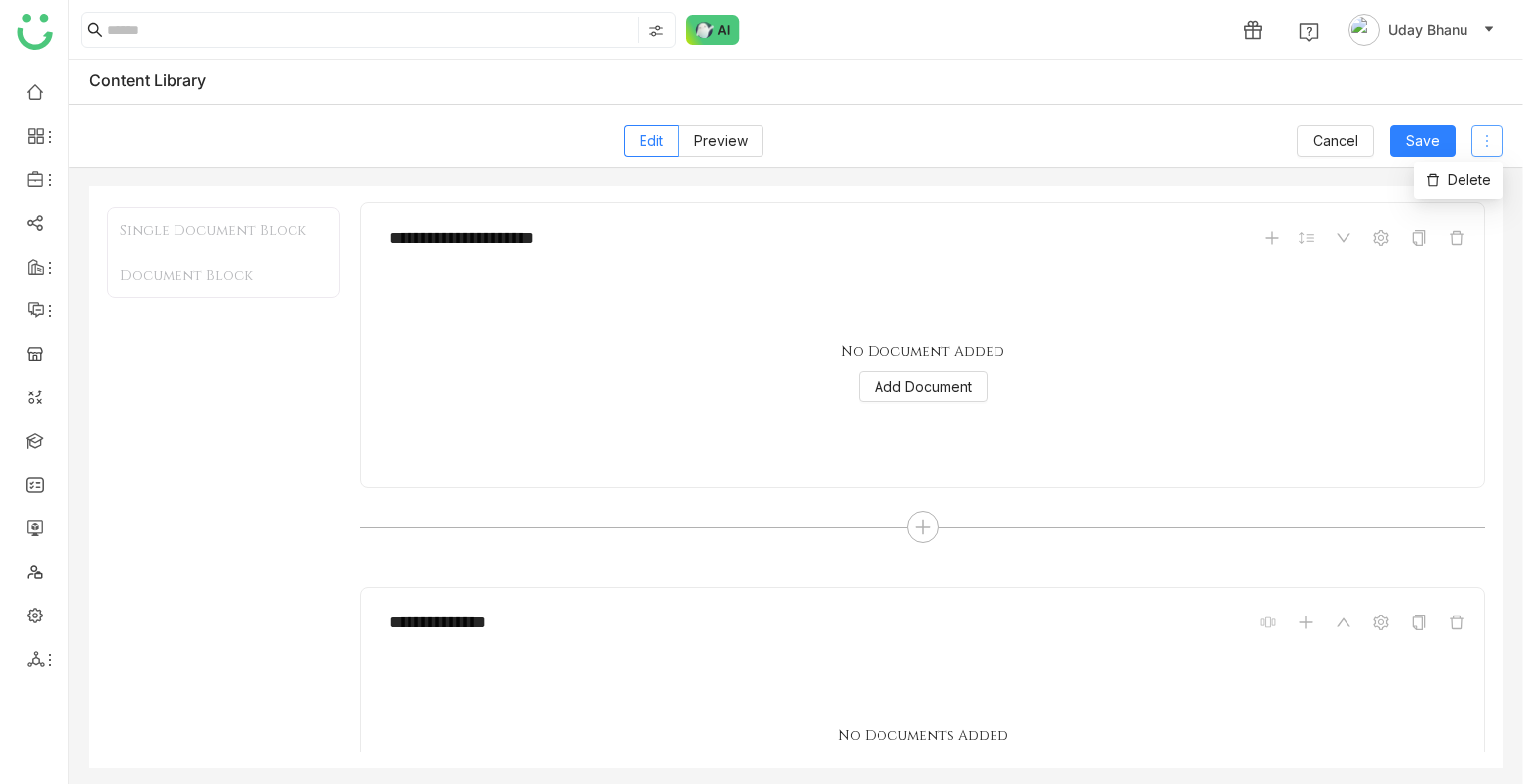 click 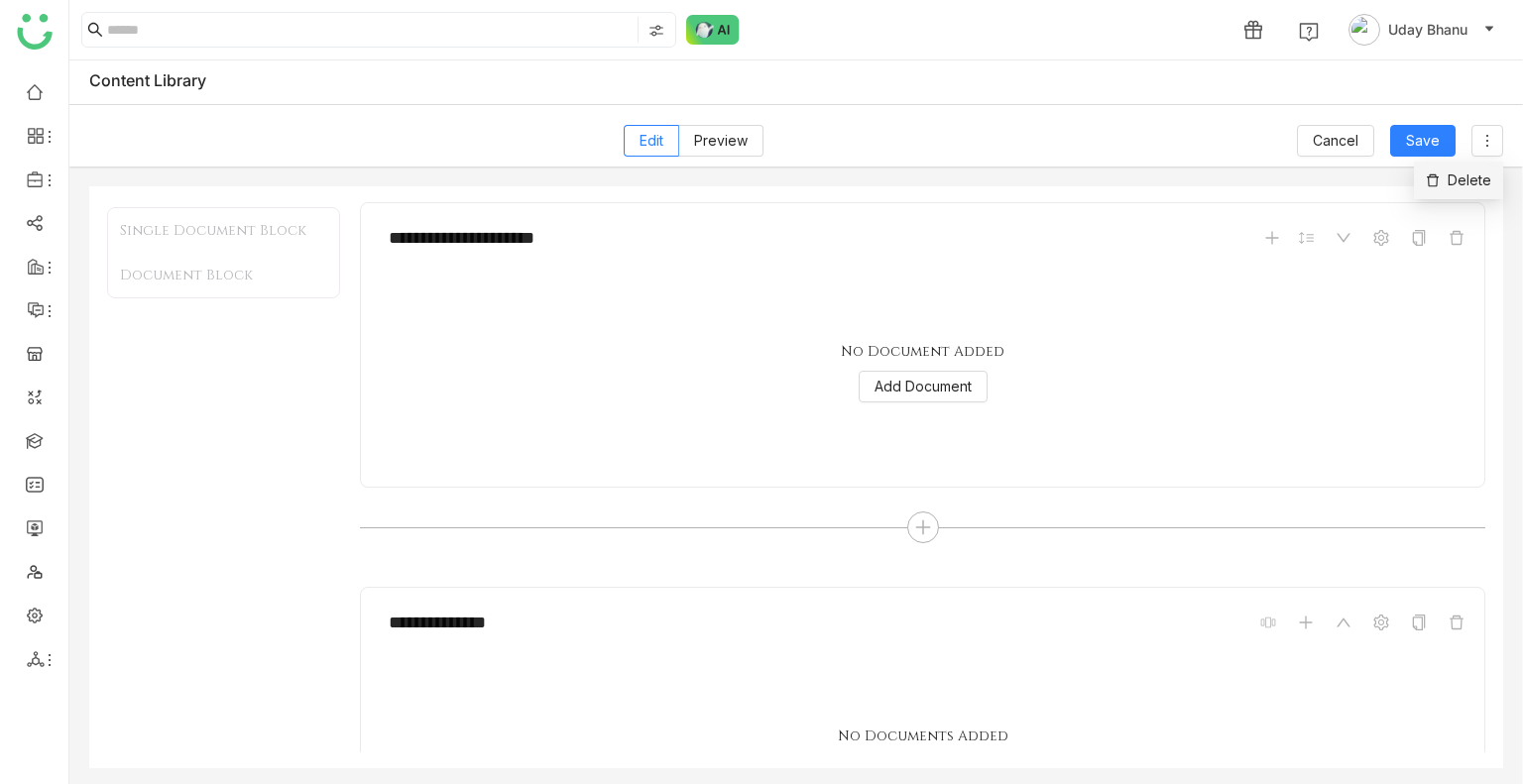 click on "Delete" at bounding box center (1459, 180) 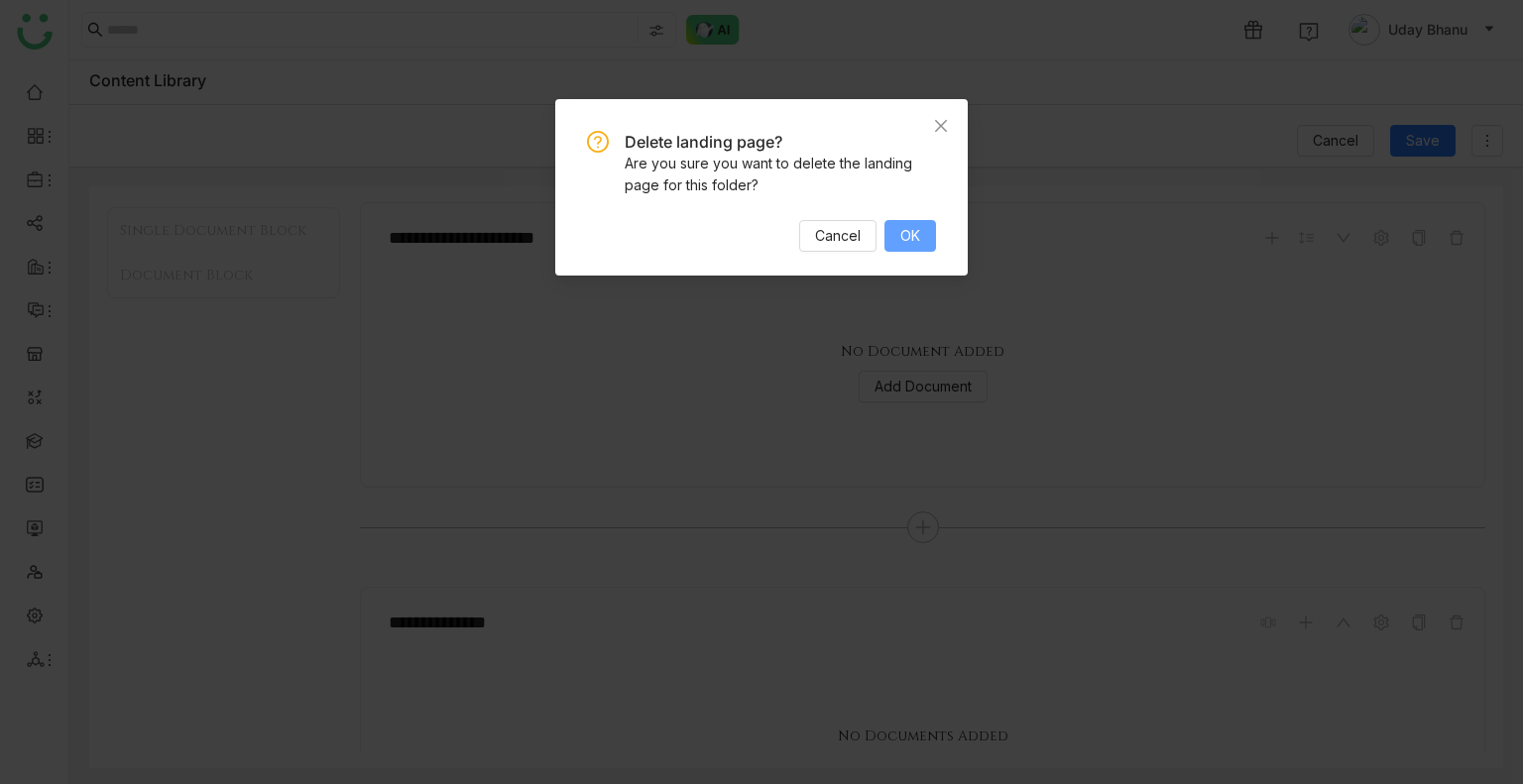 click on "OK" at bounding box center (910, 236) 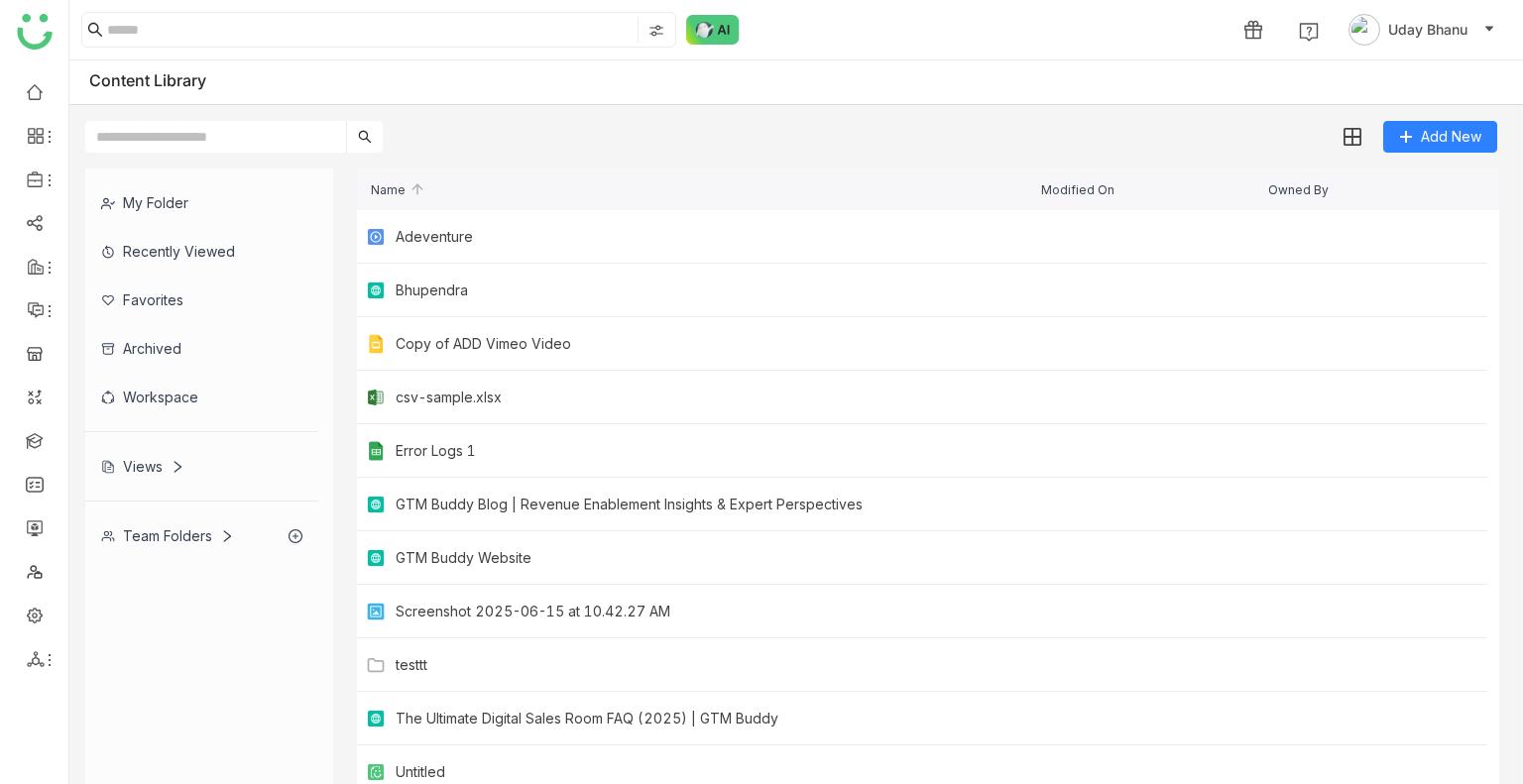 scroll, scrollTop: 2, scrollLeft: 0, axis: vertical 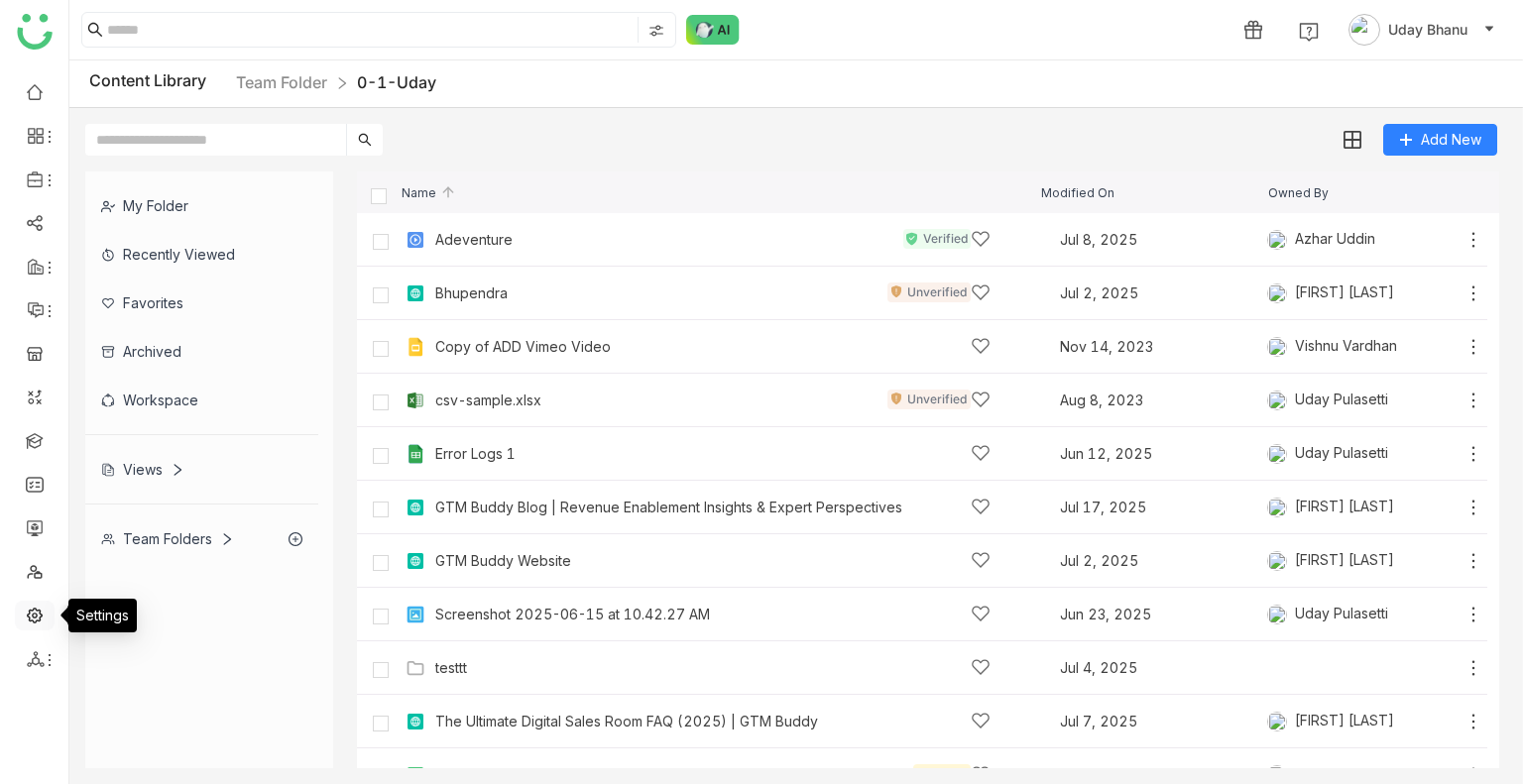 click at bounding box center (35, 614) 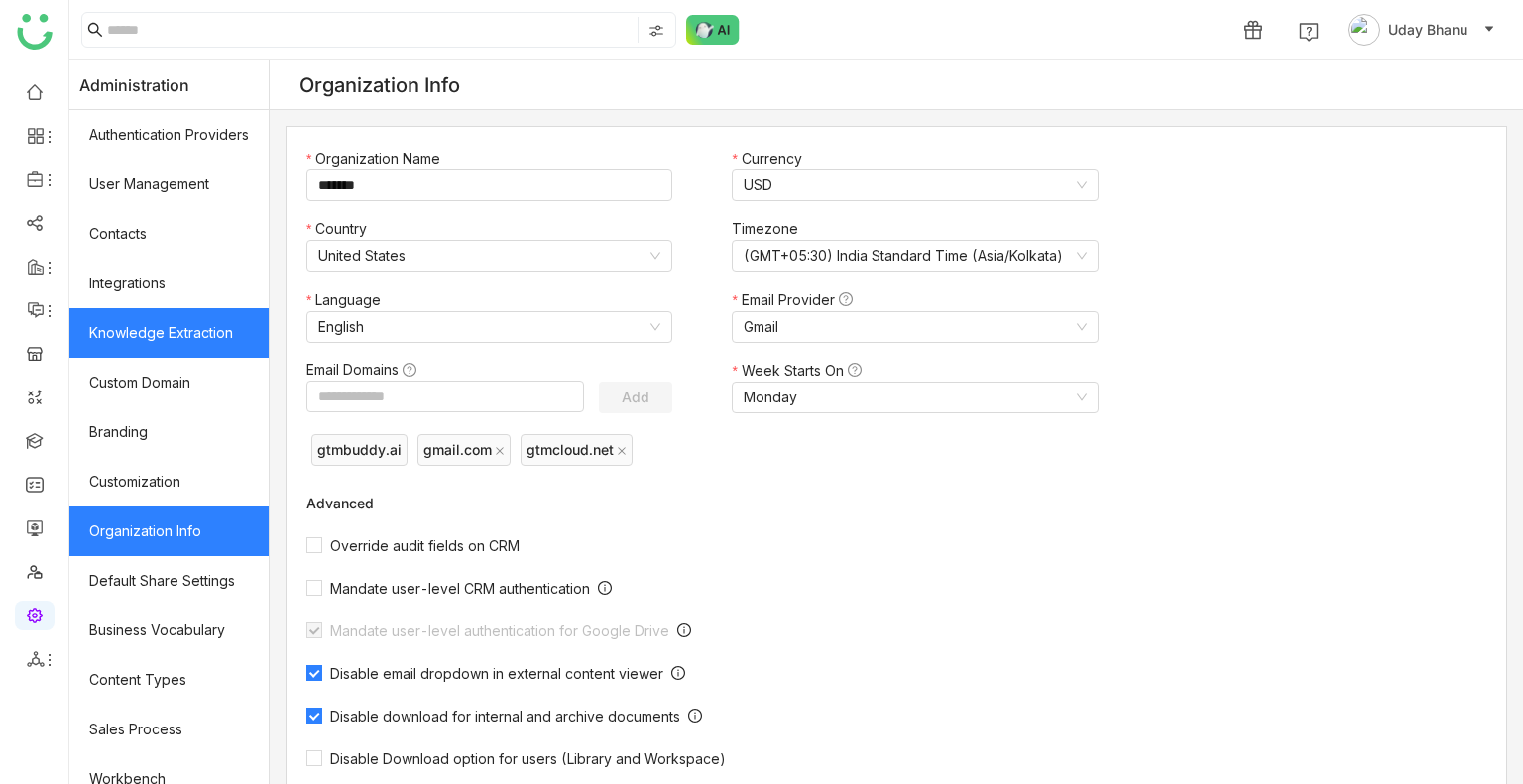 scroll, scrollTop: 267, scrollLeft: 0, axis: vertical 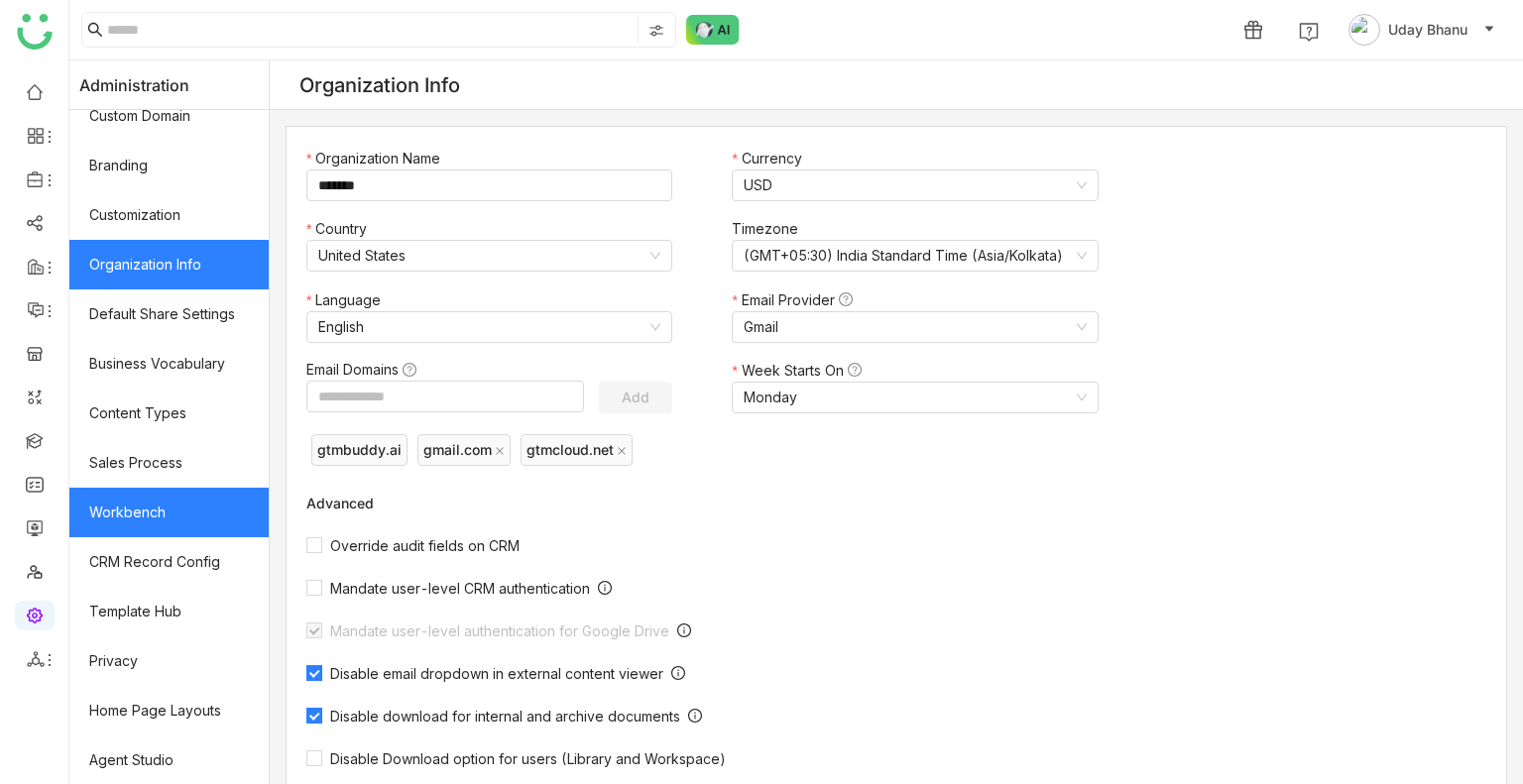 click on "Workbench" 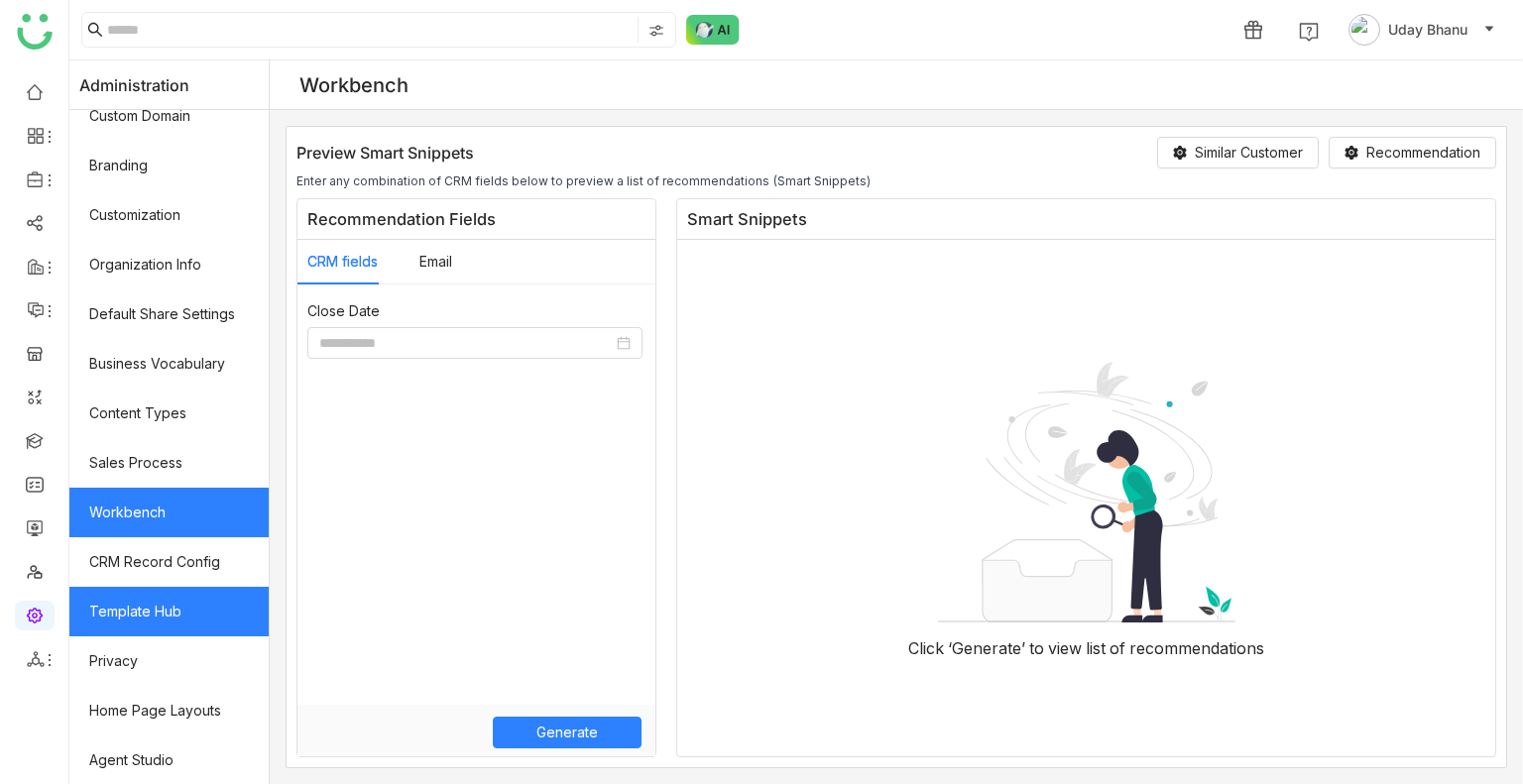 click on "Template Hub" 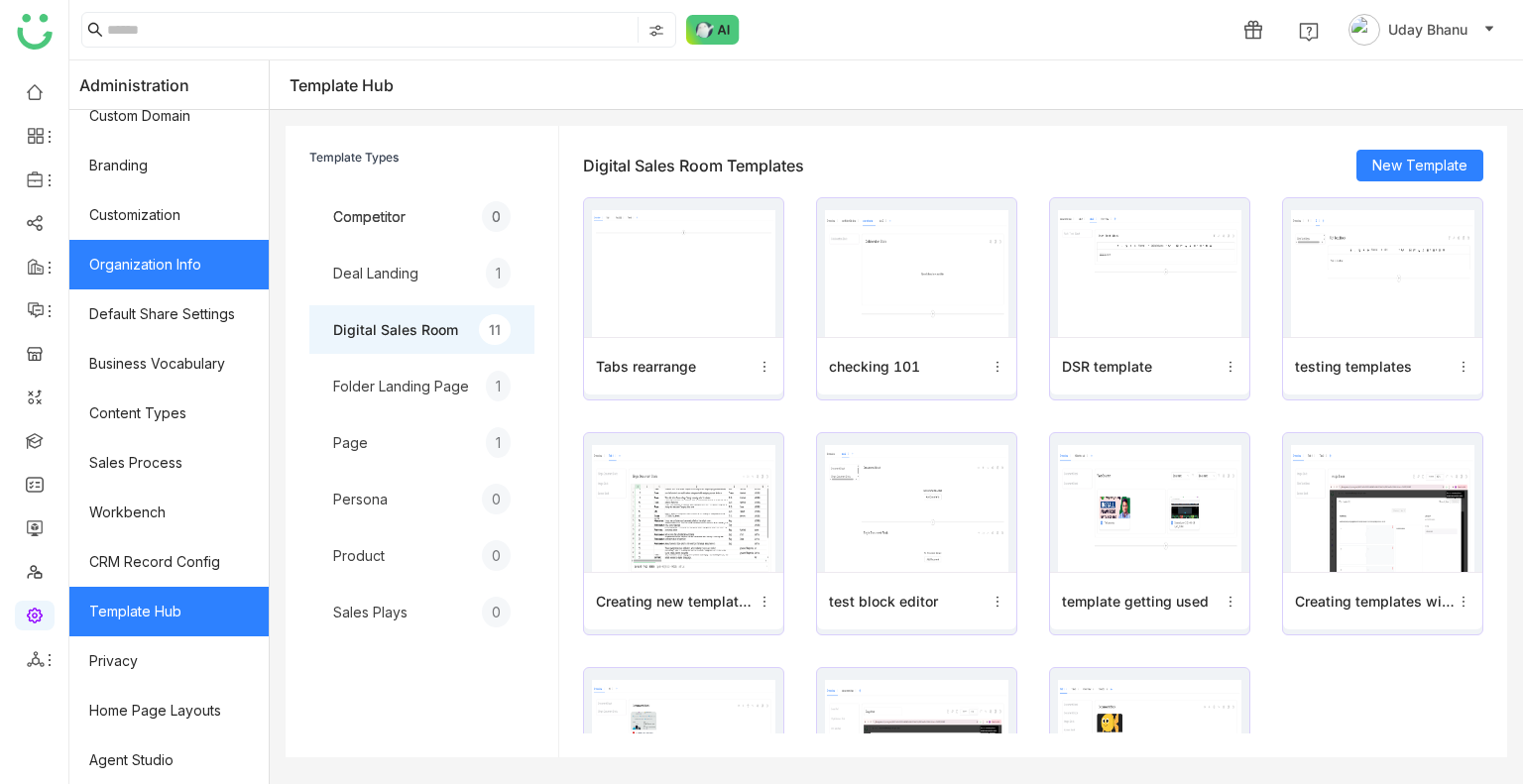 scroll, scrollTop: 0, scrollLeft: 0, axis: both 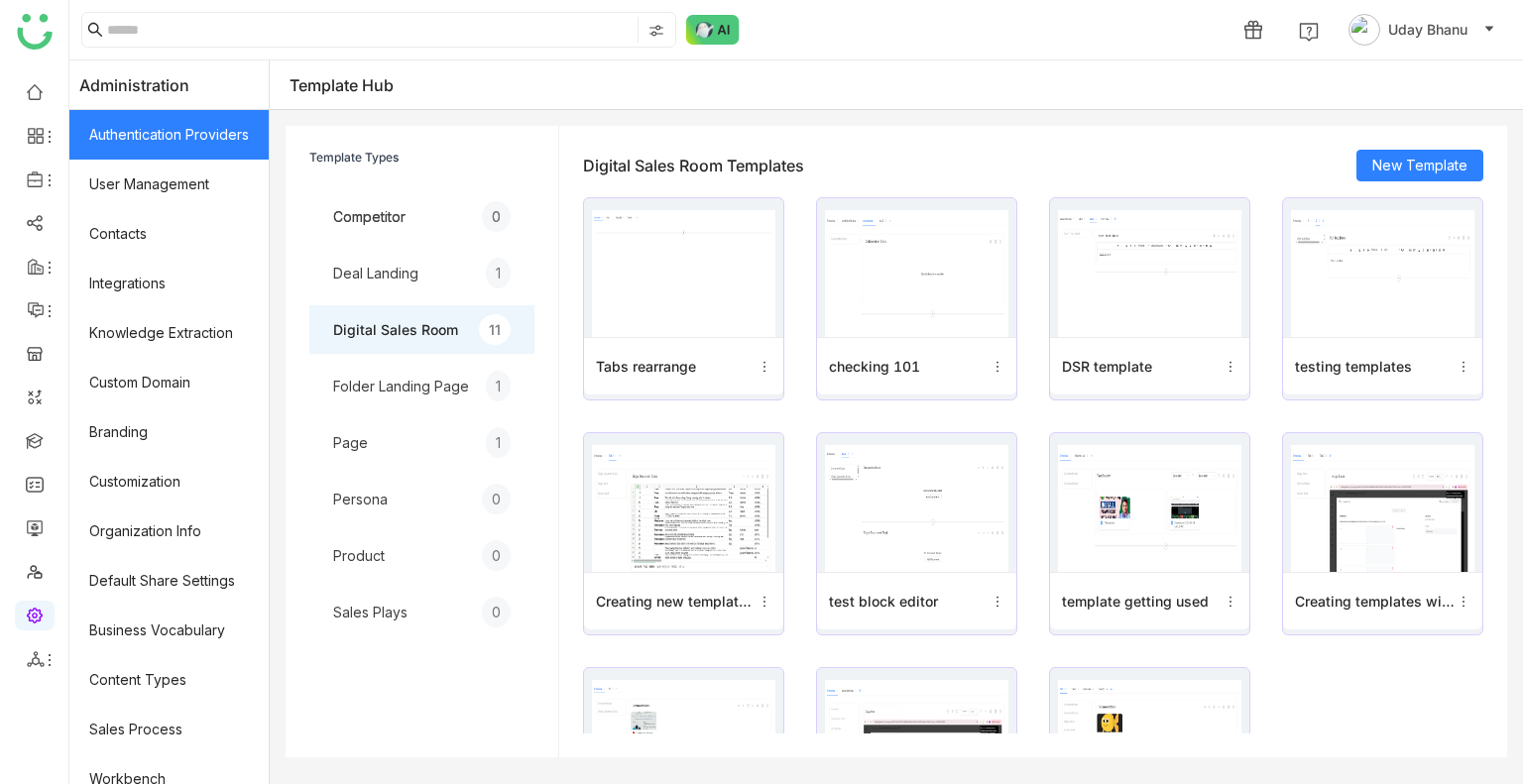 click on "Authentication Providers" 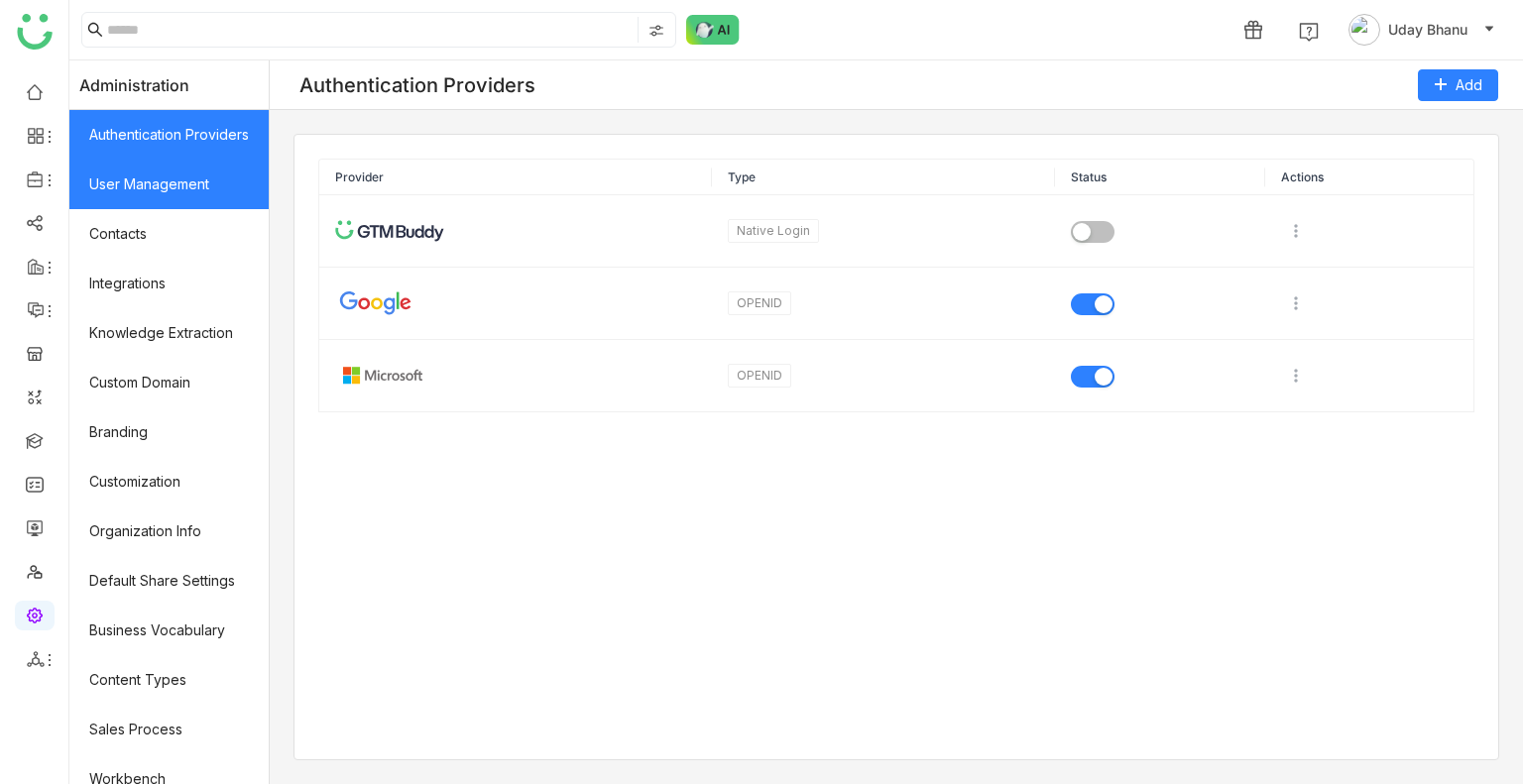 click on "User Management" 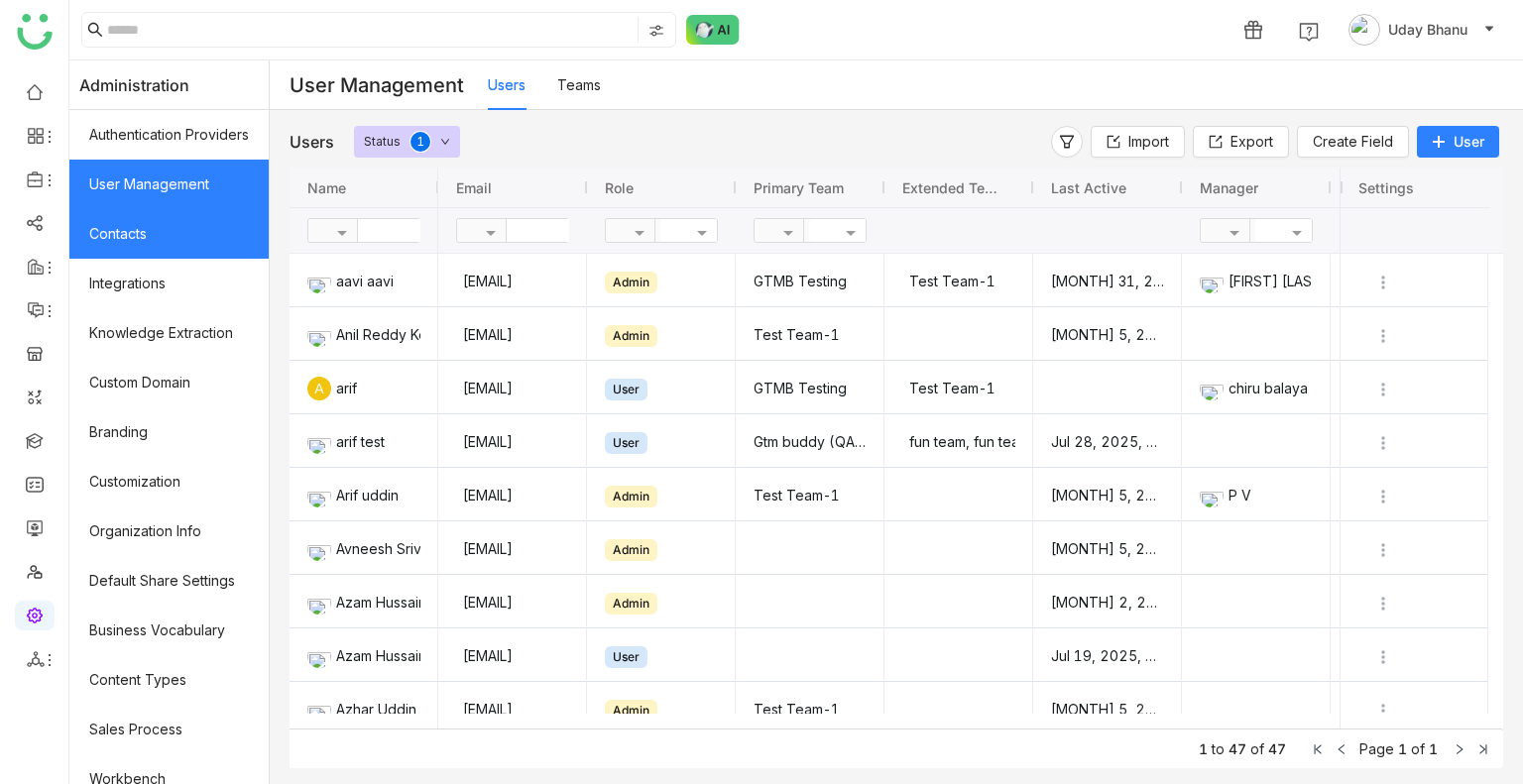 click on "Contacts" 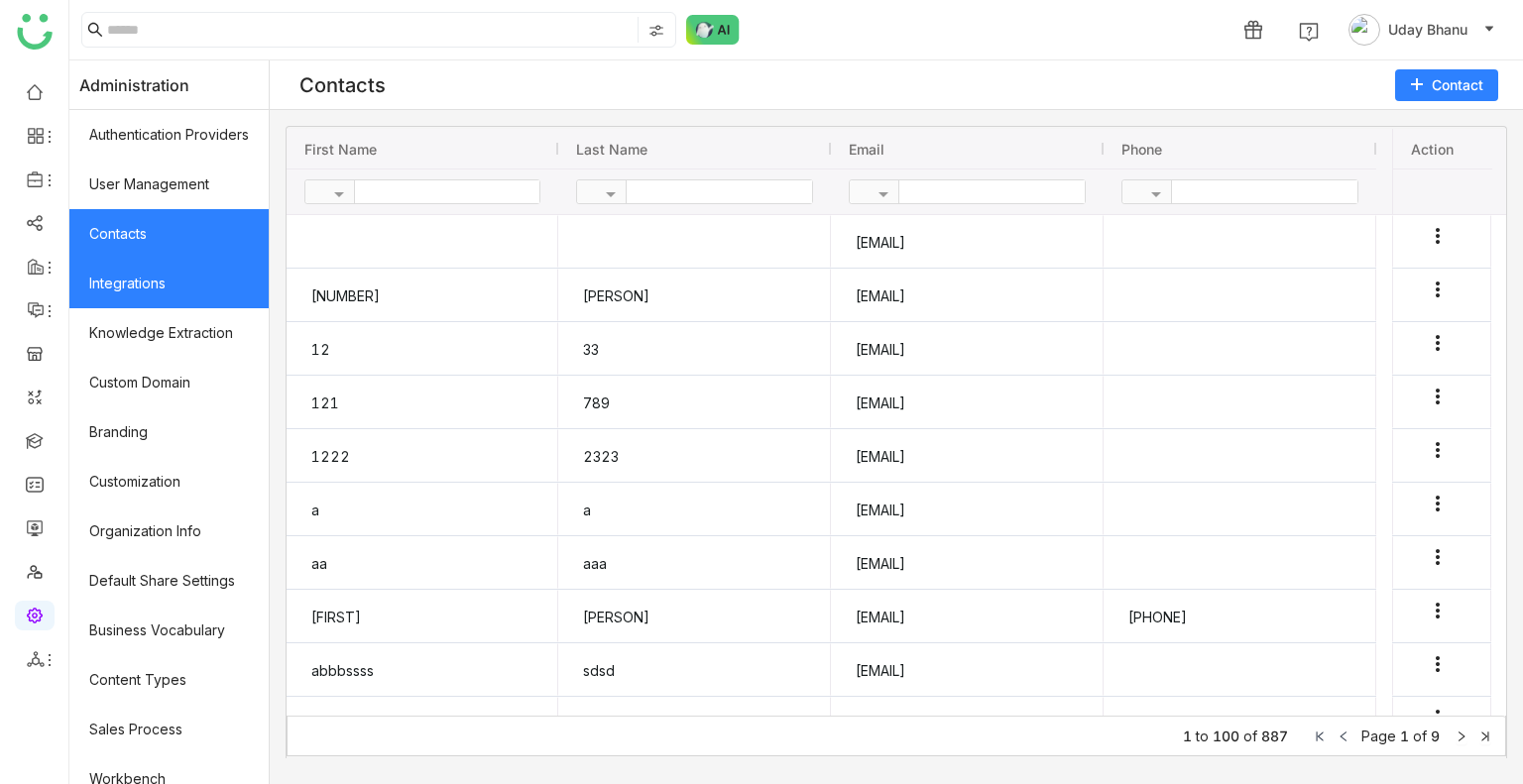 click on "Integrations" 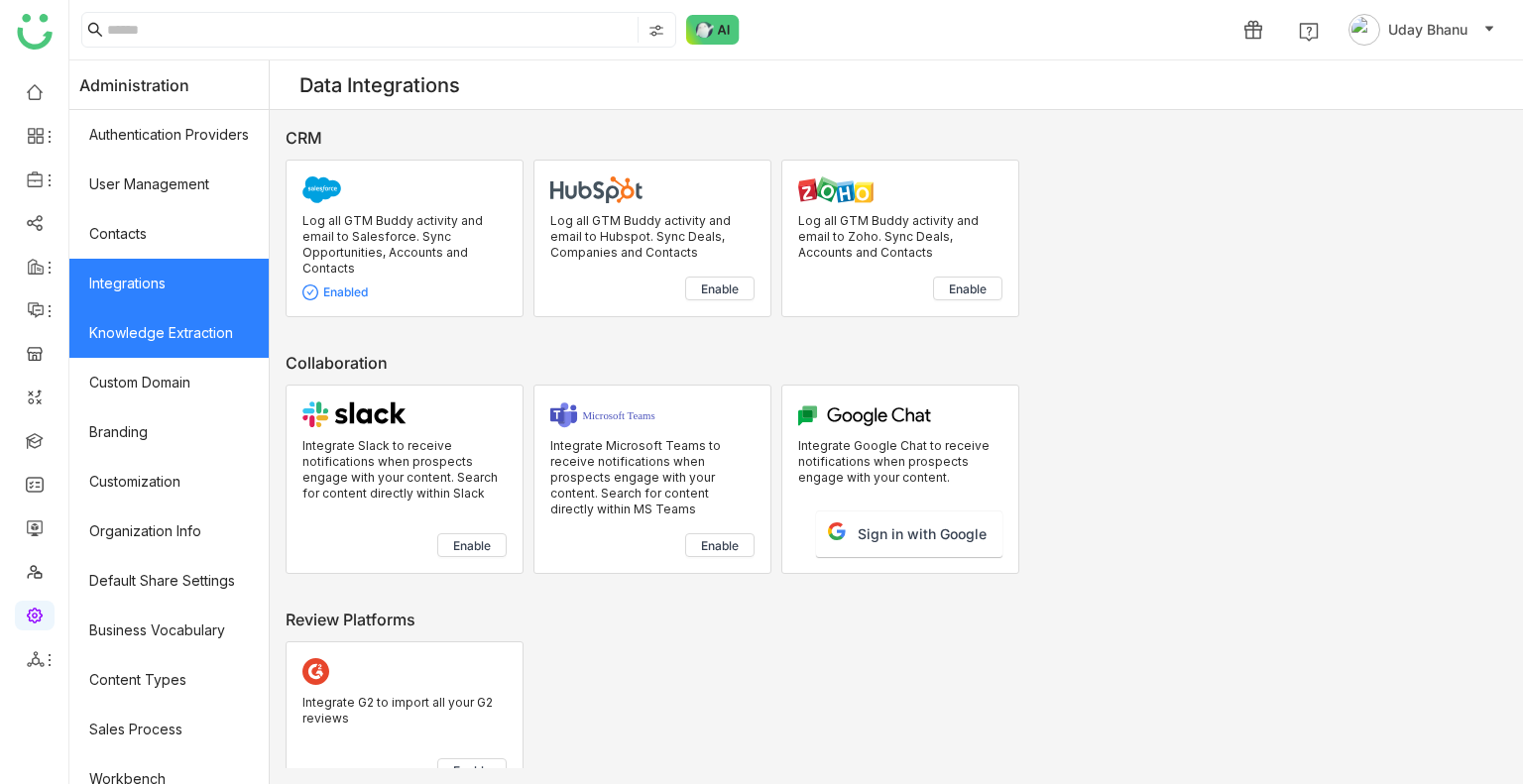 click on "Knowledge Extraction" 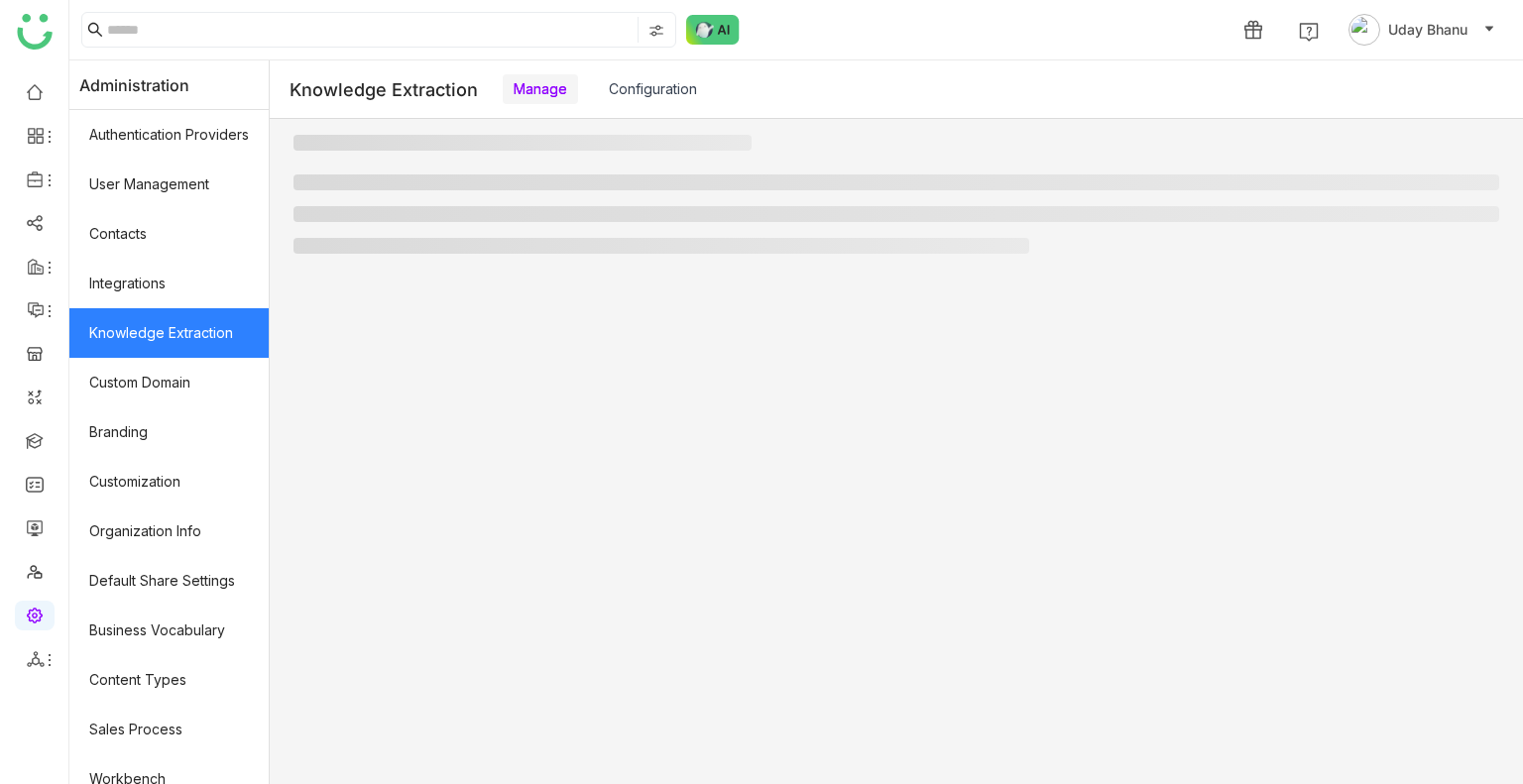click on "Knowledge Extraction" 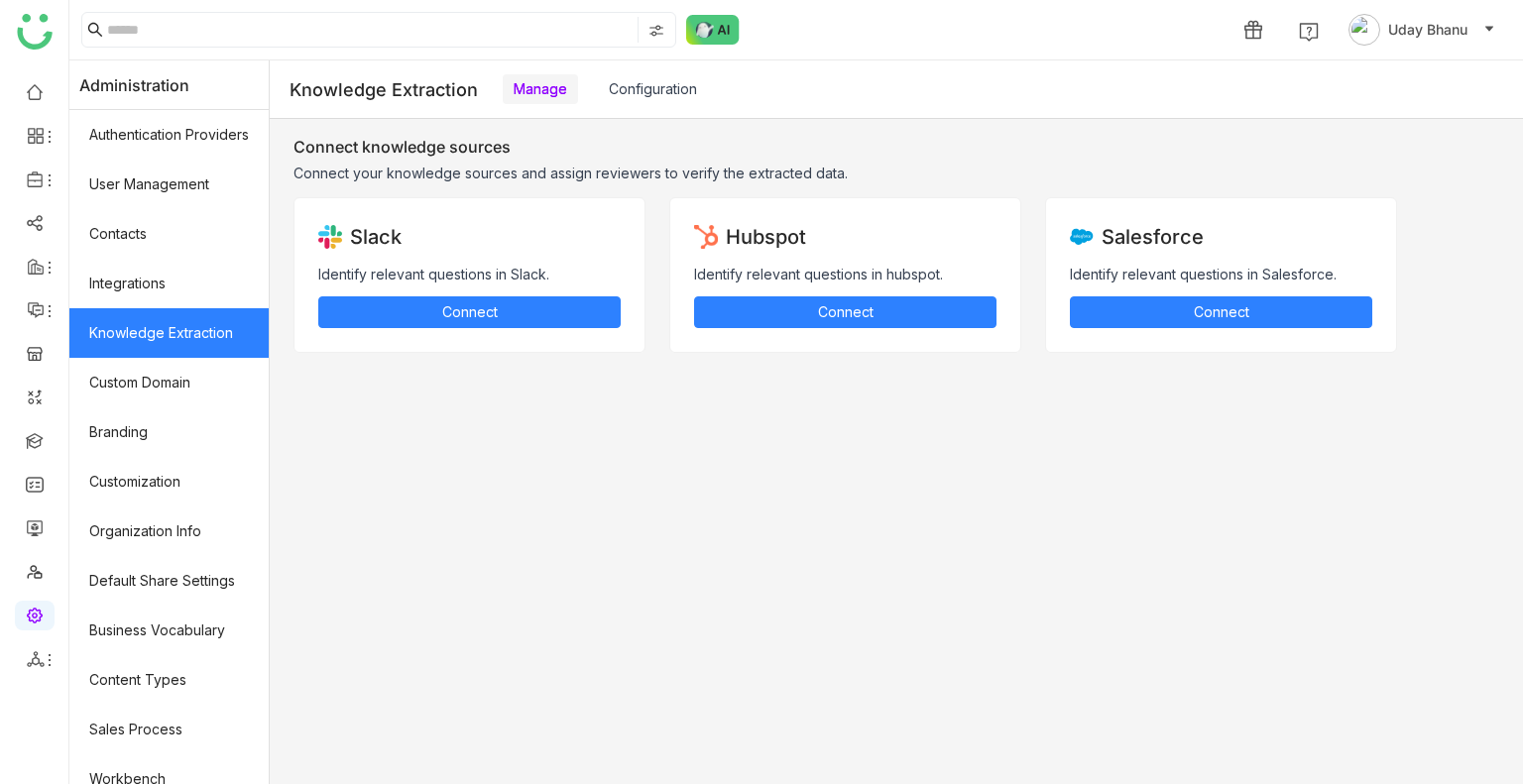 click on "Knowledge Extraction" 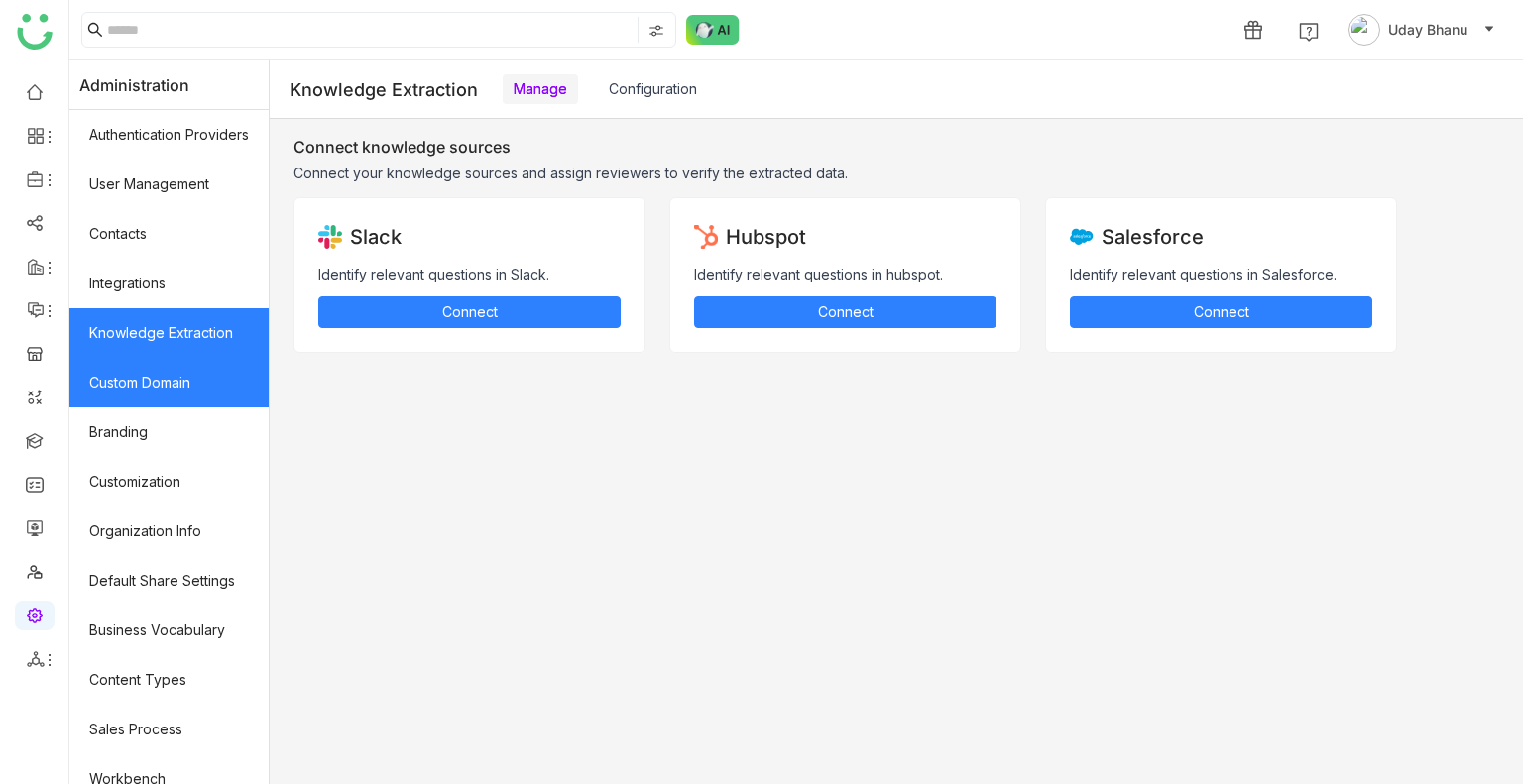 click on "Custom Domain" 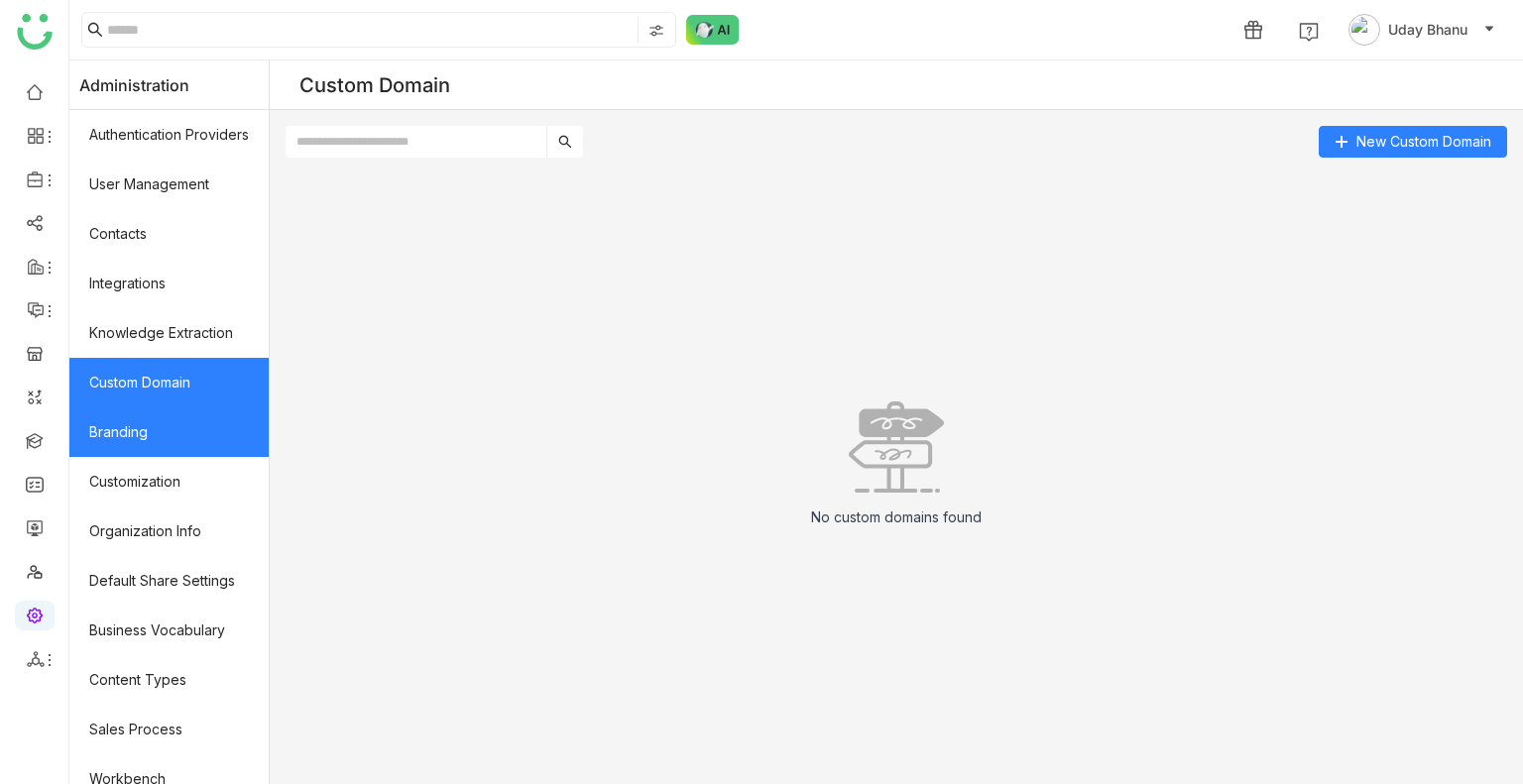 click on "Branding" 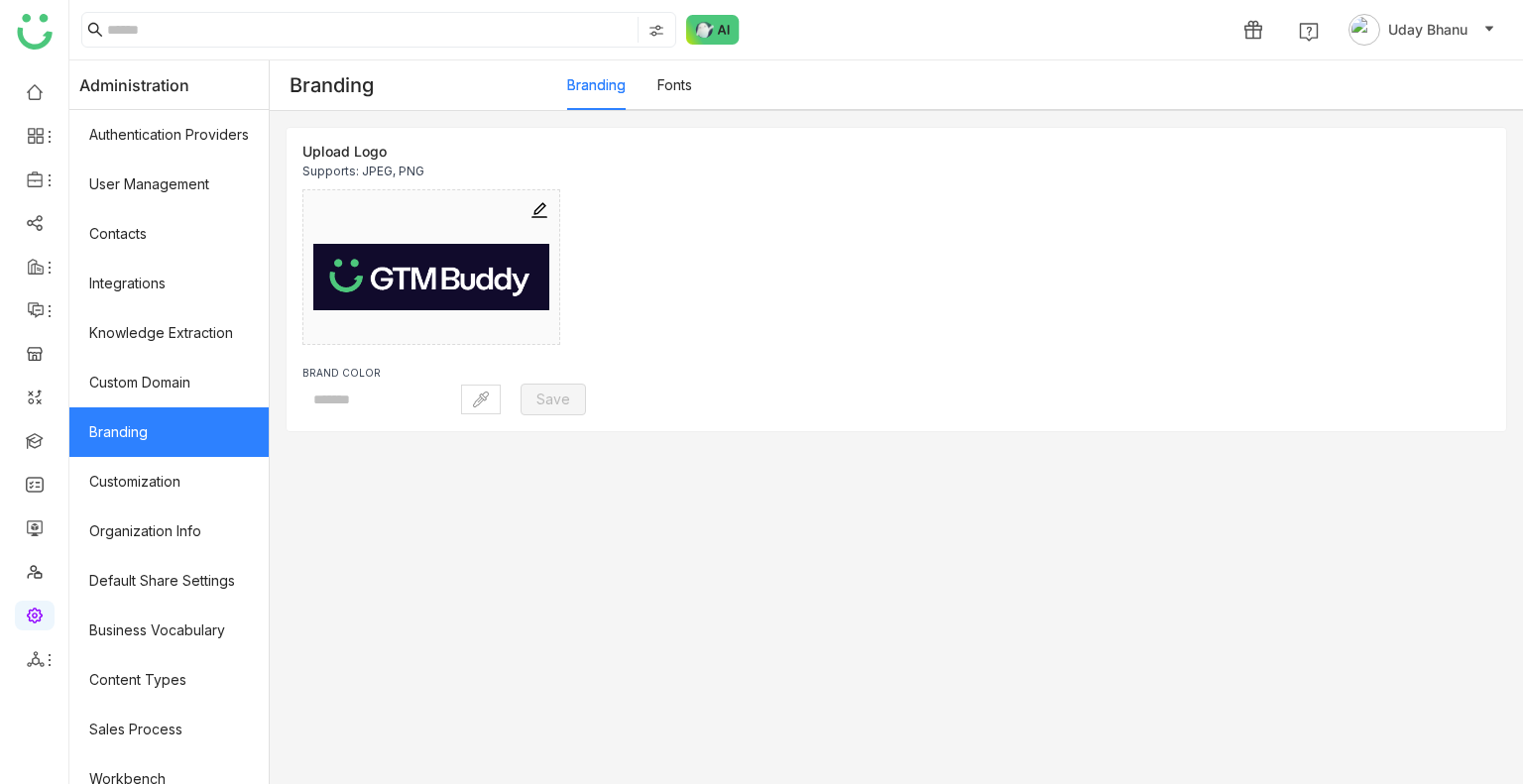 click on "Branding" 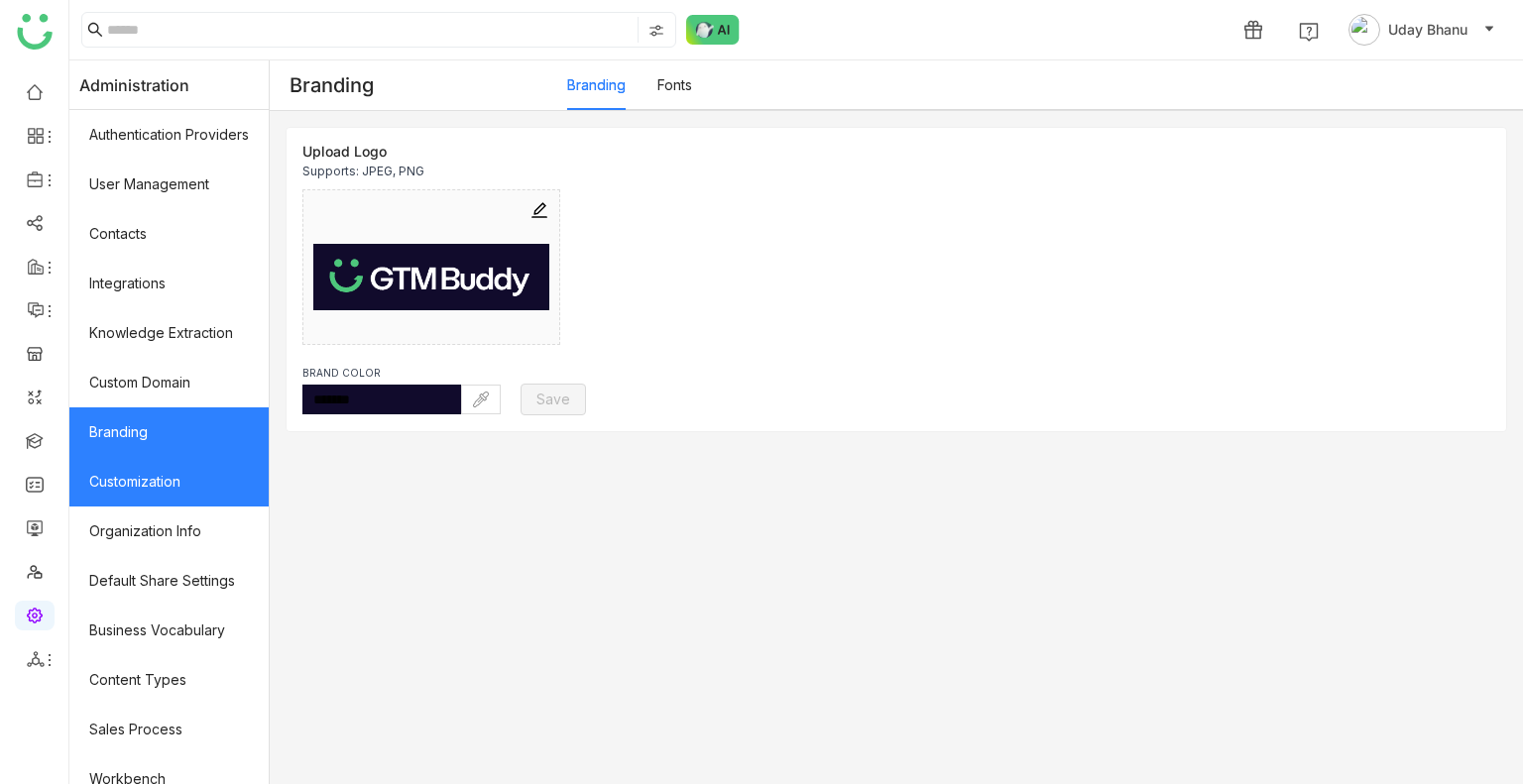 click on "Customization" 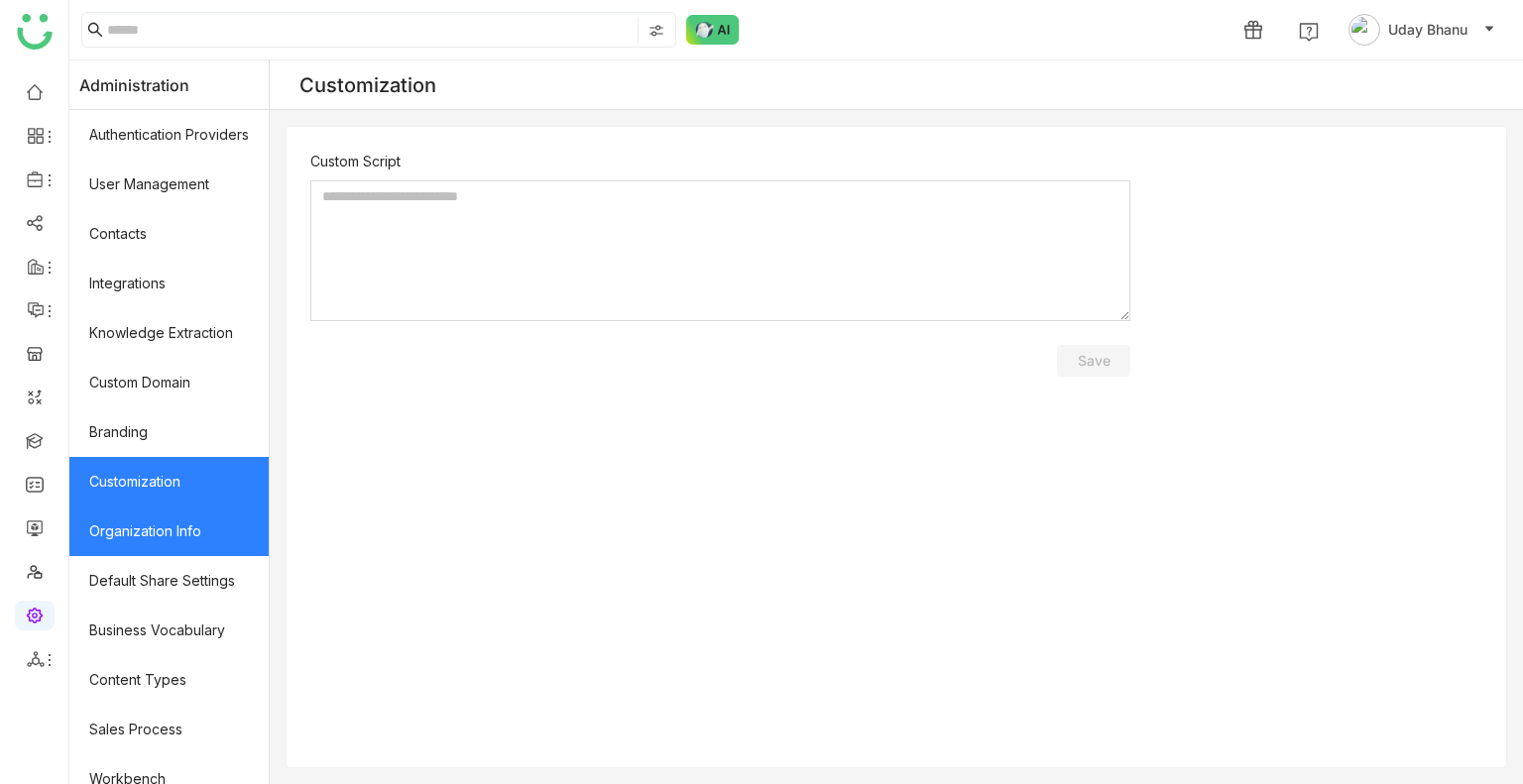 click on "Organization Info" 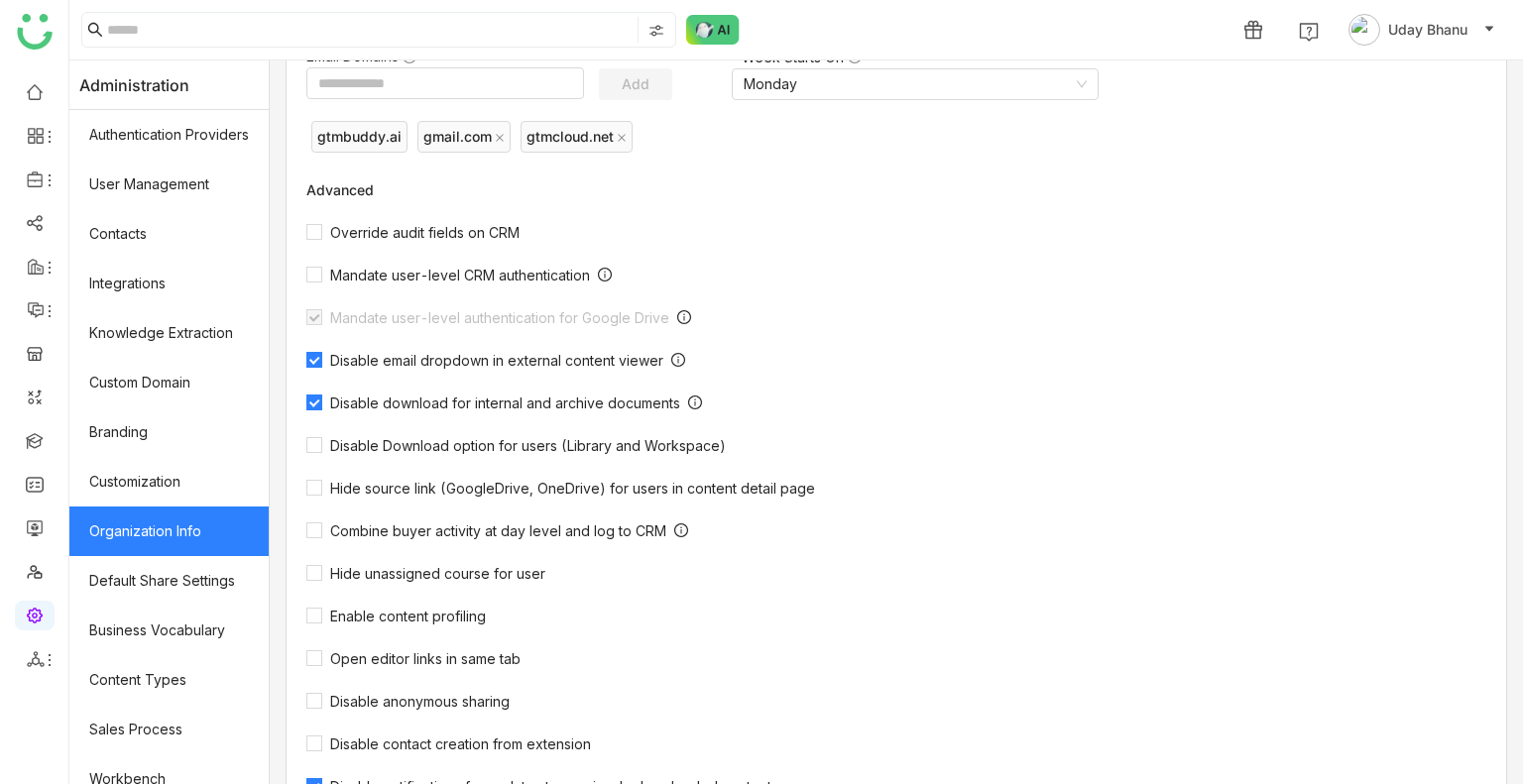 scroll, scrollTop: 472, scrollLeft: 0, axis: vertical 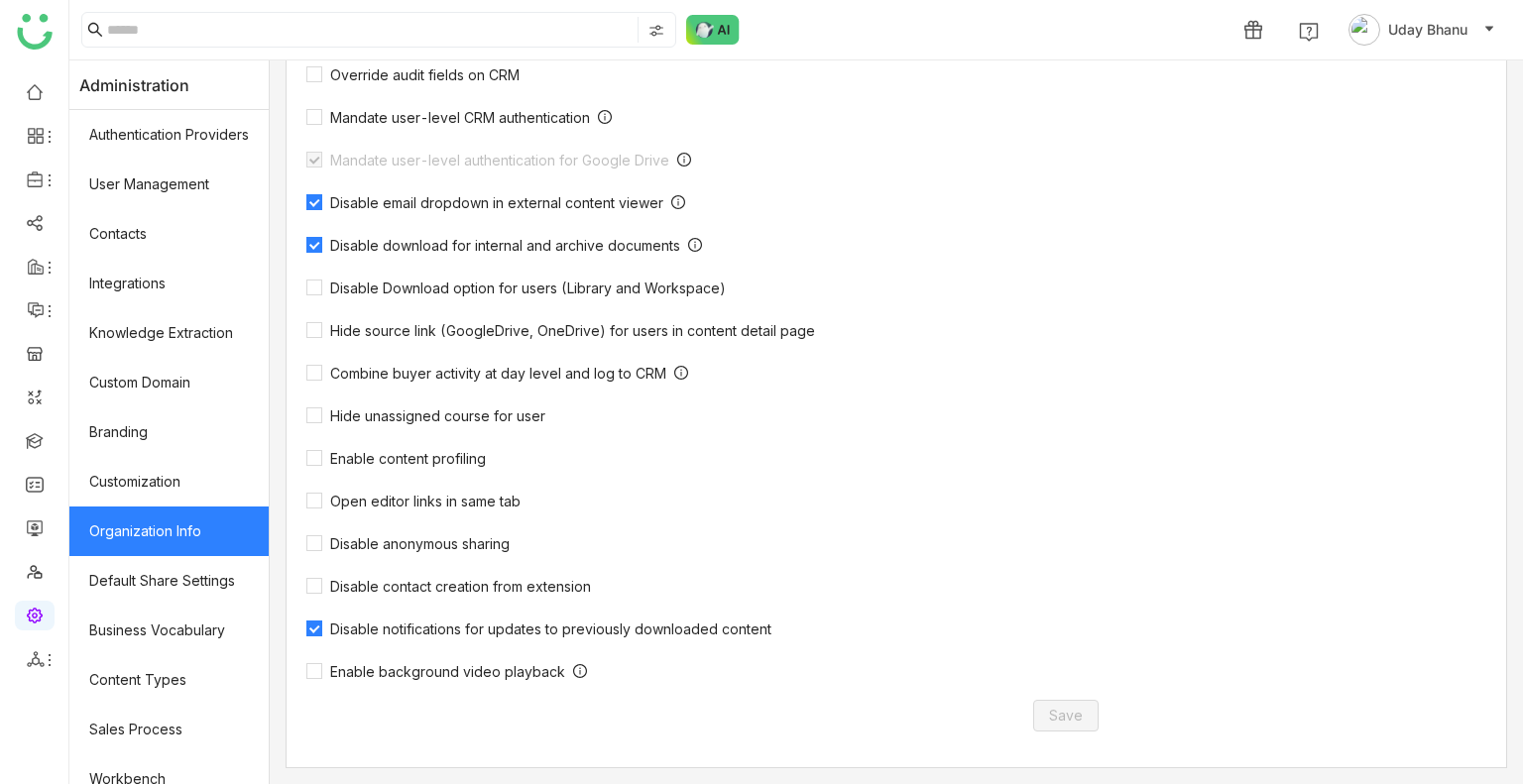 click on "Organization Info" 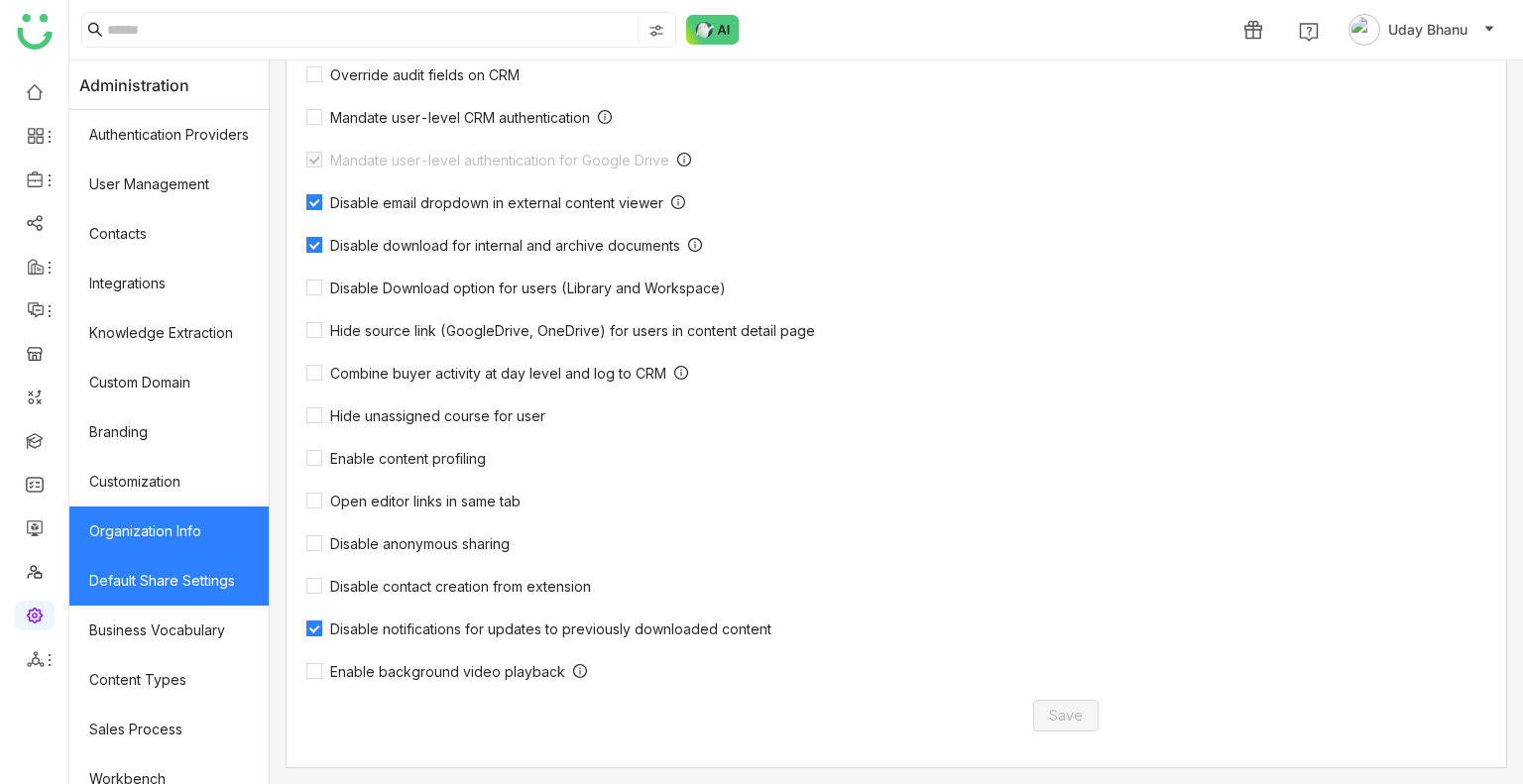 click on "Default Share Settings" 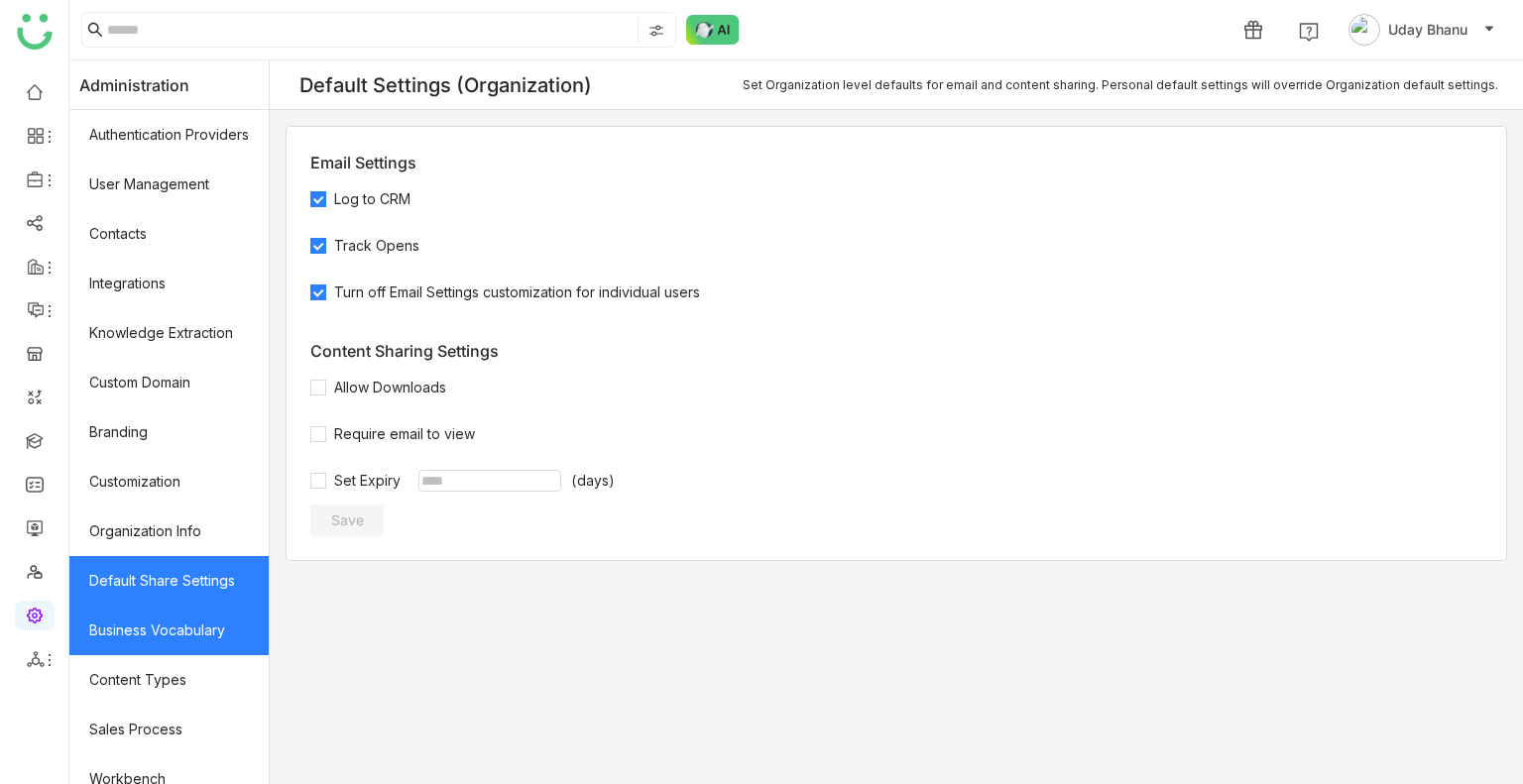 click on "Business Vocabulary" 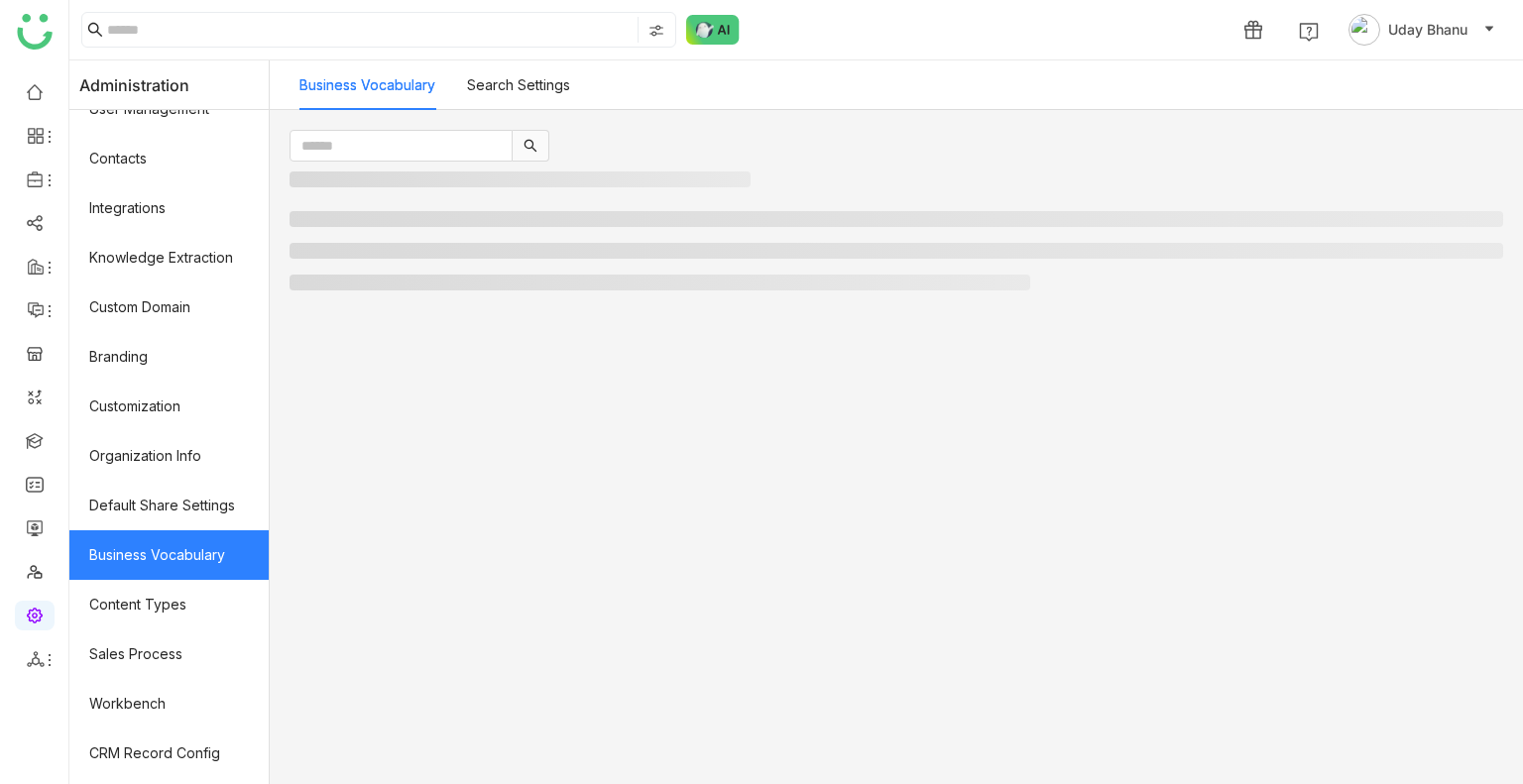 scroll, scrollTop: 87, scrollLeft: 0, axis: vertical 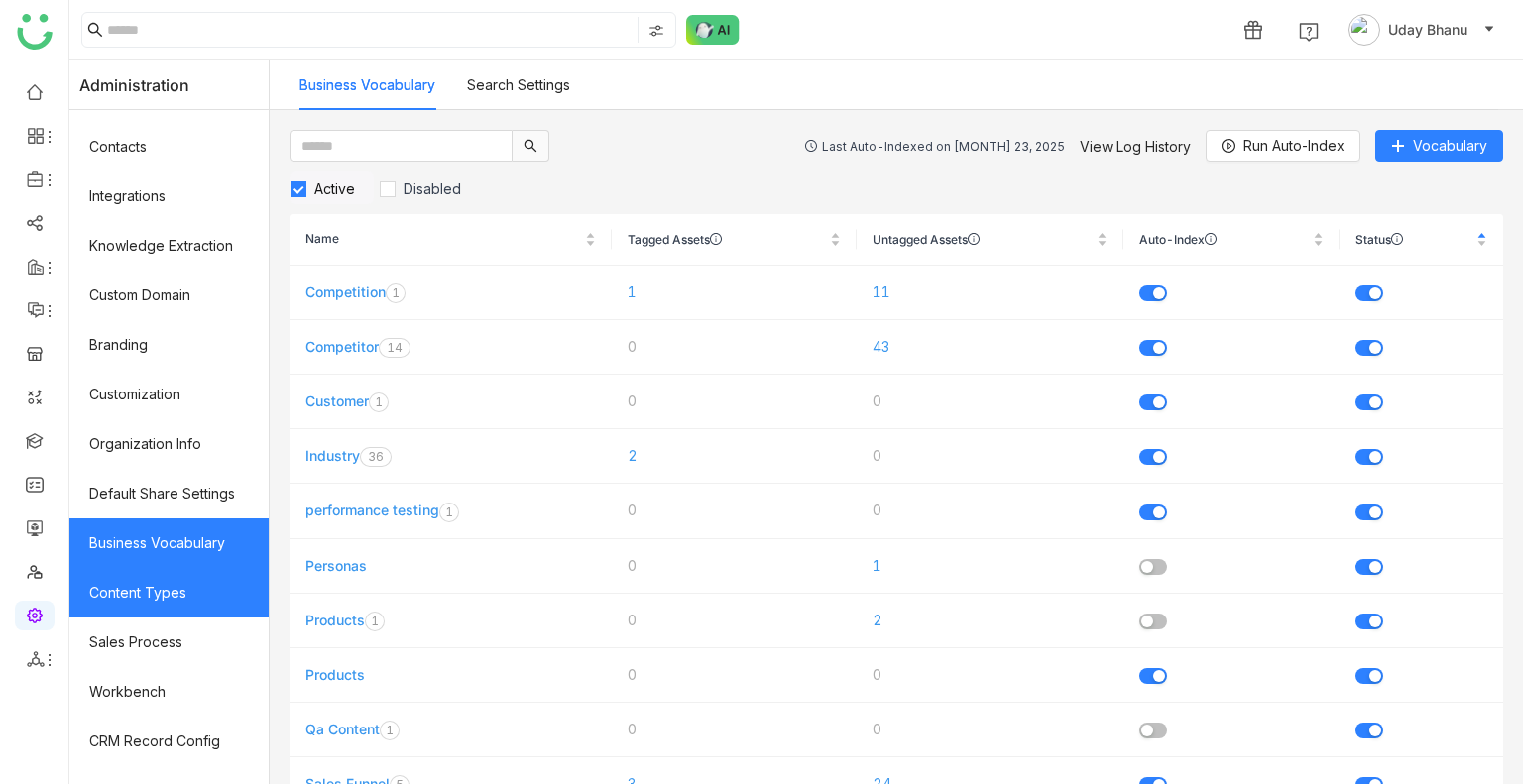 click on "Content Types" 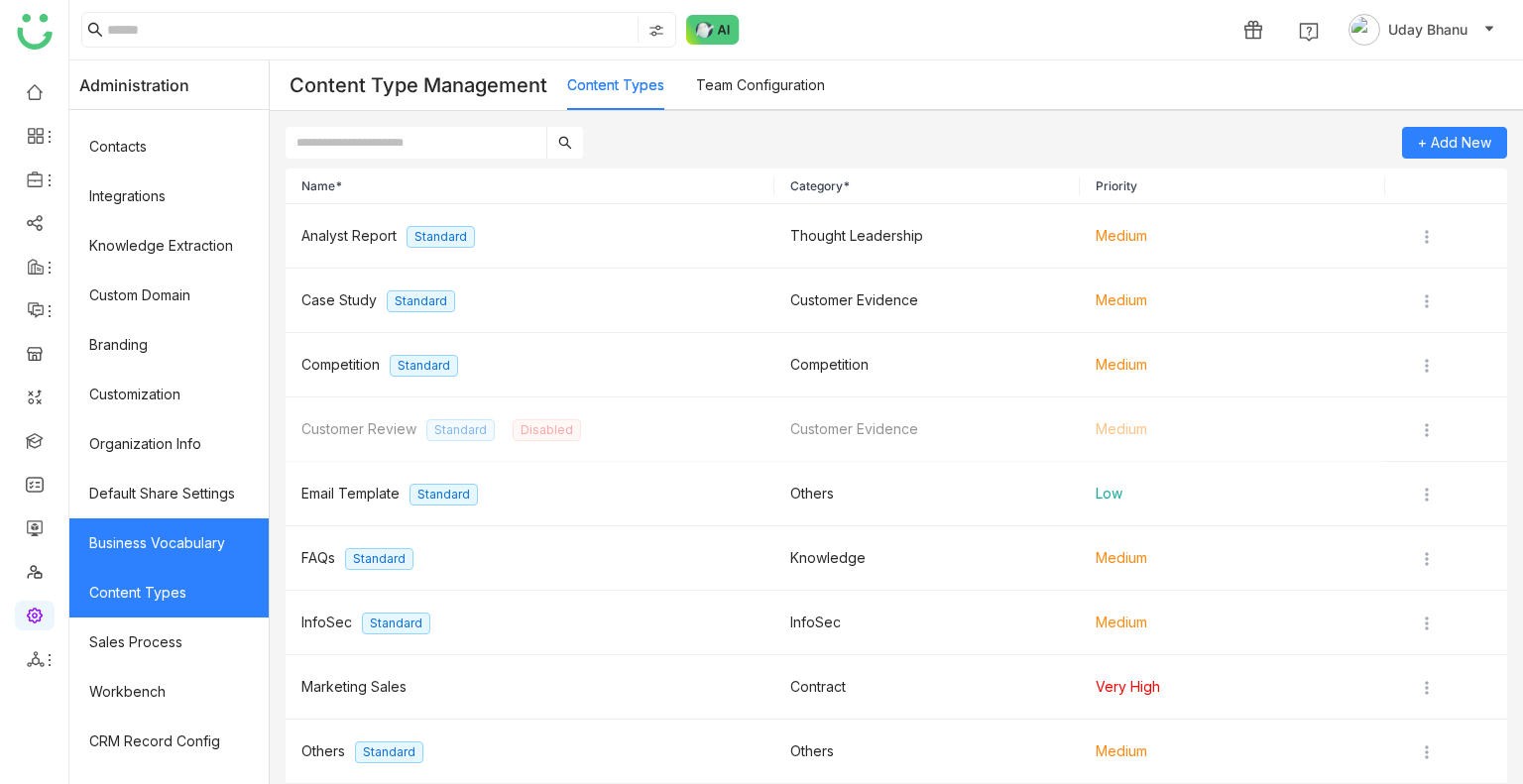 click on "Business Vocabulary" 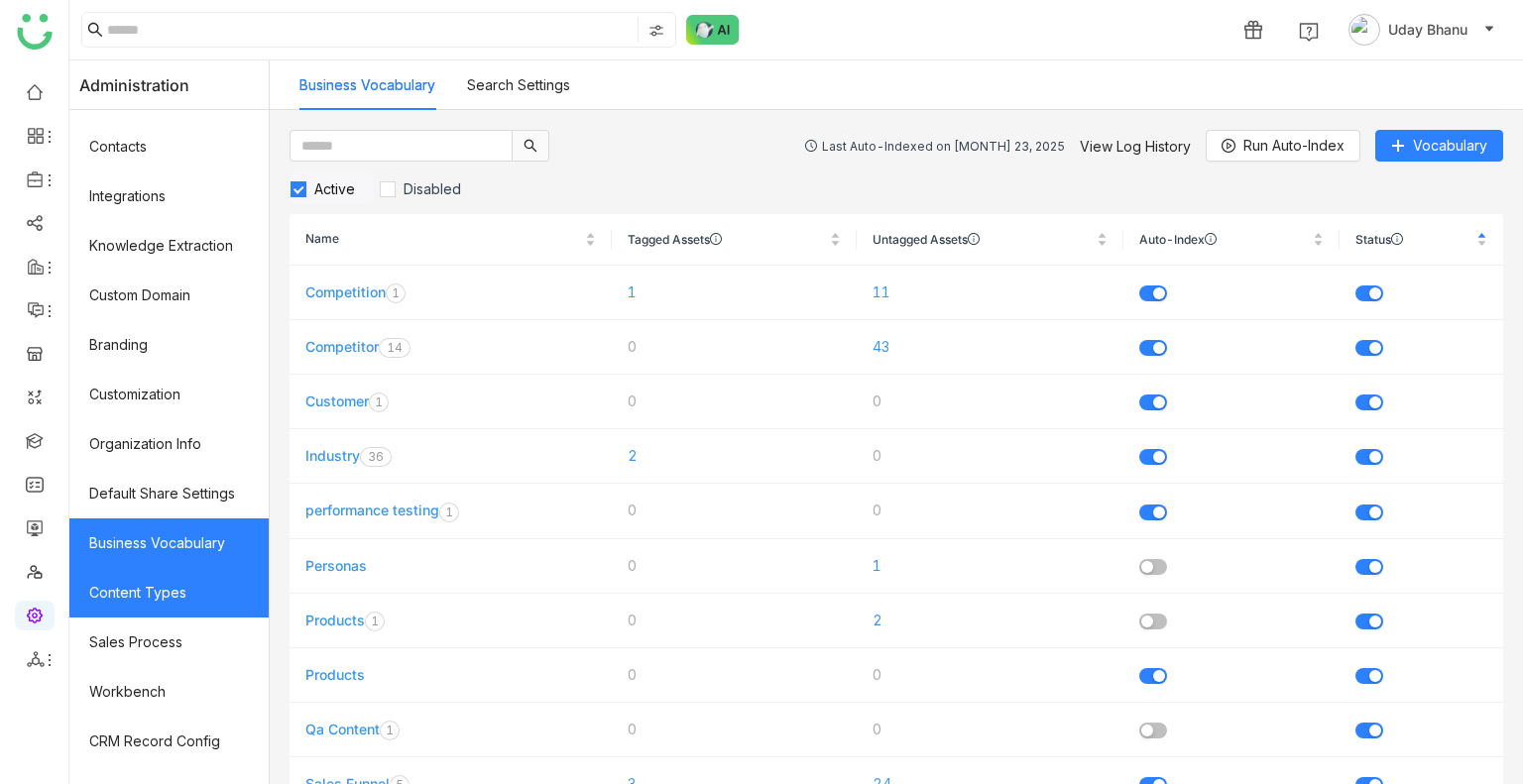 click on "Content Types" 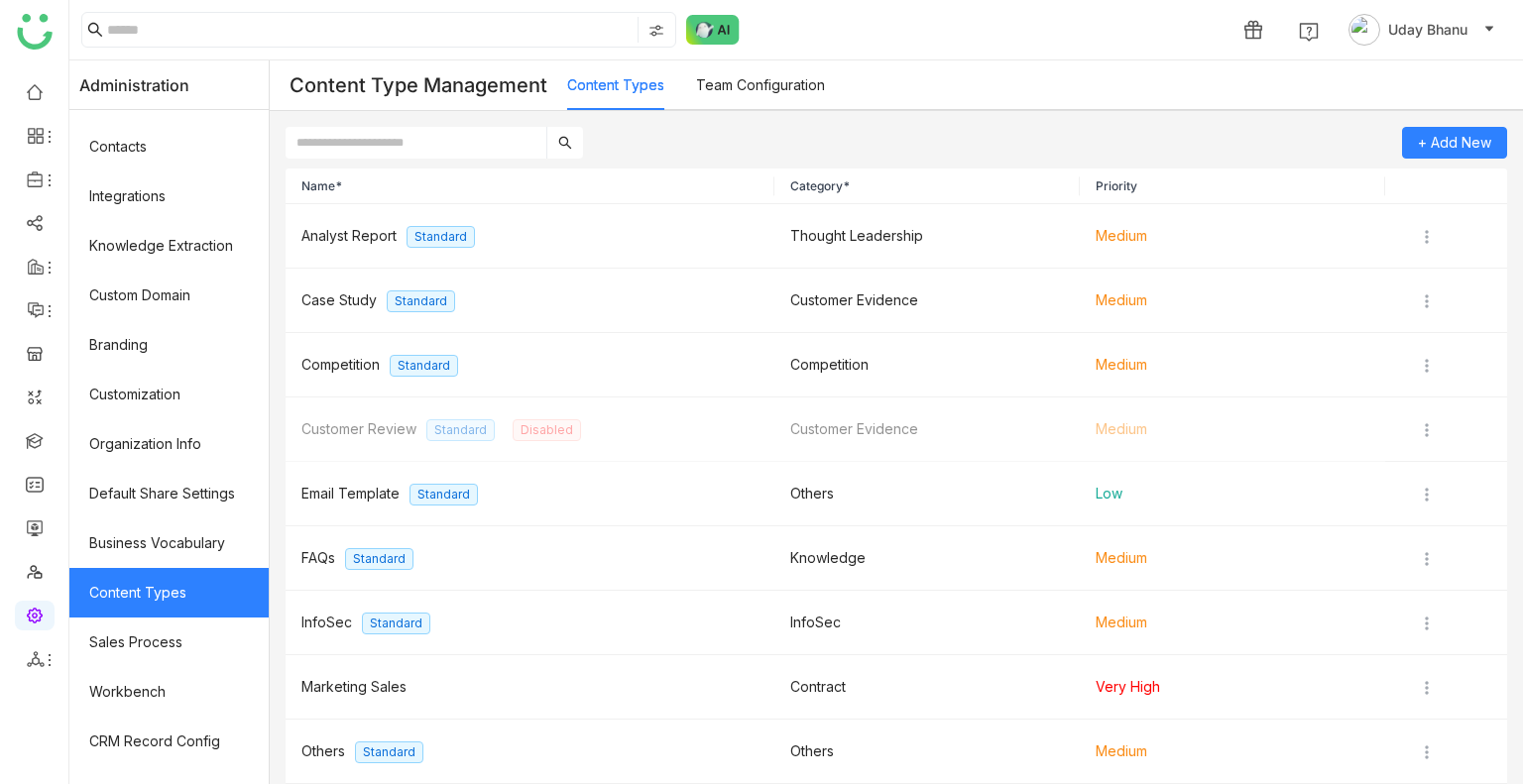 scroll, scrollTop: 267, scrollLeft: 0, axis: vertical 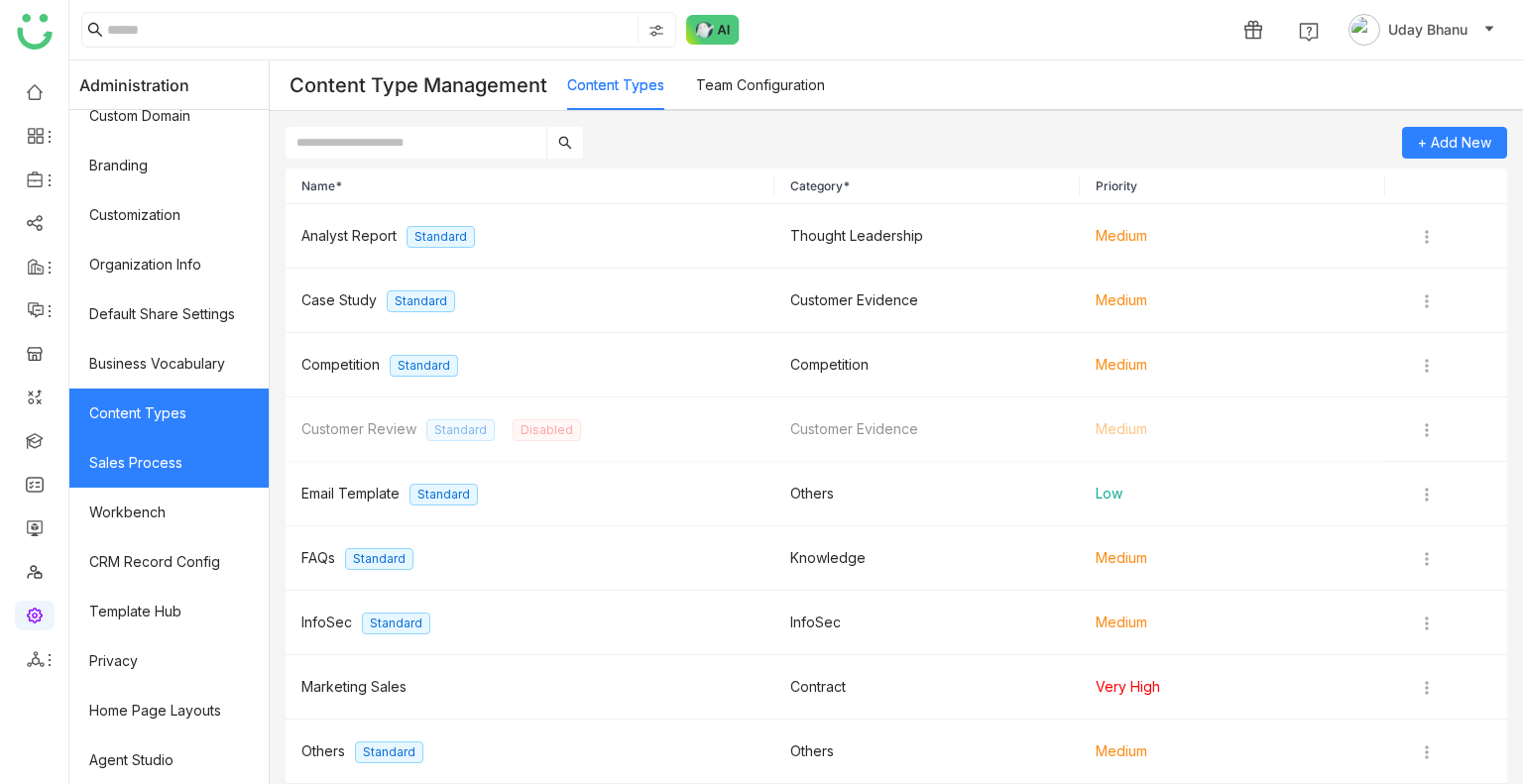 click on "Sales Process" 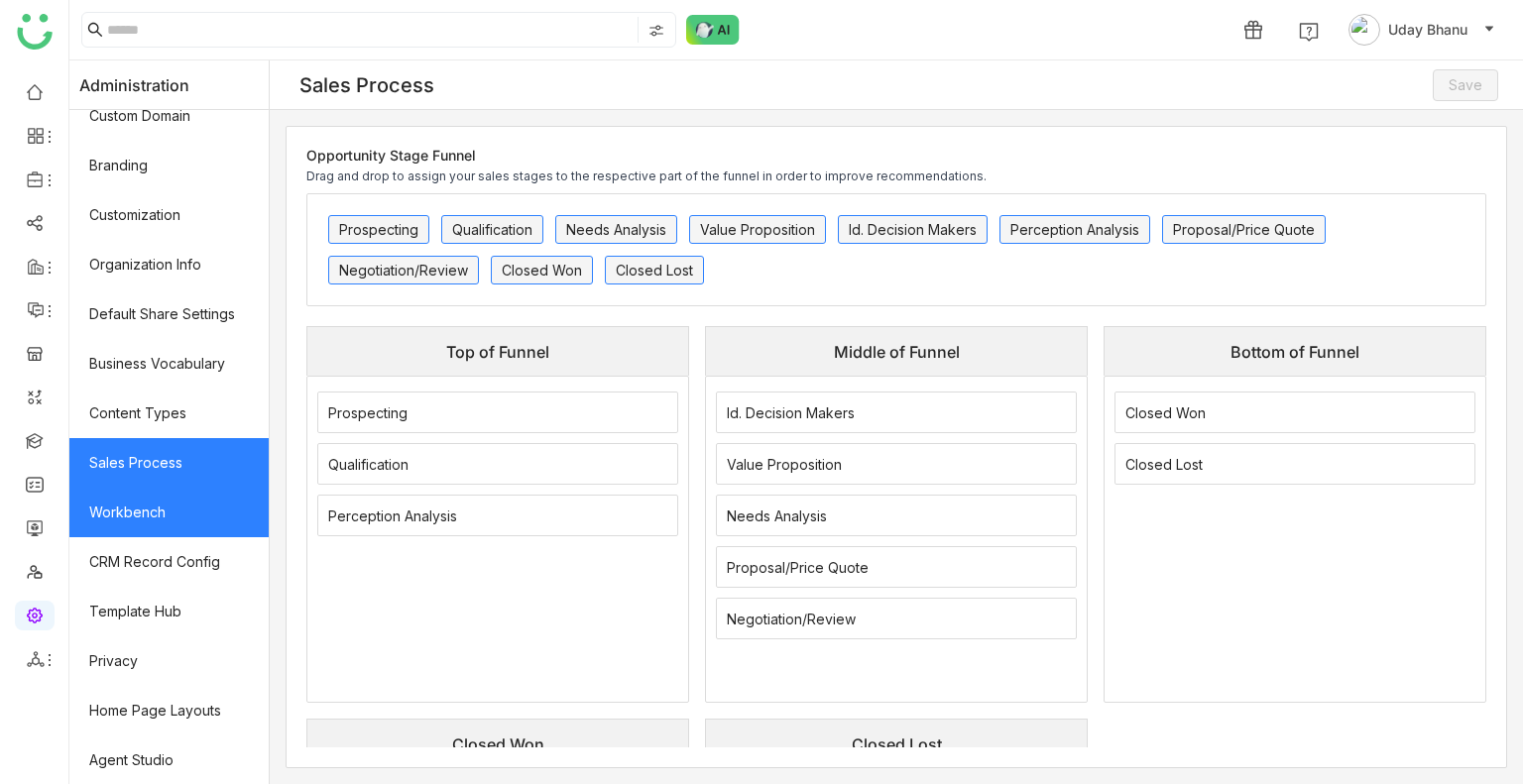 click on "Workbench" 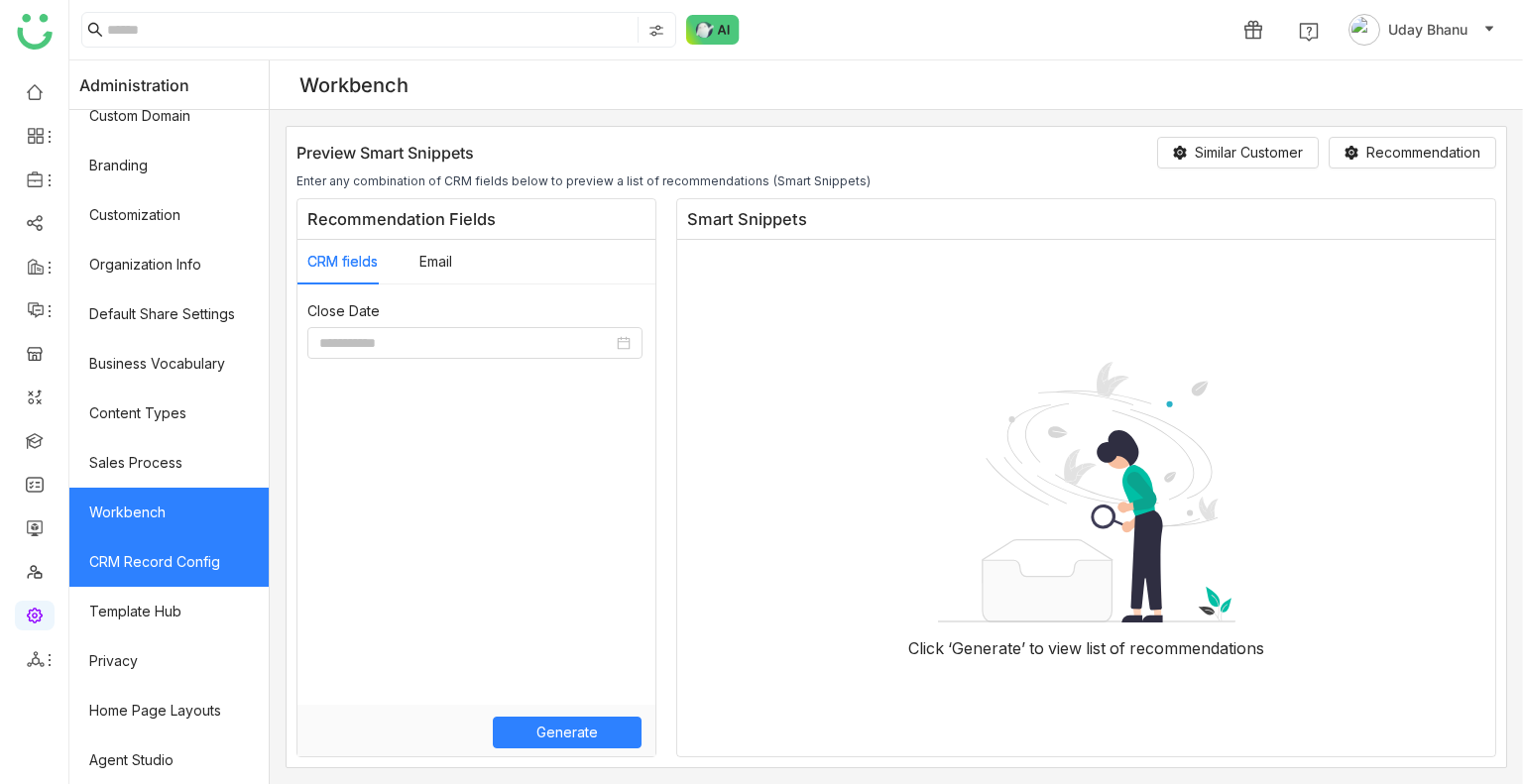 click on "CRM Record Config" 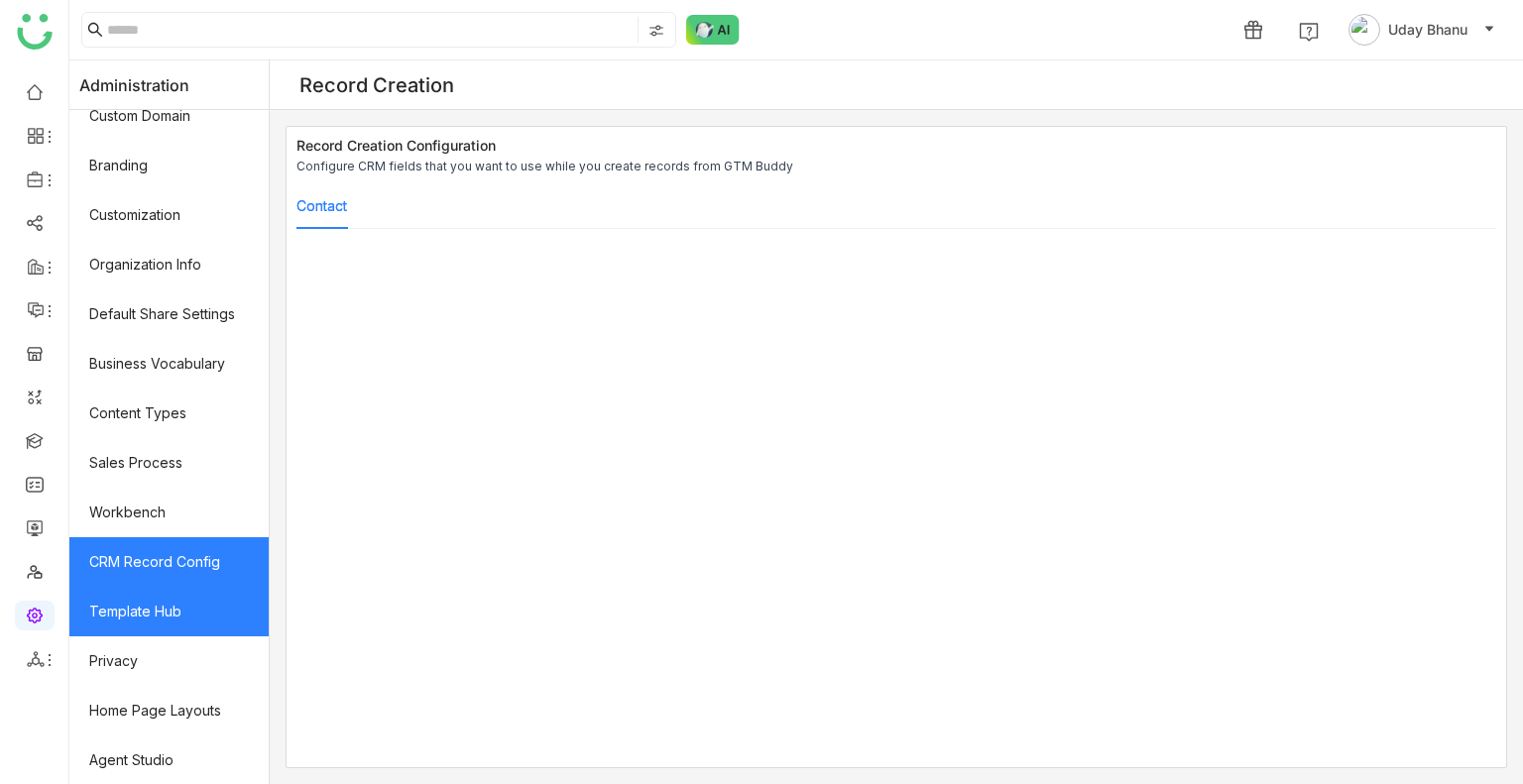 click on "Template Hub" 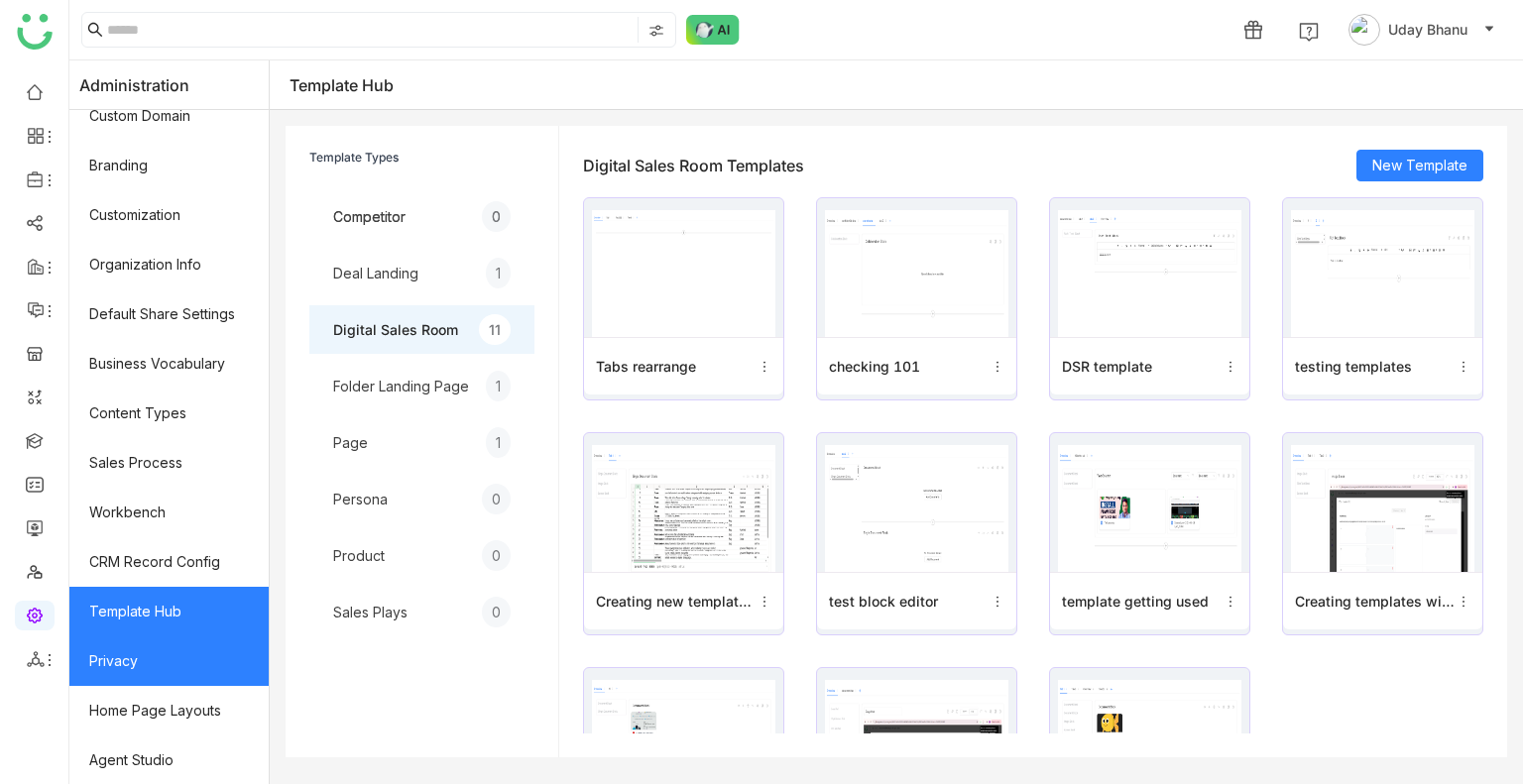 click on "Privacy" 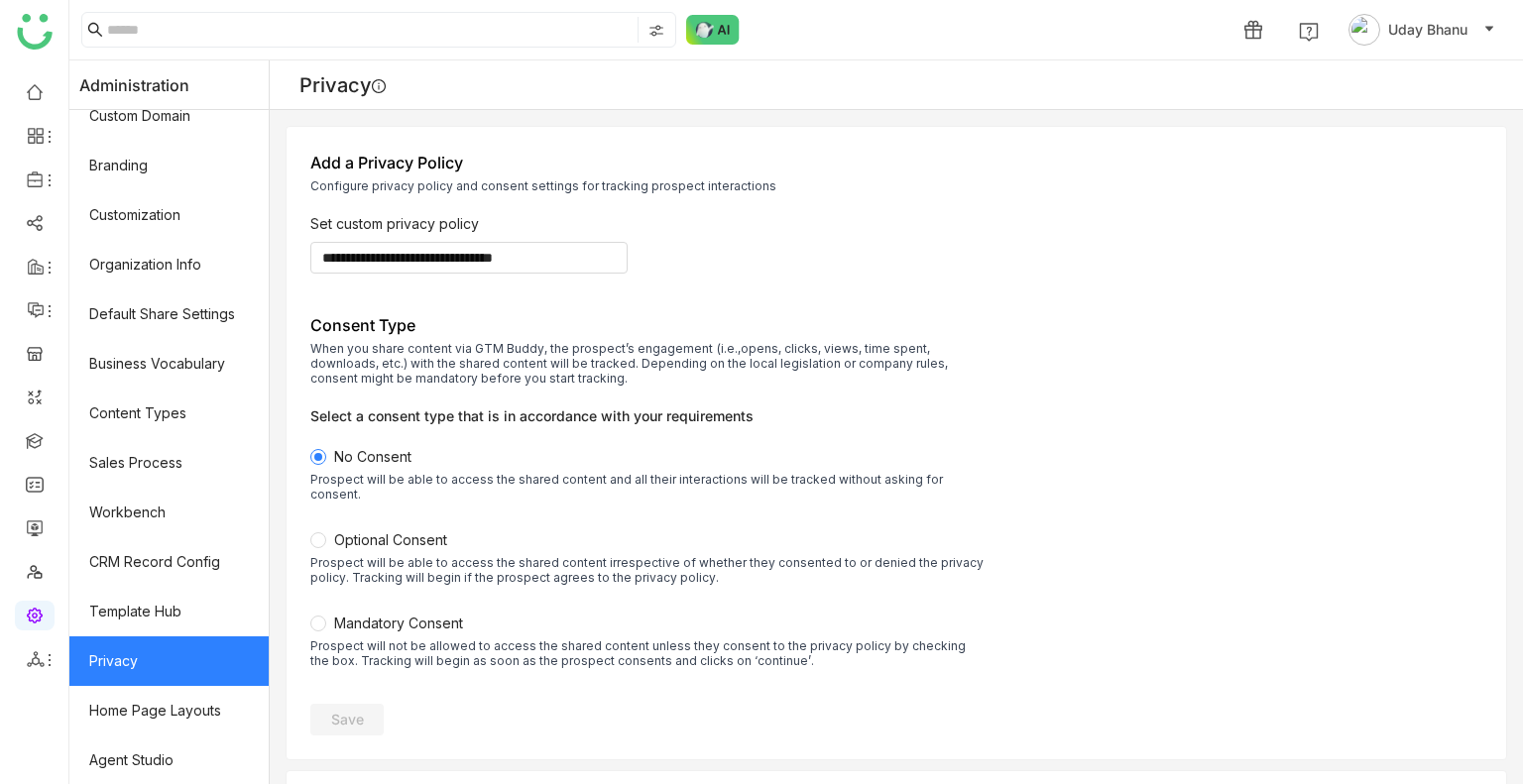 click on "Optional Consent  Prospect will be able to access the shared content irrespective of whether they consented to or denied the privacy policy. Tracking will begin if the prospect agrees to the privacy policy." 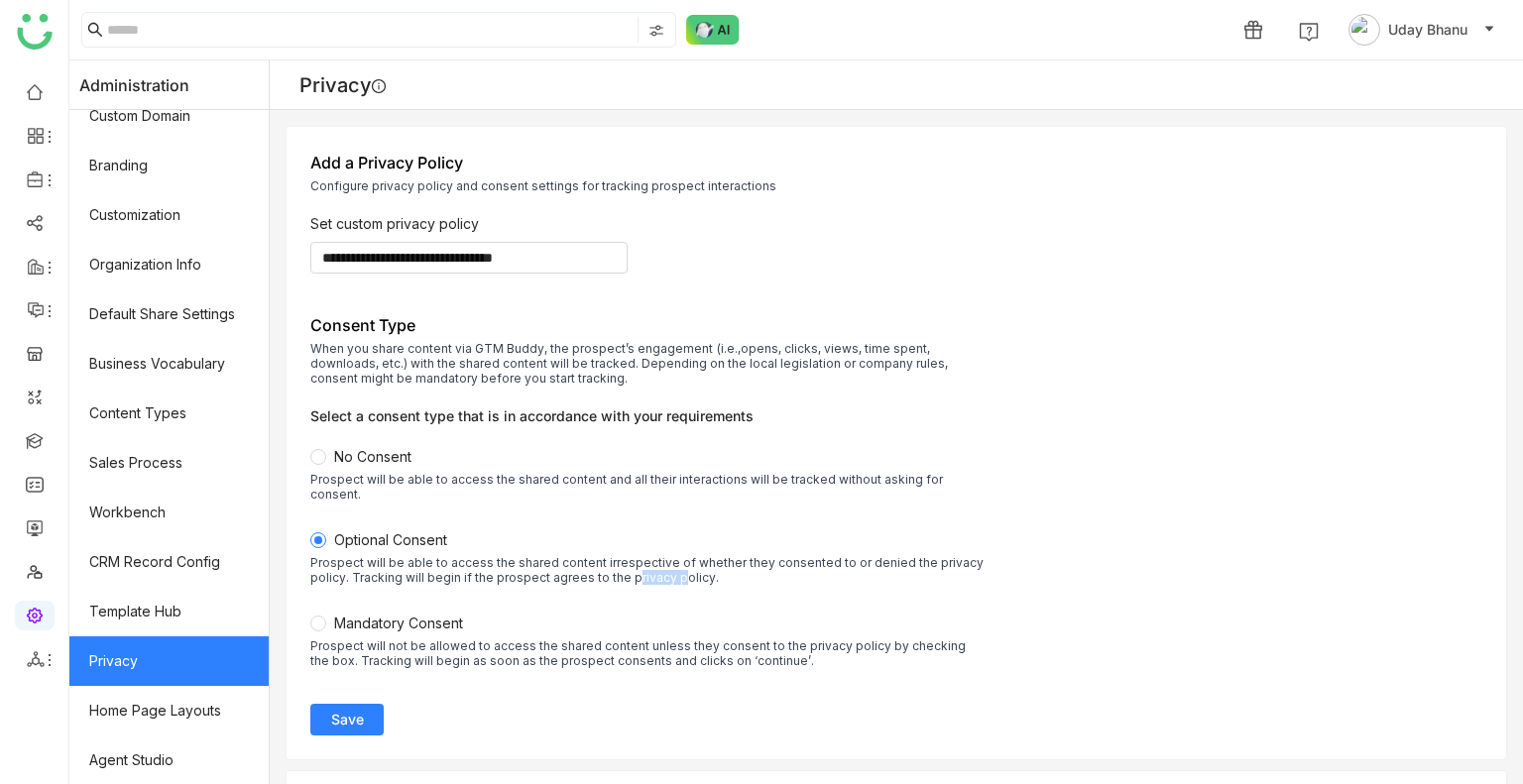 click on "Optional Consent  Prospect will be able to access the shared content irrespective of whether they consented to or denied the privacy policy. Tracking will begin if the prospect agrees to the privacy policy." 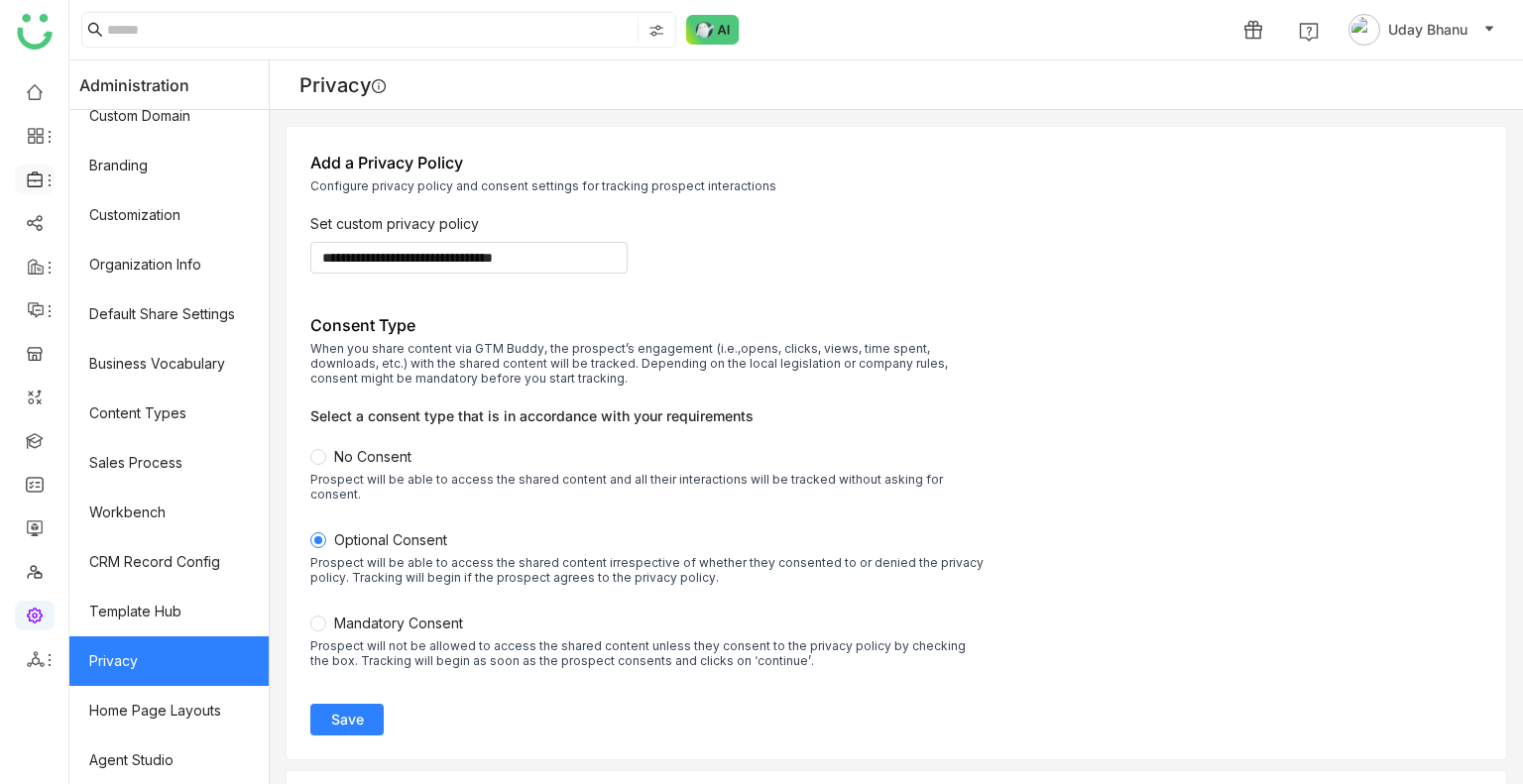 click at bounding box center [35, 179] 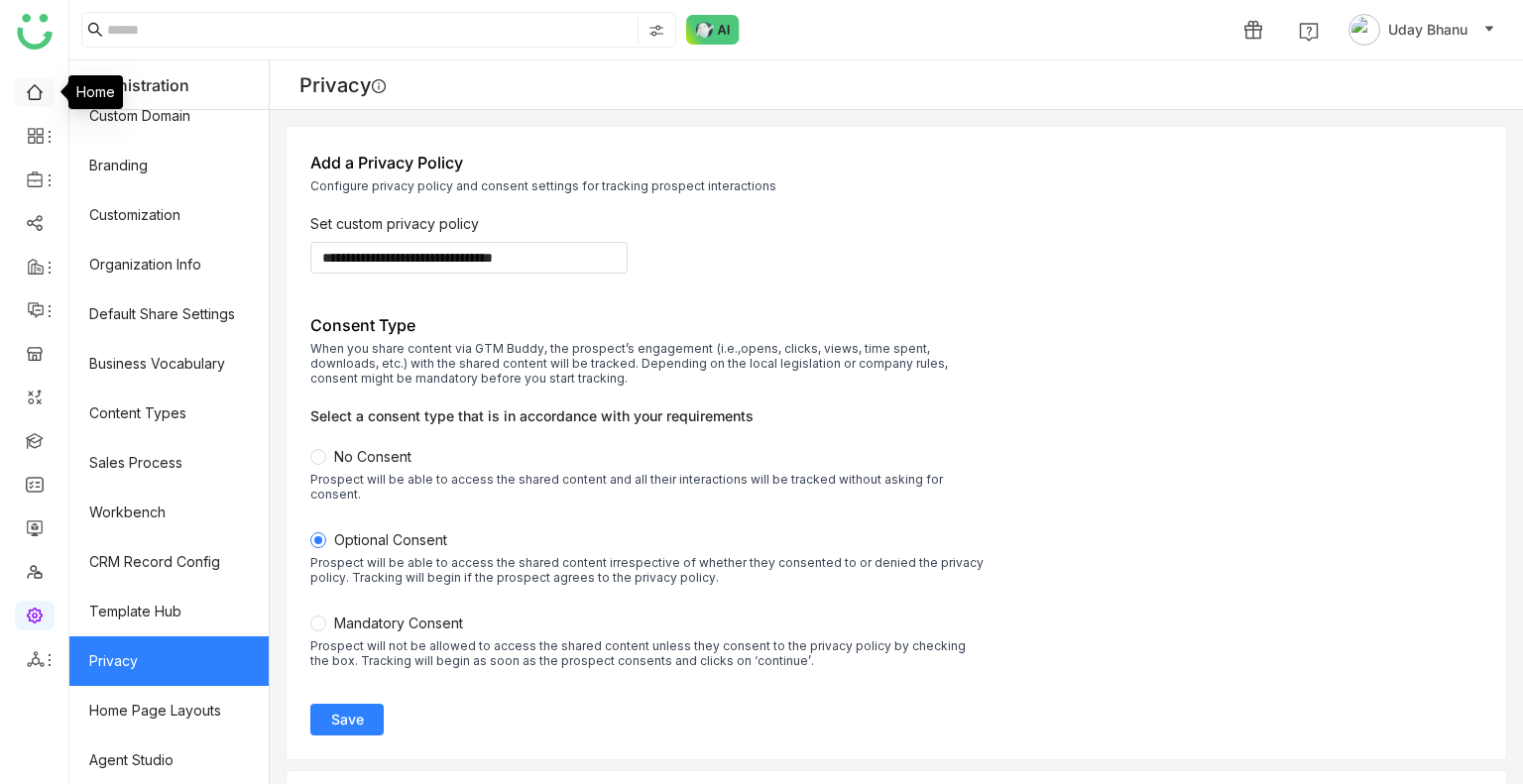 click at bounding box center (35, 90) 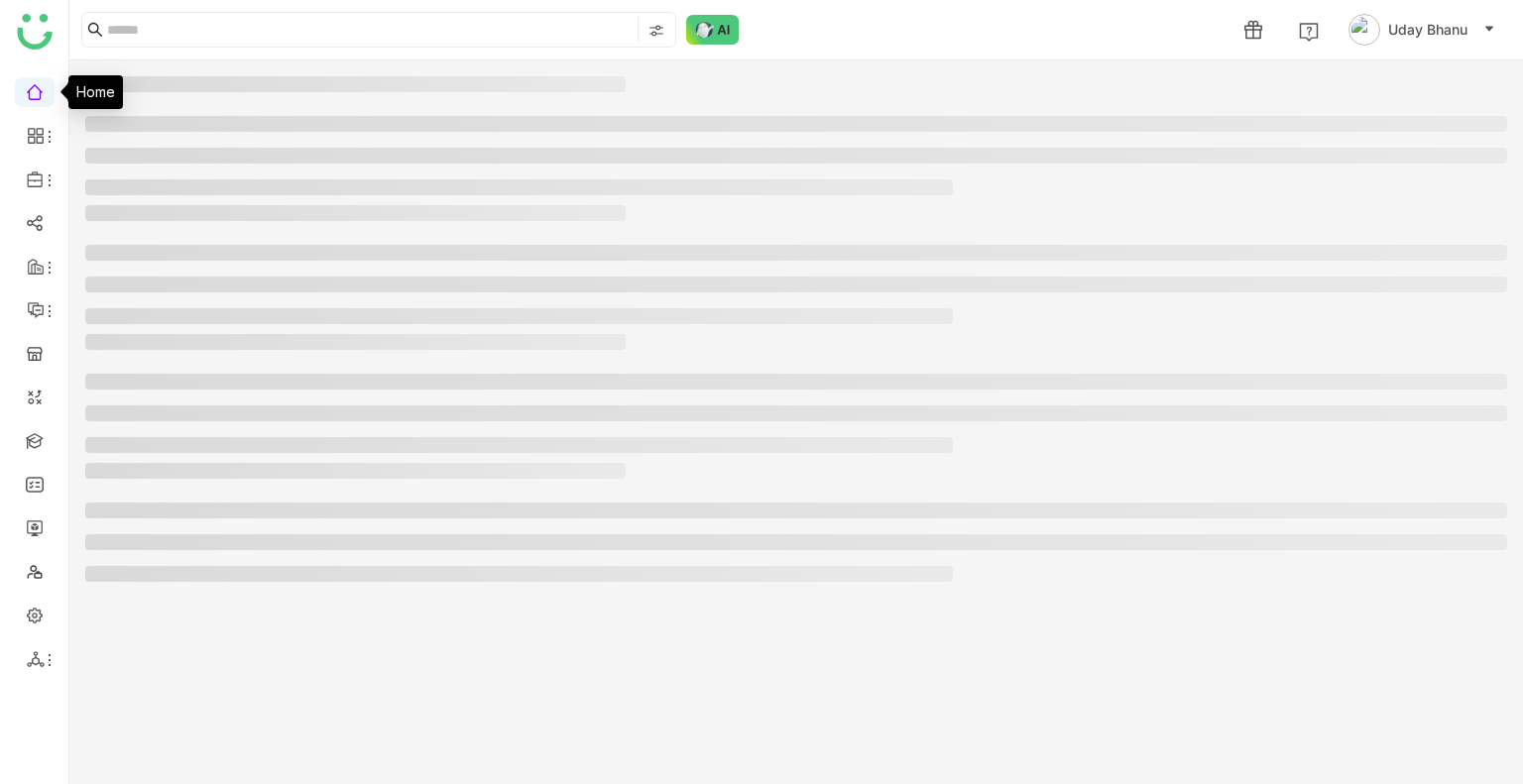 click at bounding box center [35, 90] 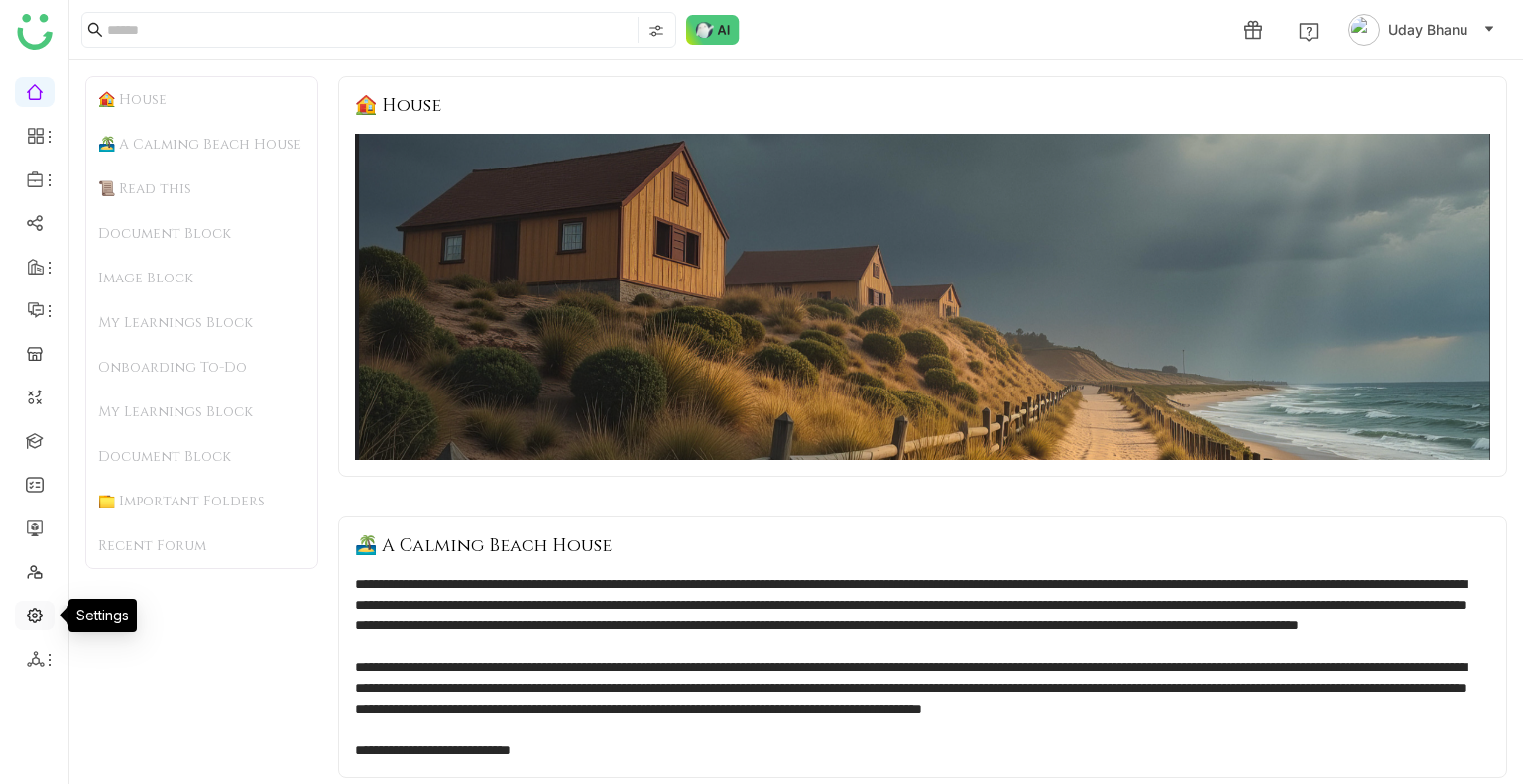 click at bounding box center (35, 614) 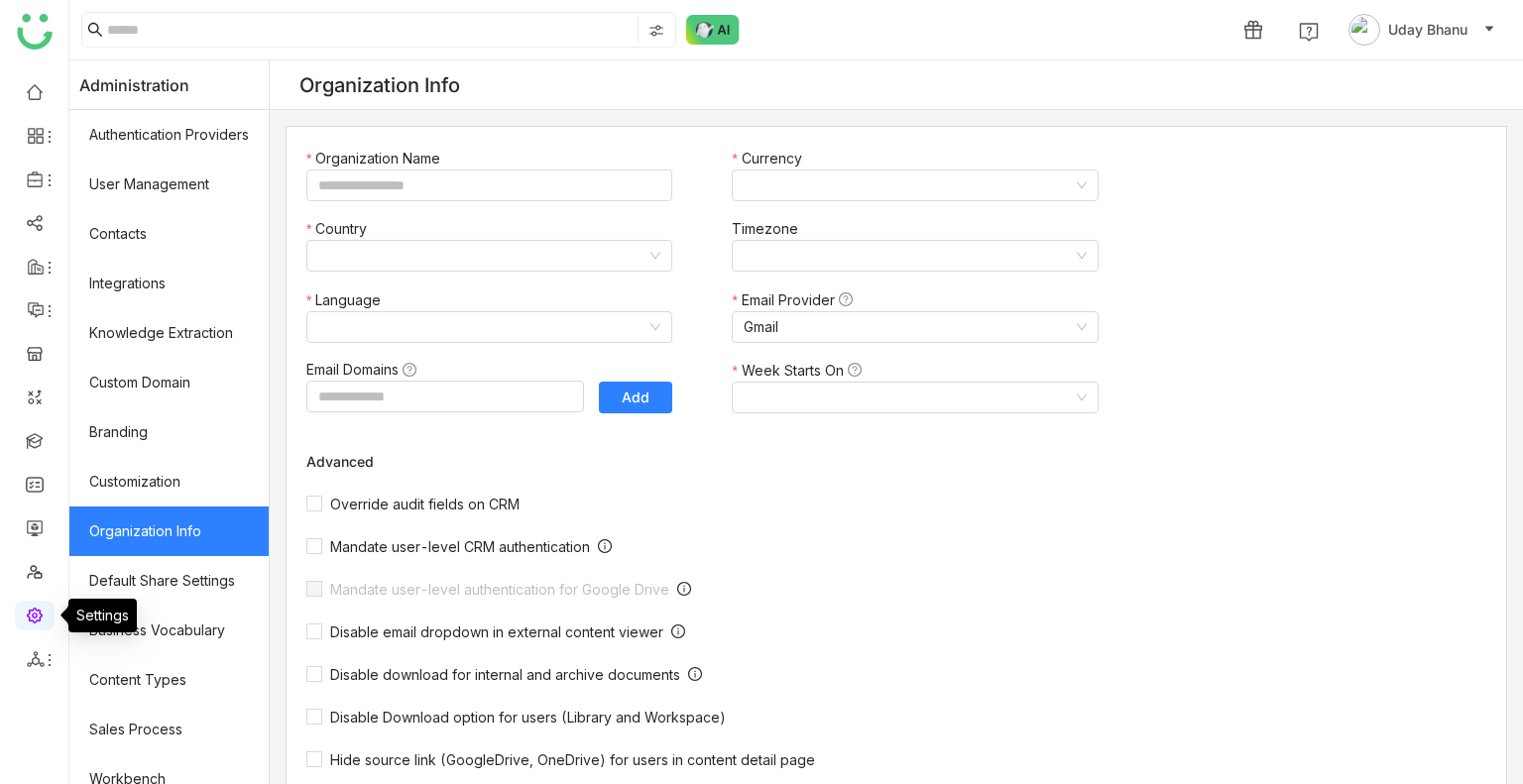 click at bounding box center [35, 614] 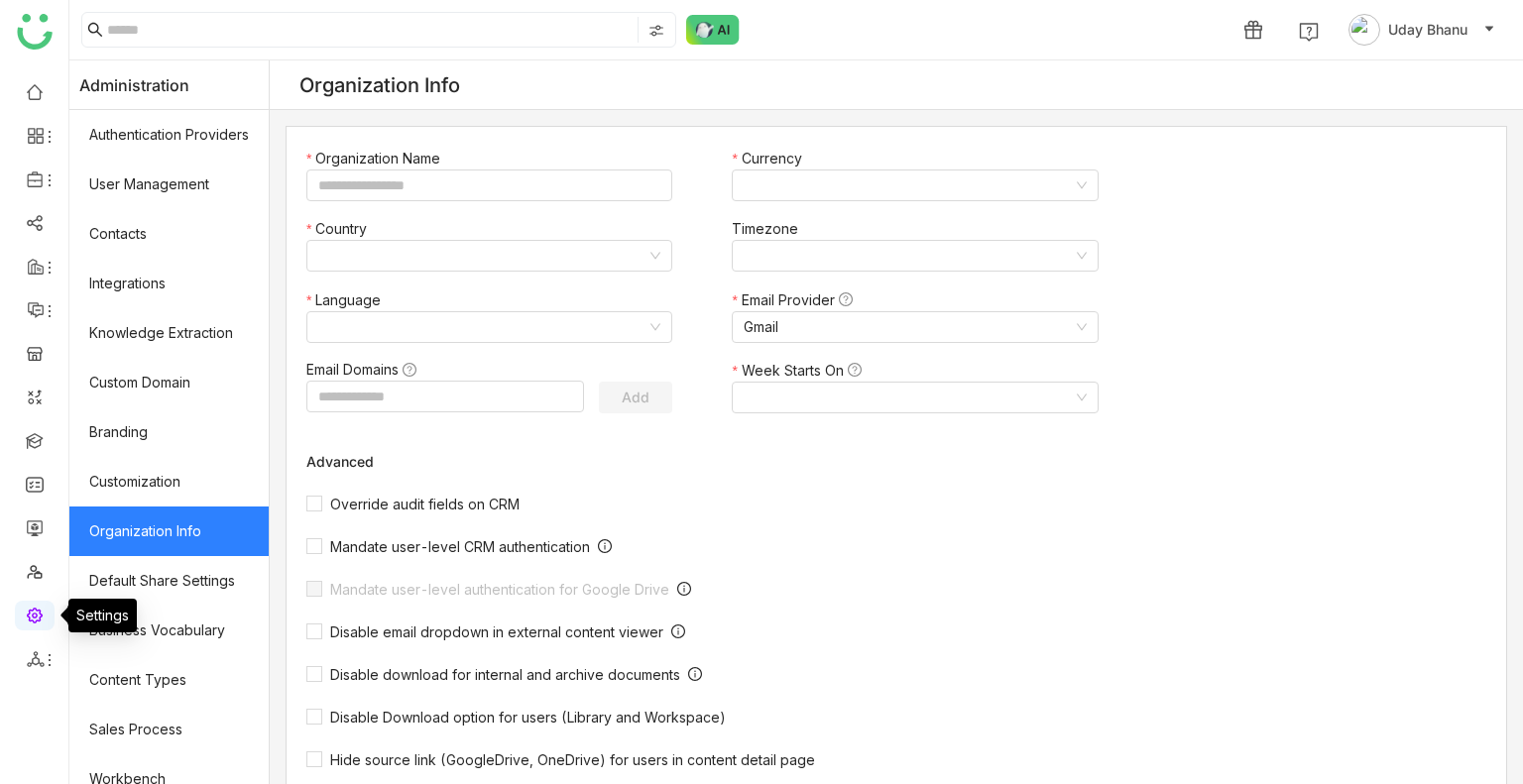 type on "*******" 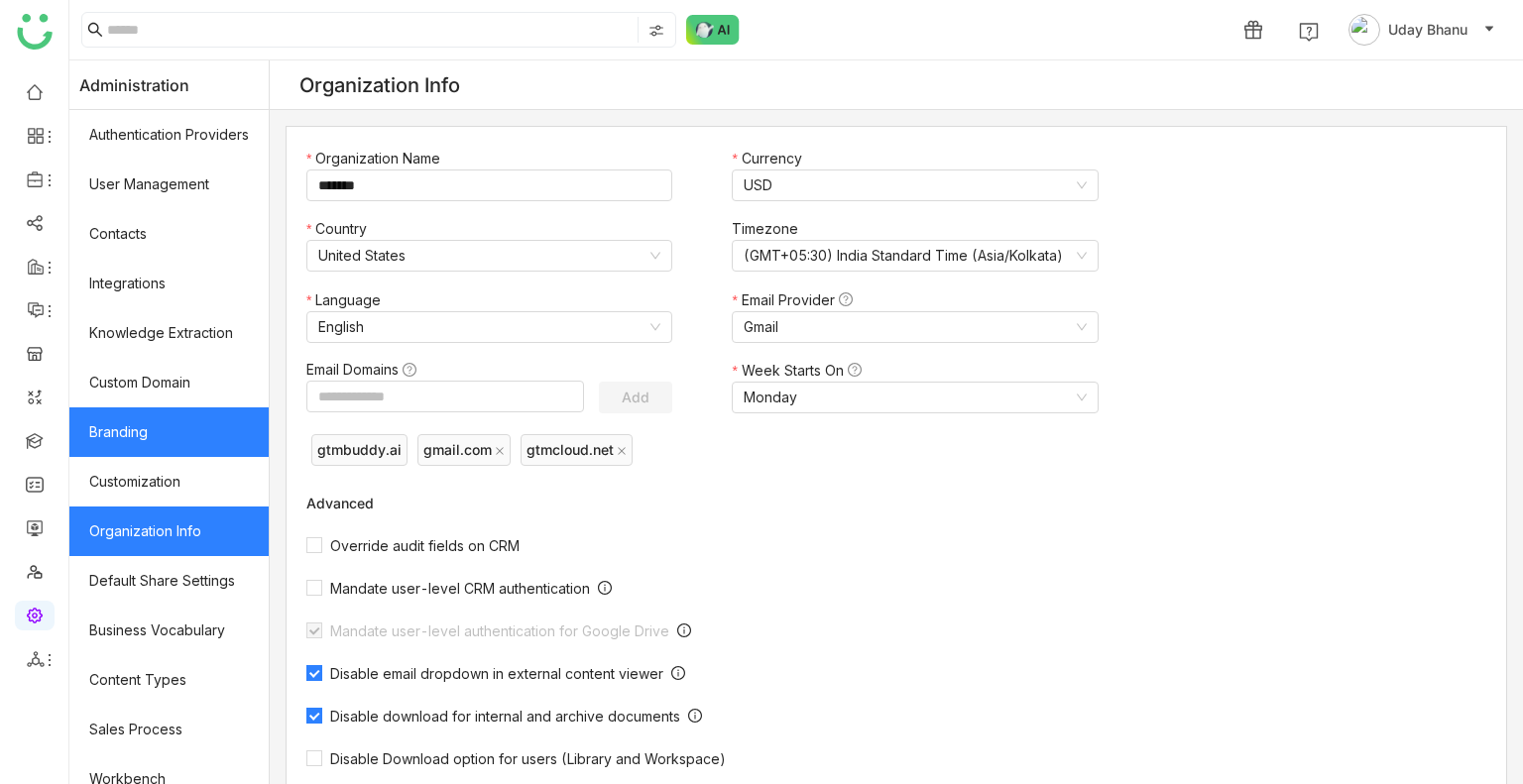 scroll, scrollTop: 267, scrollLeft: 0, axis: vertical 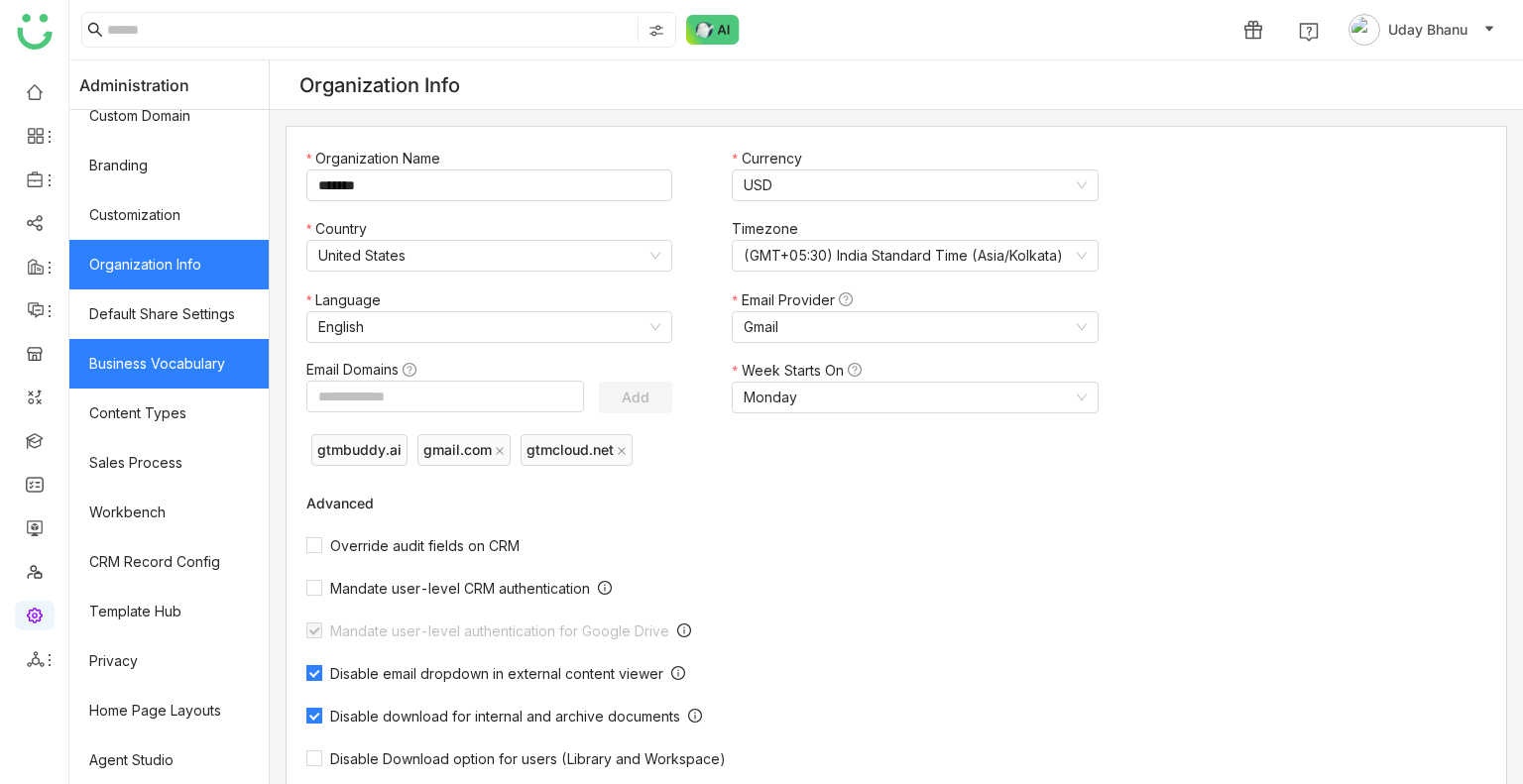 click on "Business Vocabulary" 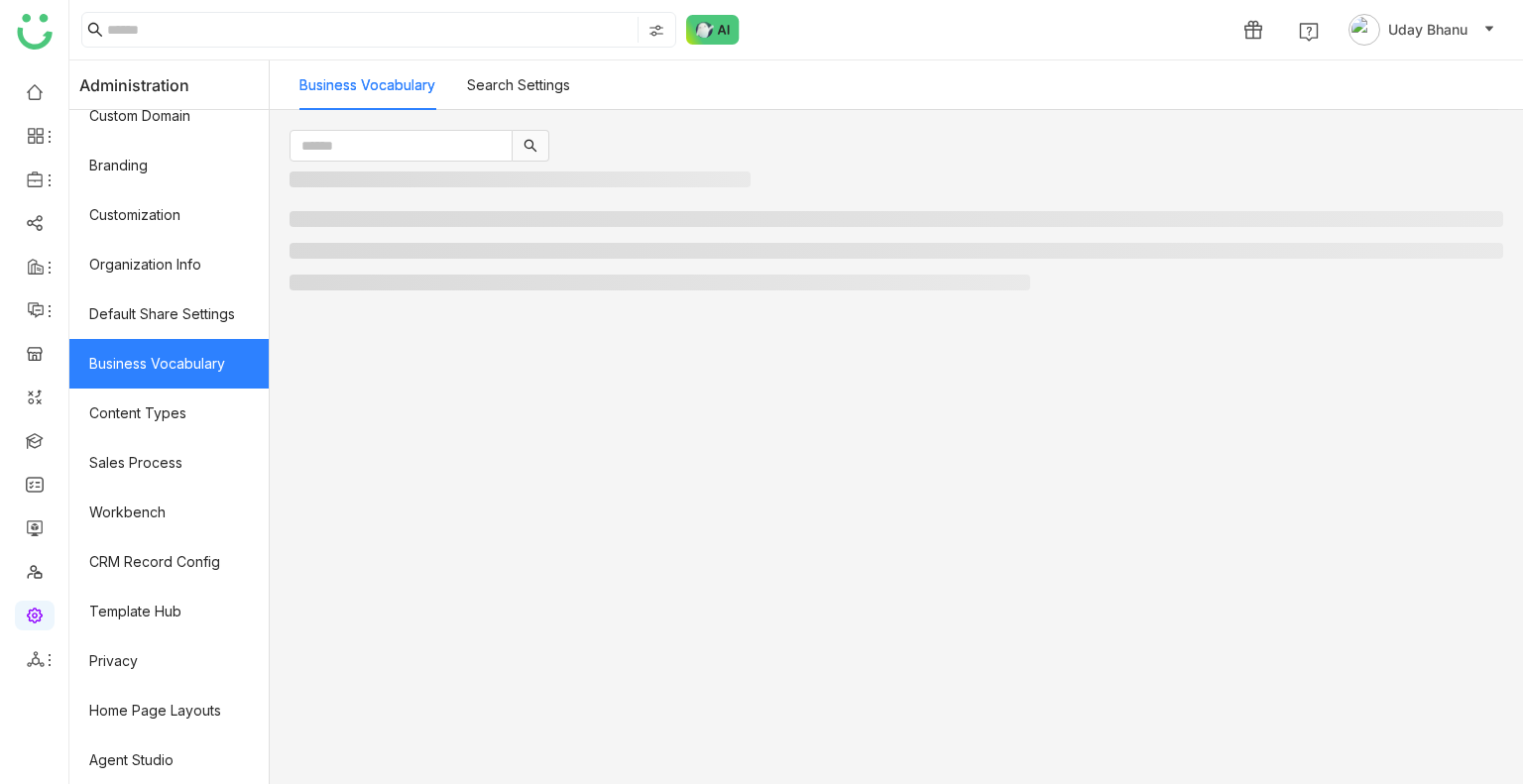 click on "Business Vocabulary" 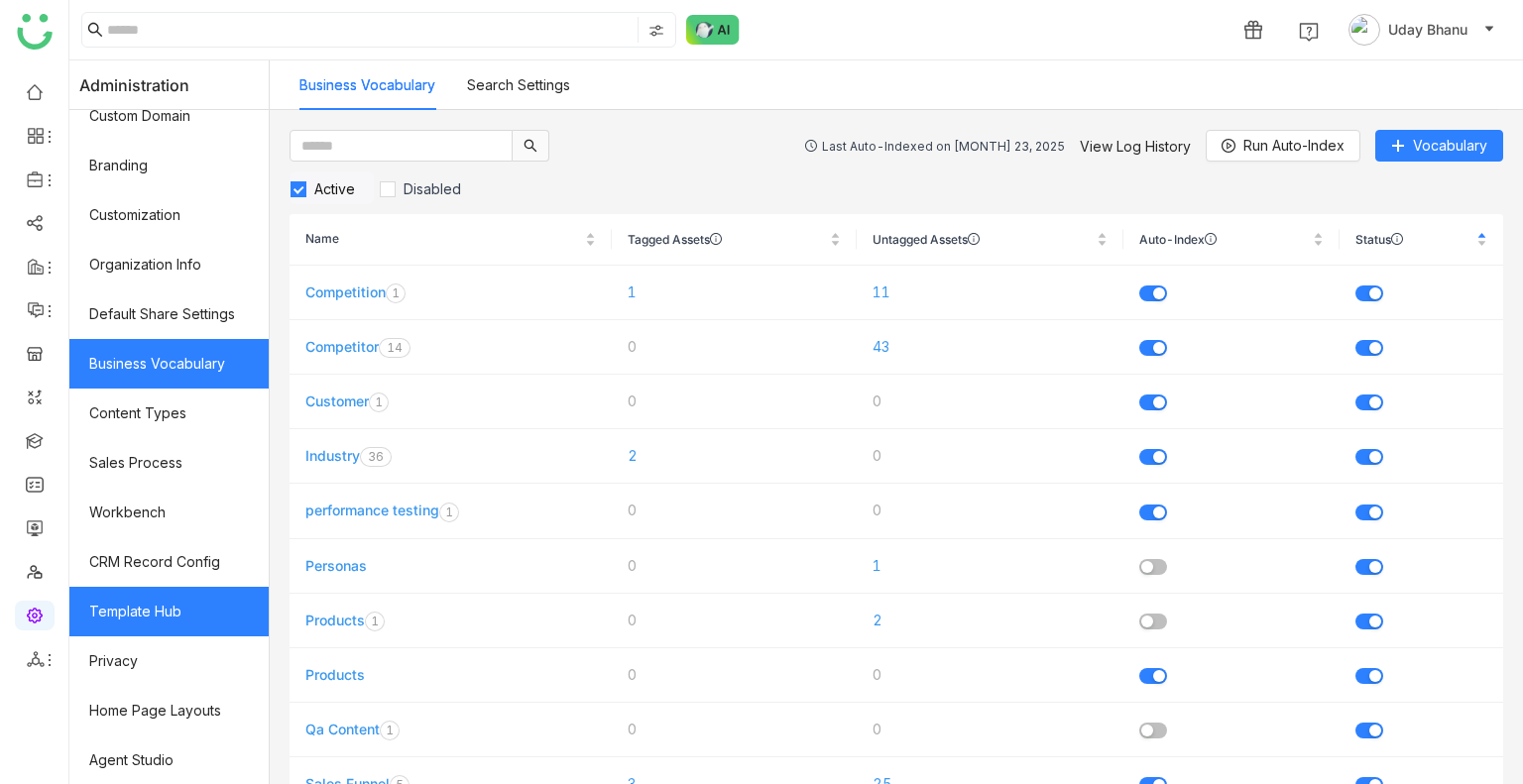 click on "Template Hub" 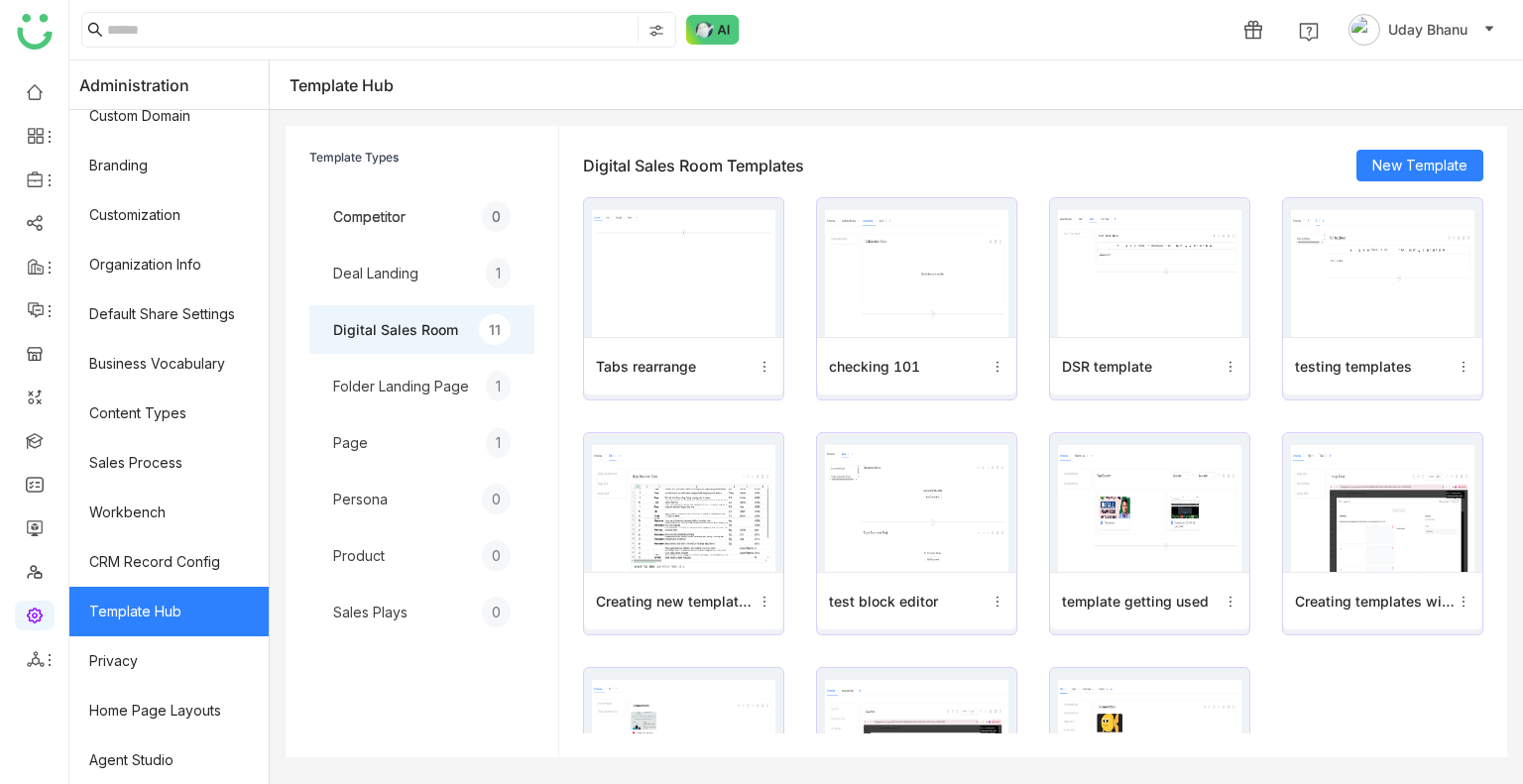 click on "Template Hub" 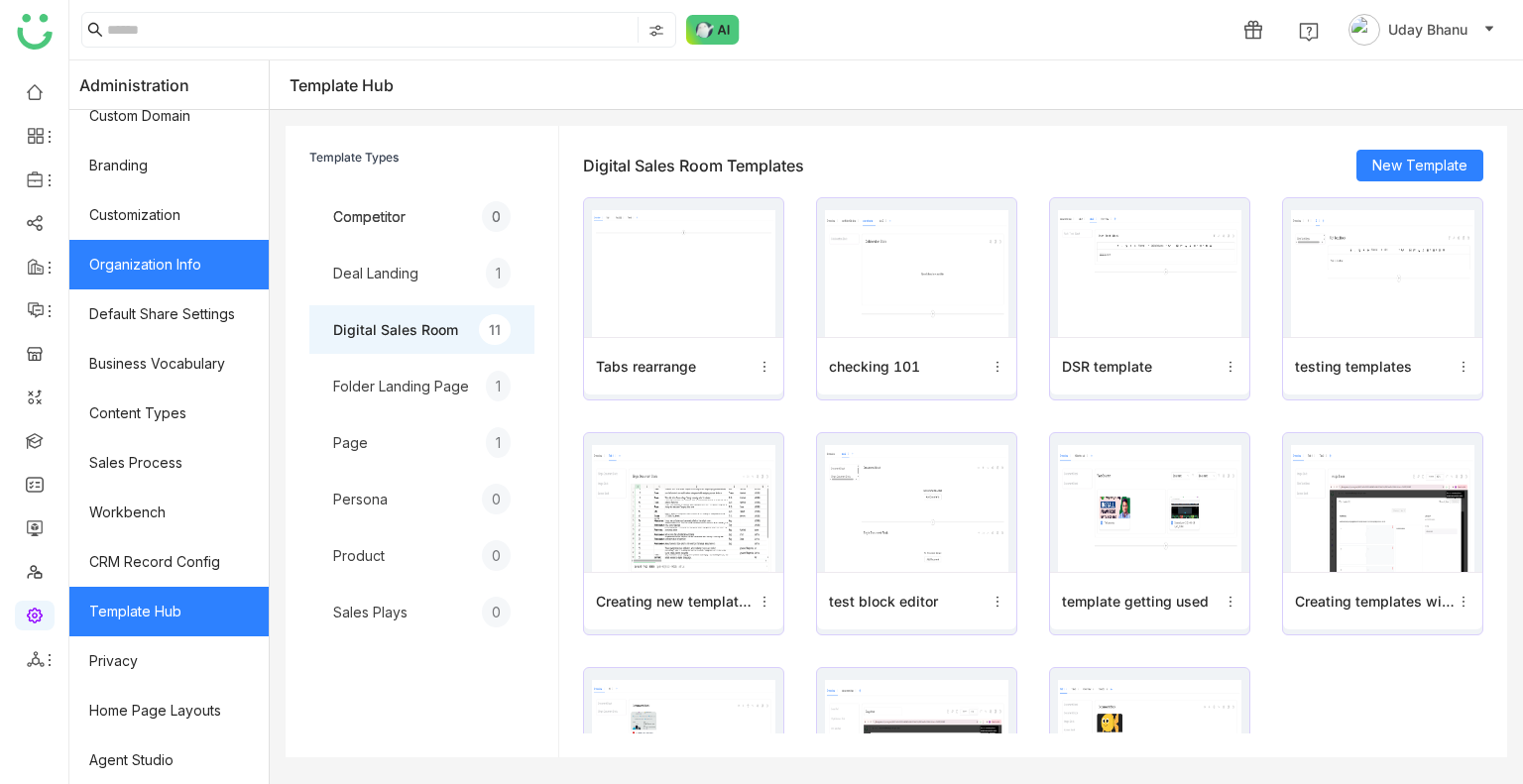 click on "Organization Info" 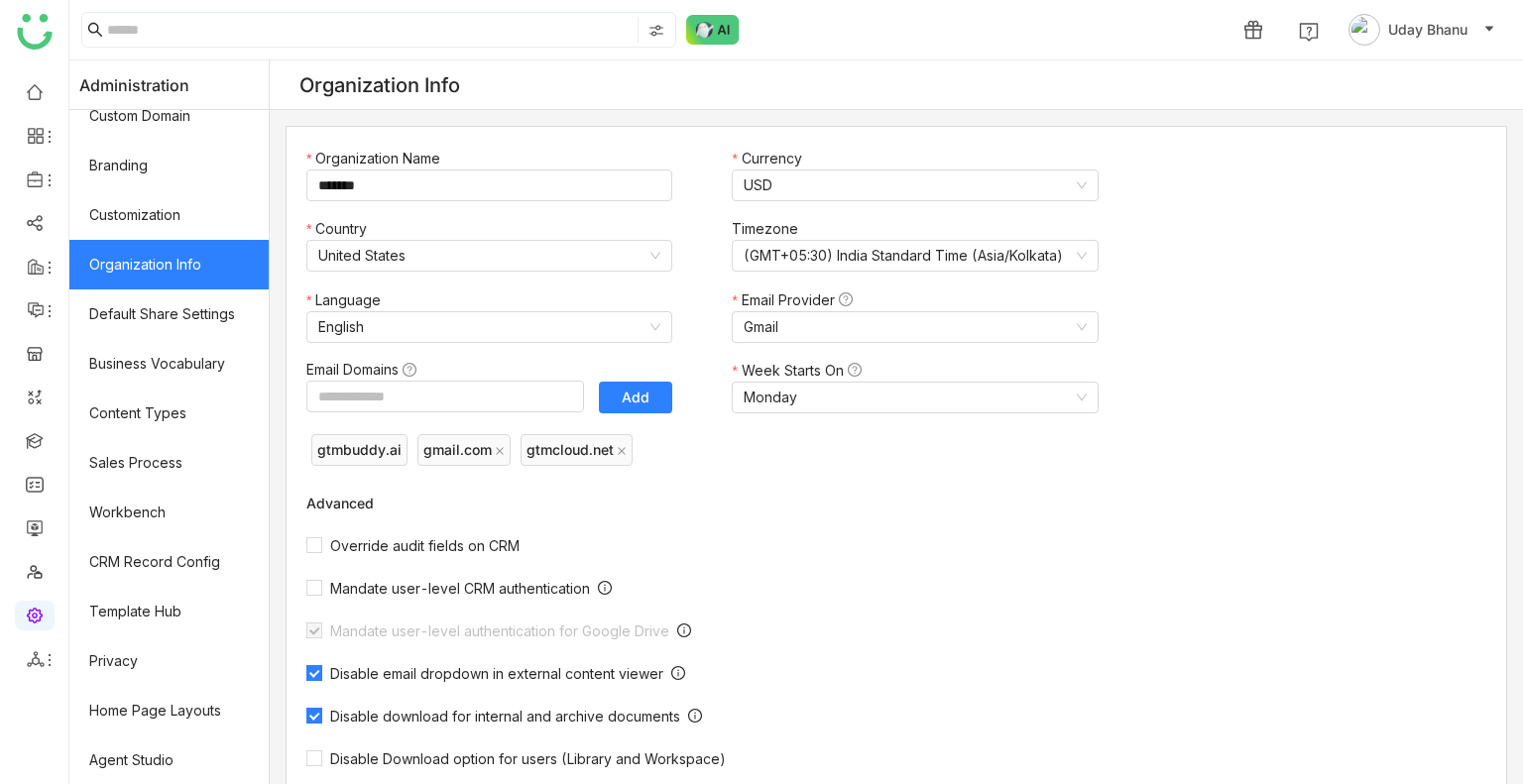 click on "Organization Info" 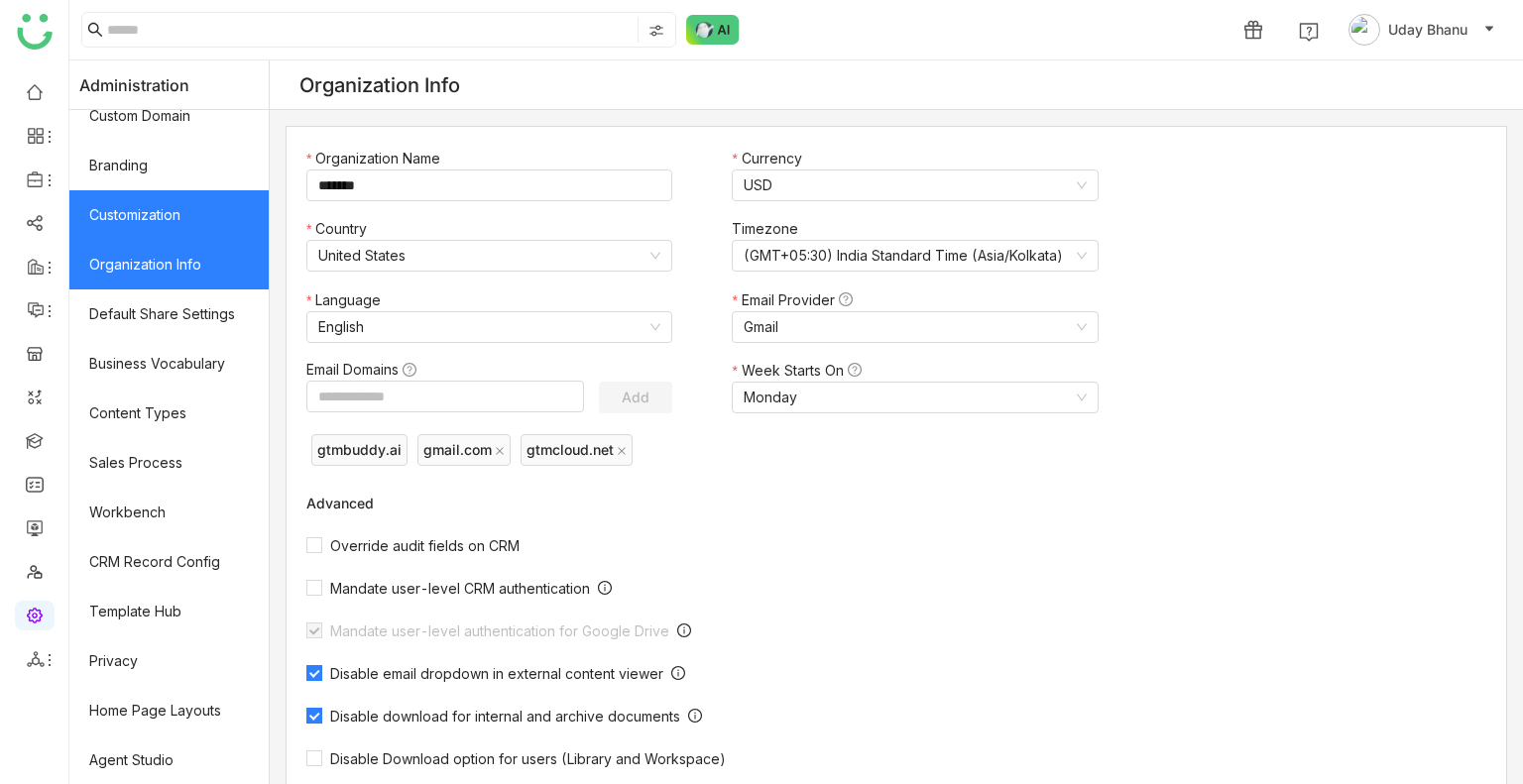 click on "Customization" 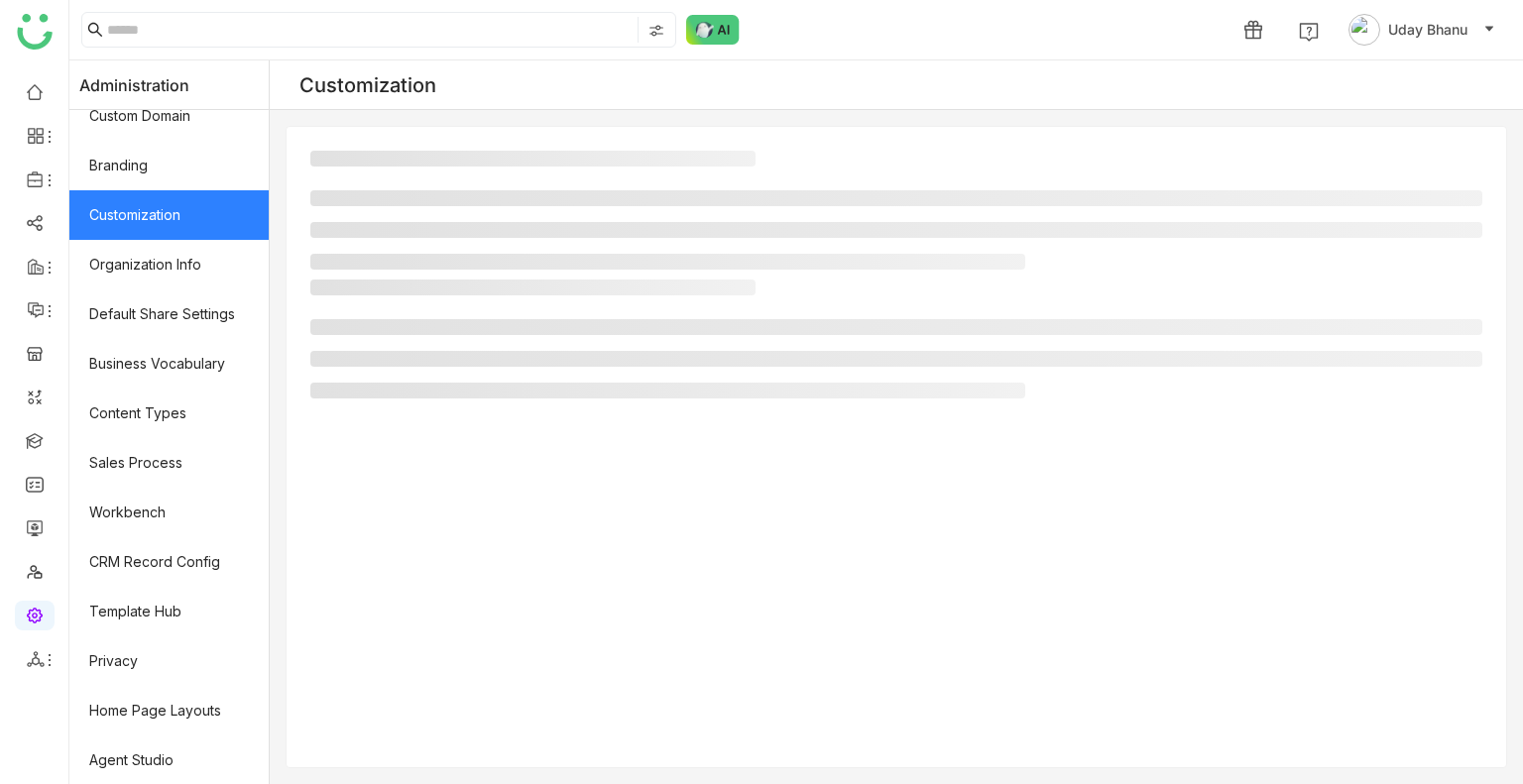 click on "Customization" 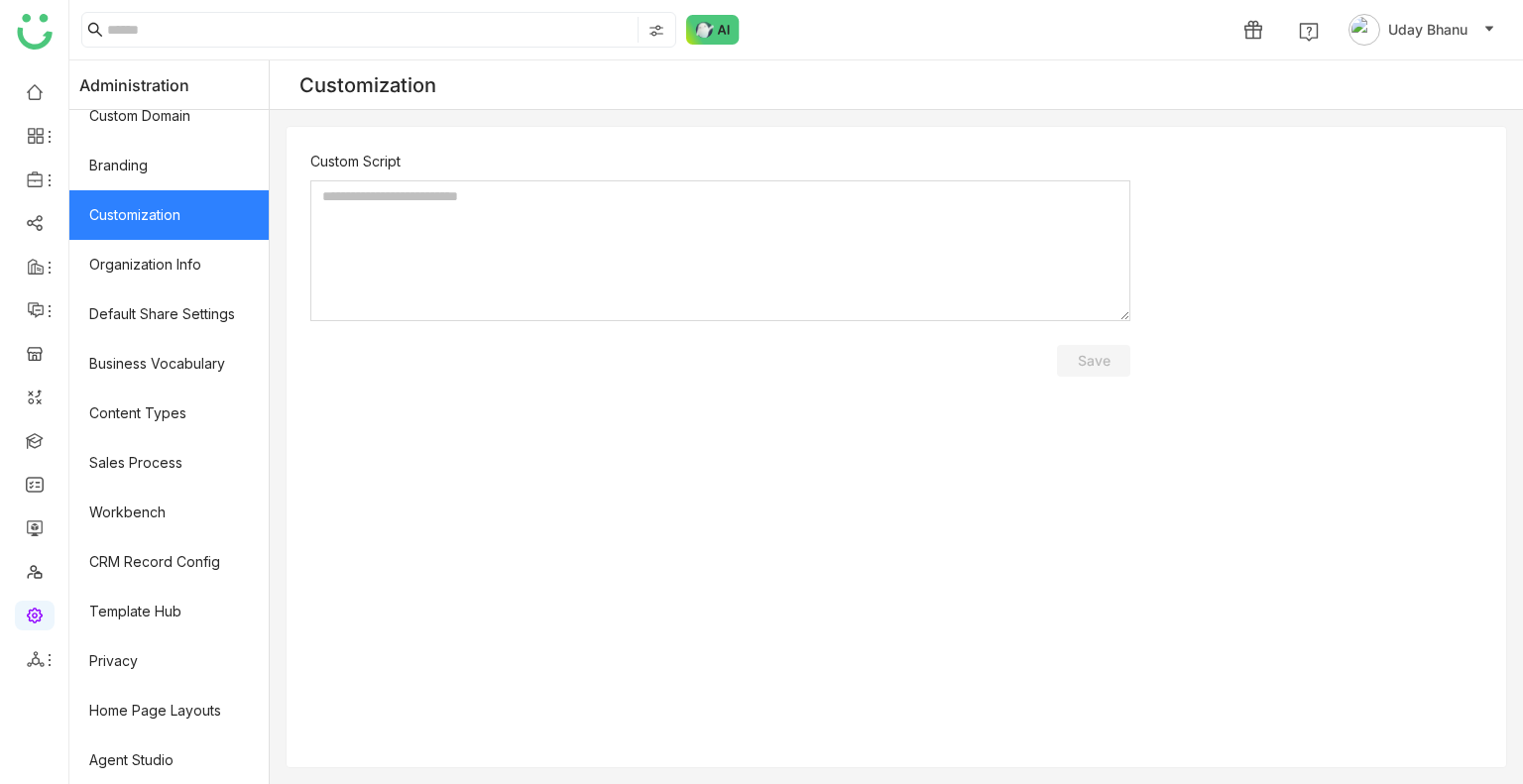 scroll, scrollTop: 0, scrollLeft: 0, axis: both 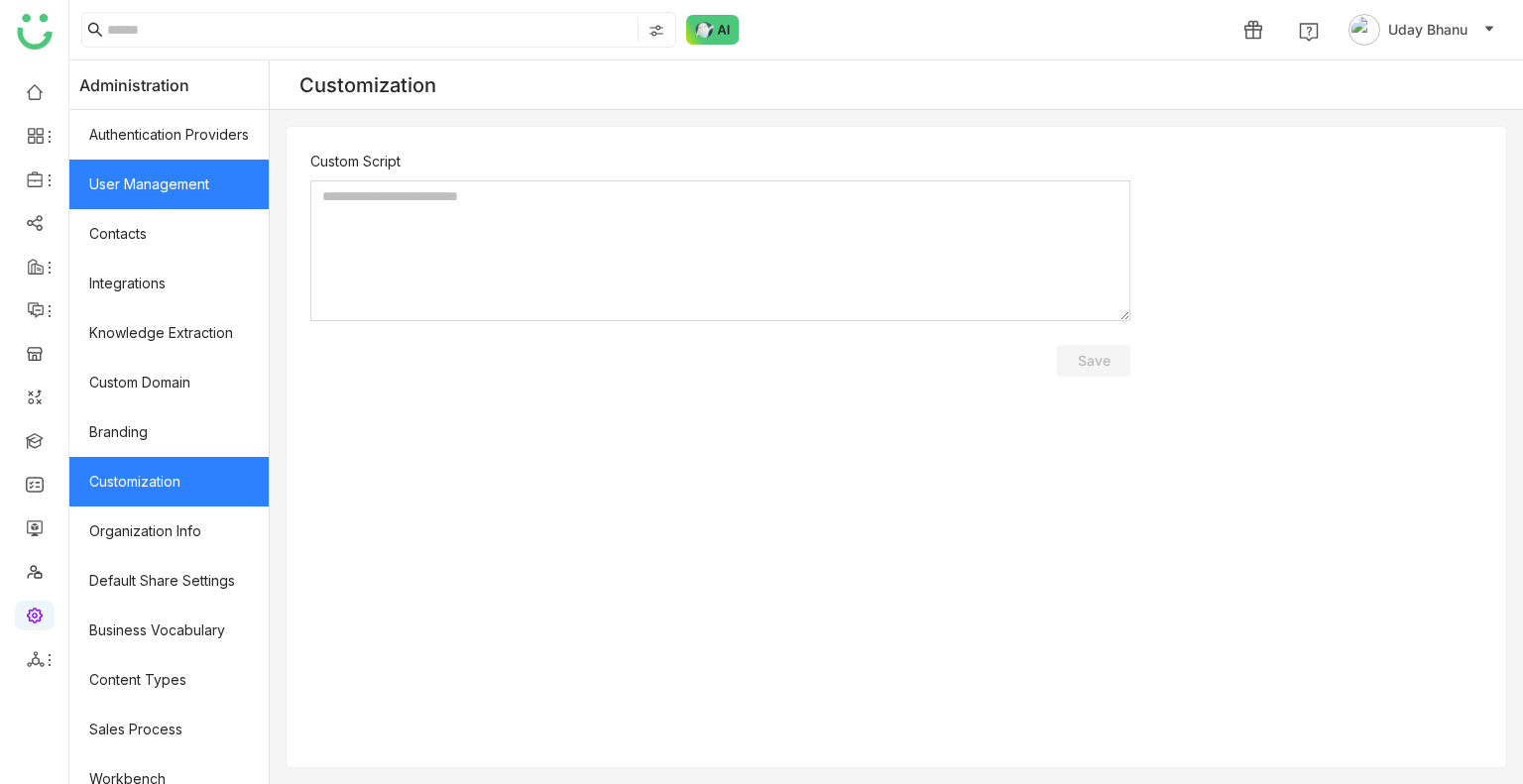 click on "User Management" 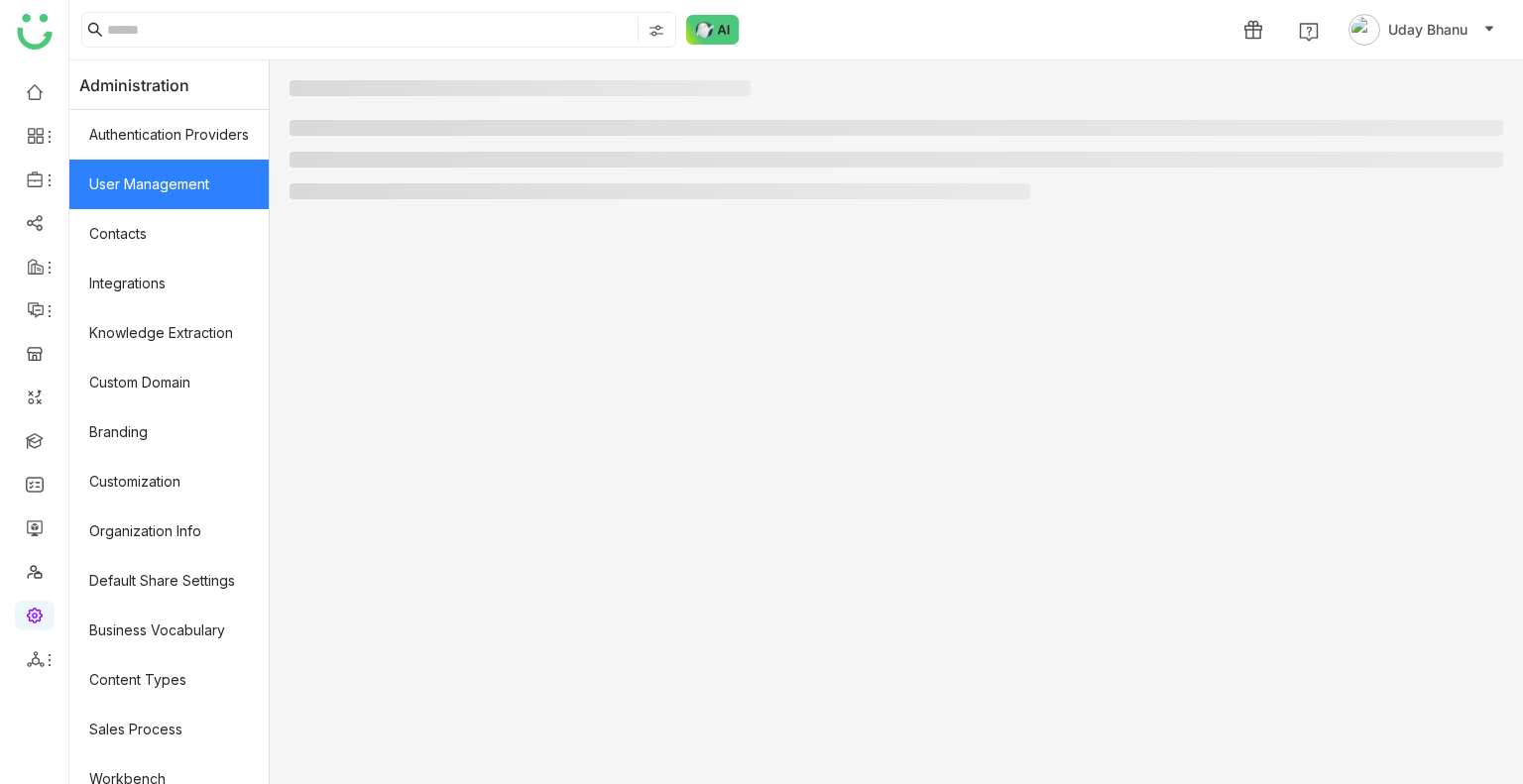 click on "User Management" 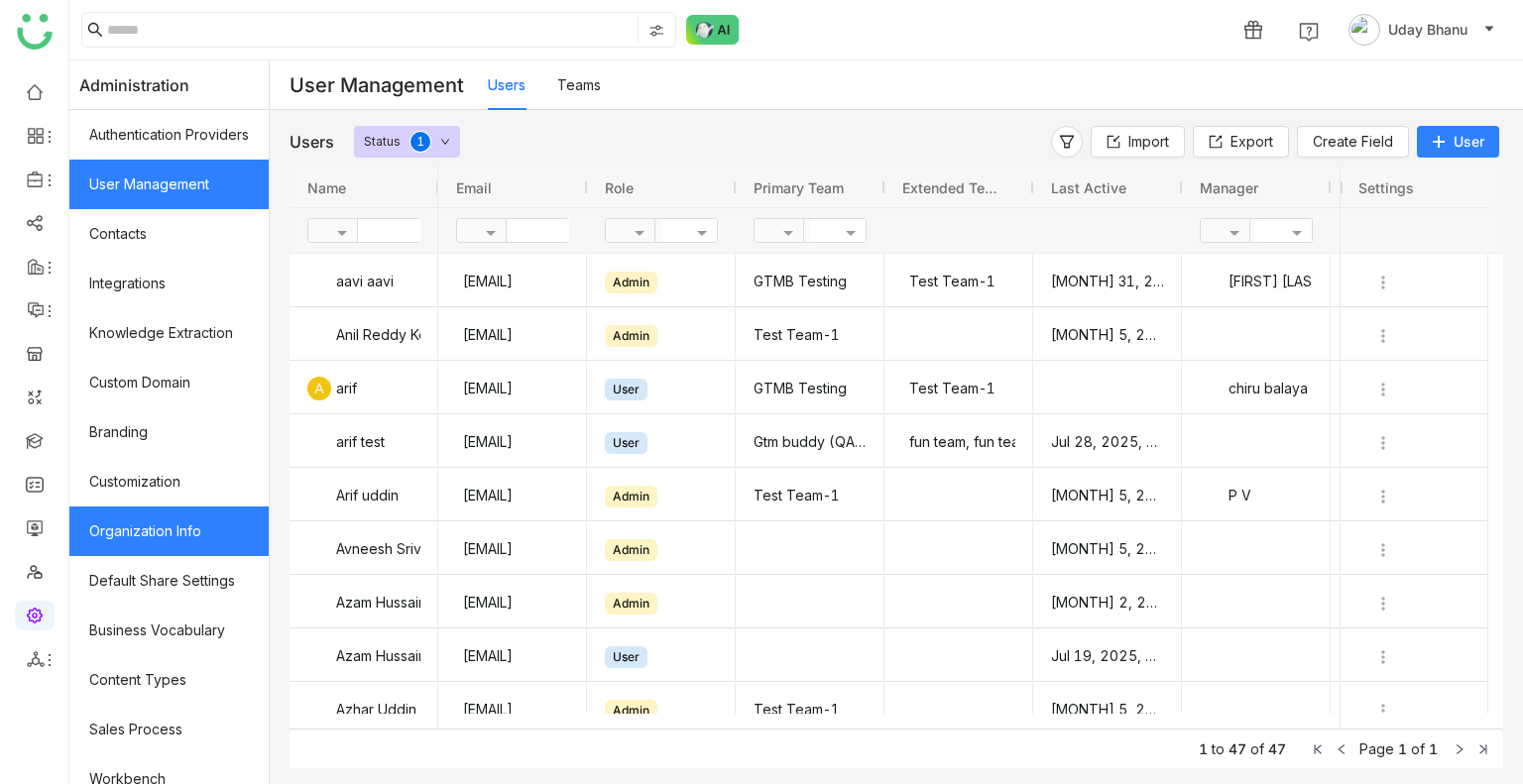 scroll, scrollTop: 267, scrollLeft: 0, axis: vertical 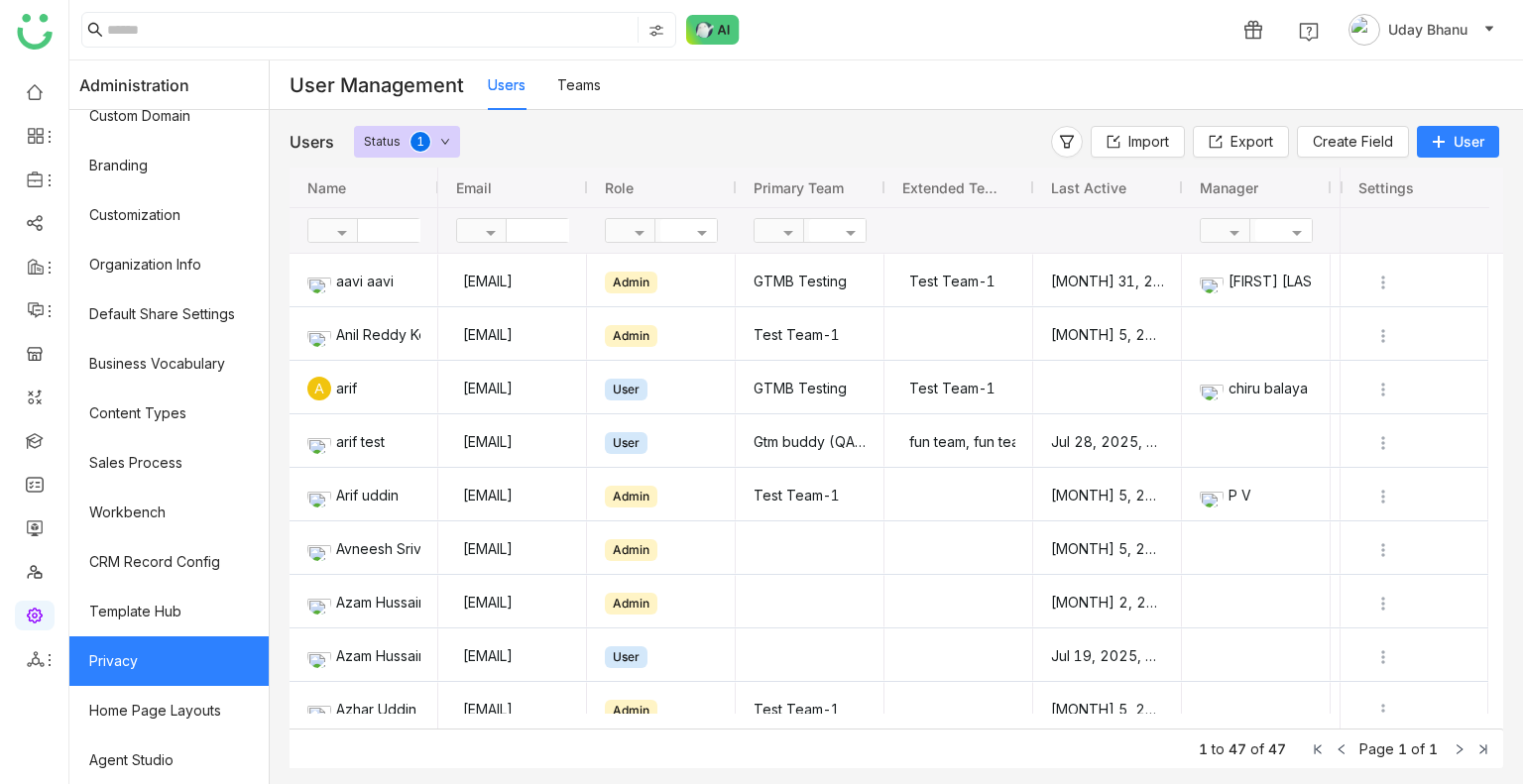click on "Privacy" 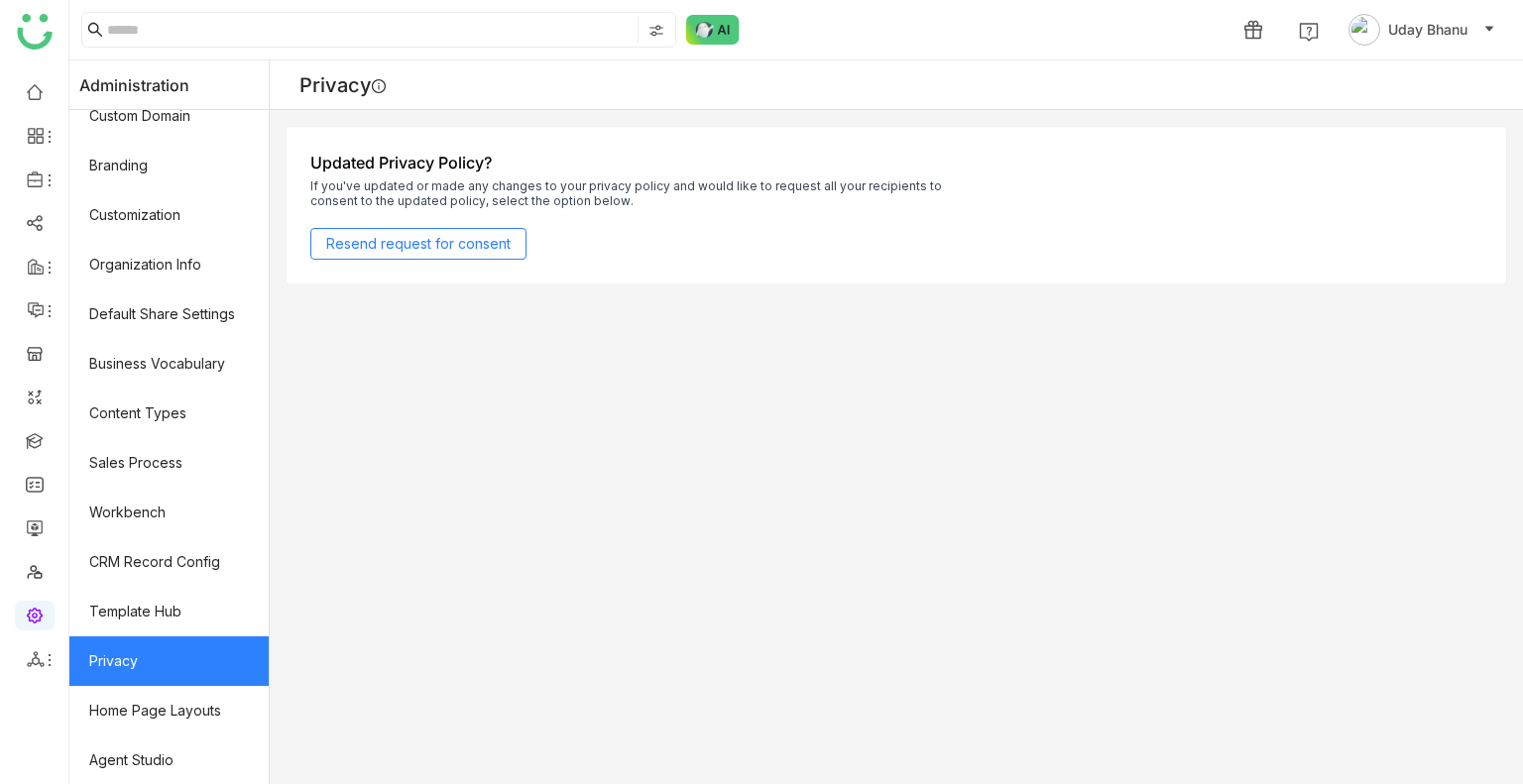 click on "Privacy" 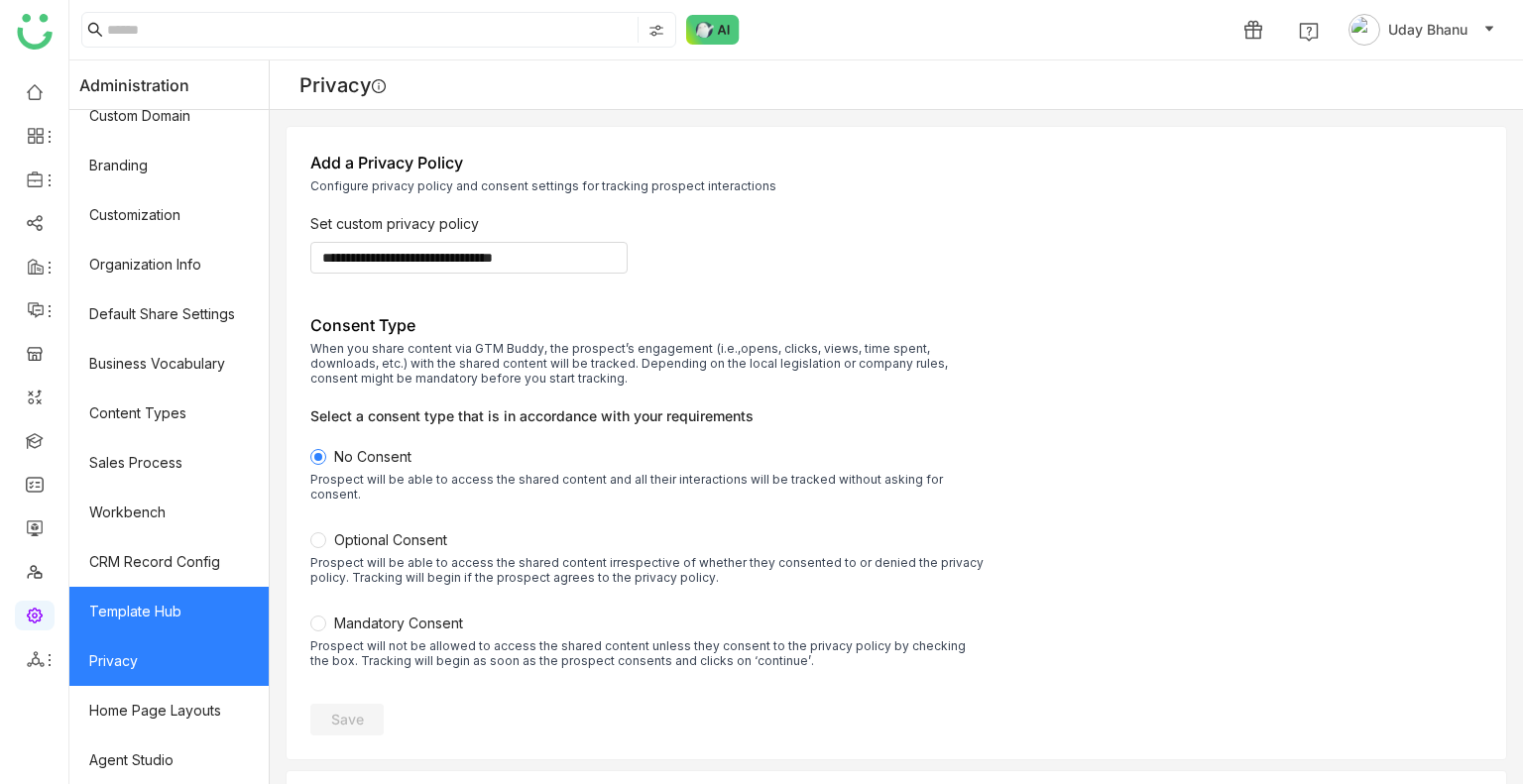 click on "Template Hub" 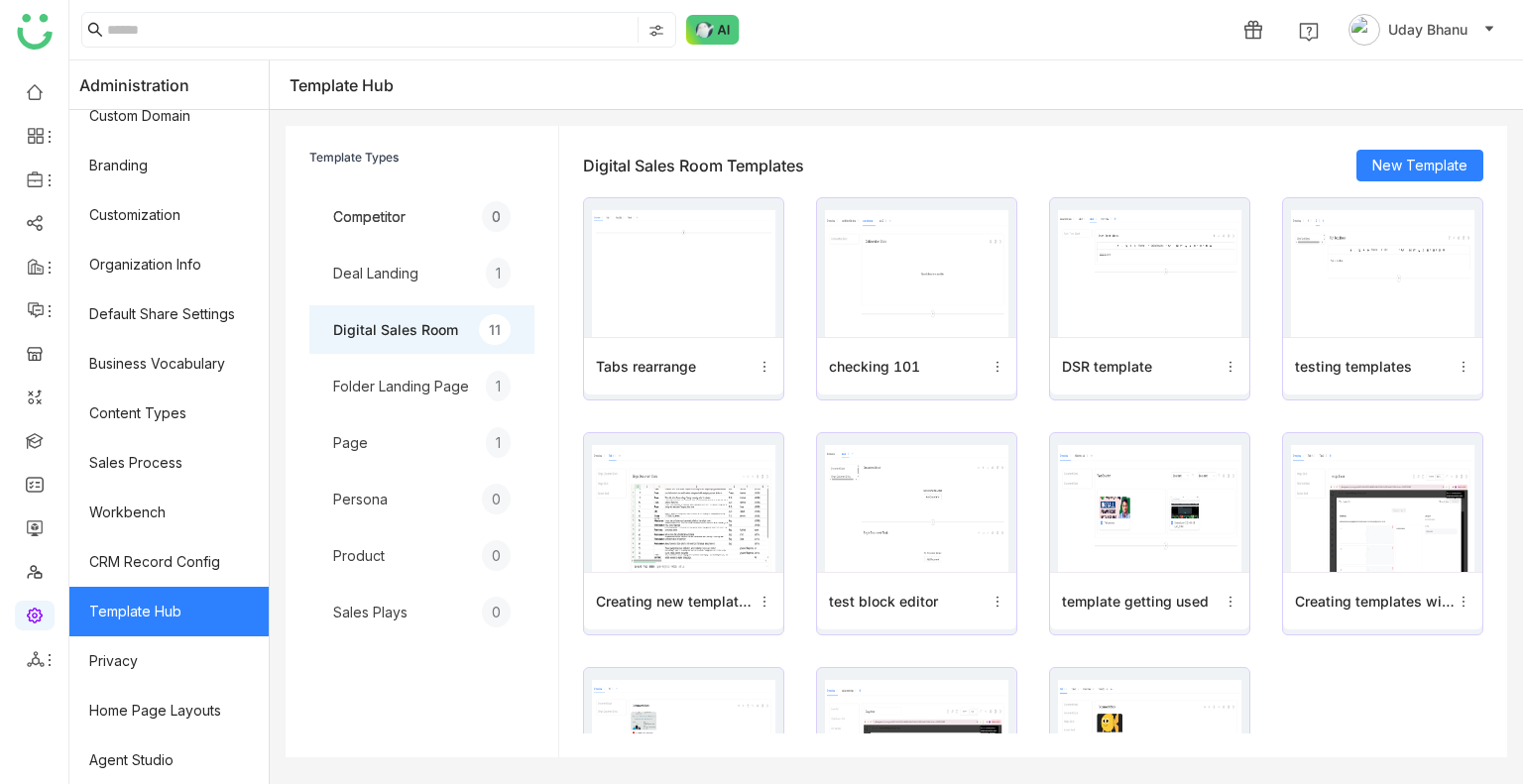click on "Template Hub" 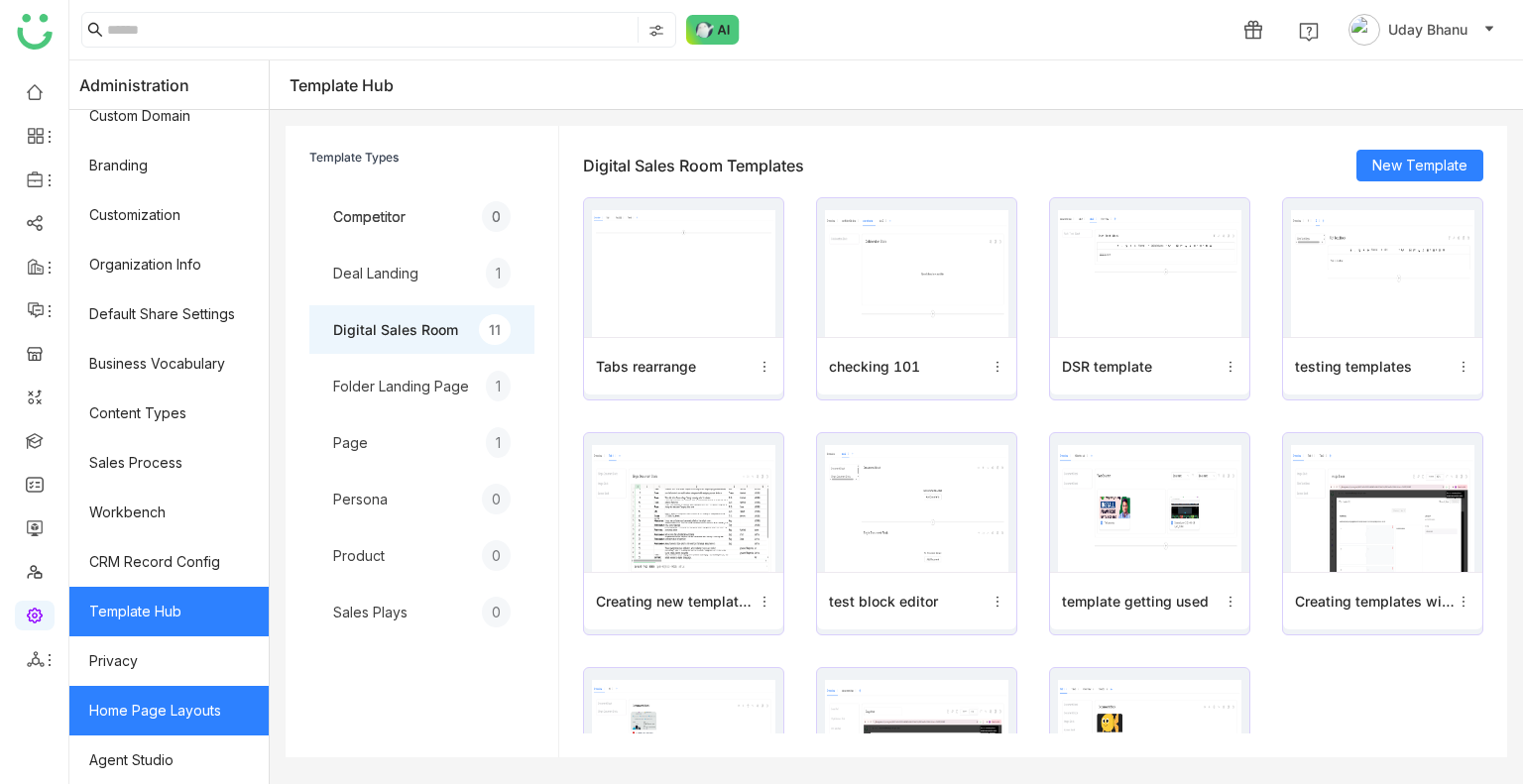 click on "Home Page Layouts" 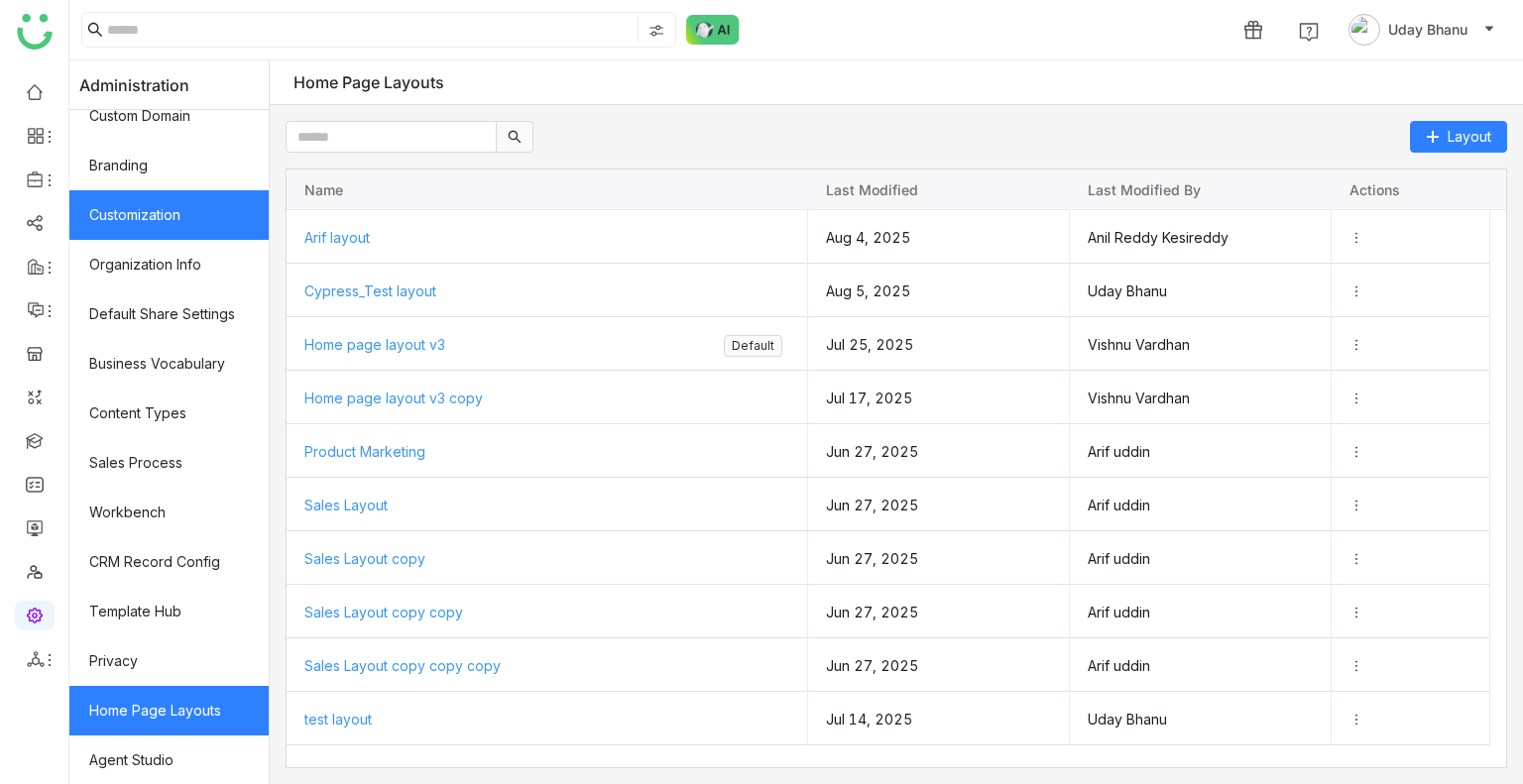 scroll, scrollTop: 0, scrollLeft: 0, axis: both 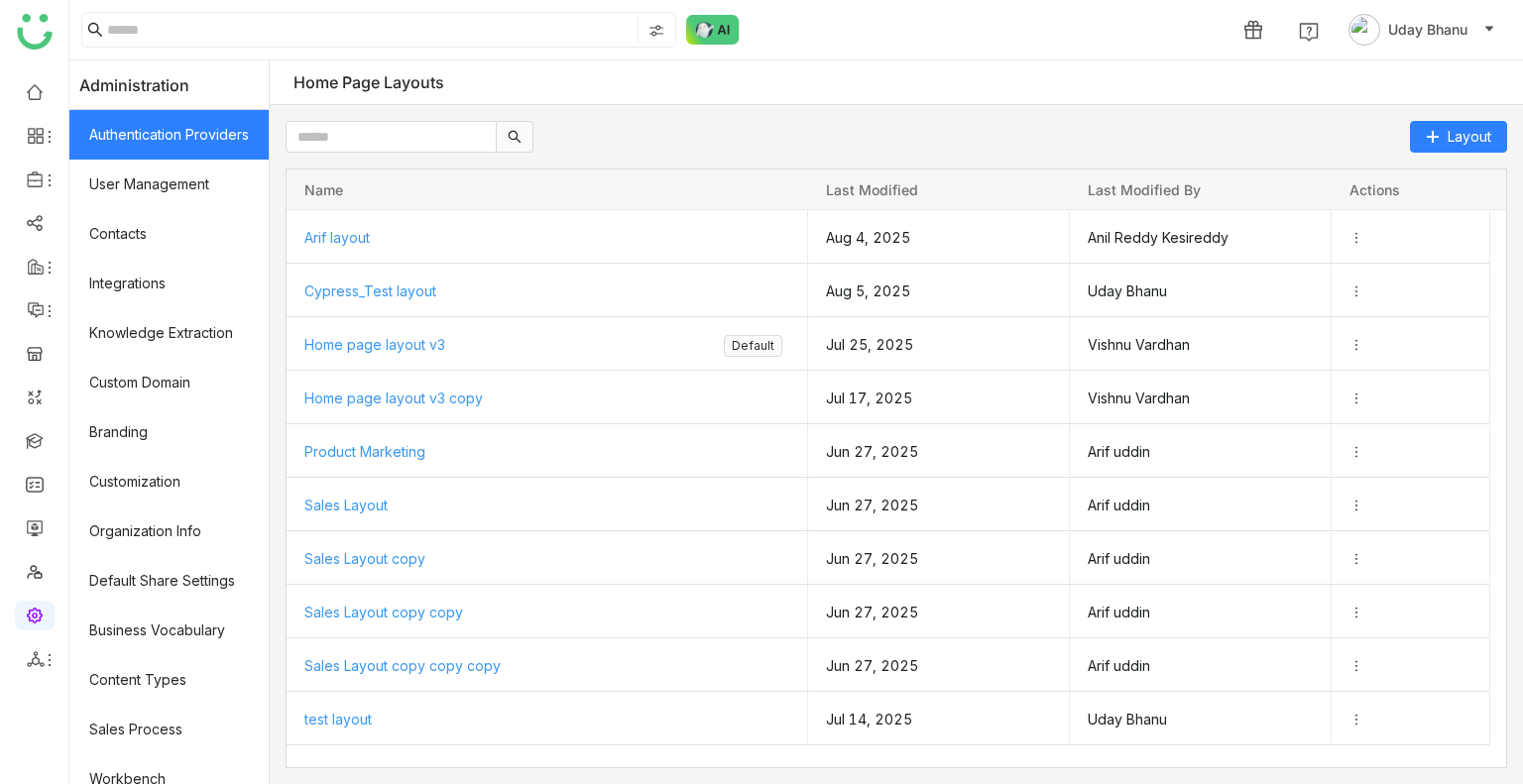 click on "Authentication Providers" 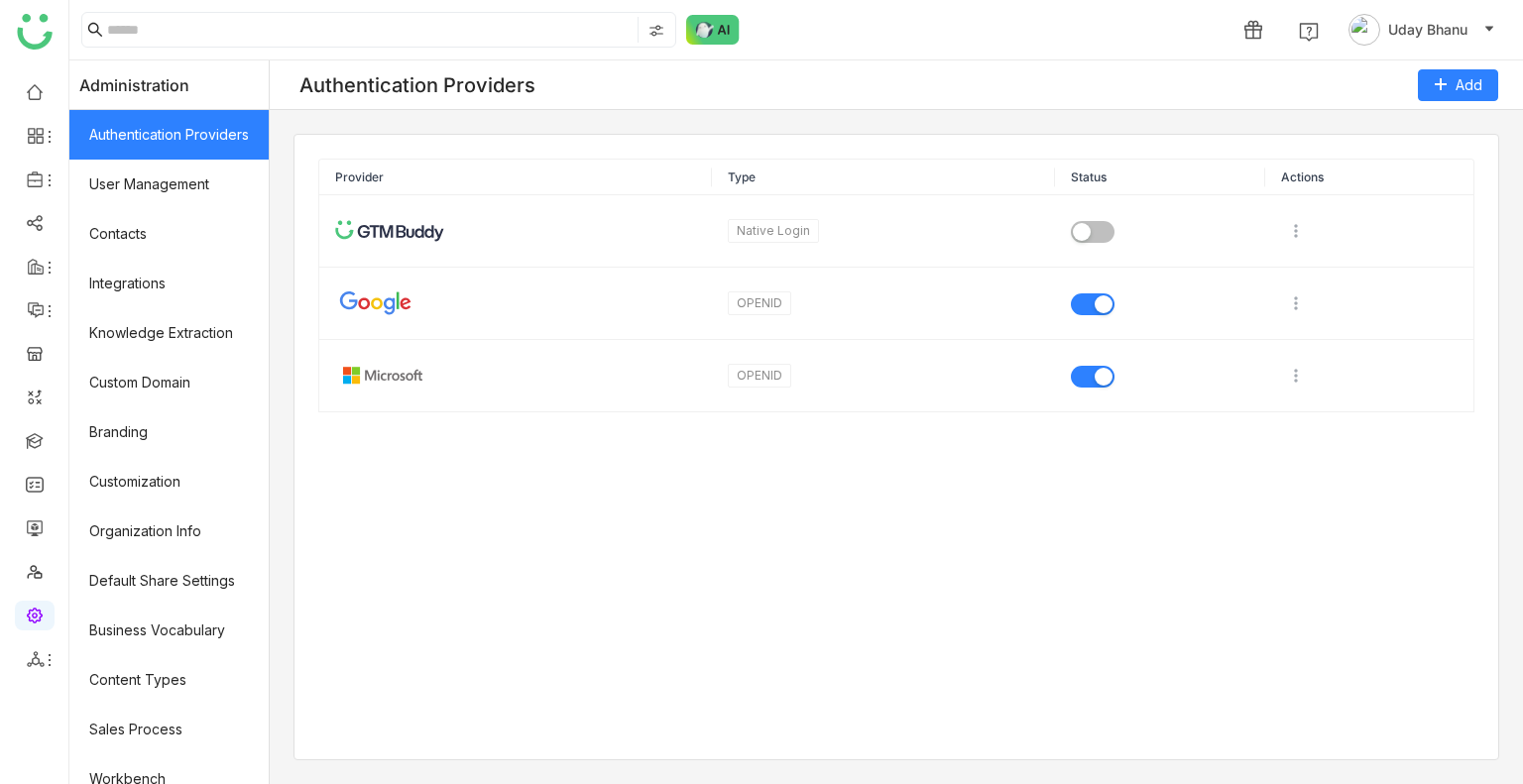 click on "Authentication Providers" 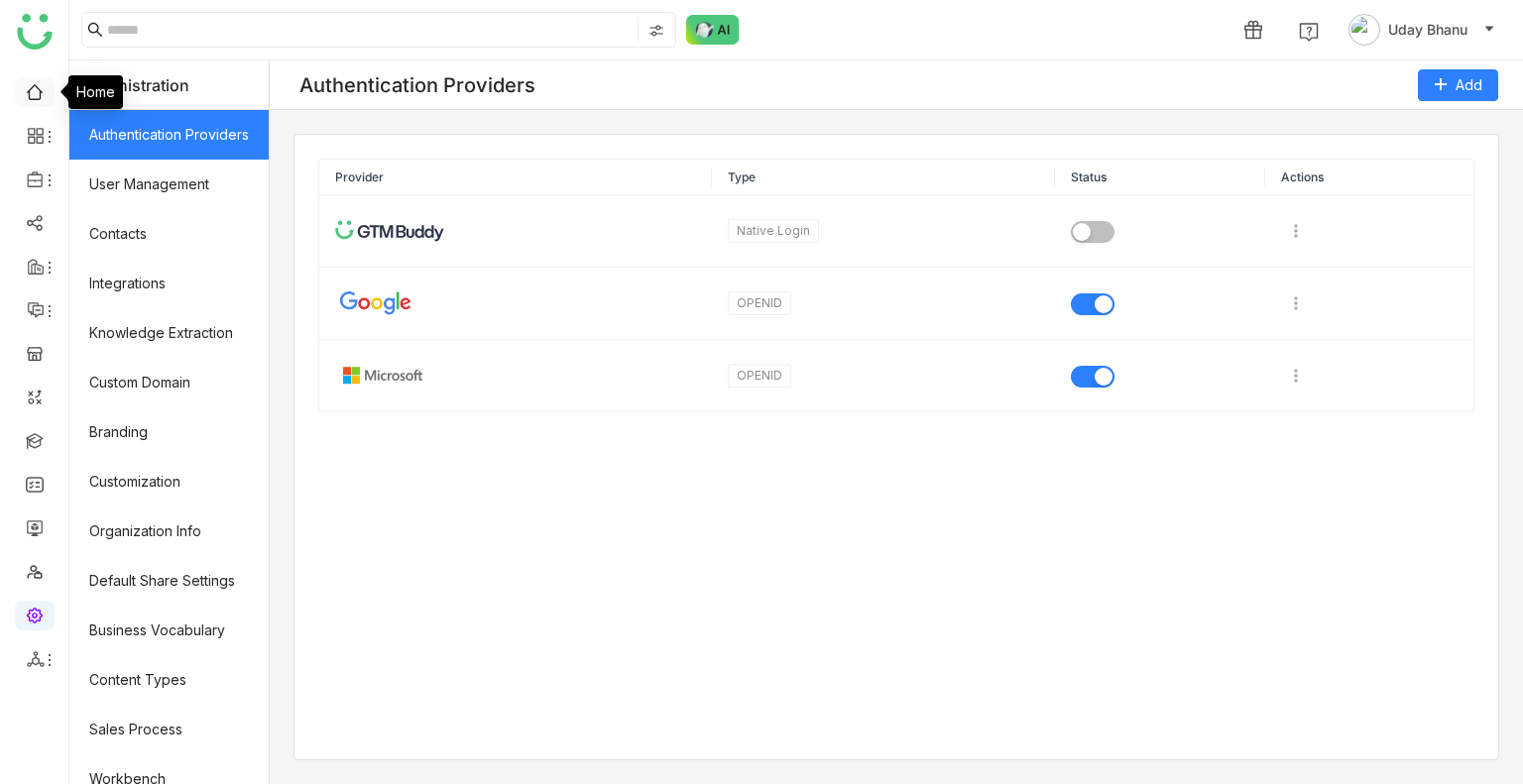 click at bounding box center [35, 90] 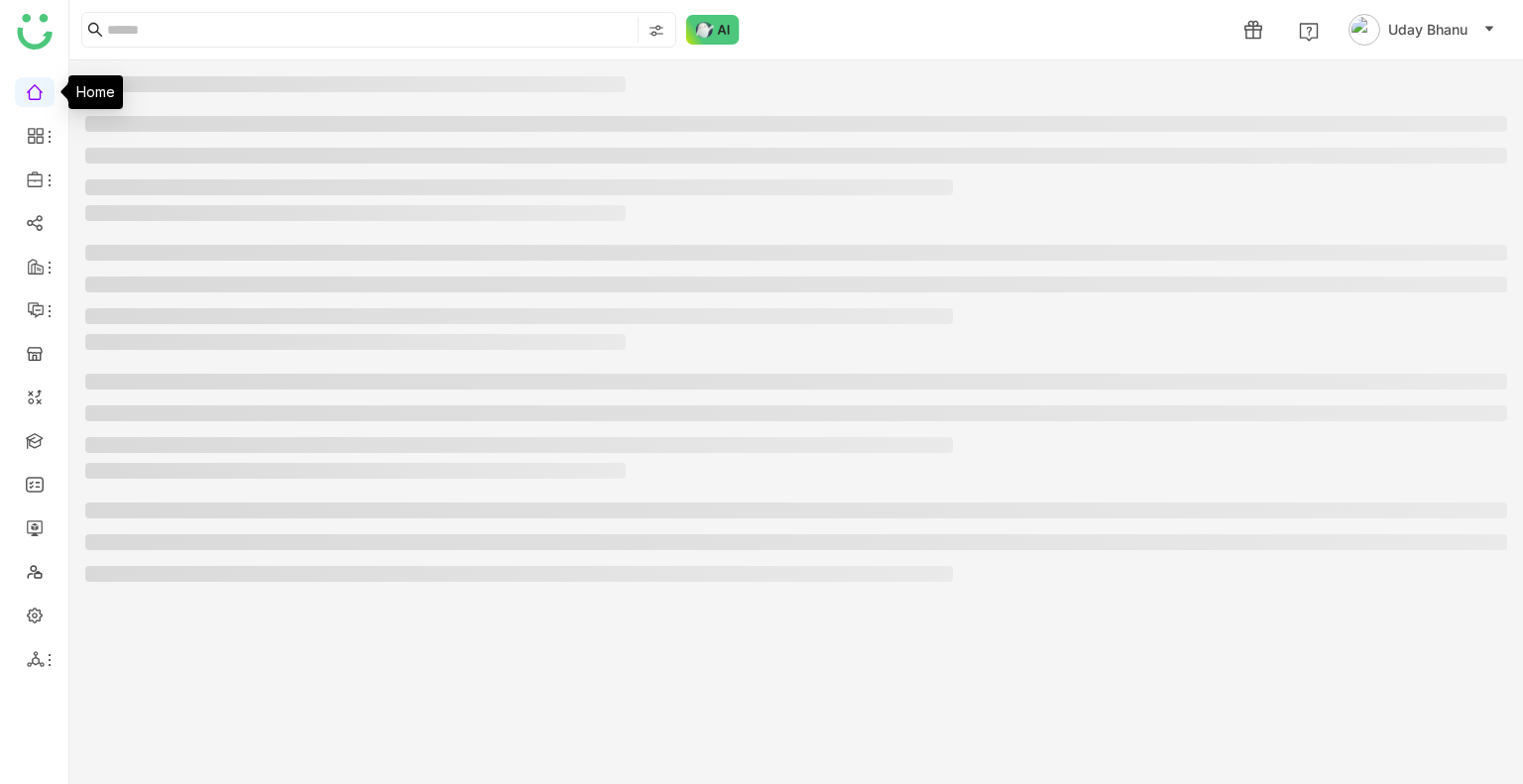 click at bounding box center (35, 90) 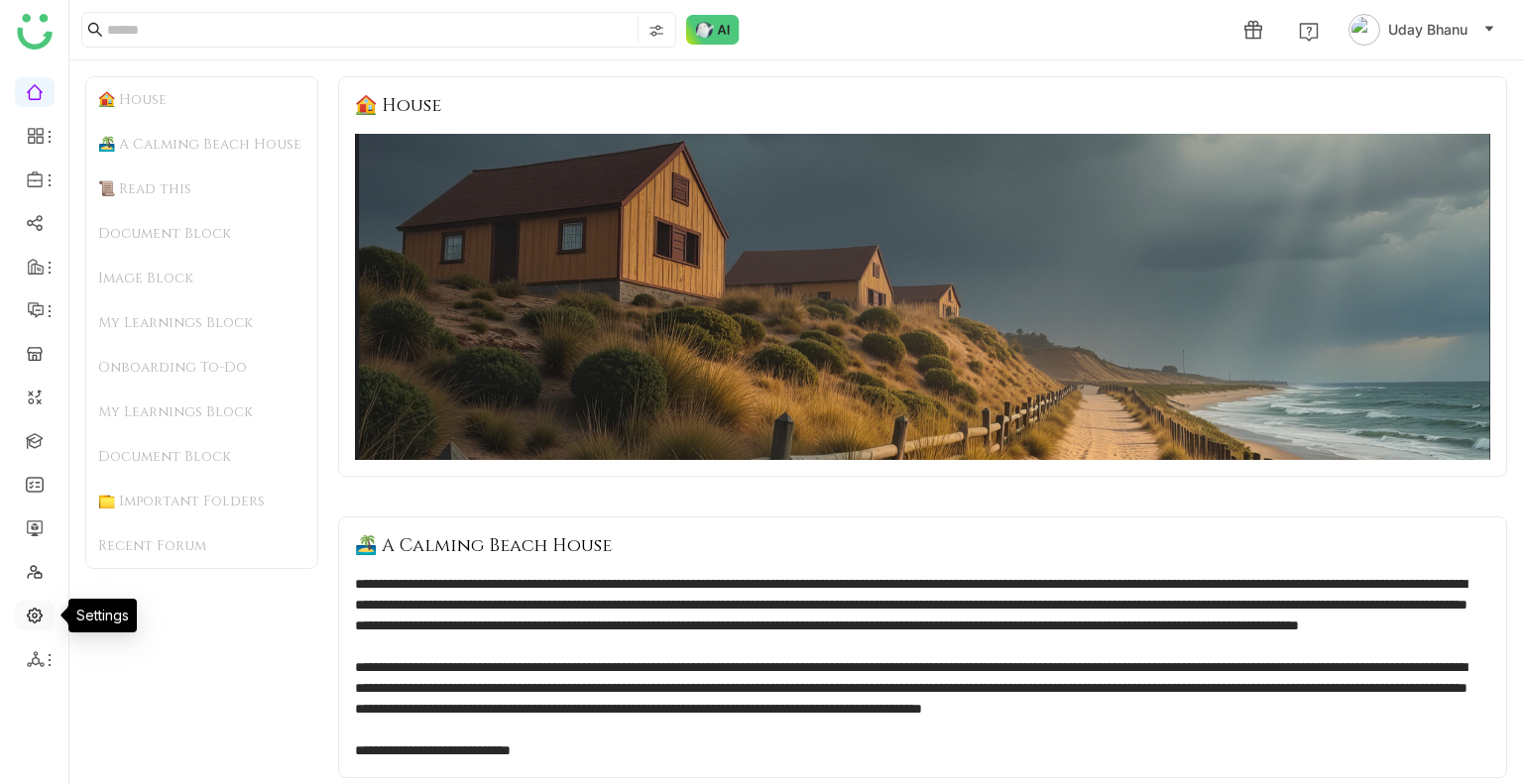 click at bounding box center (35, 614) 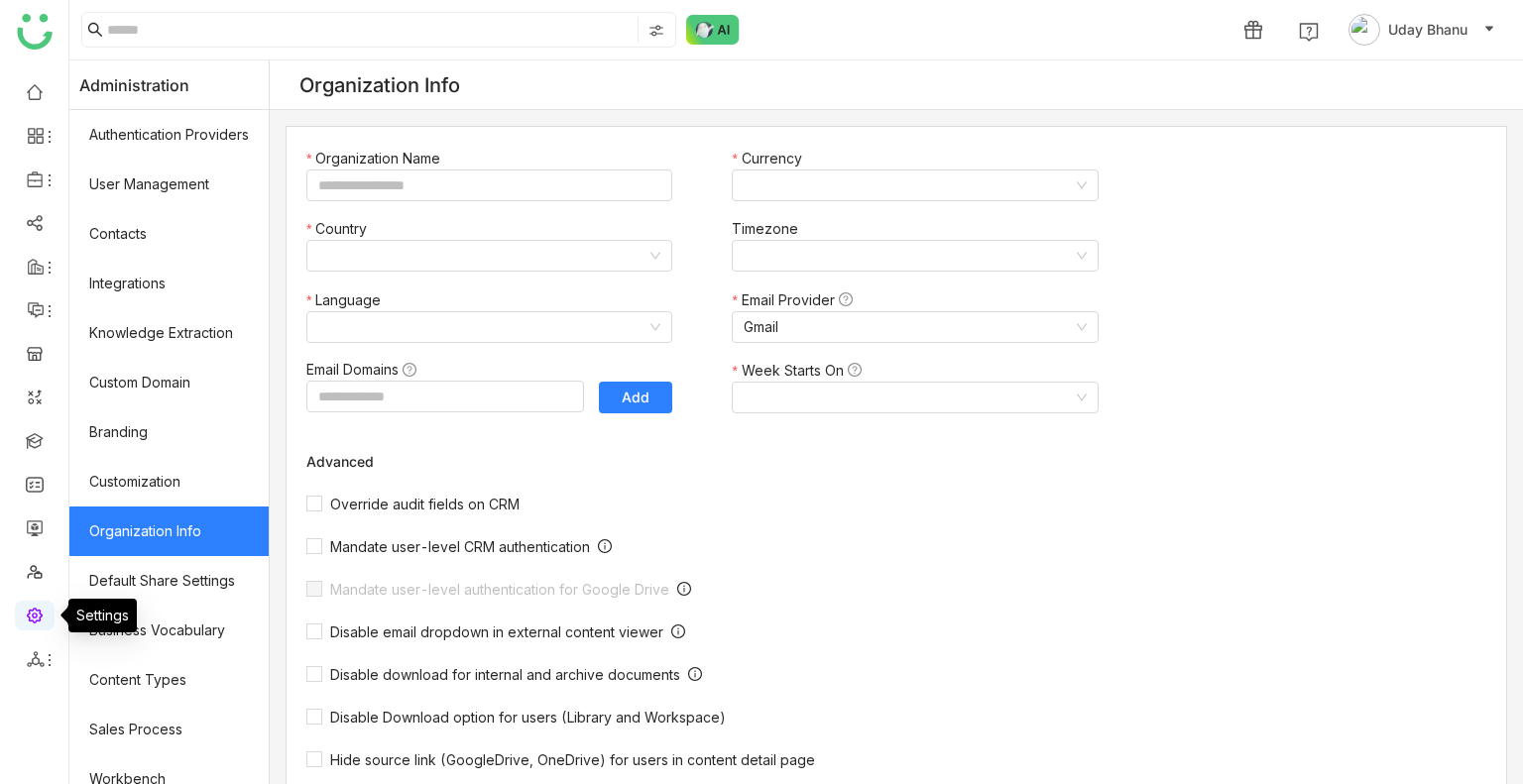click at bounding box center [35, 614] 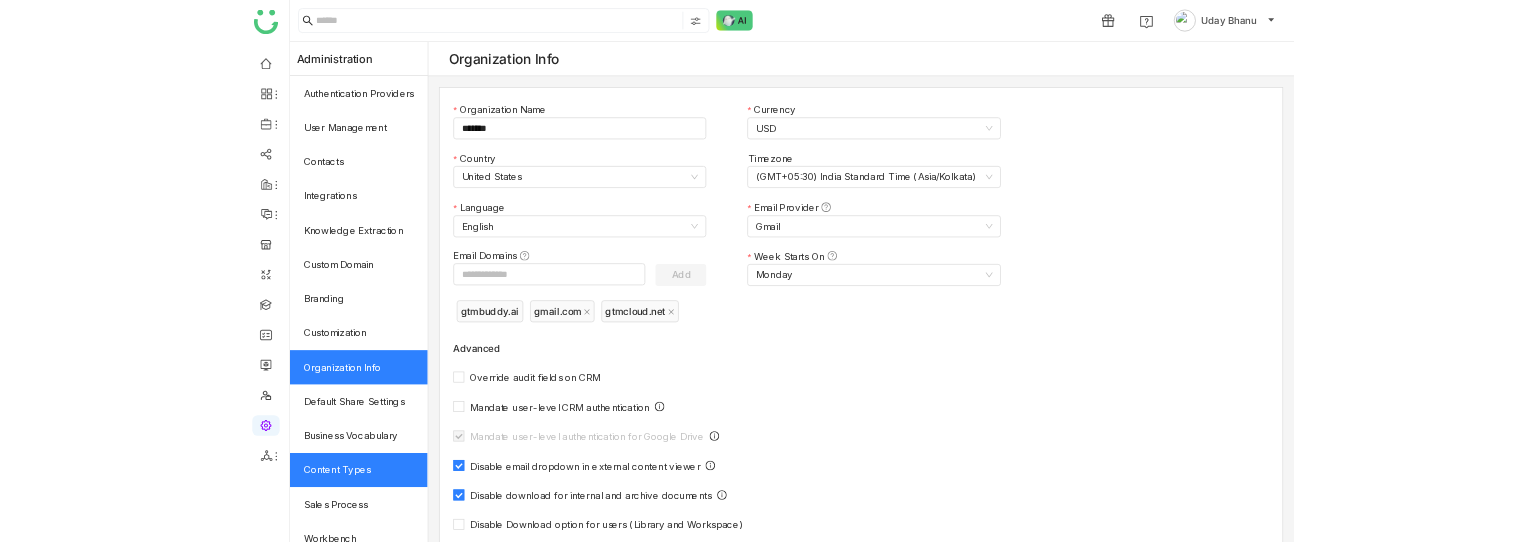 scroll, scrollTop: 269, scrollLeft: 0, axis: vertical 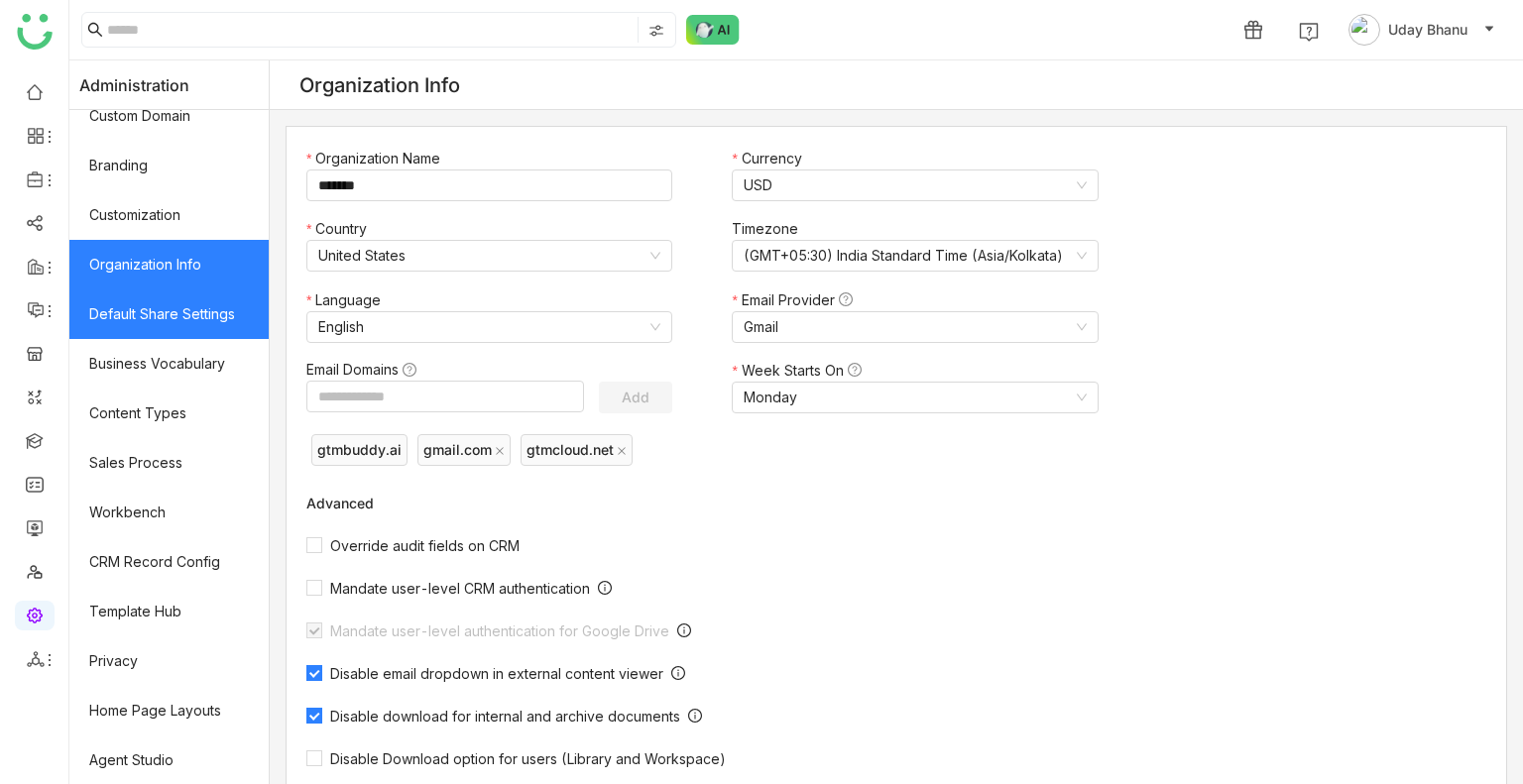 click on "Default Share Settings" 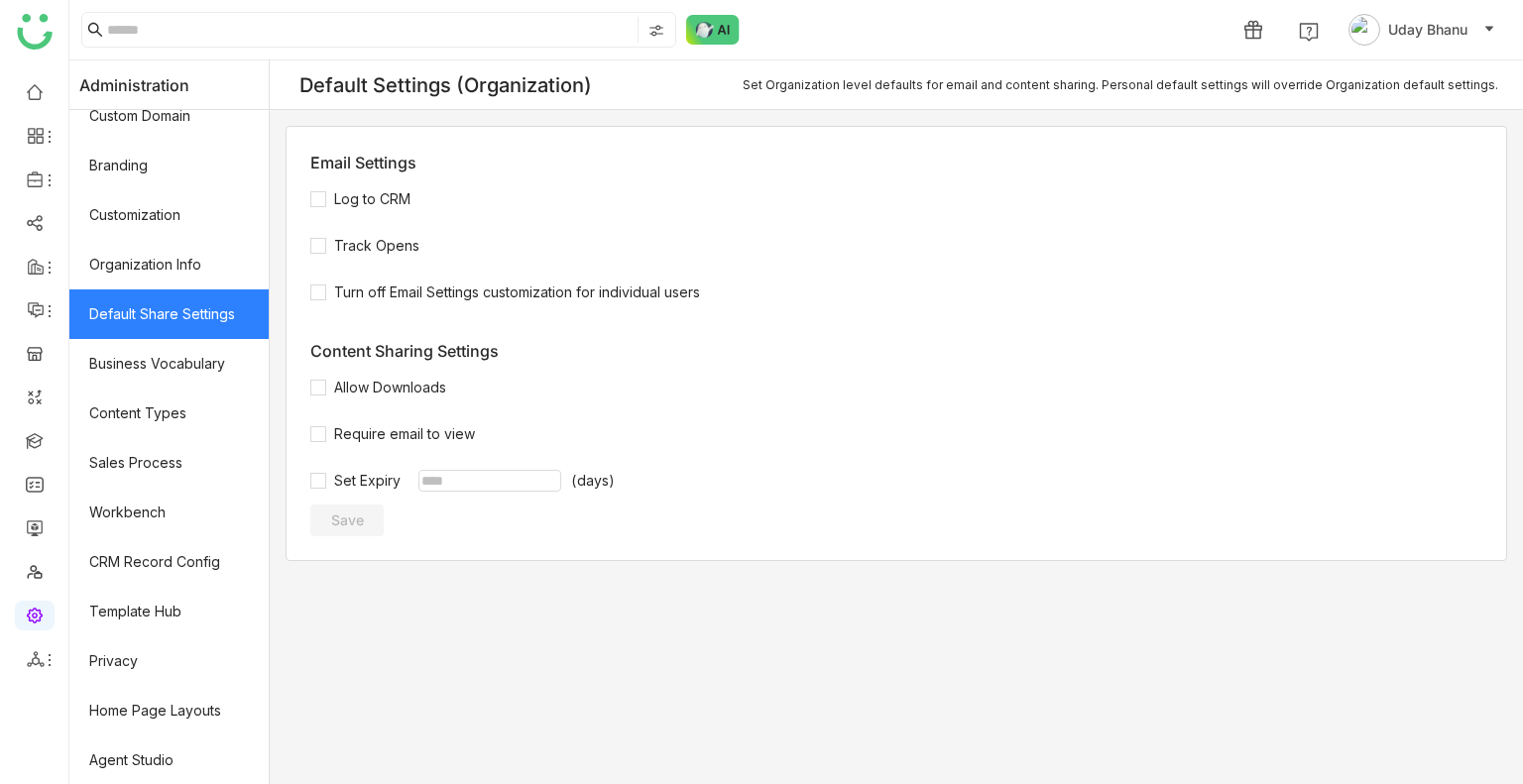 click on "Default Share Settings" 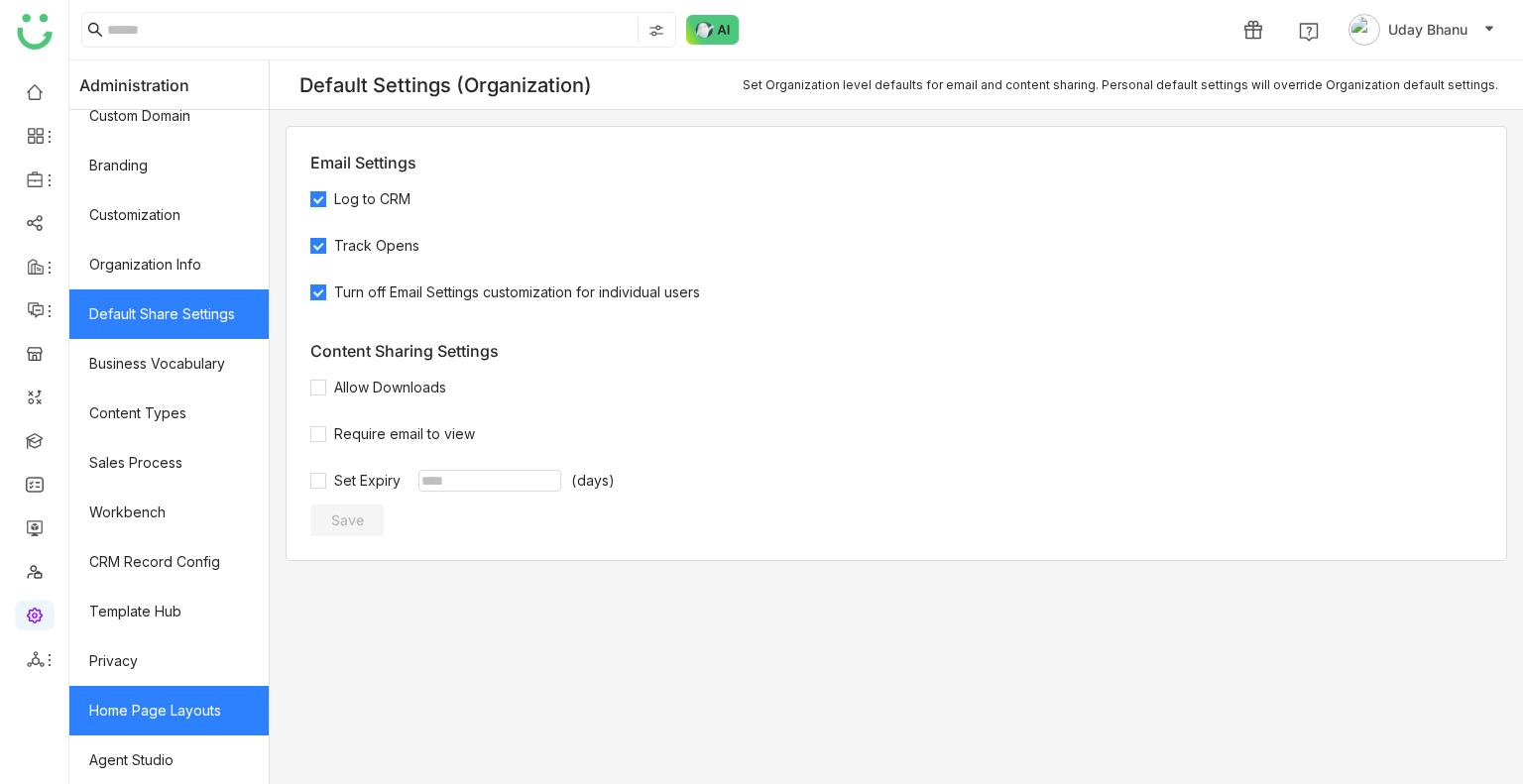 click on "Home Page Layouts" 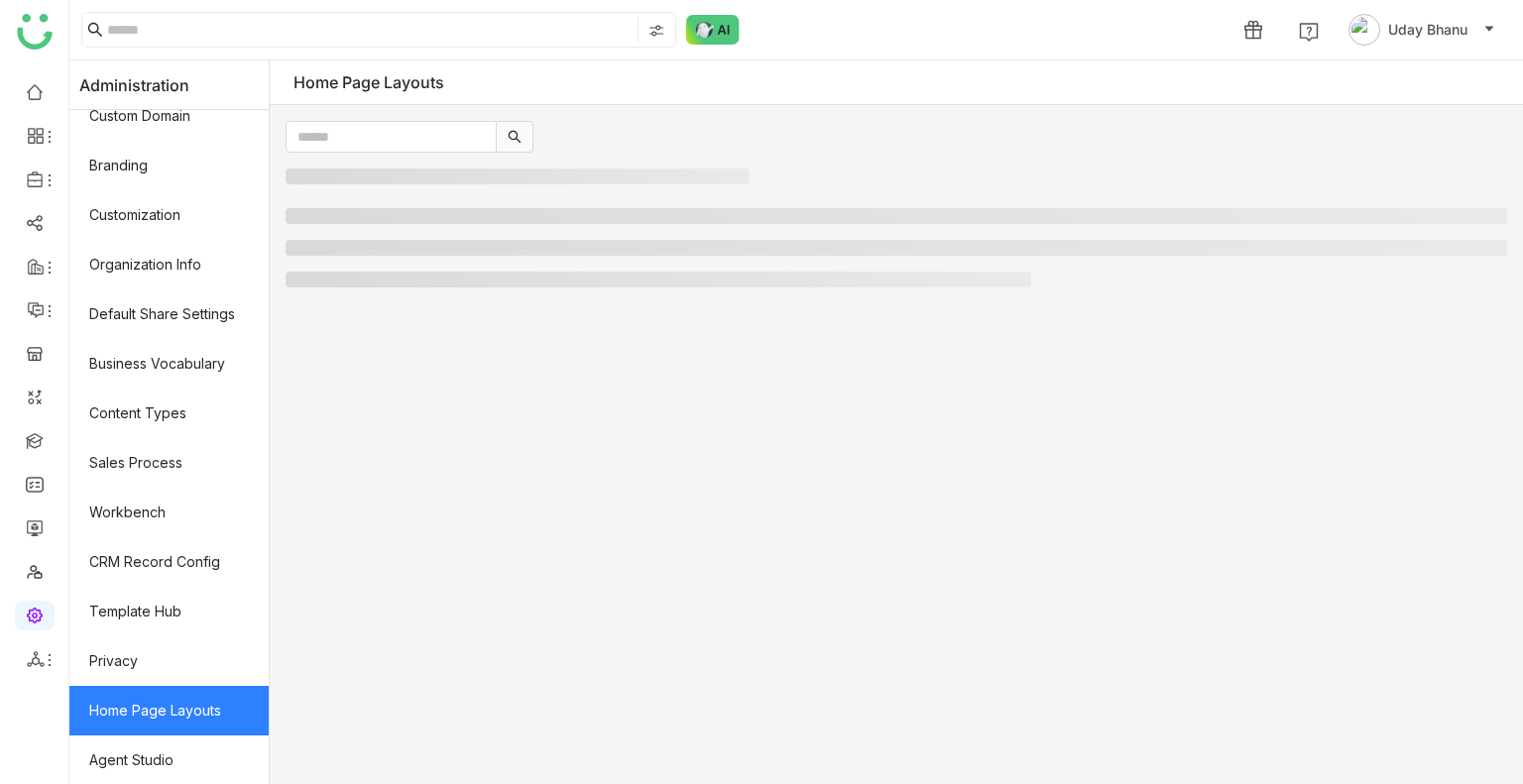 click on "Home Page Layouts" 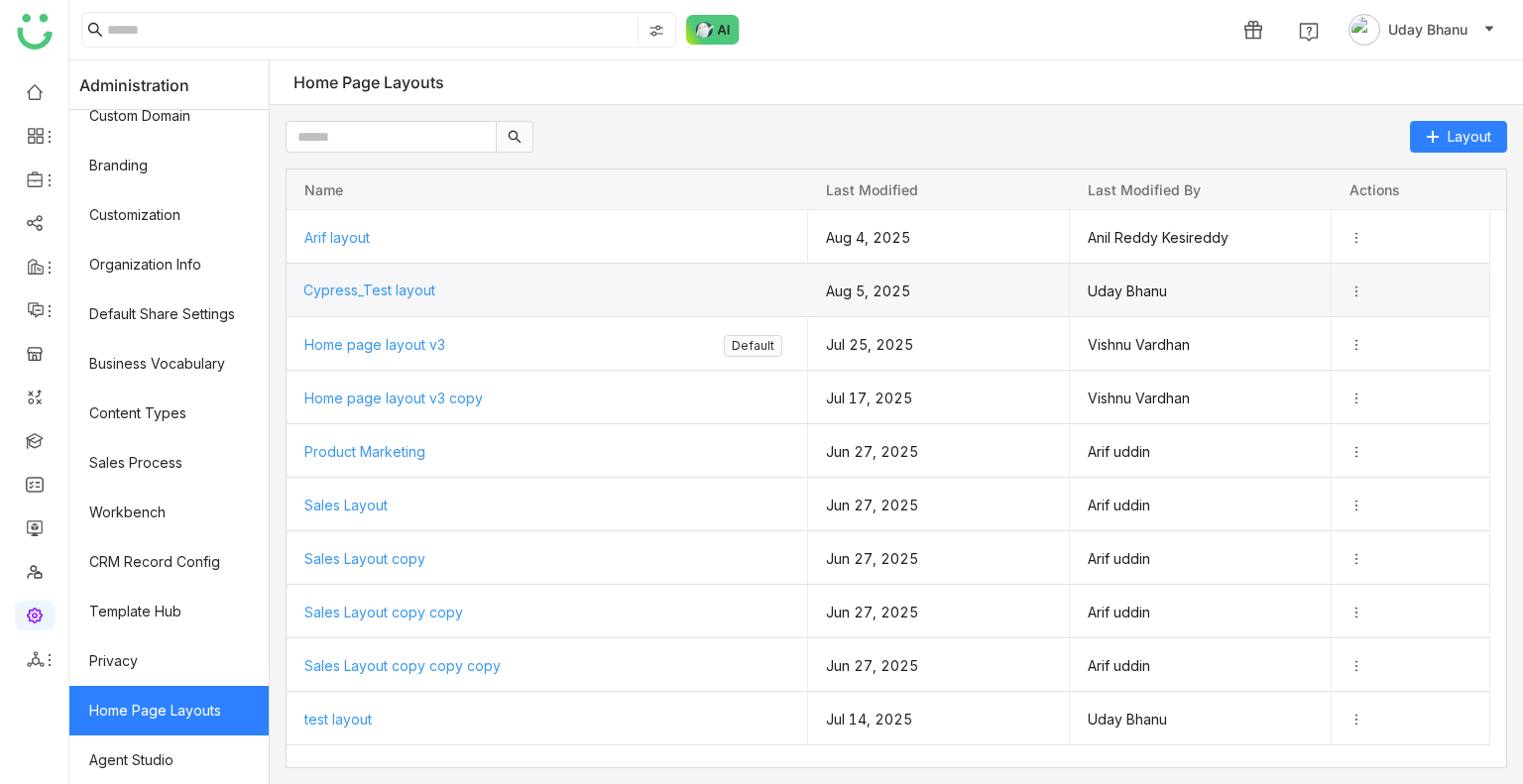 click on "Cypress_Test layout" 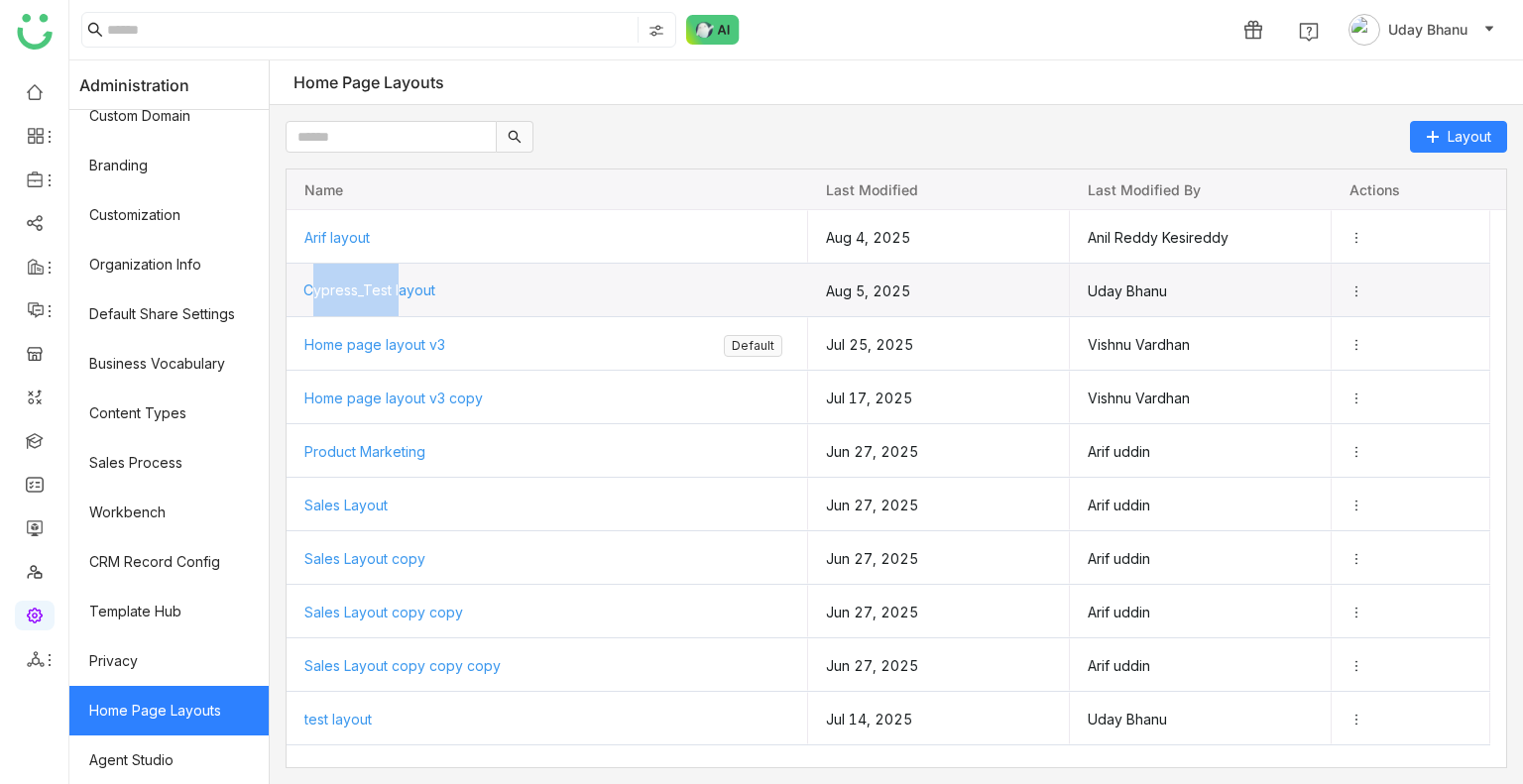 click on "Cypress_Test layout" 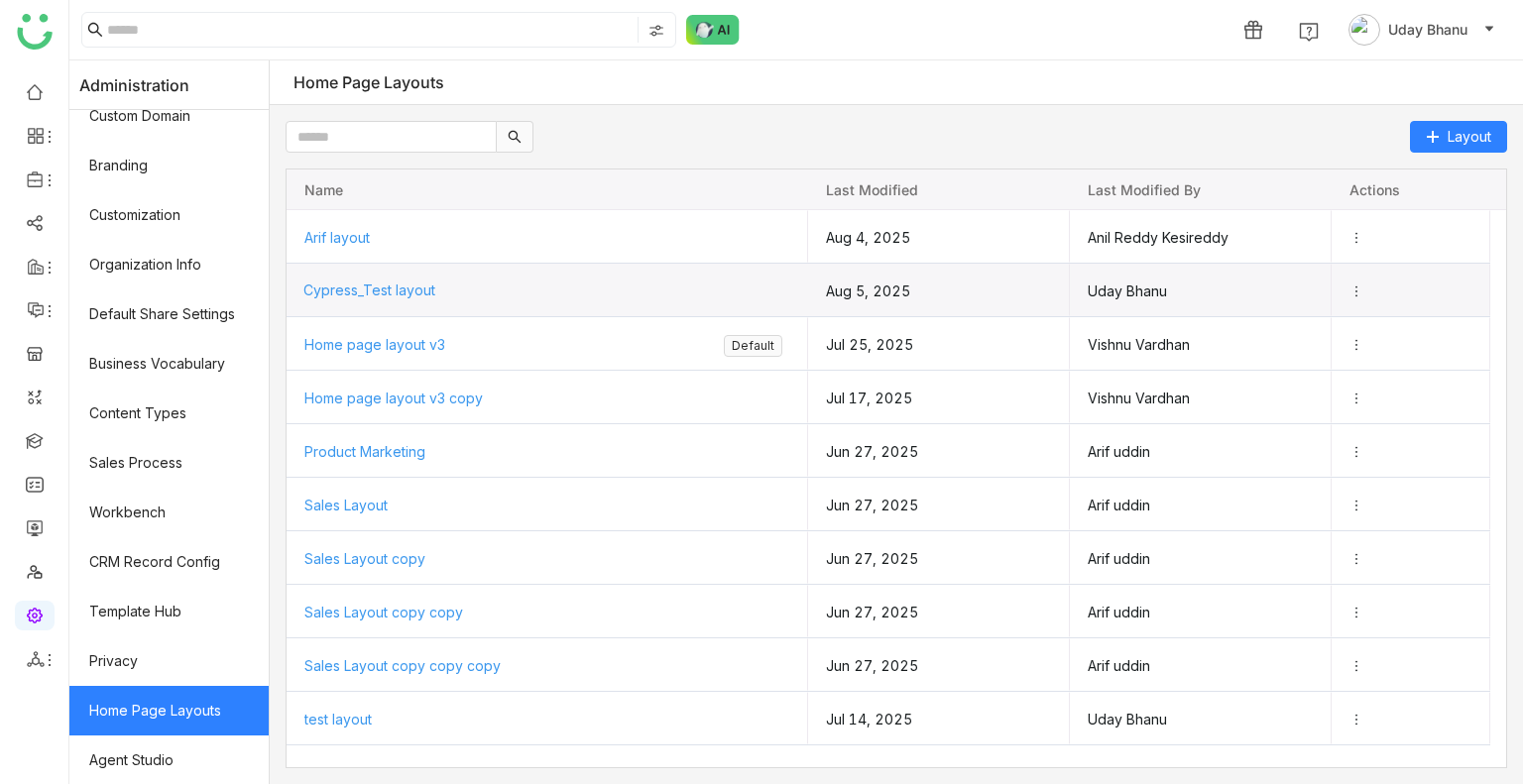 click on "Cypress_Test layout" 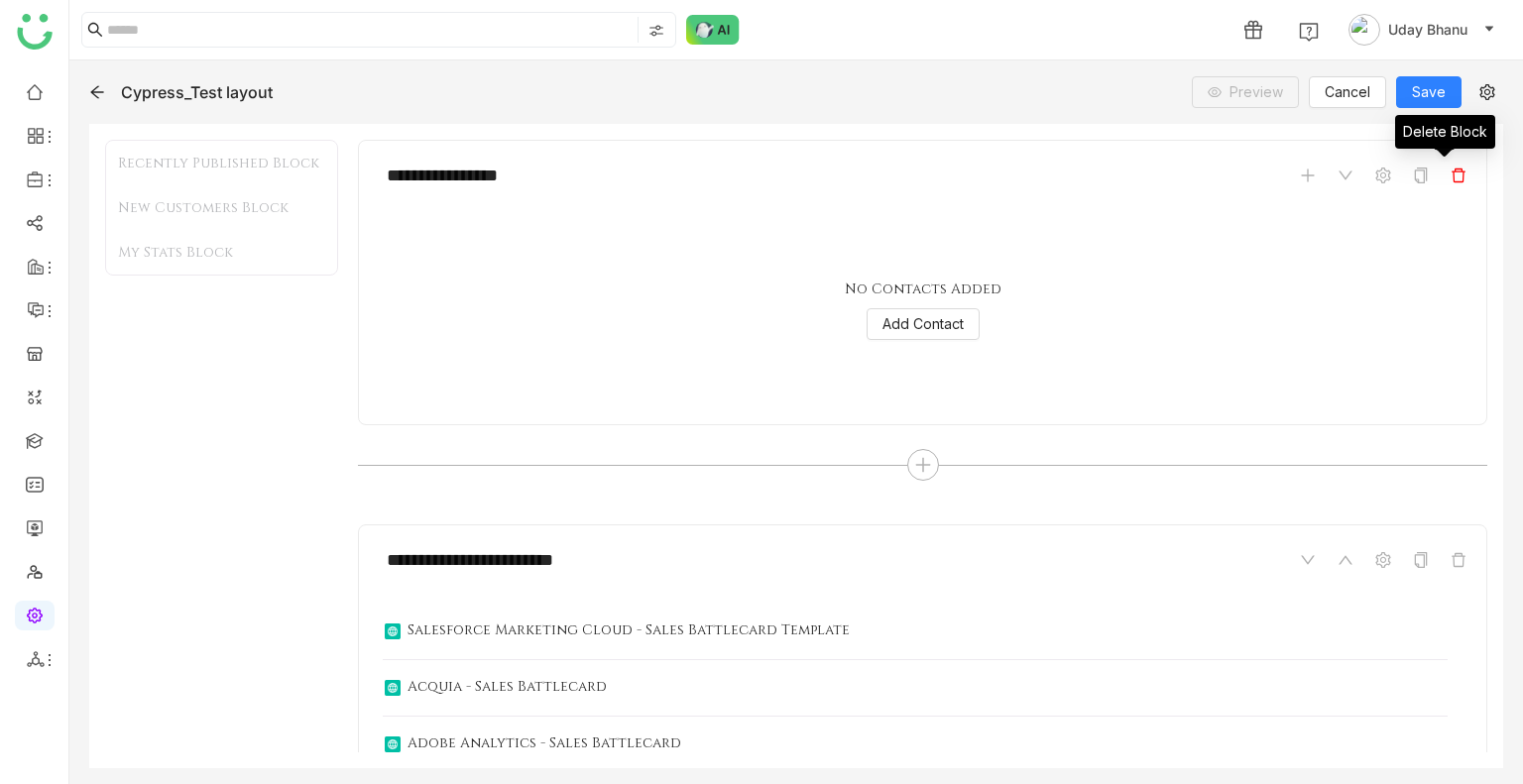 click 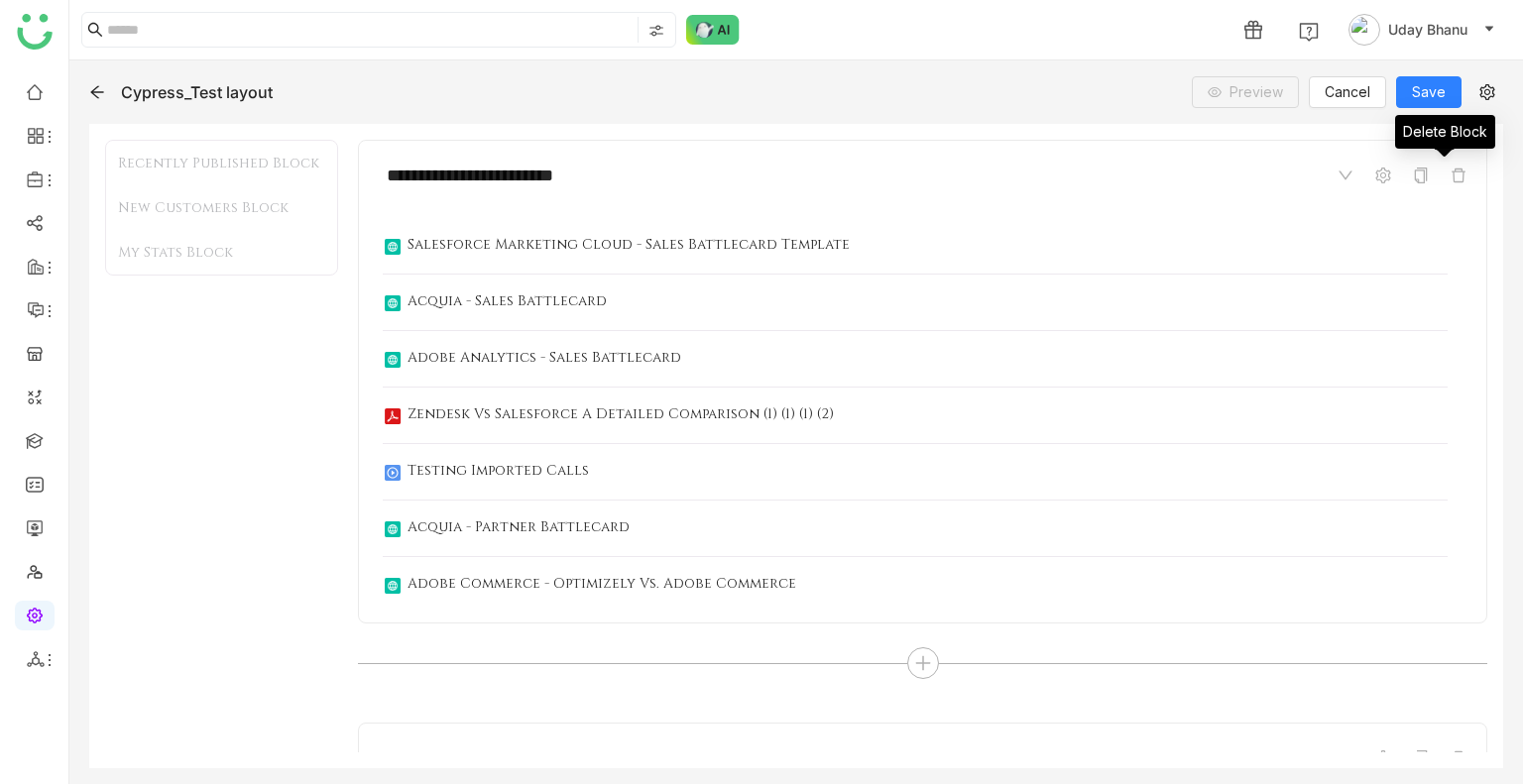 click 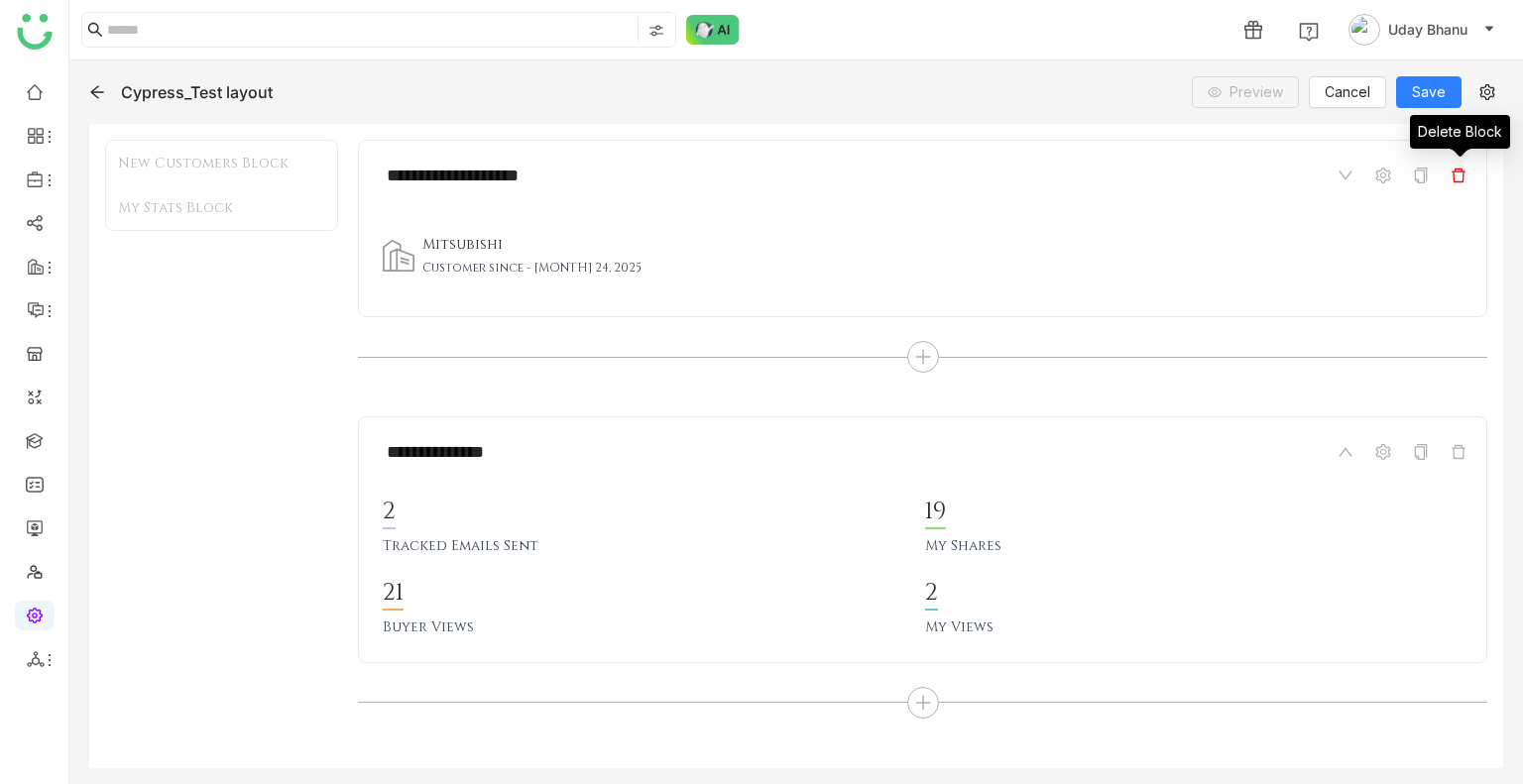 click 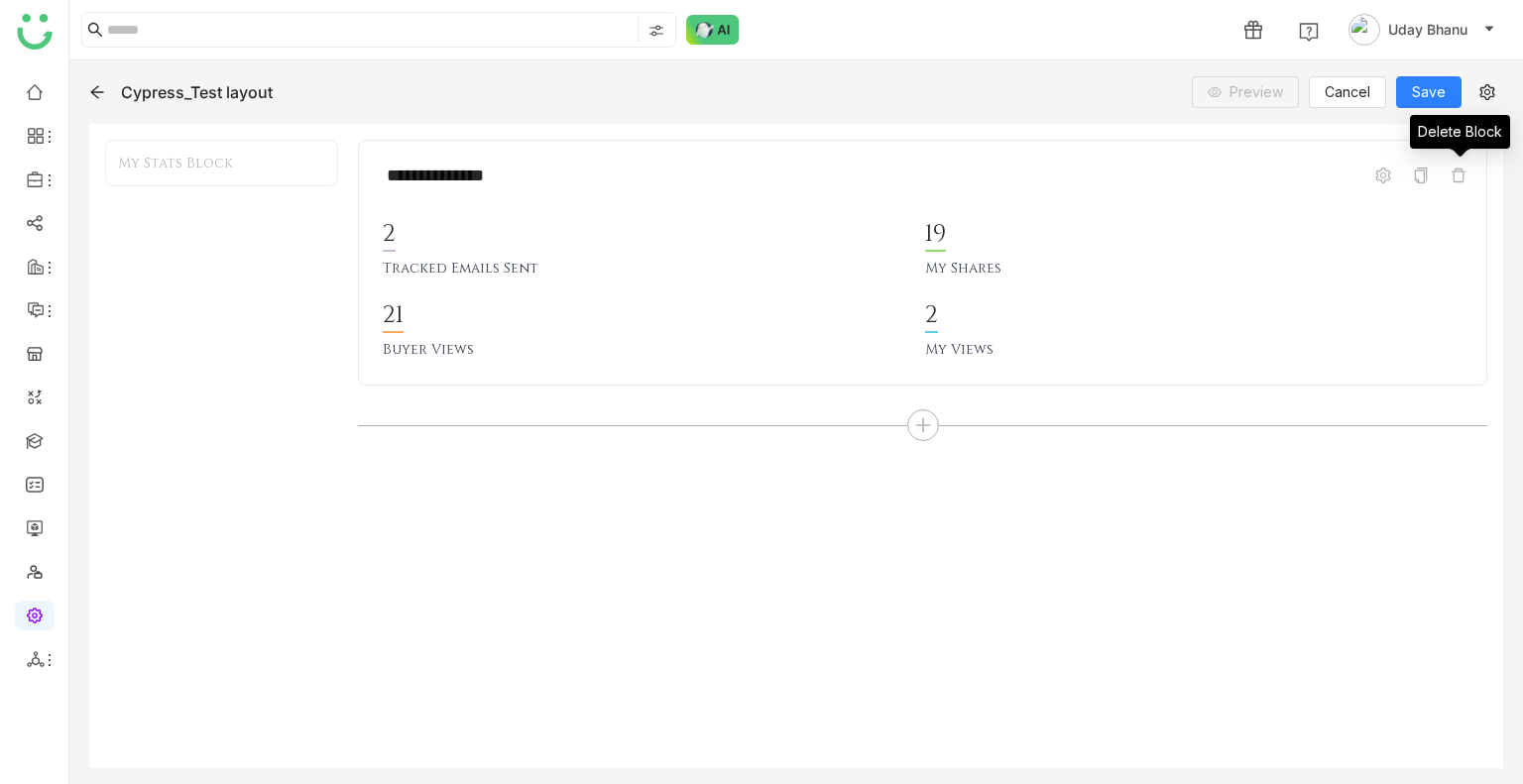 click 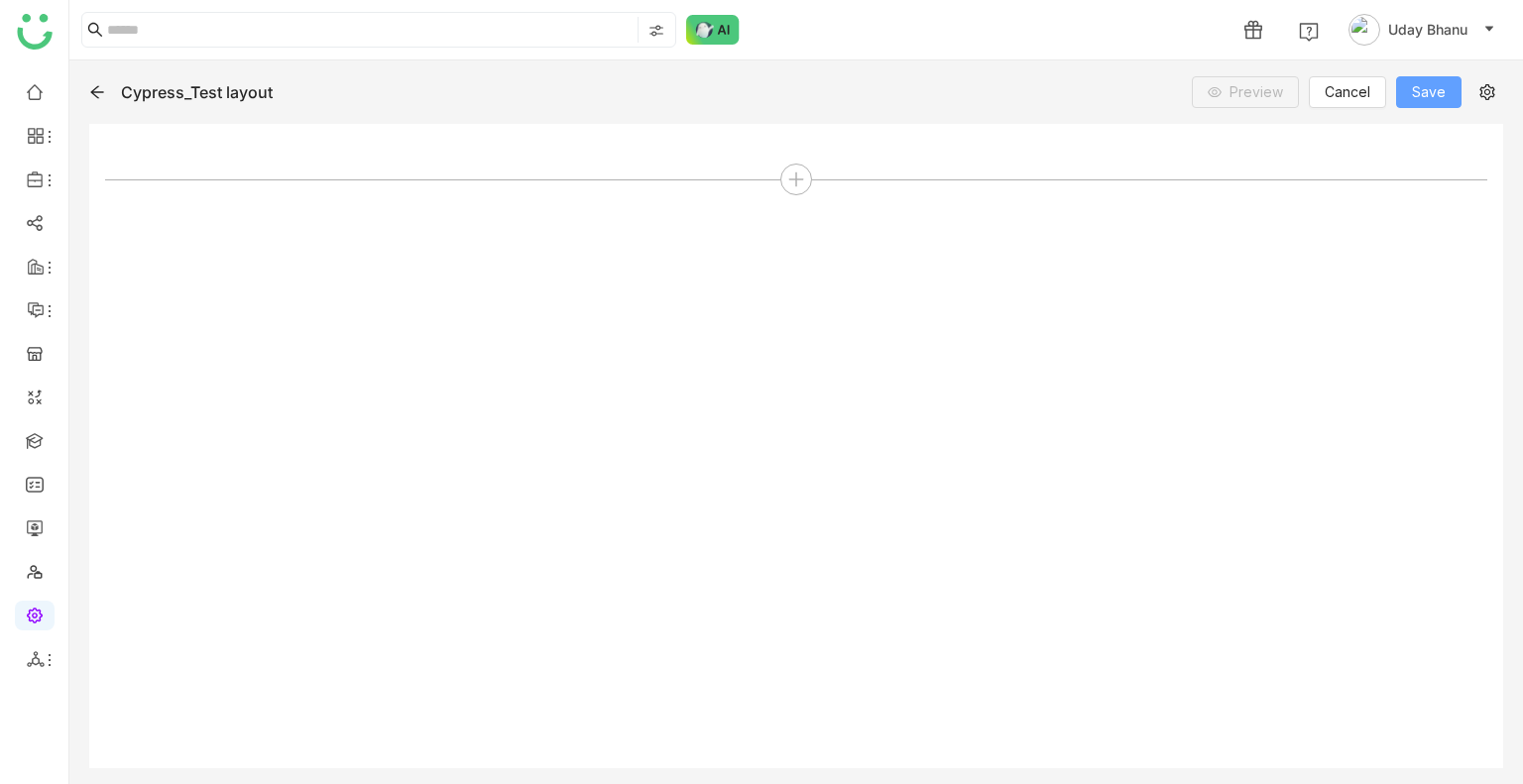 click on "Save" 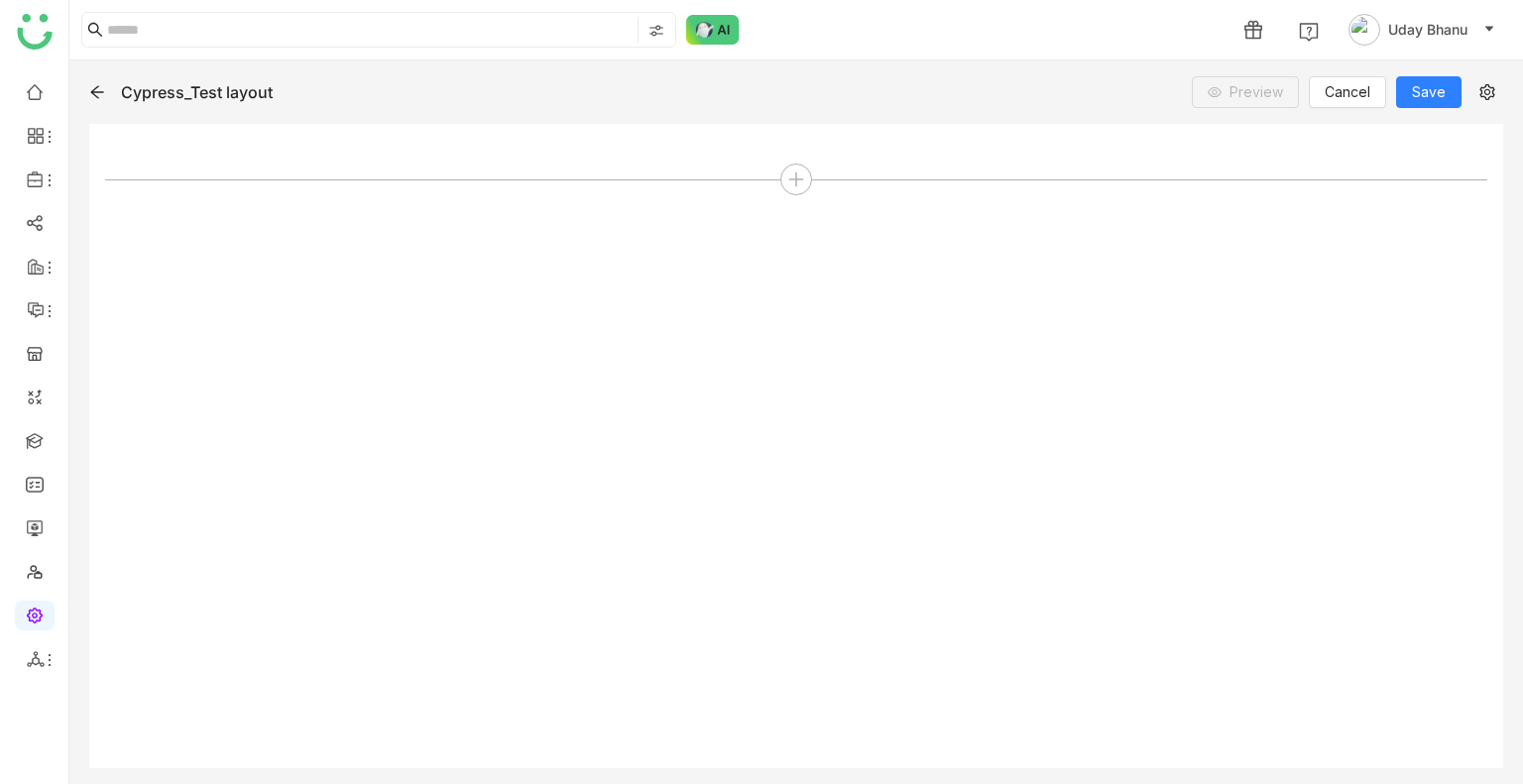 click 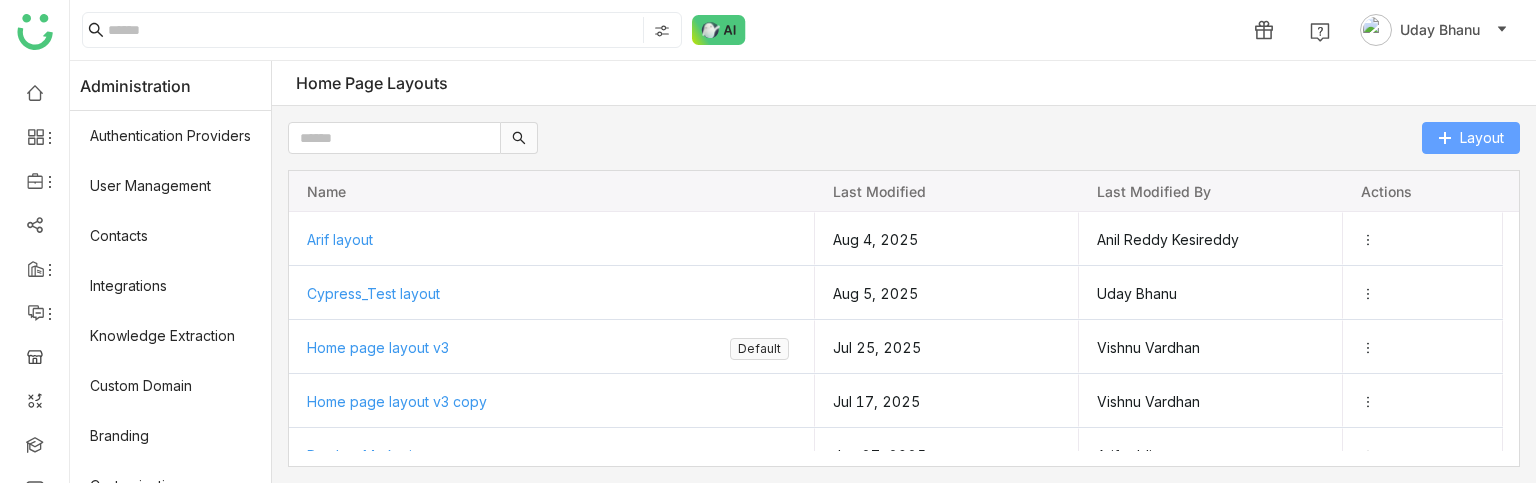 click 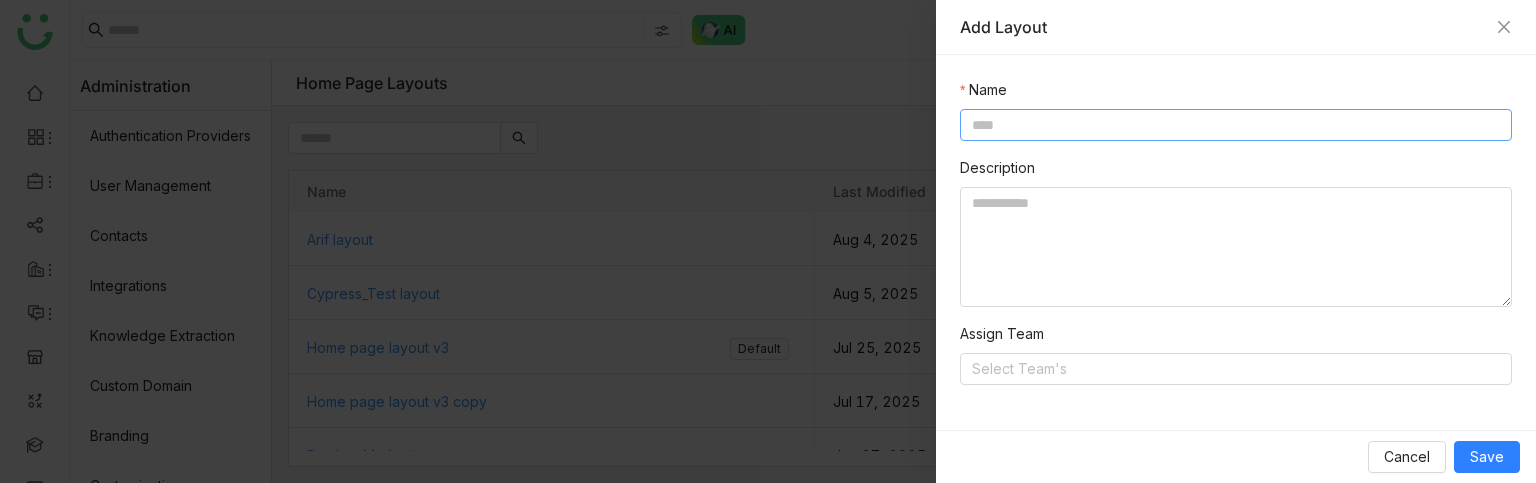 click 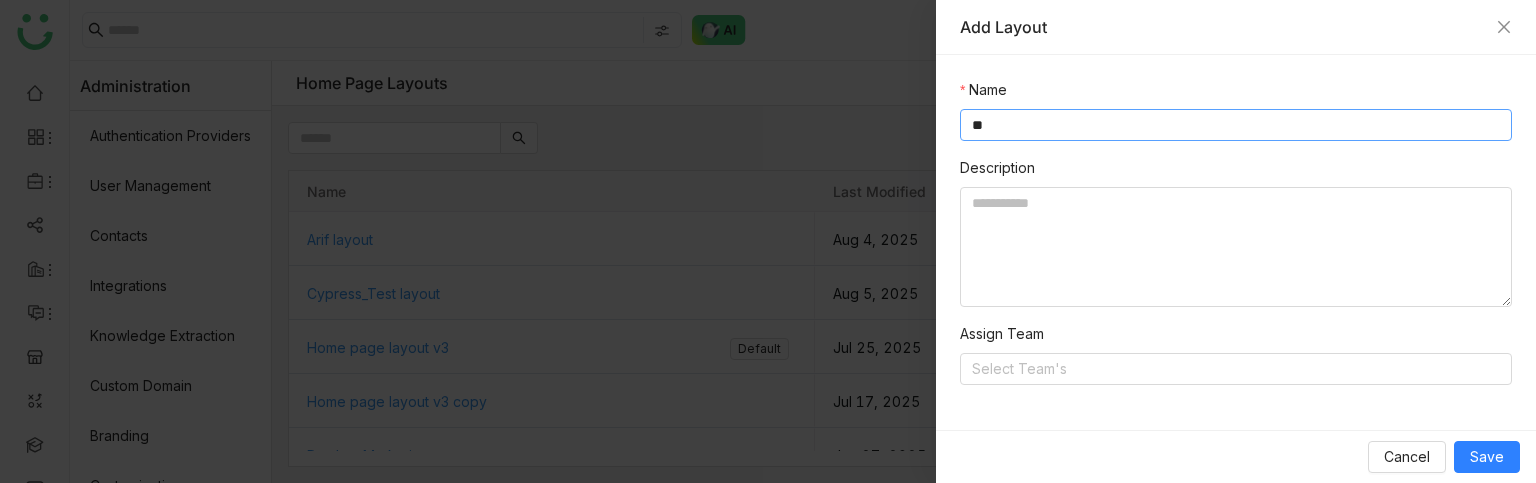 type on "*" 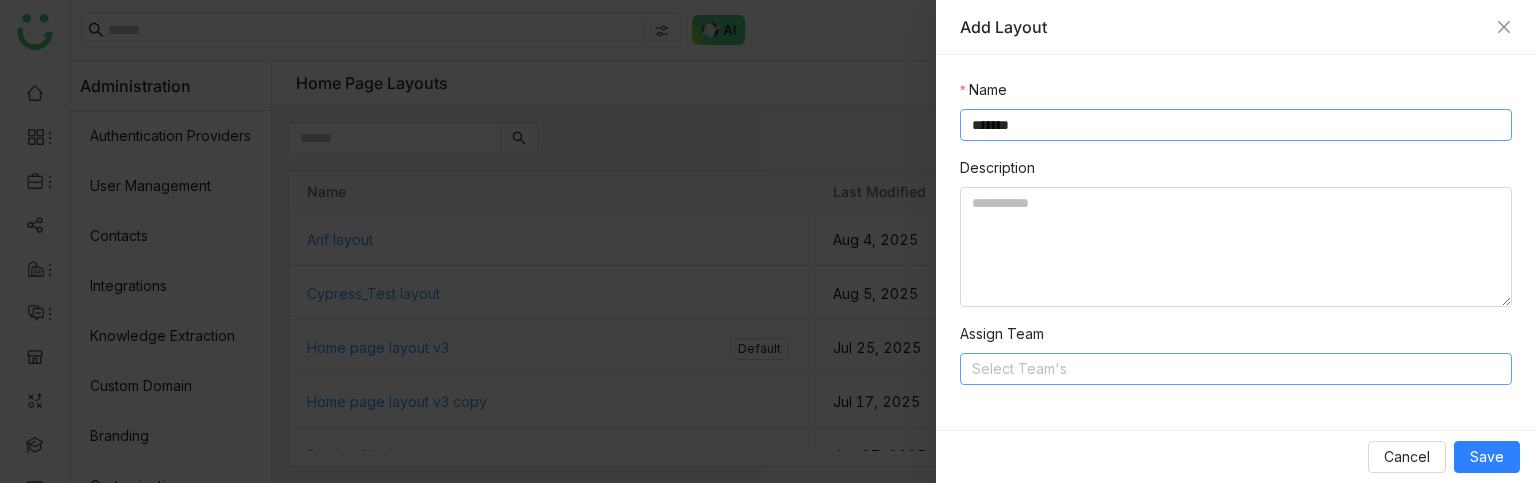 type on "*******" 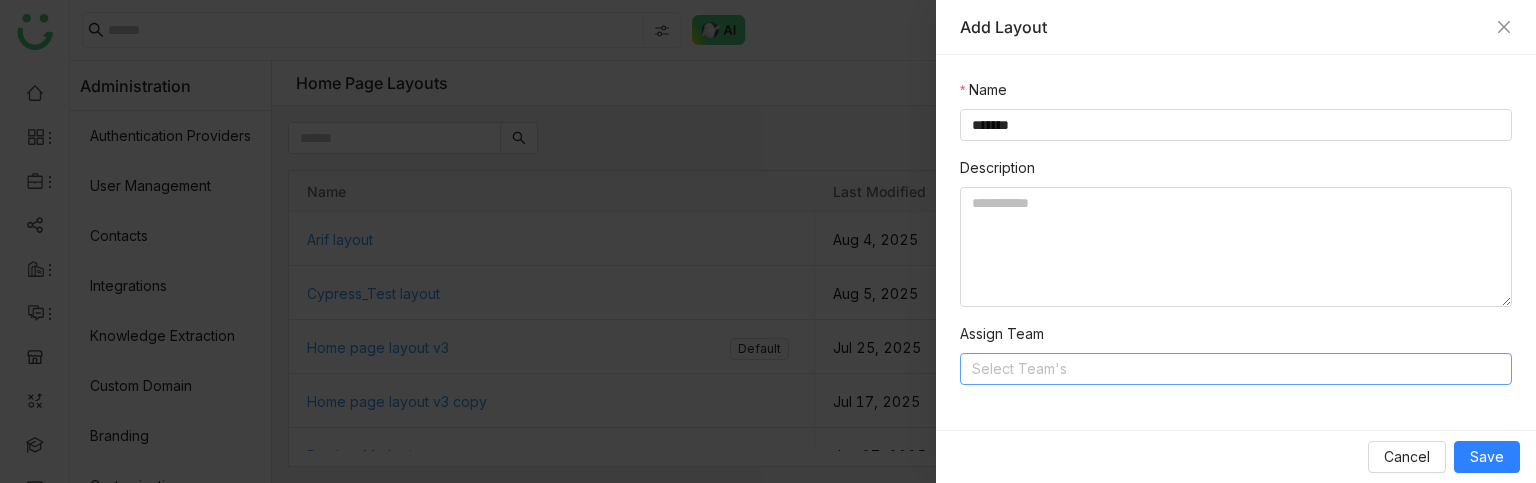 click on "Select Team's" 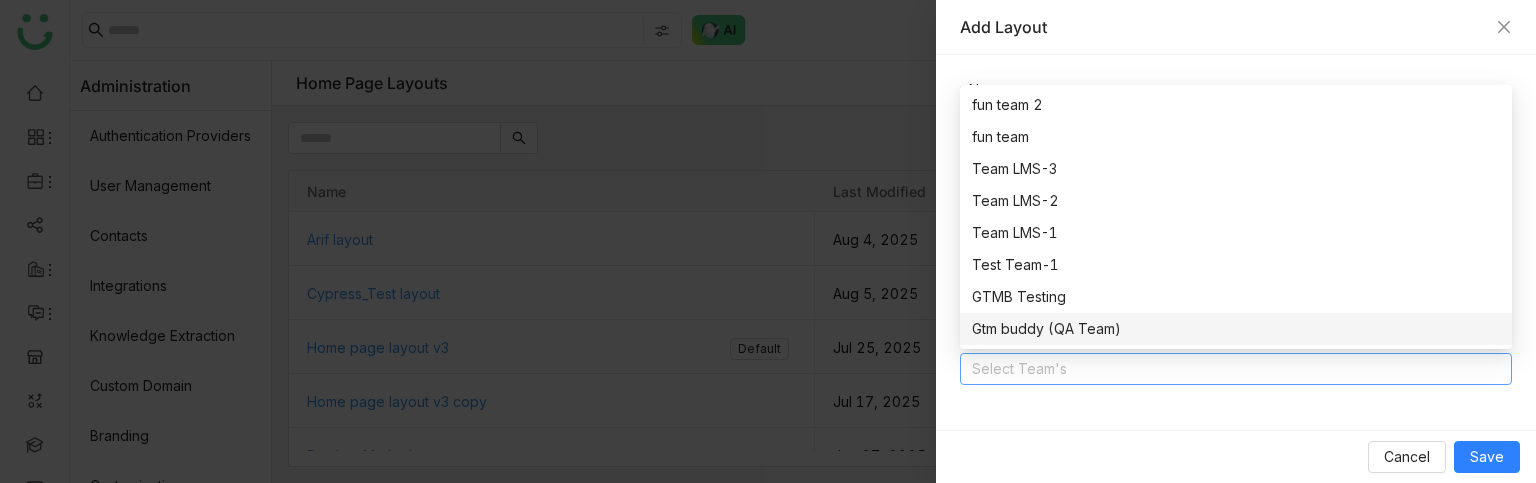 click on "Name ******* Description Assign Team    Select Team's" at bounding box center (1236, 242) 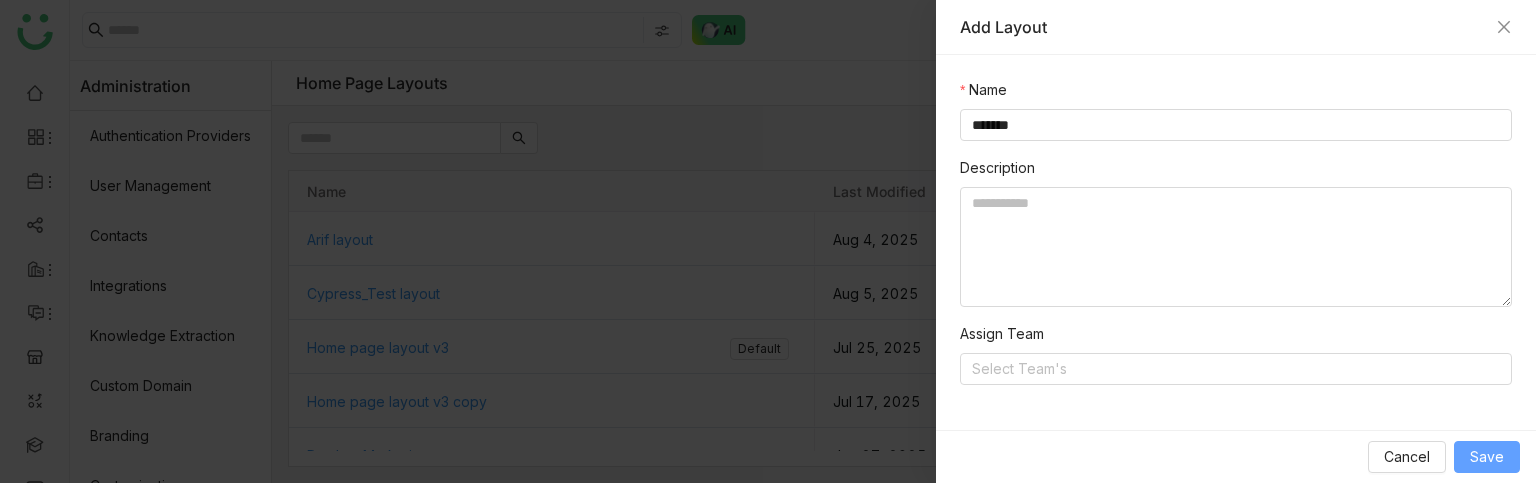 click on "Save" at bounding box center (1487, 457) 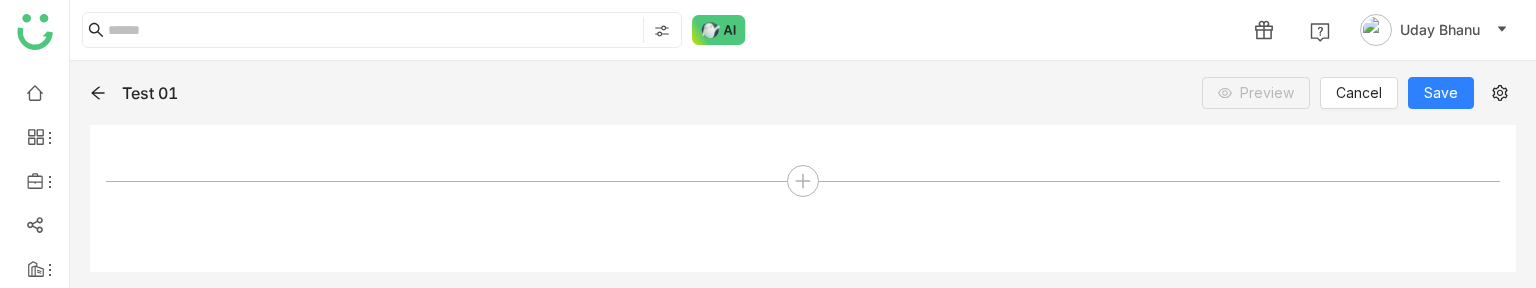 click 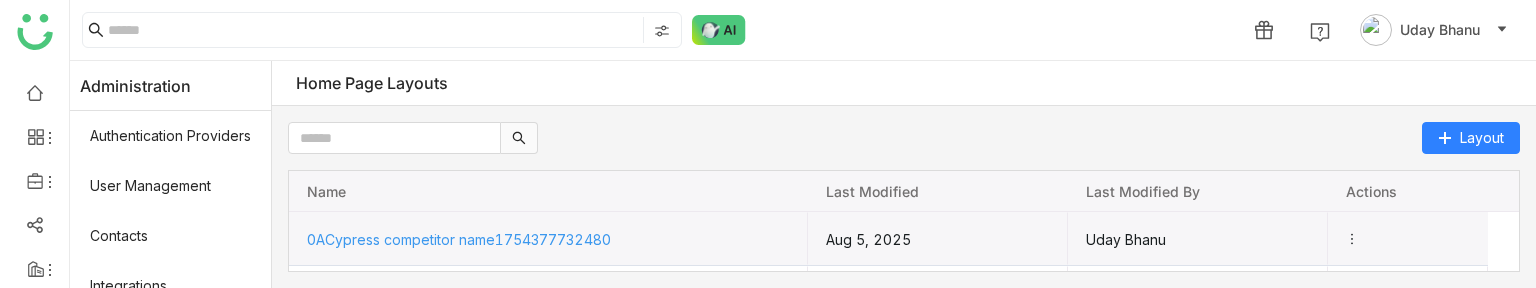 click 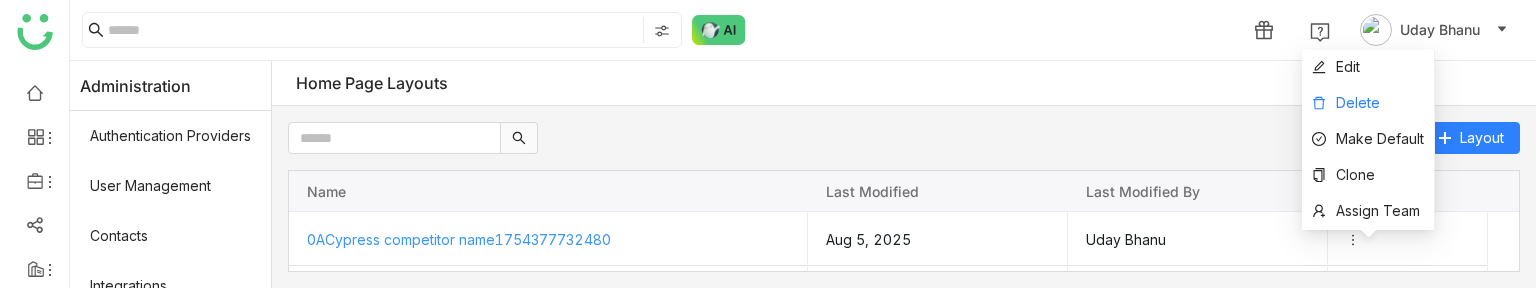 click on "Delete" at bounding box center [1358, 102] 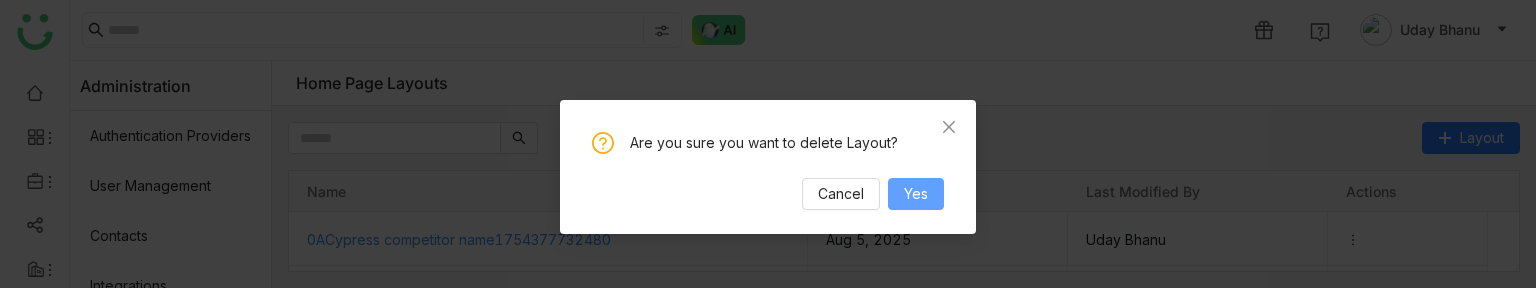 click on "Yes" at bounding box center [916, 194] 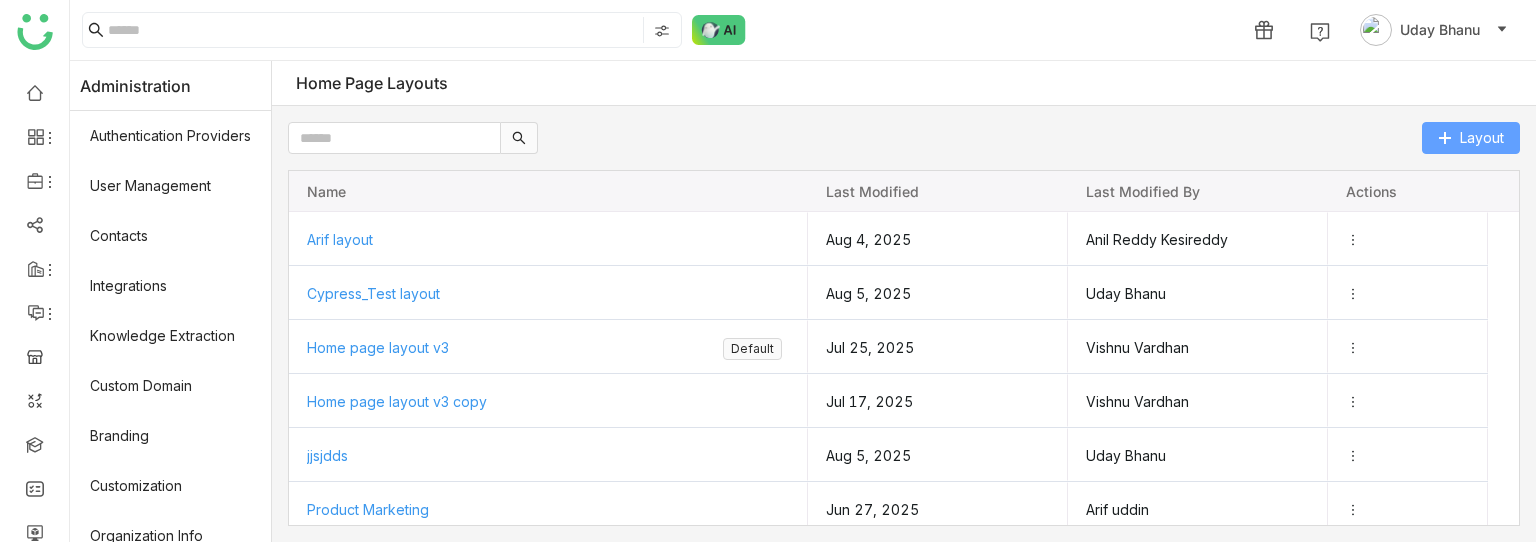click 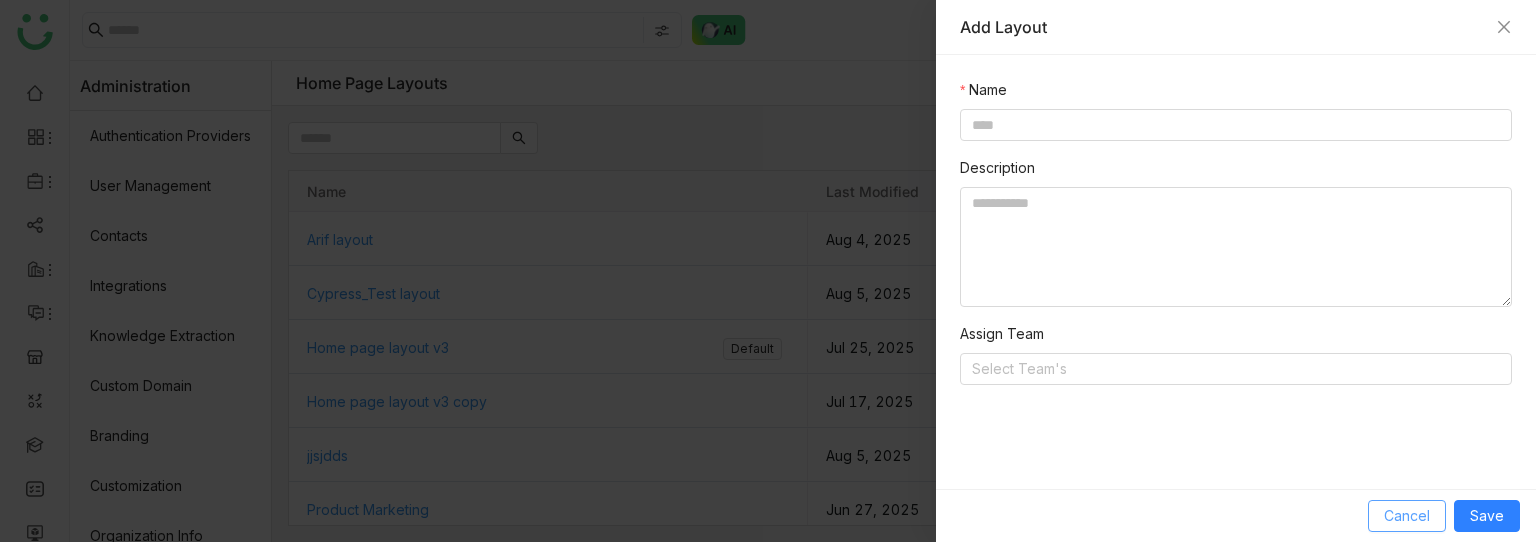 click on "Cancel" at bounding box center [1407, 516] 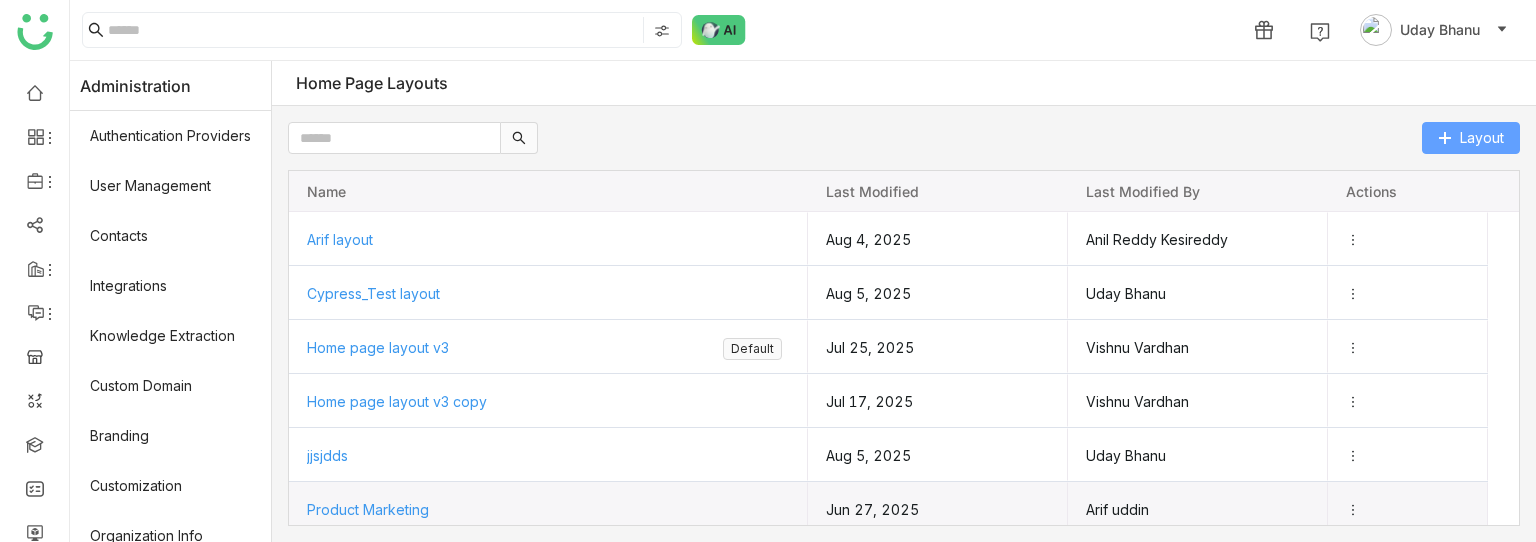 type 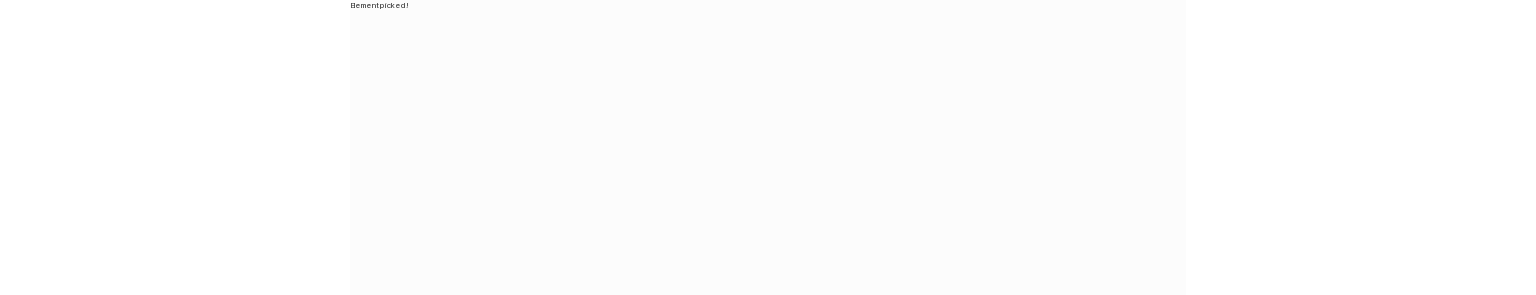 scroll, scrollTop: 0, scrollLeft: 0, axis: both 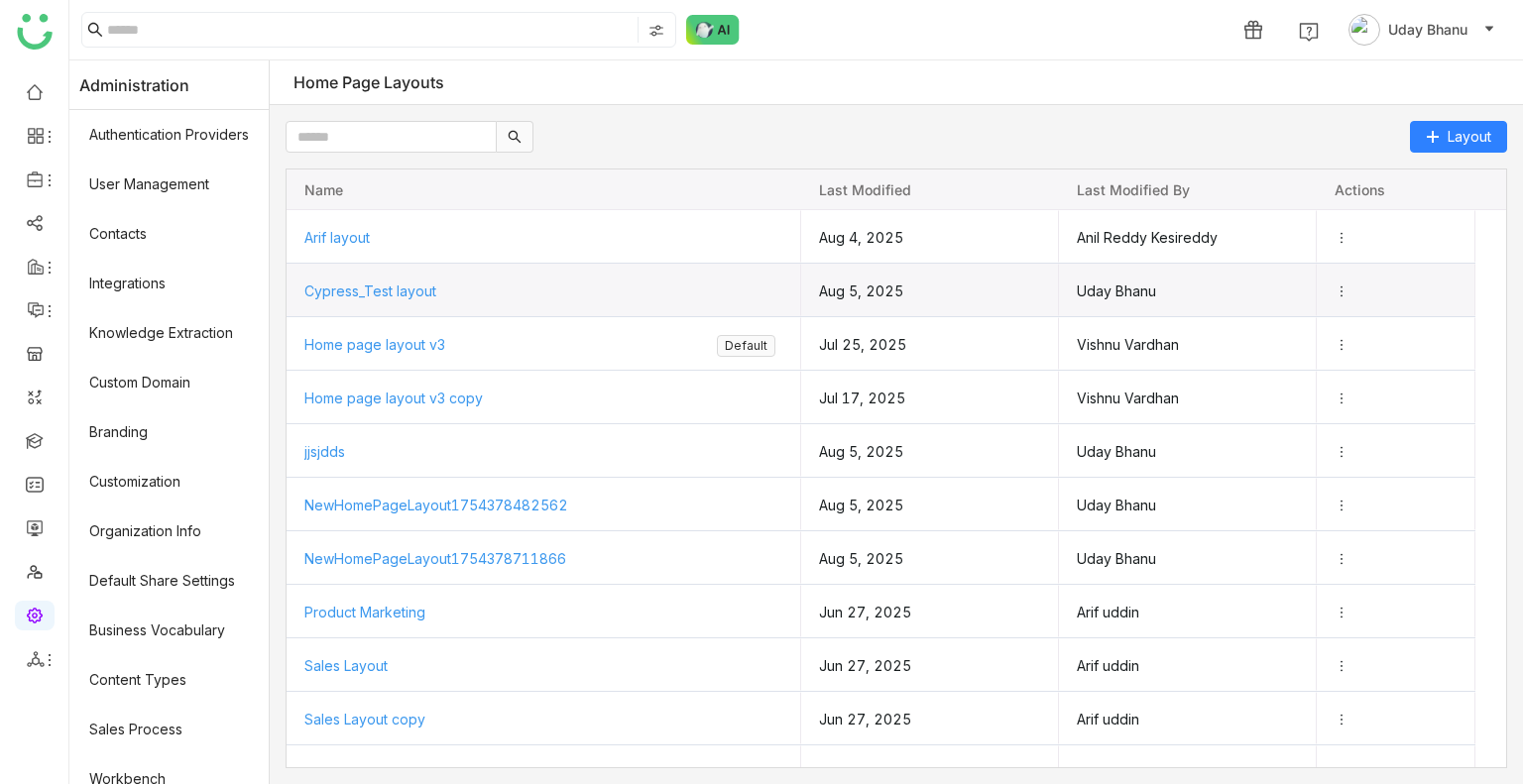 click on "Cypress_Test layout" 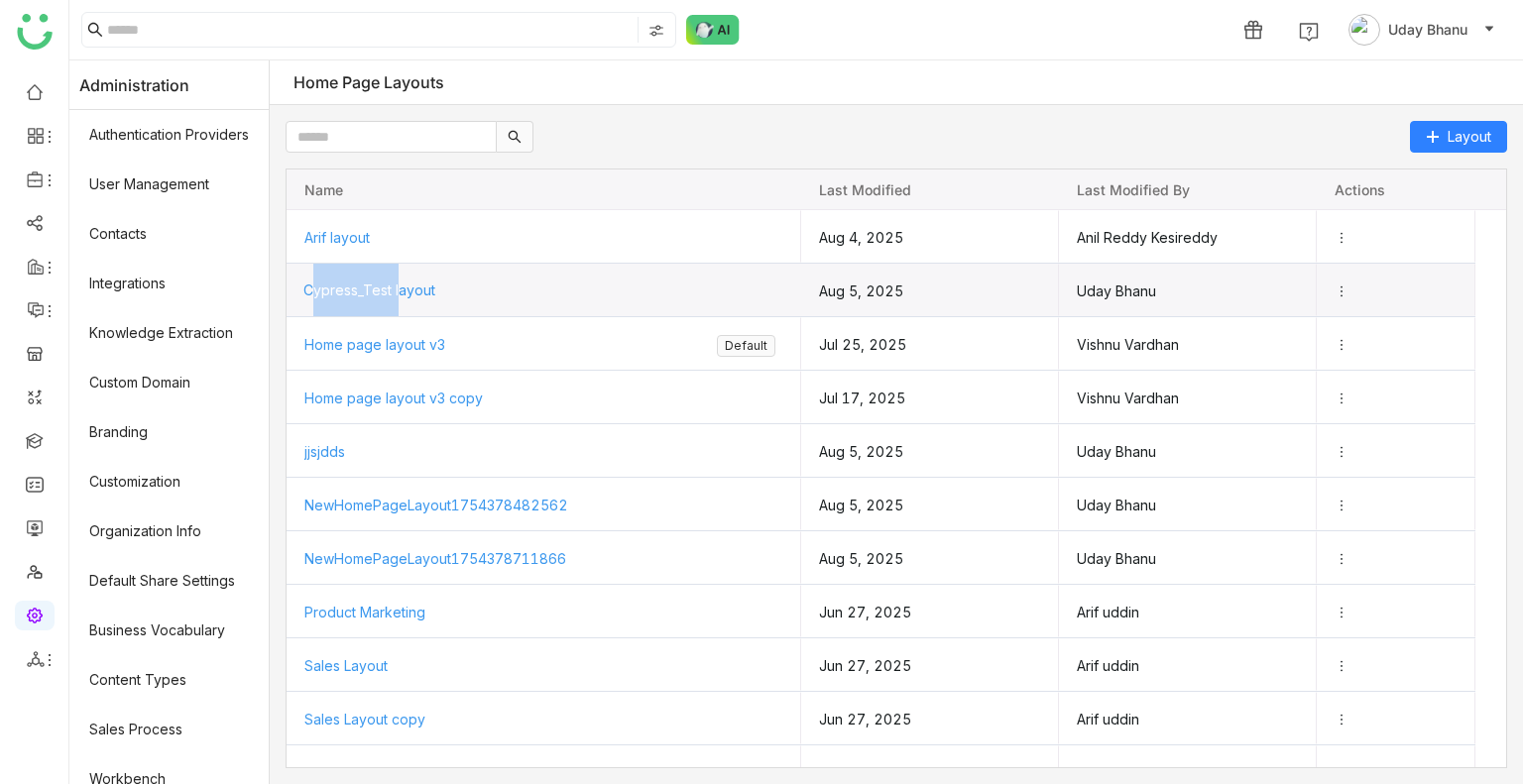 click on "Cypress_Test layout" 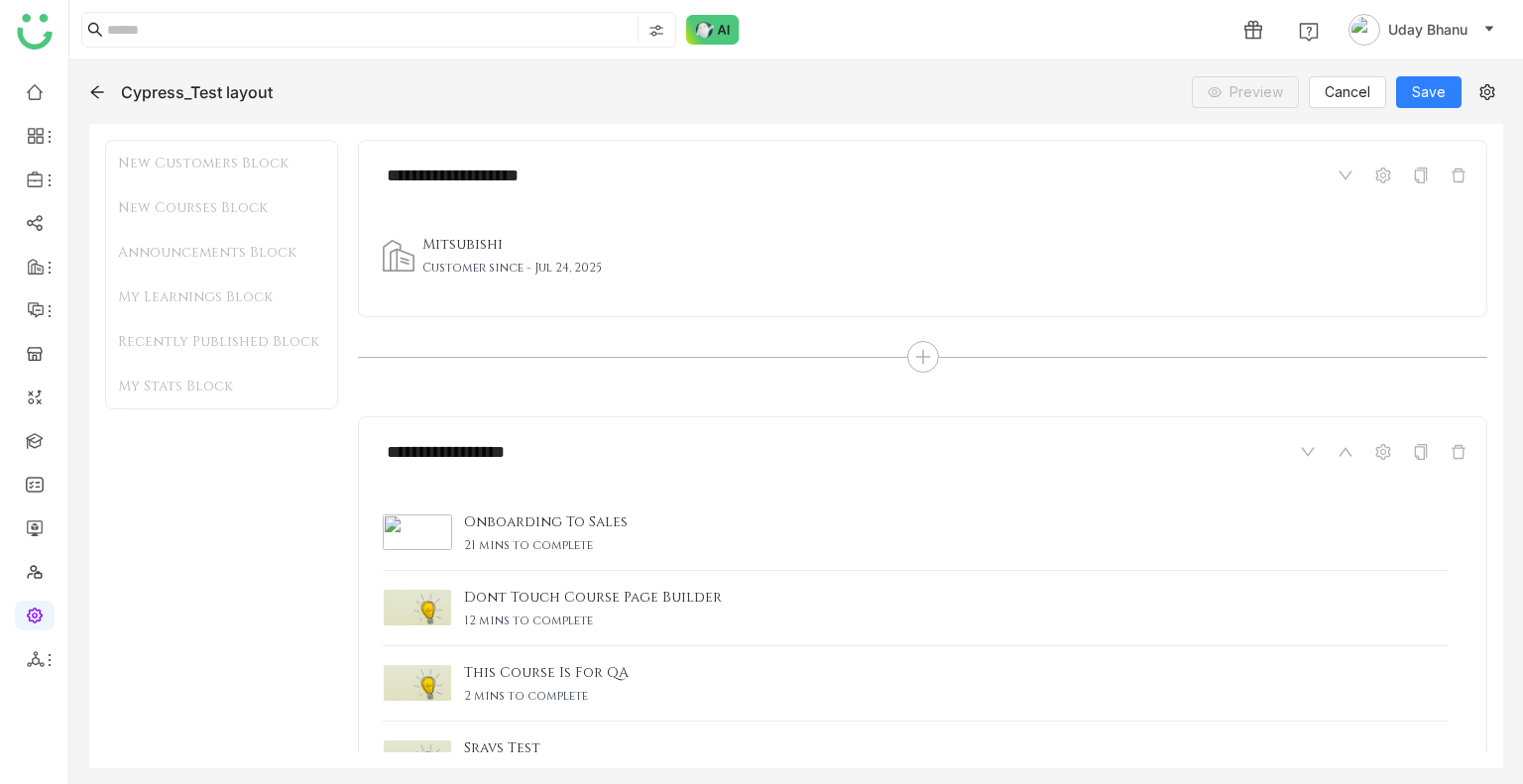 click on "Mitsubishi  Customer since - [DATE]" 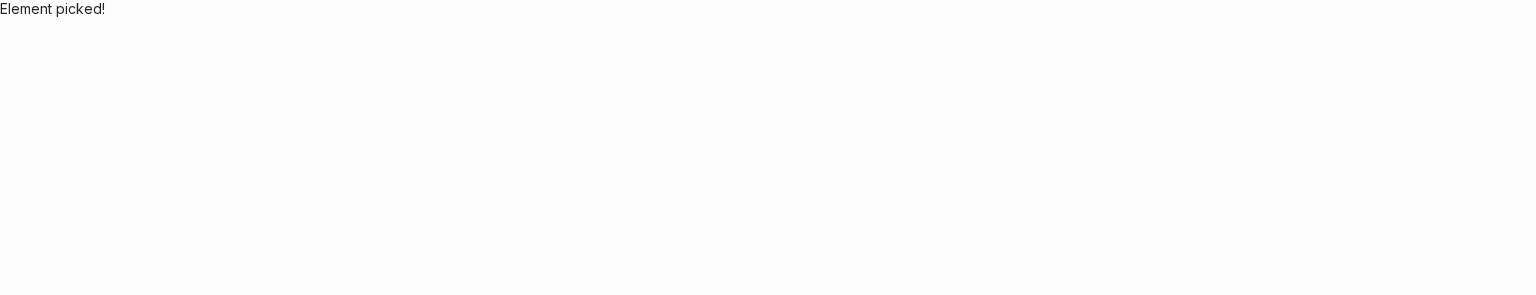 scroll, scrollTop: 0, scrollLeft: 0, axis: both 